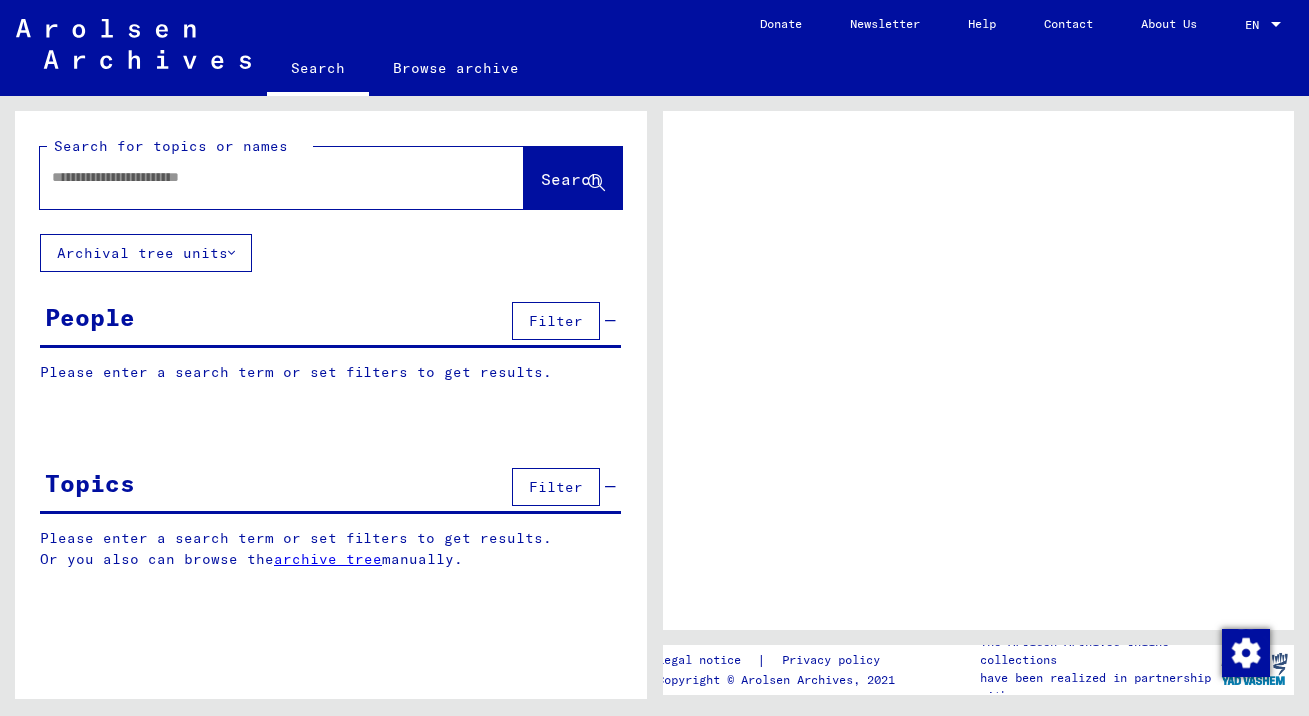 scroll, scrollTop: 0, scrollLeft: 0, axis: both 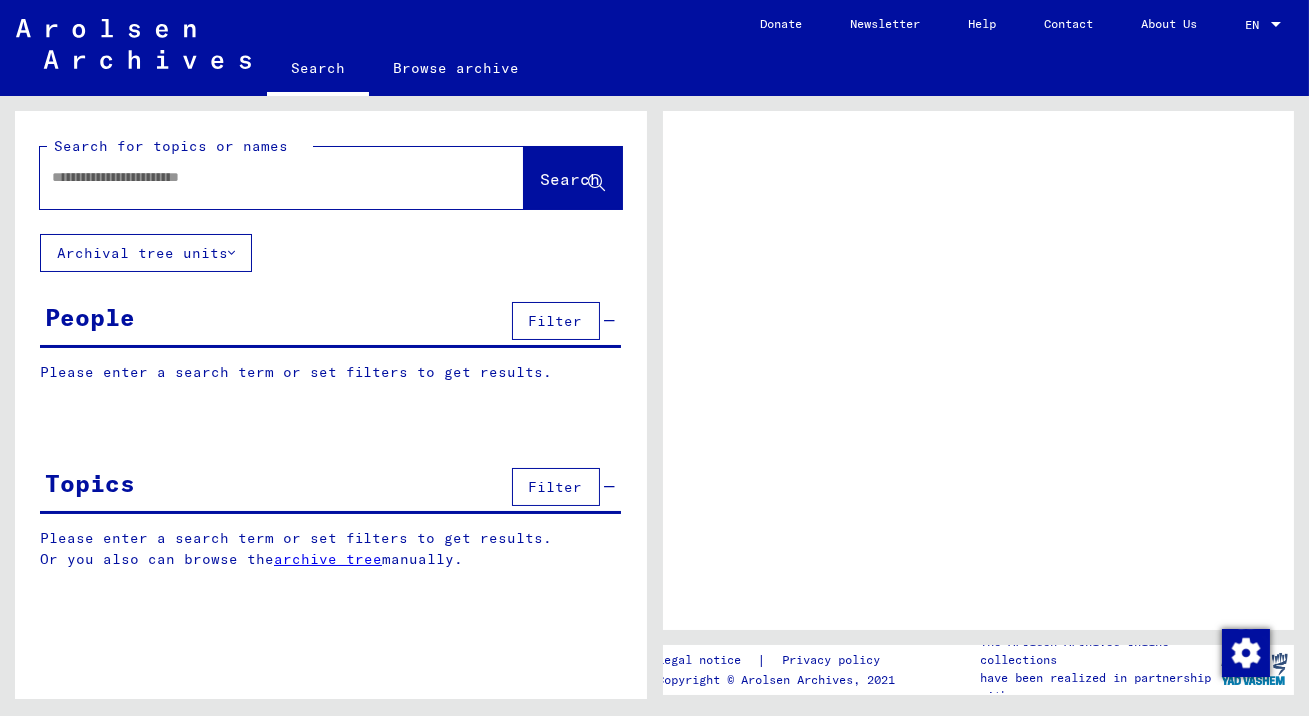 click 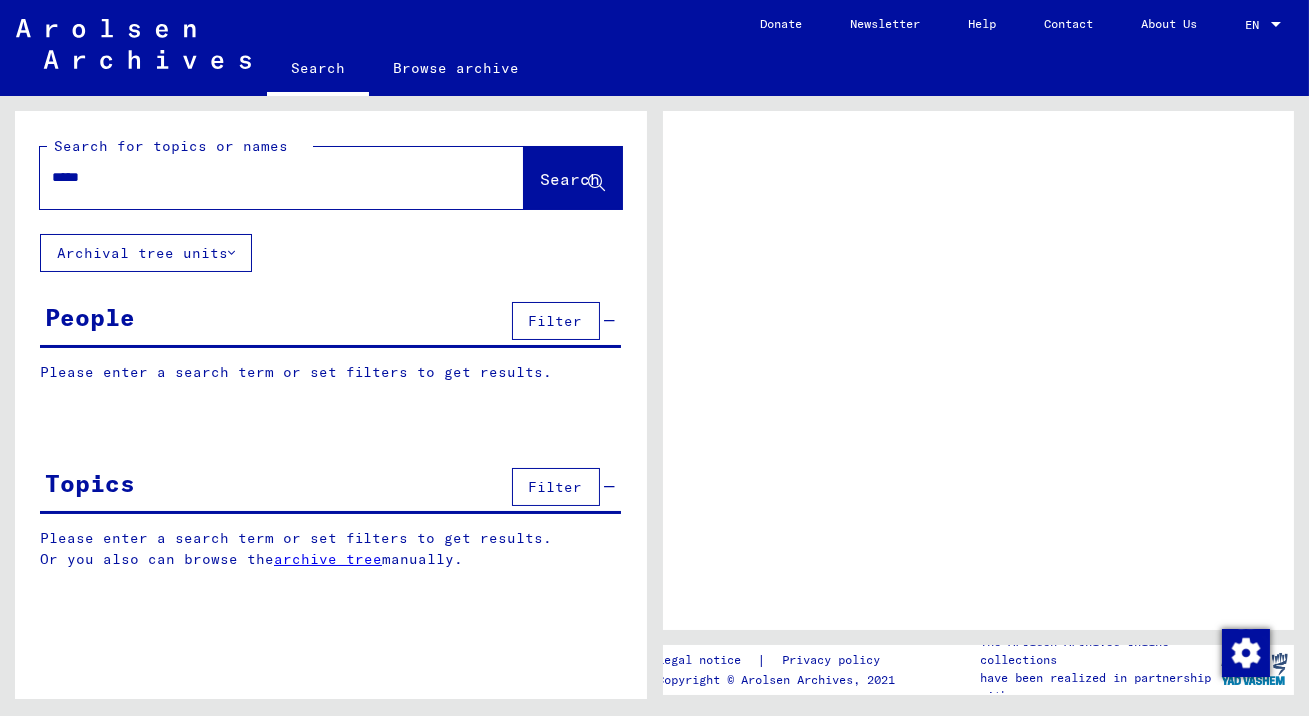 type on "*****" 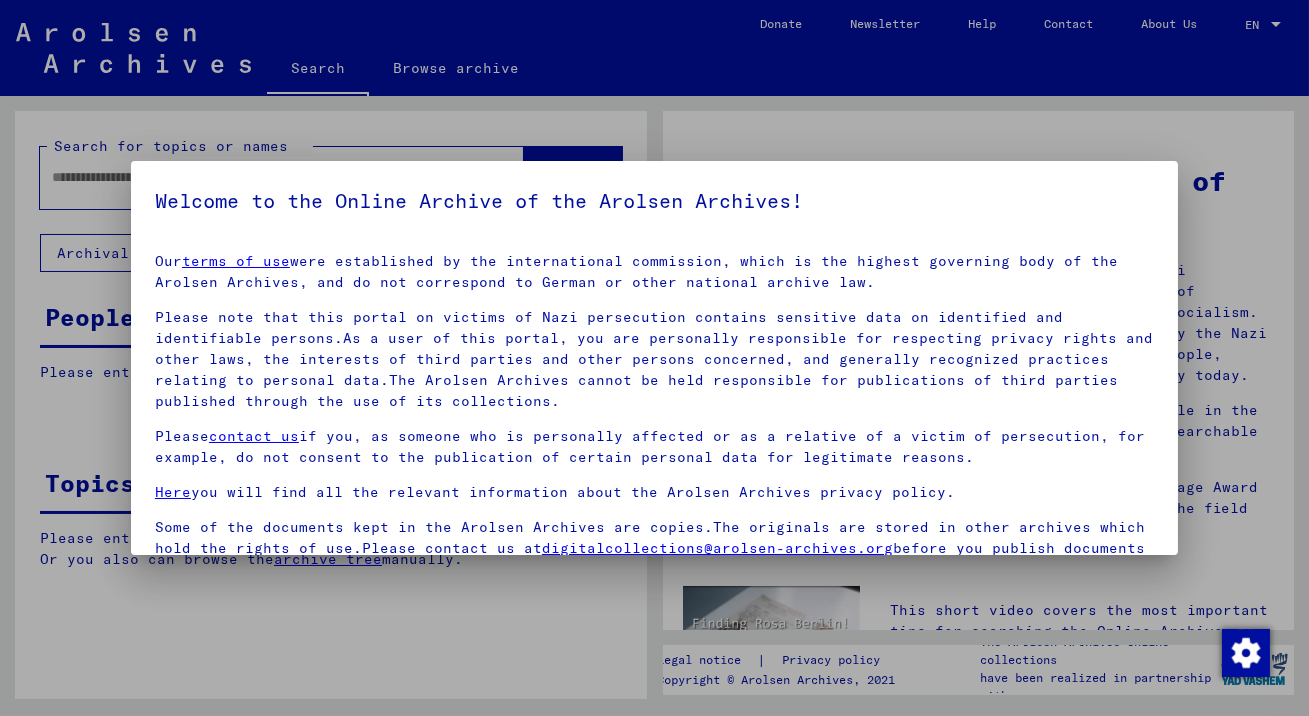 scroll, scrollTop: 11, scrollLeft: 0, axis: vertical 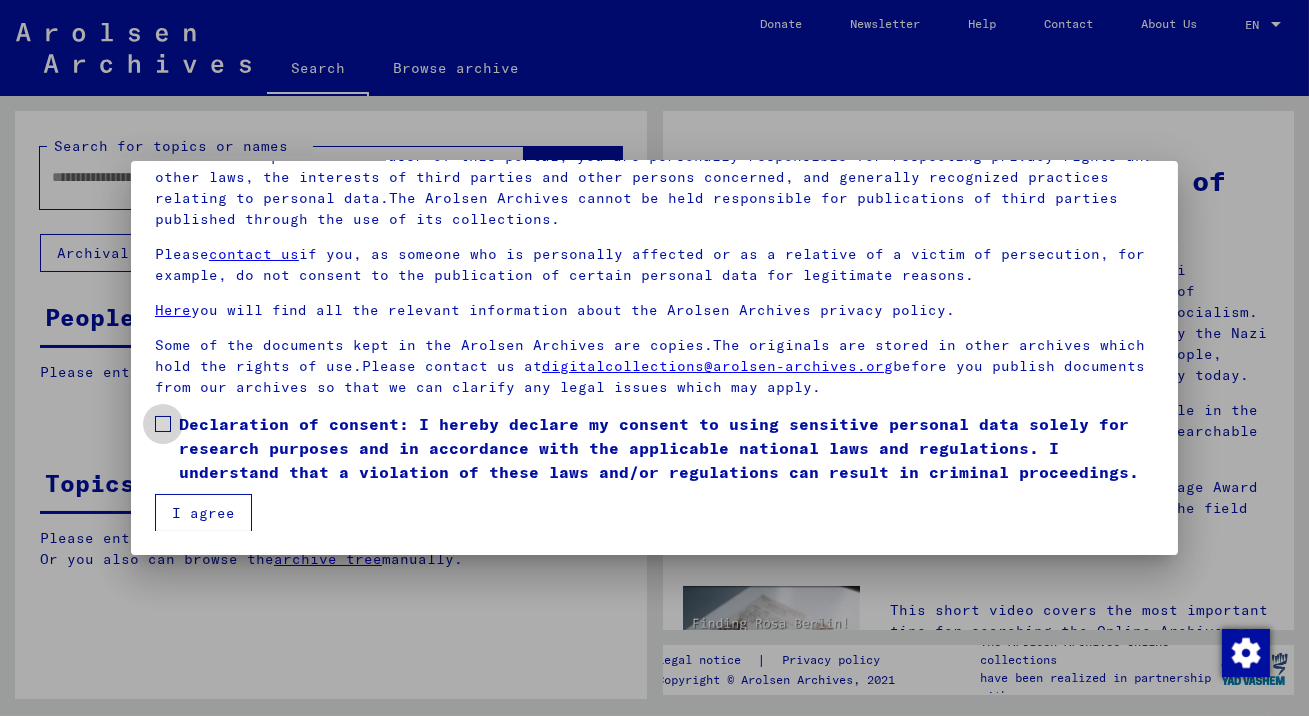 click at bounding box center [163, 424] 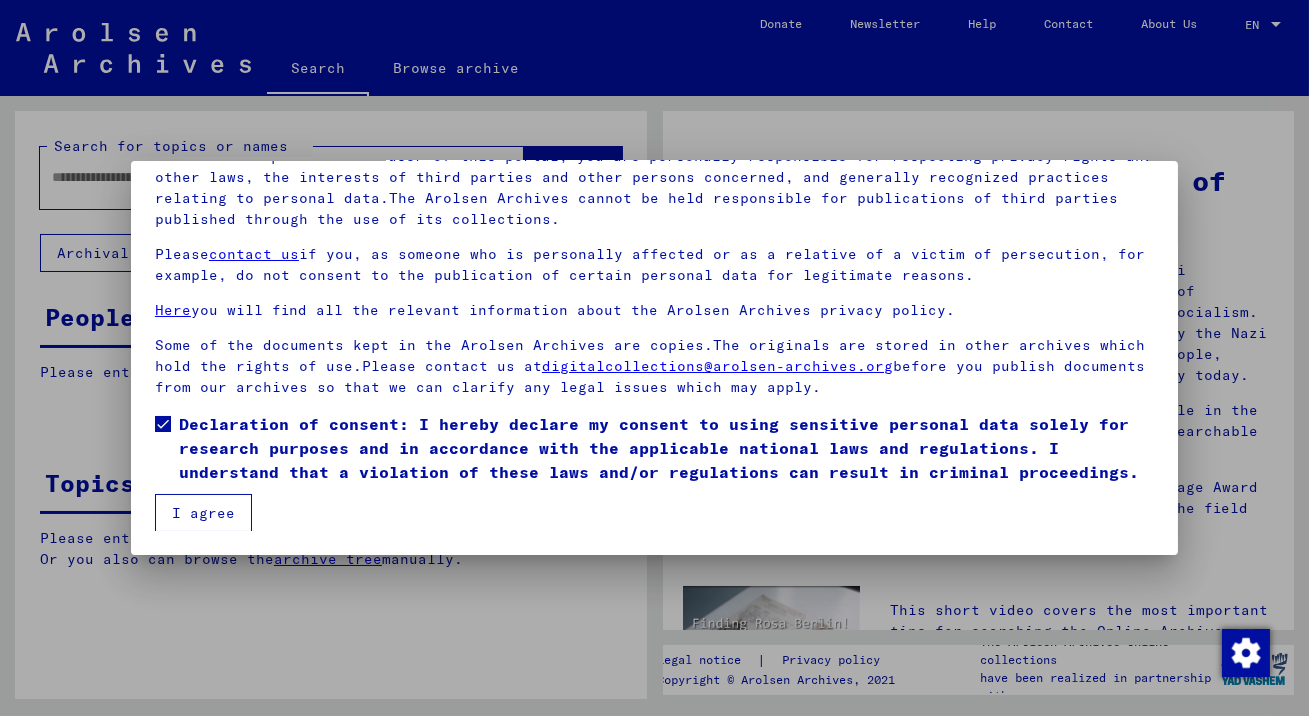 click on "I agree" at bounding box center (203, 513) 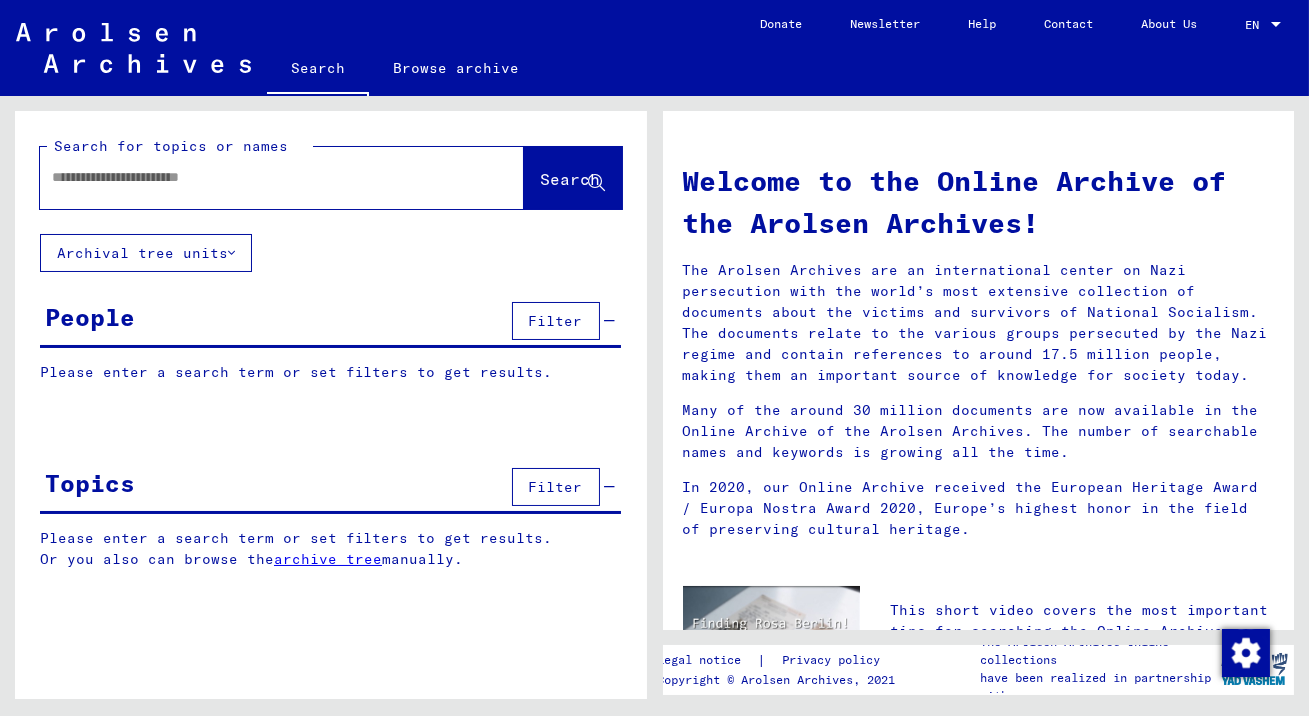 click at bounding box center (258, 177) 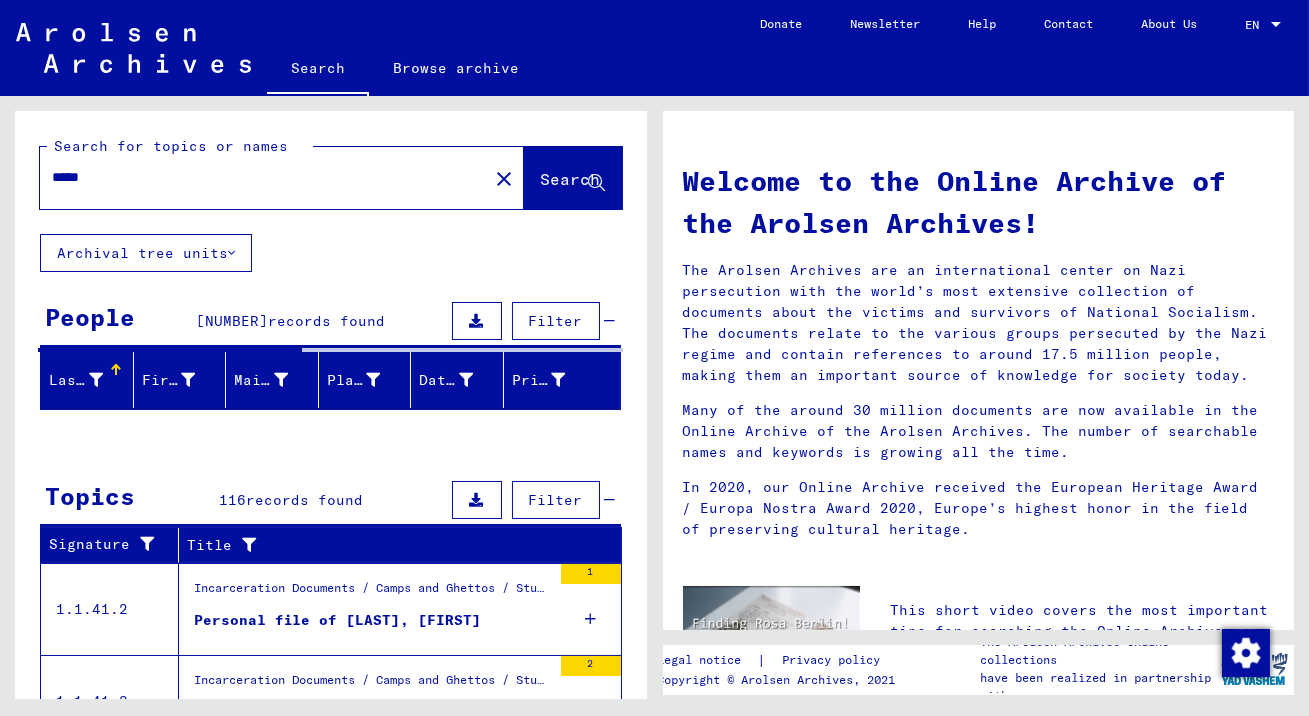 scroll, scrollTop: 6, scrollLeft: 0, axis: vertical 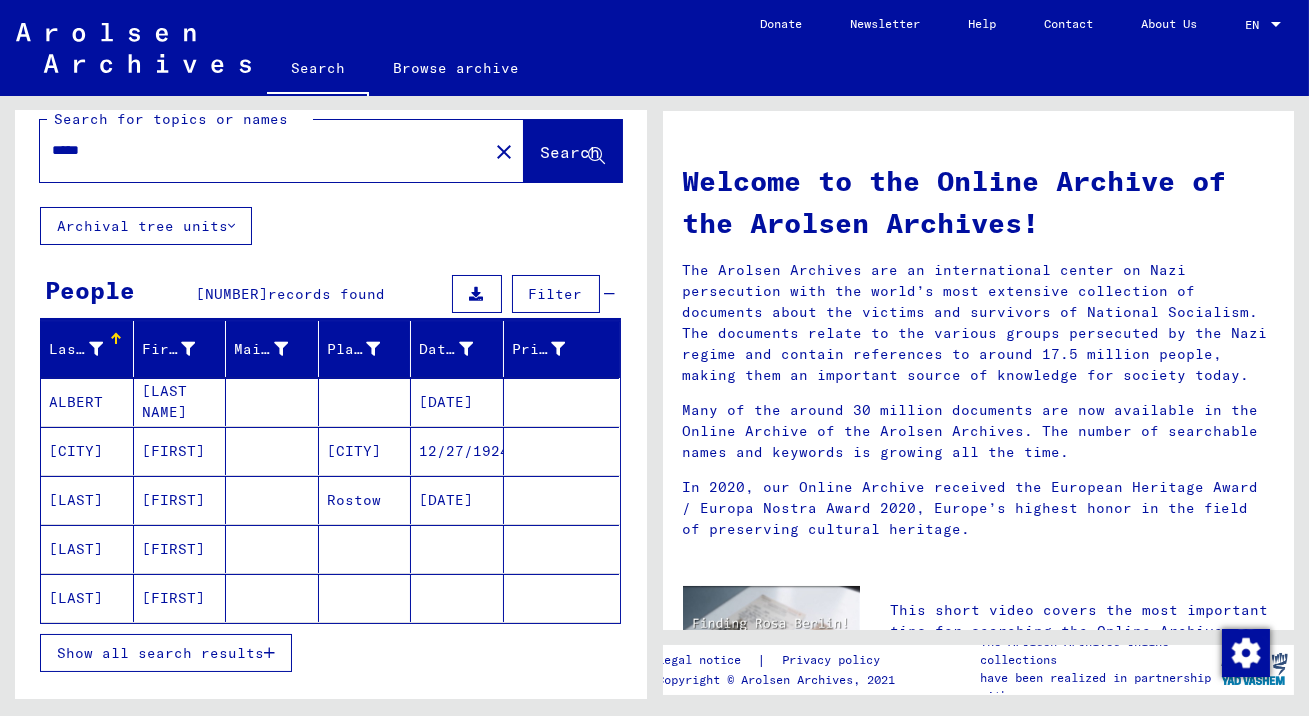 click on "*****" at bounding box center (258, 150) 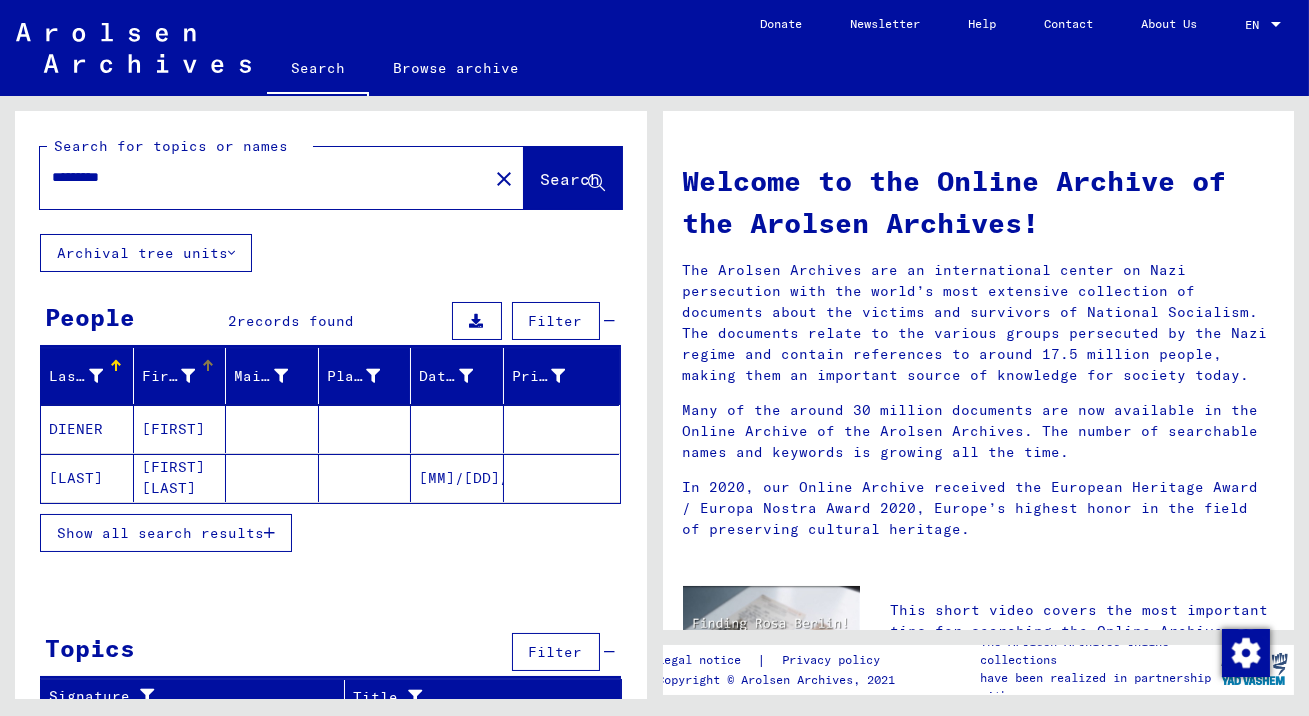 scroll, scrollTop: 24, scrollLeft: 0, axis: vertical 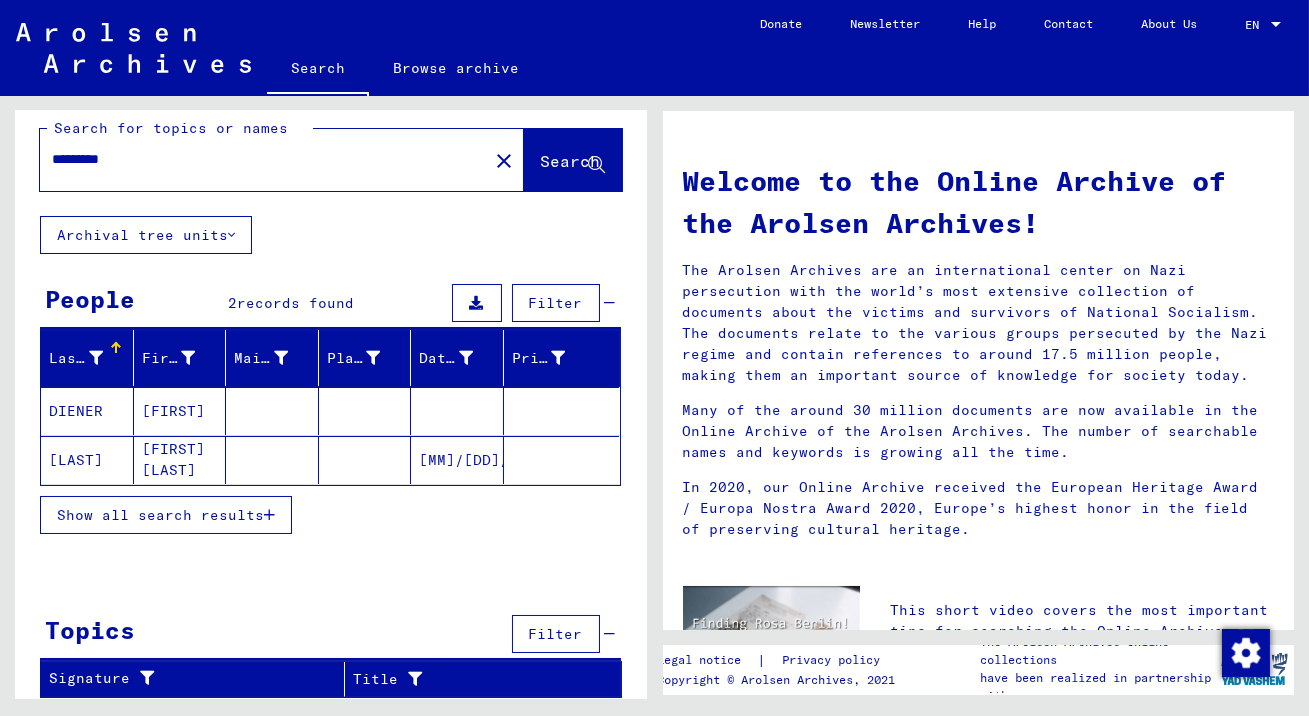 click on "Show all search results" at bounding box center (160, 515) 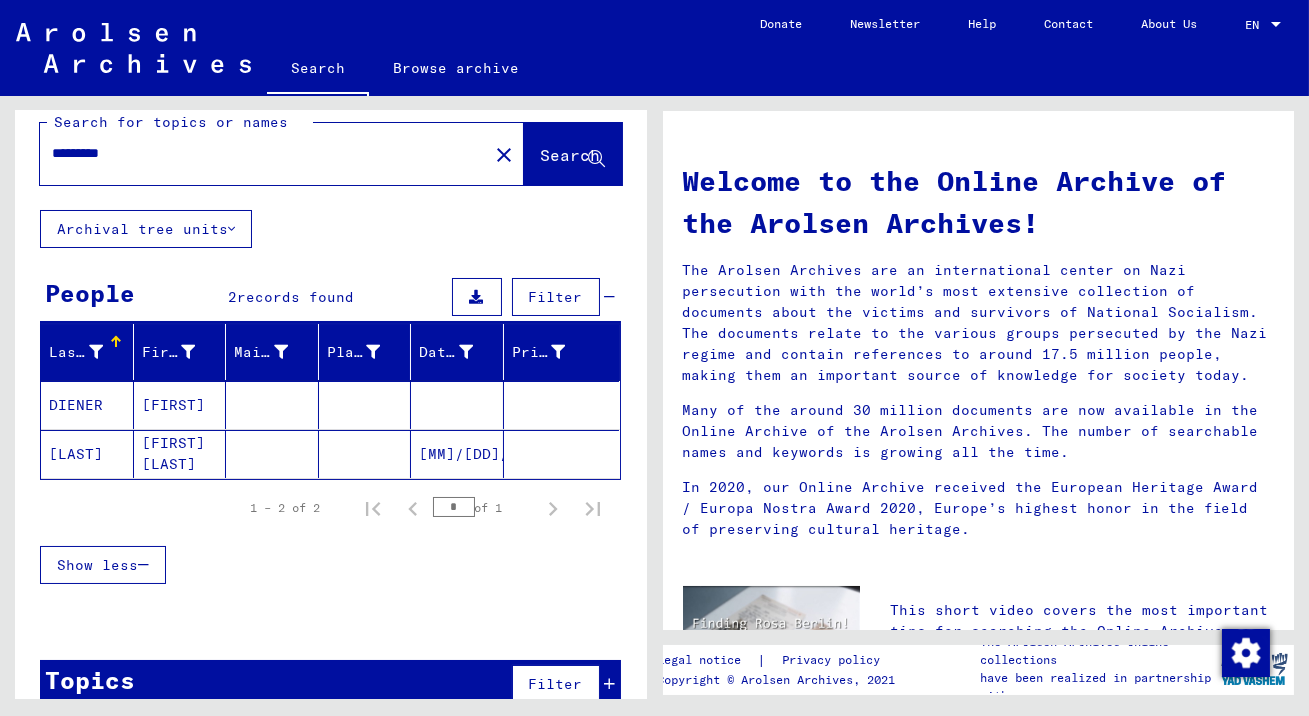 click on "[MM]/[DD]/[YYYY]" 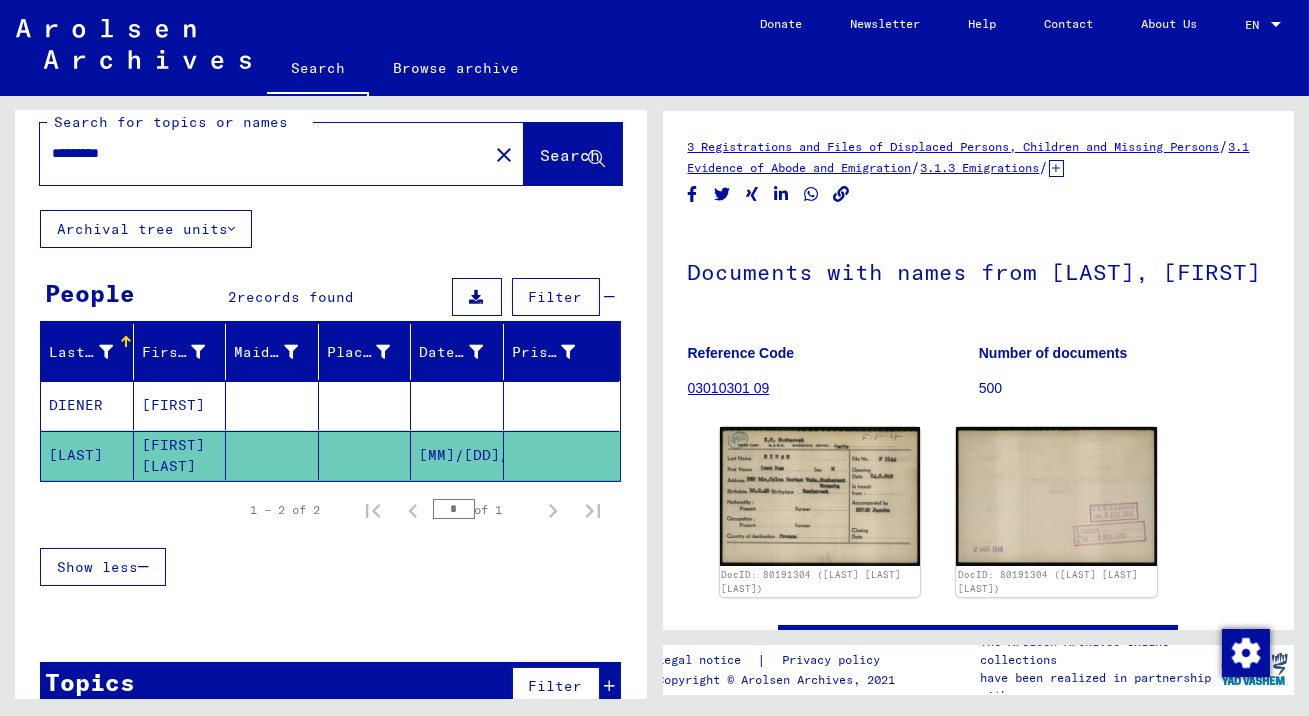 scroll, scrollTop: 0, scrollLeft: 0, axis: both 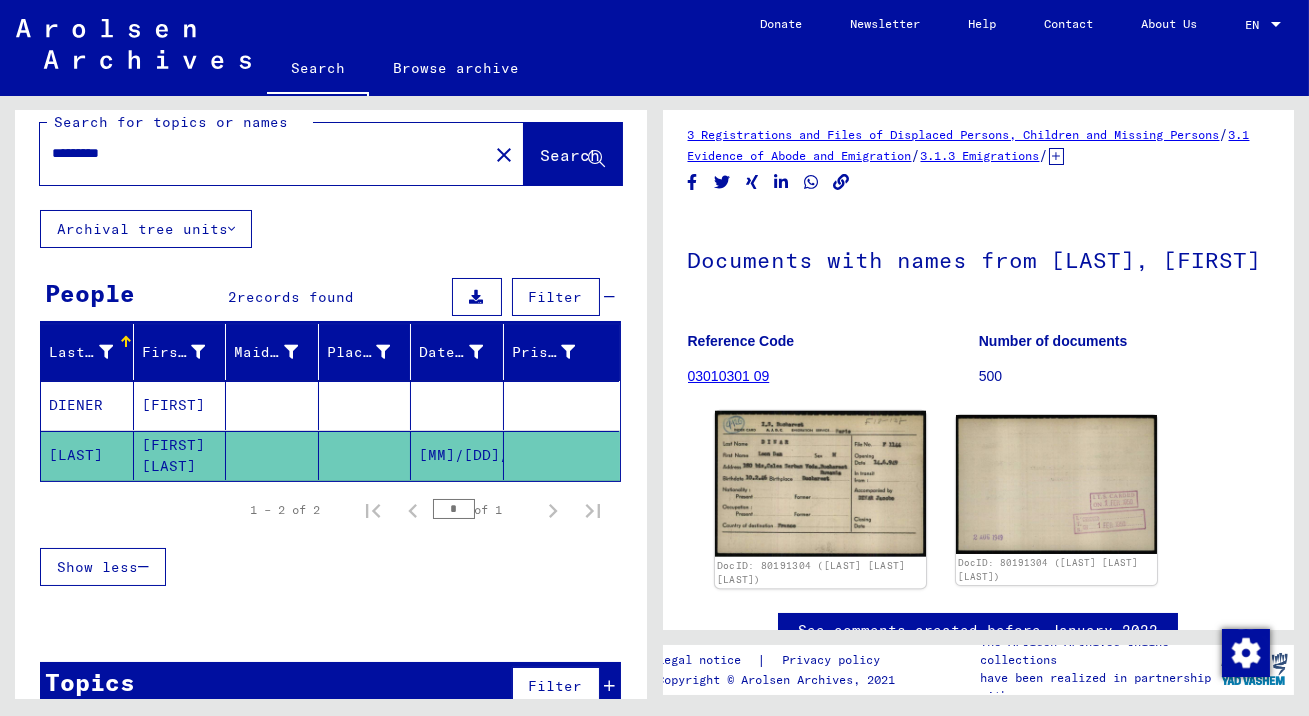 click 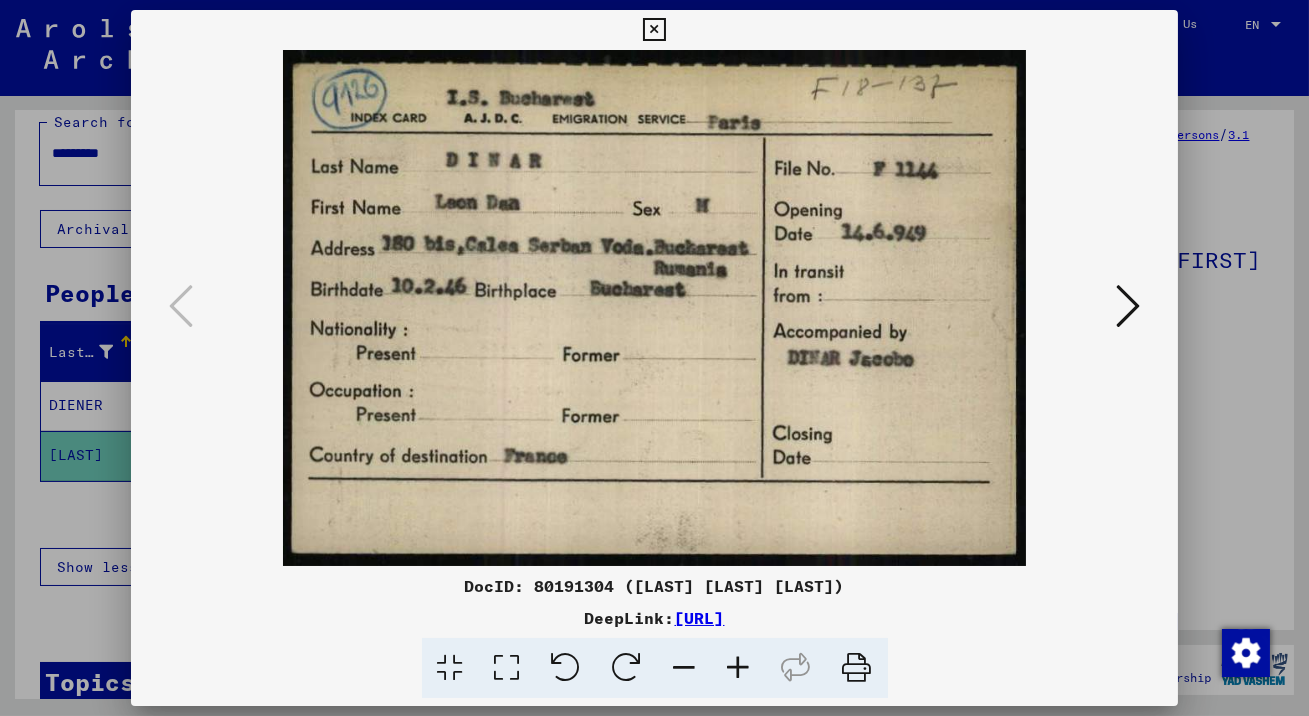 click at bounding box center (1128, 307) 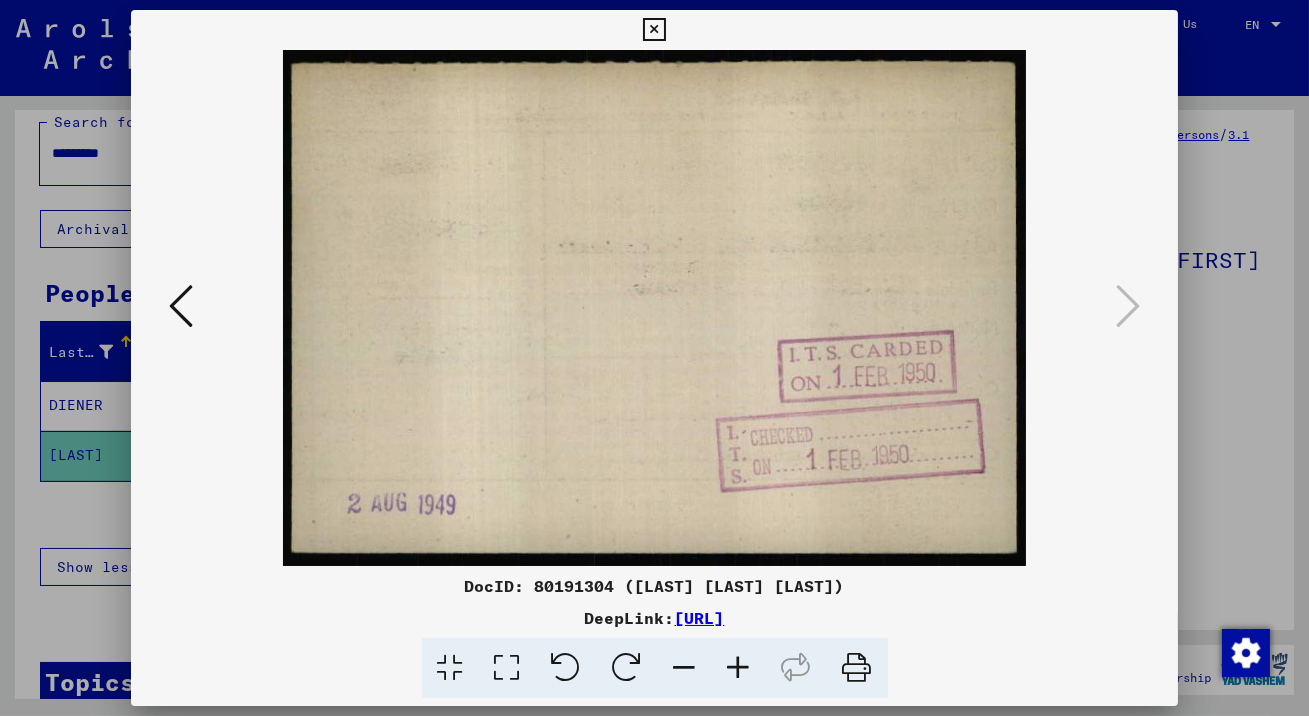 click at bounding box center [181, 306] 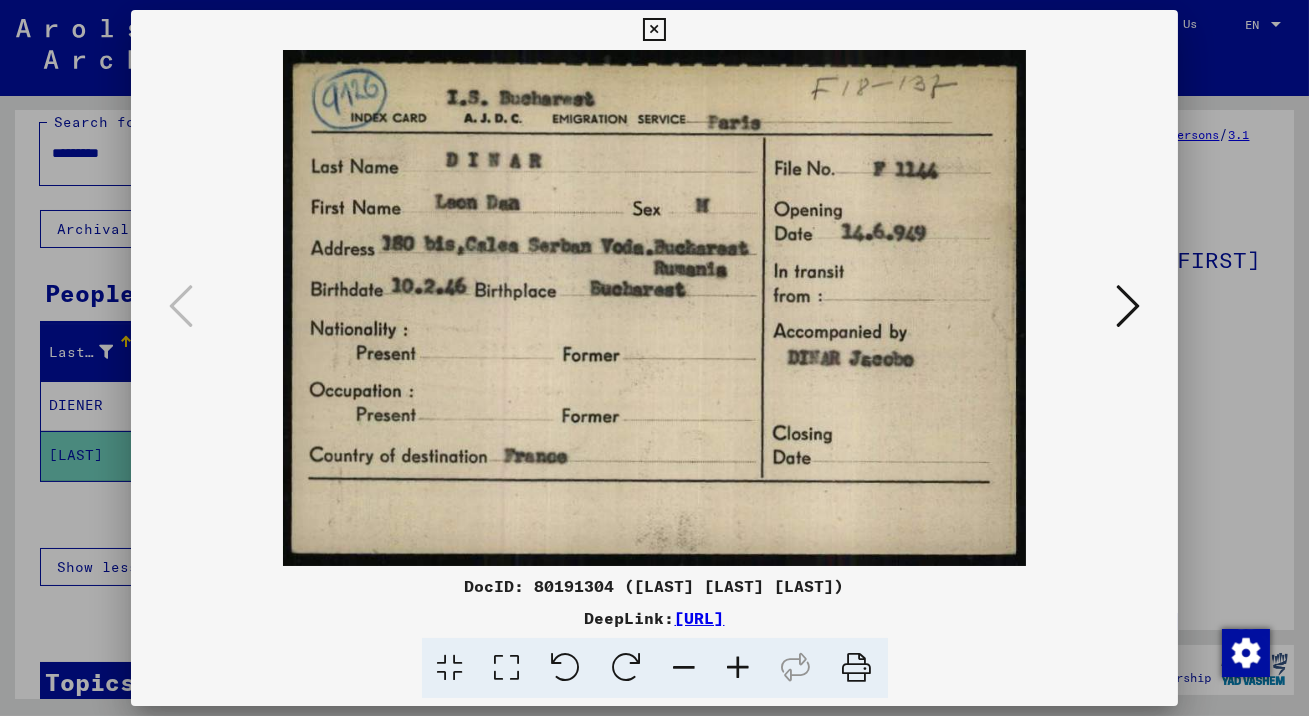 click at bounding box center [1128, 306] 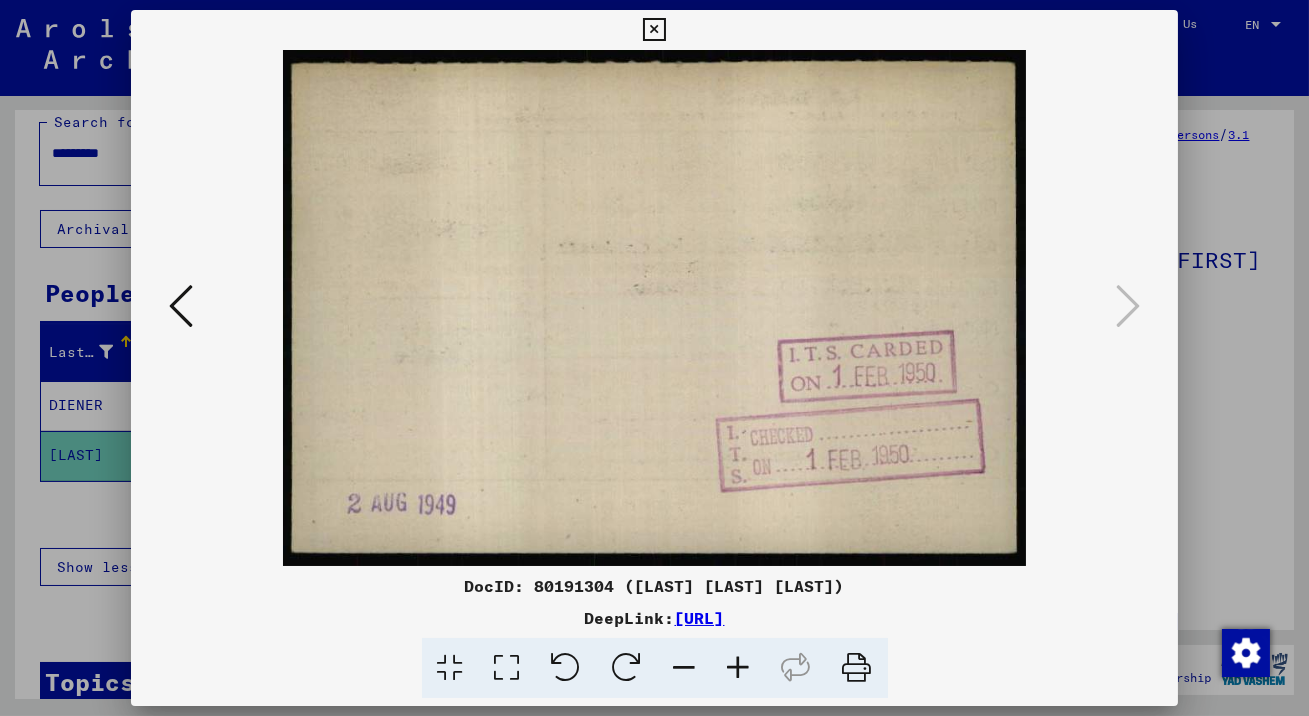 click at bounding box center (654, 30) 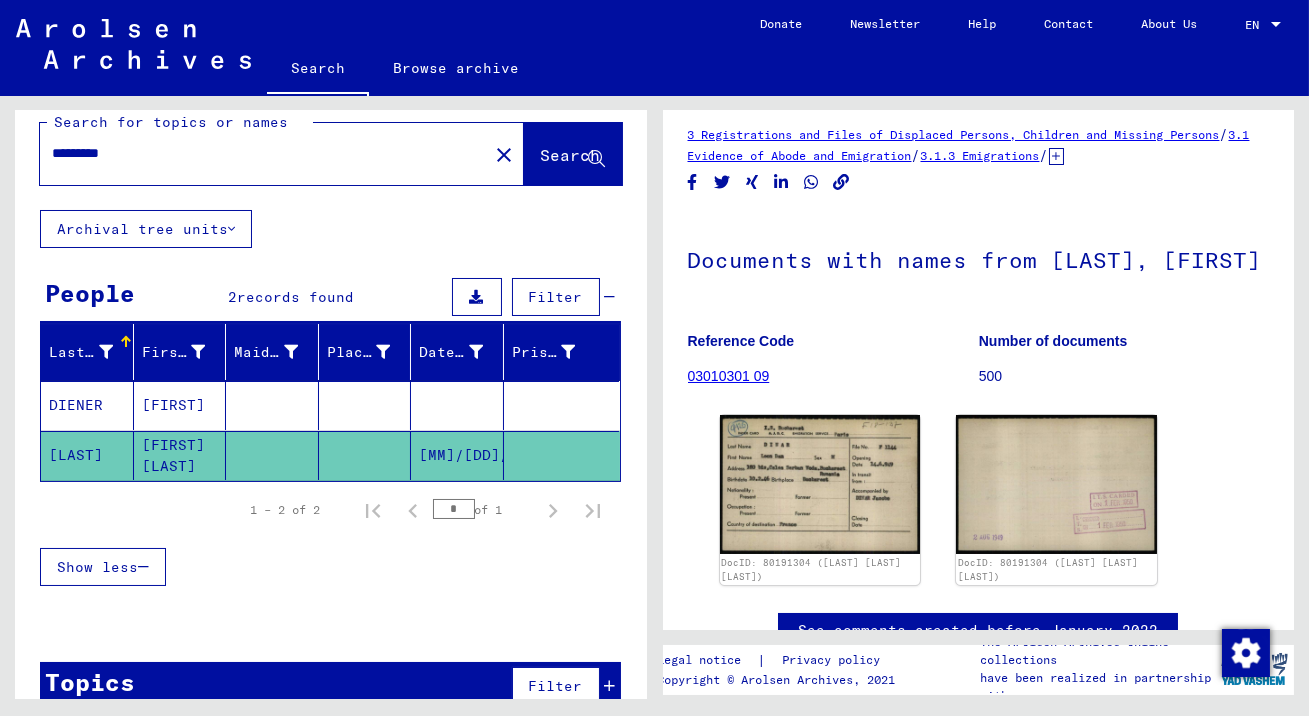 click on "[FIRST]" at bounding box center [180, 455] 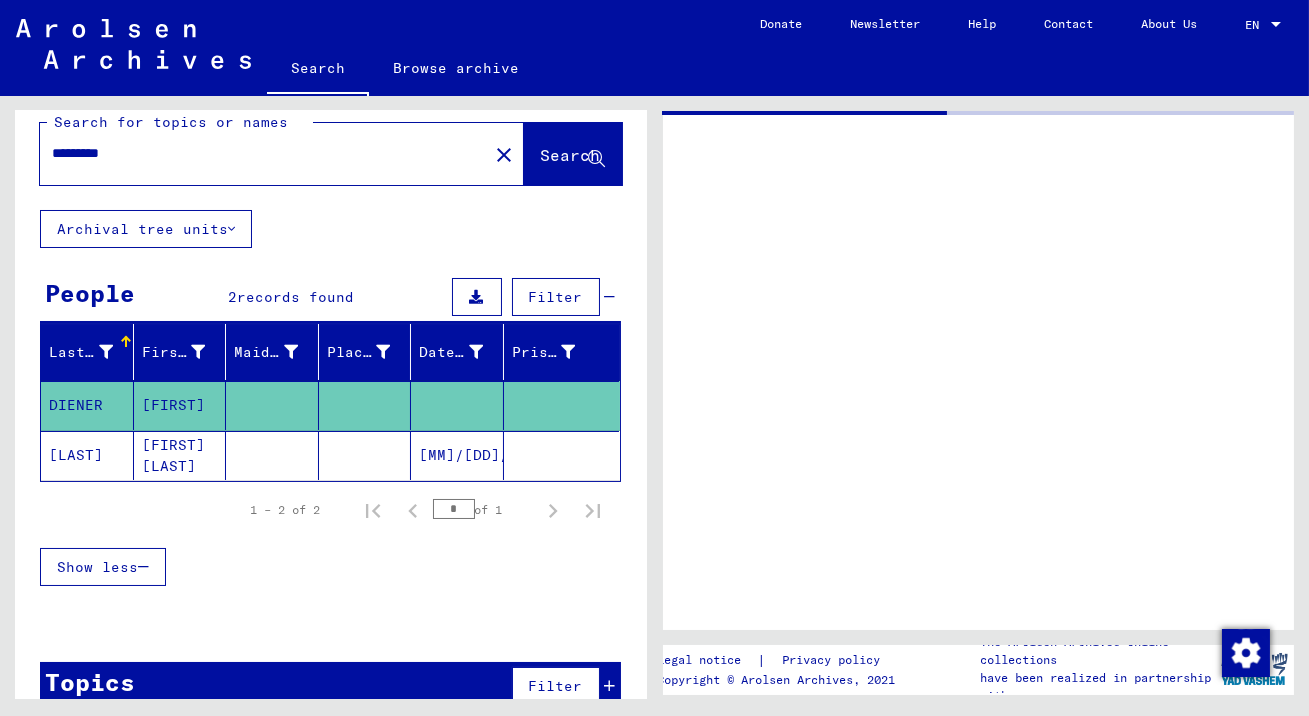 scroll, scrollTop: 0, scrollLeft: 0, axis: both 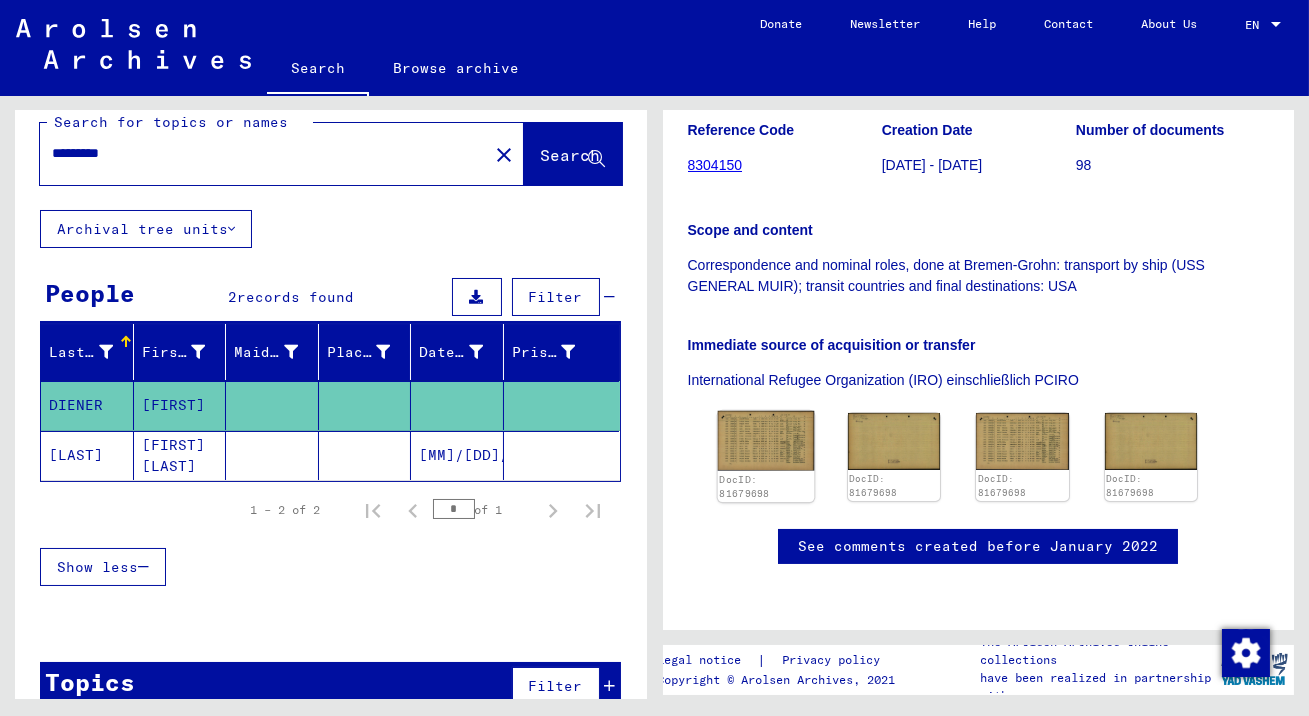 click 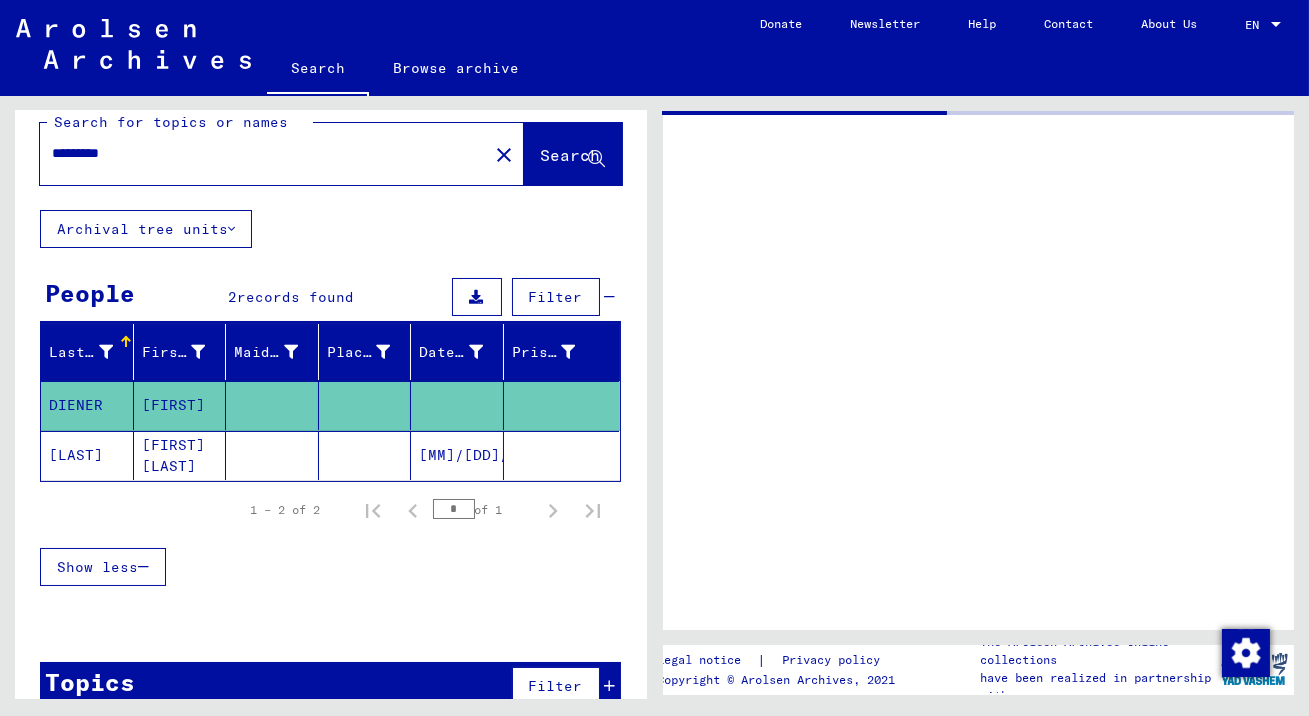 scroll, scrollTop: 0, scrollLeft: 0, axis: both 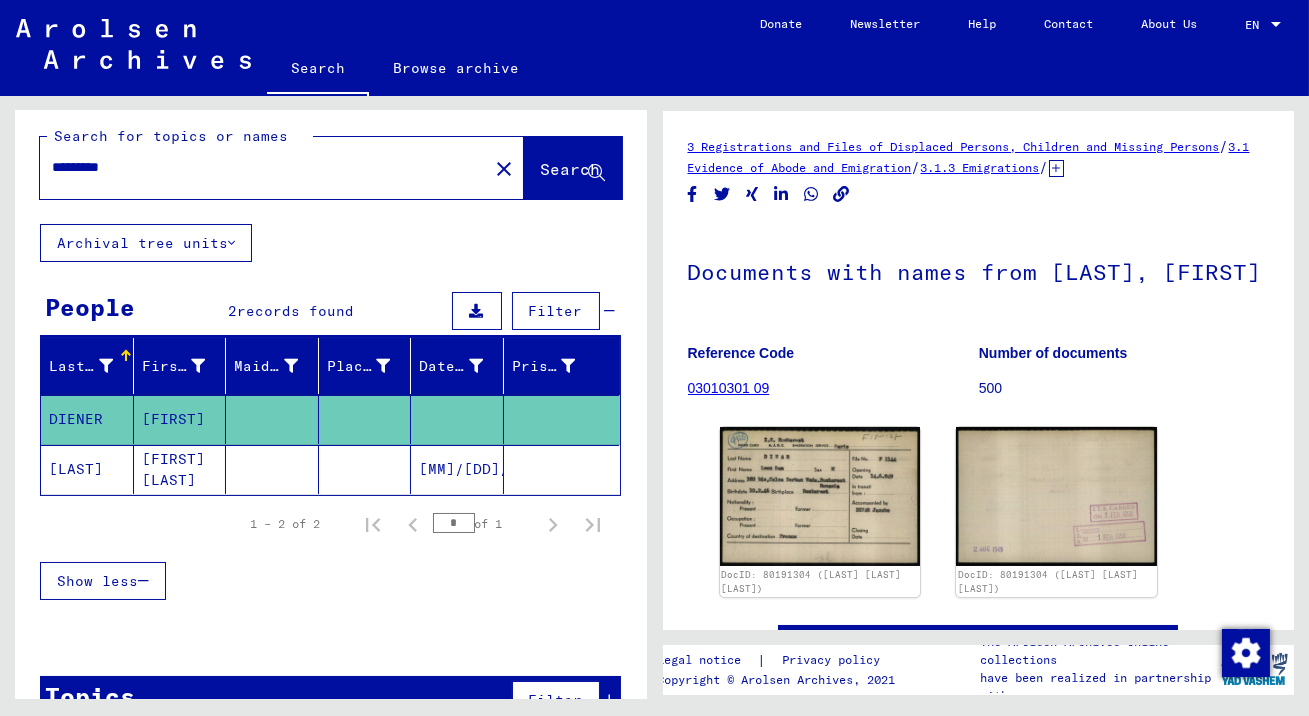 click on "*********" at bounding box center [264, 167] 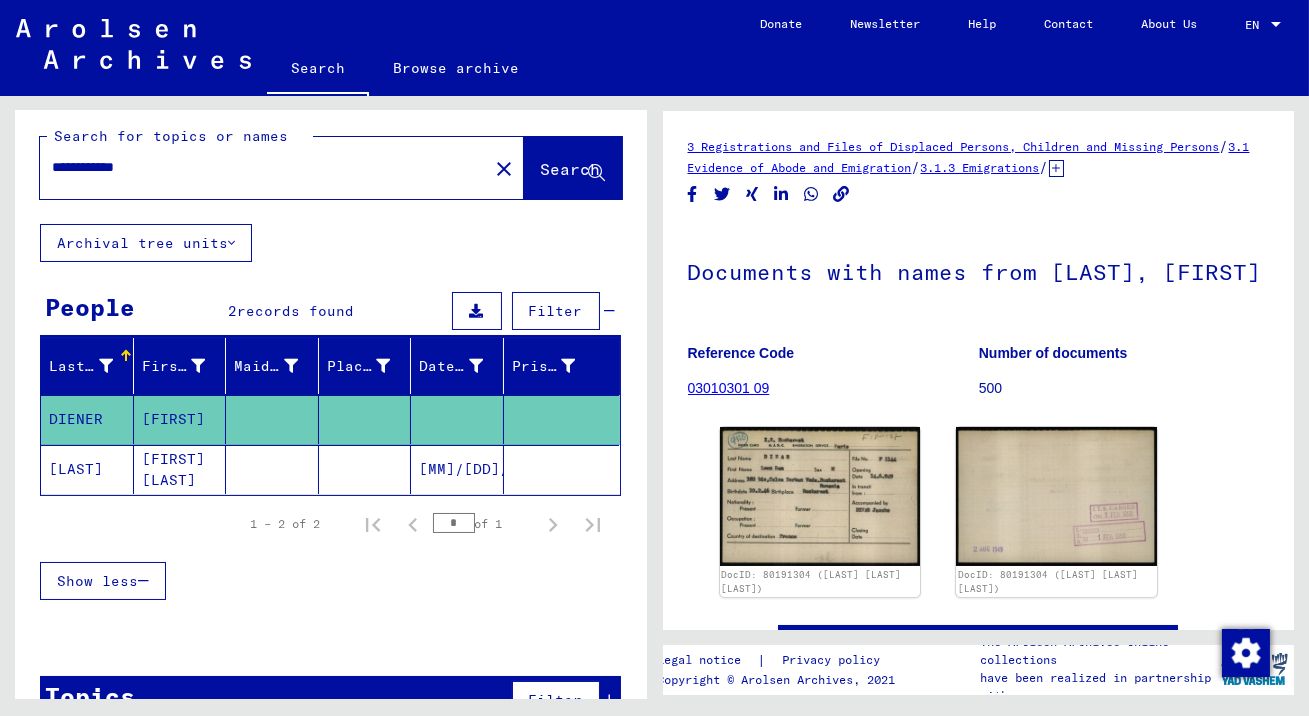 type on "**********" 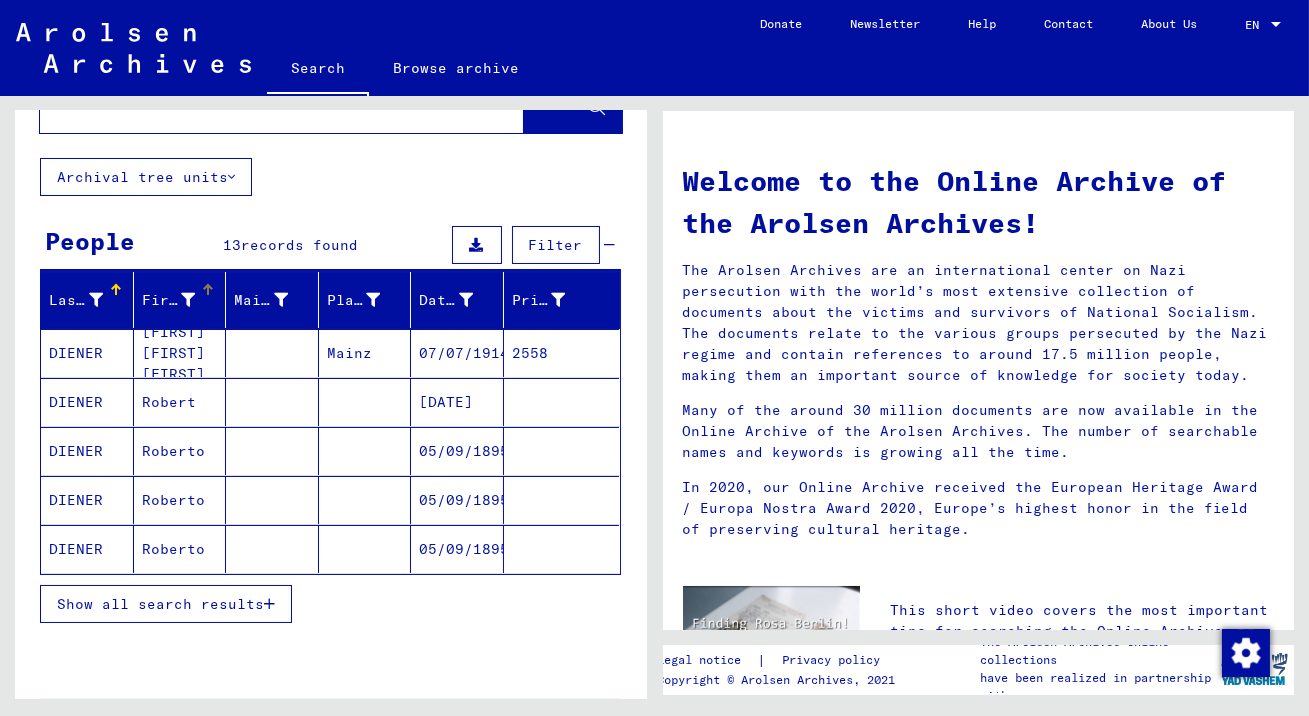 scroll, scrollTop: 78, scrollLeft: 0, axis: vertical 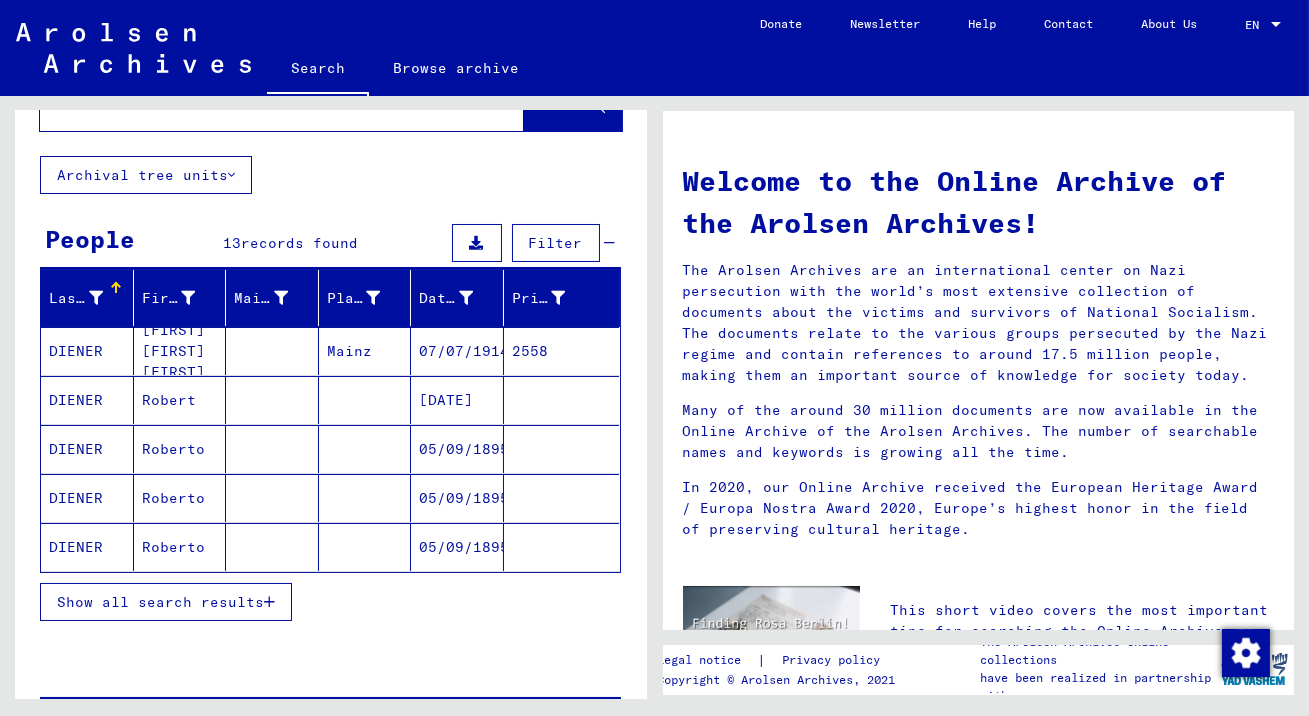 click on "DIENER" at bounding box center (87, 449) 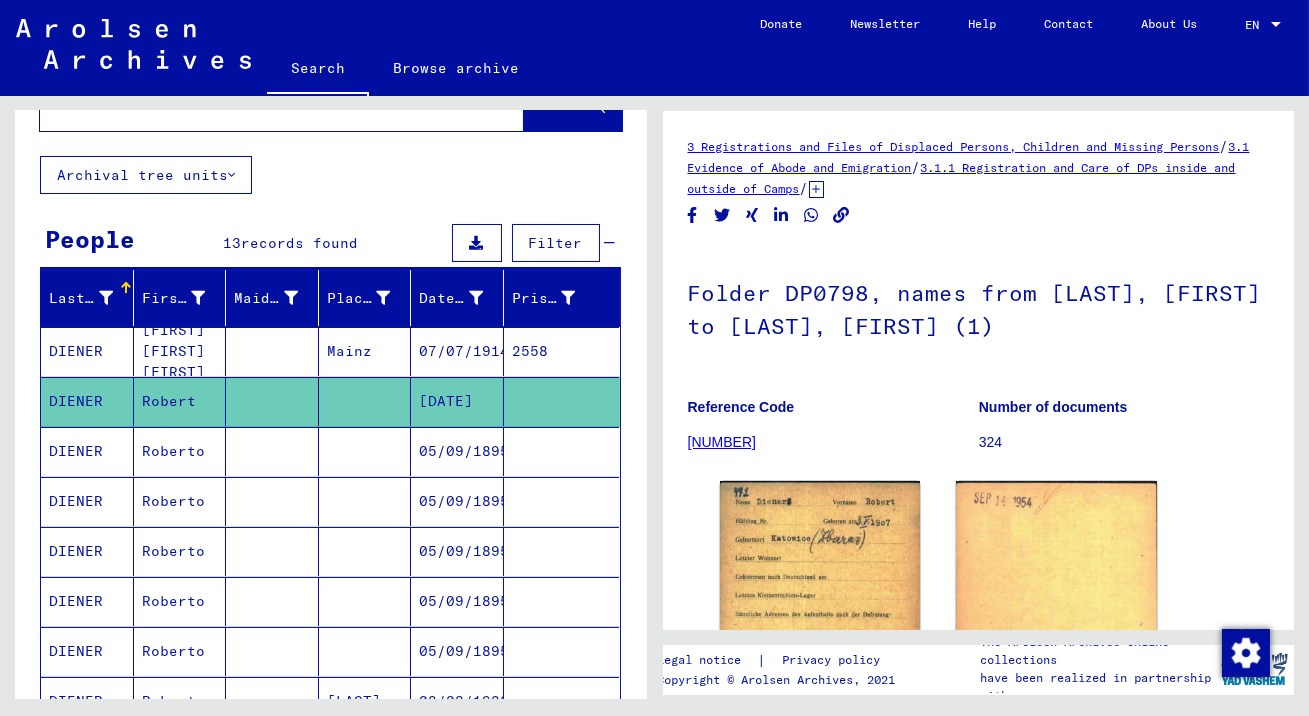 scroll, scrollTop: 0, scrollLeft: 0, axis: both 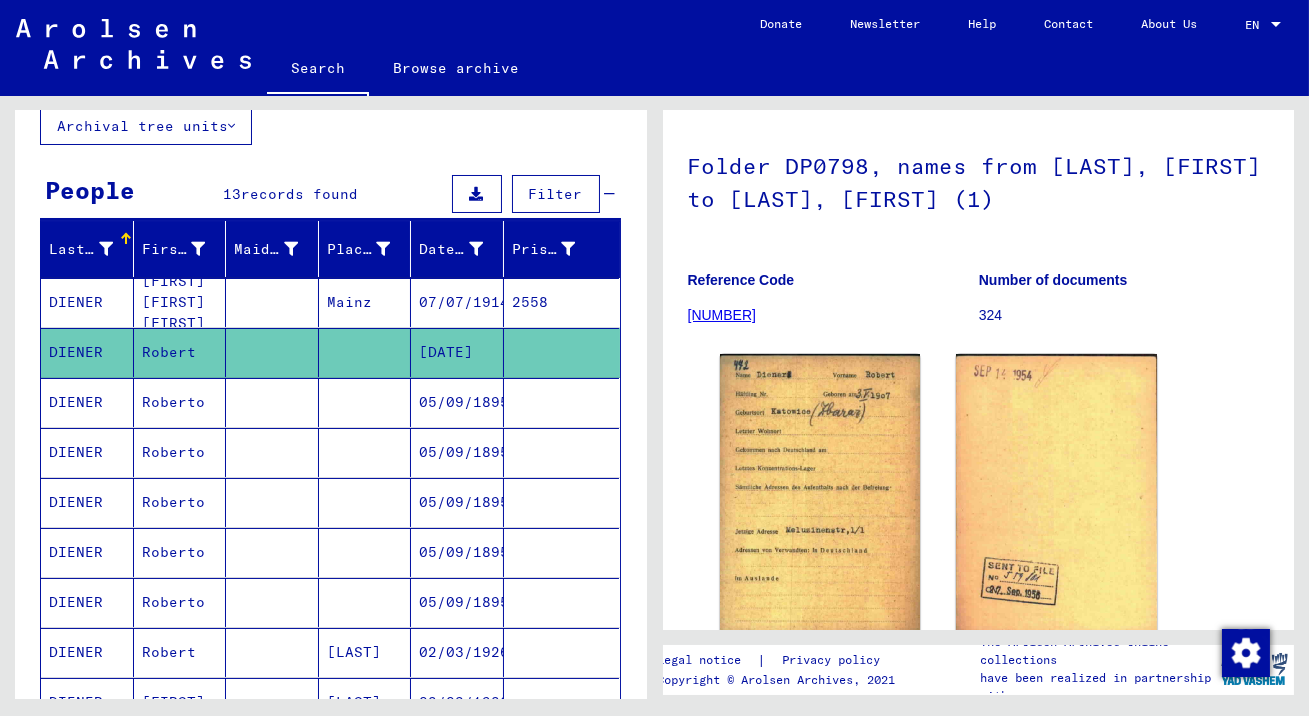 click 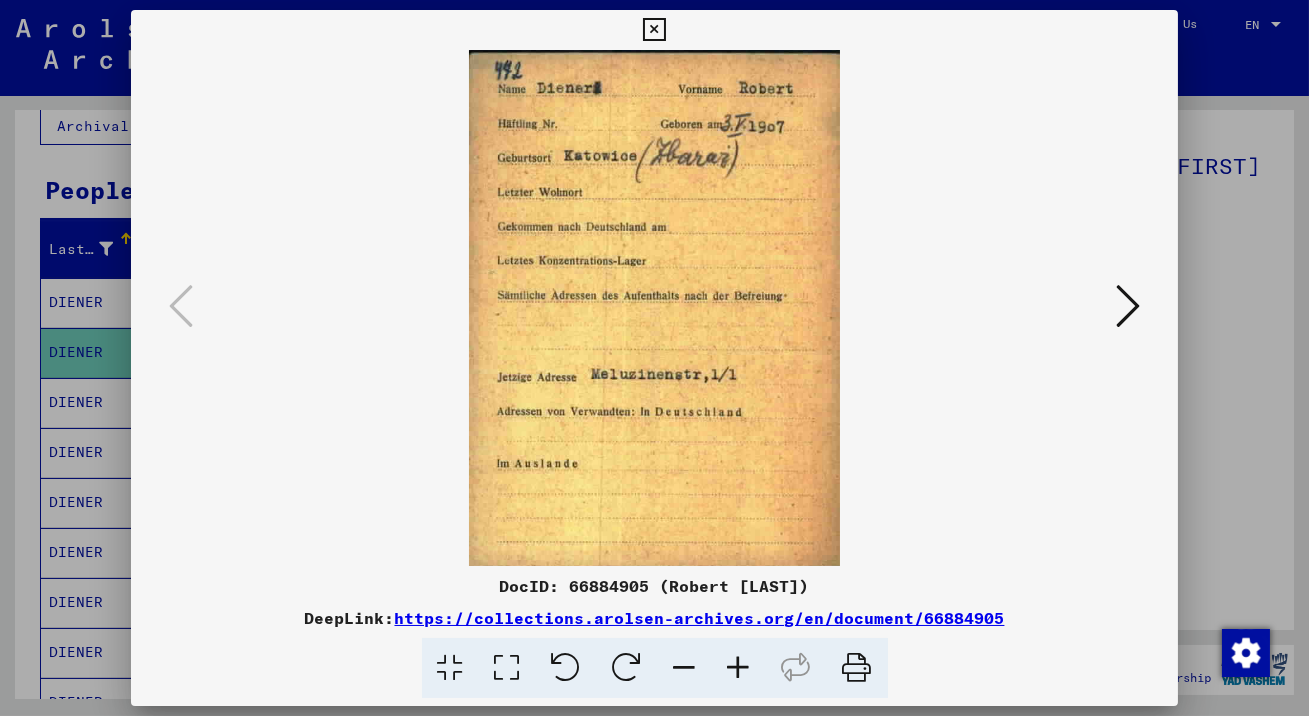 click at bounding box center [1128, 306] 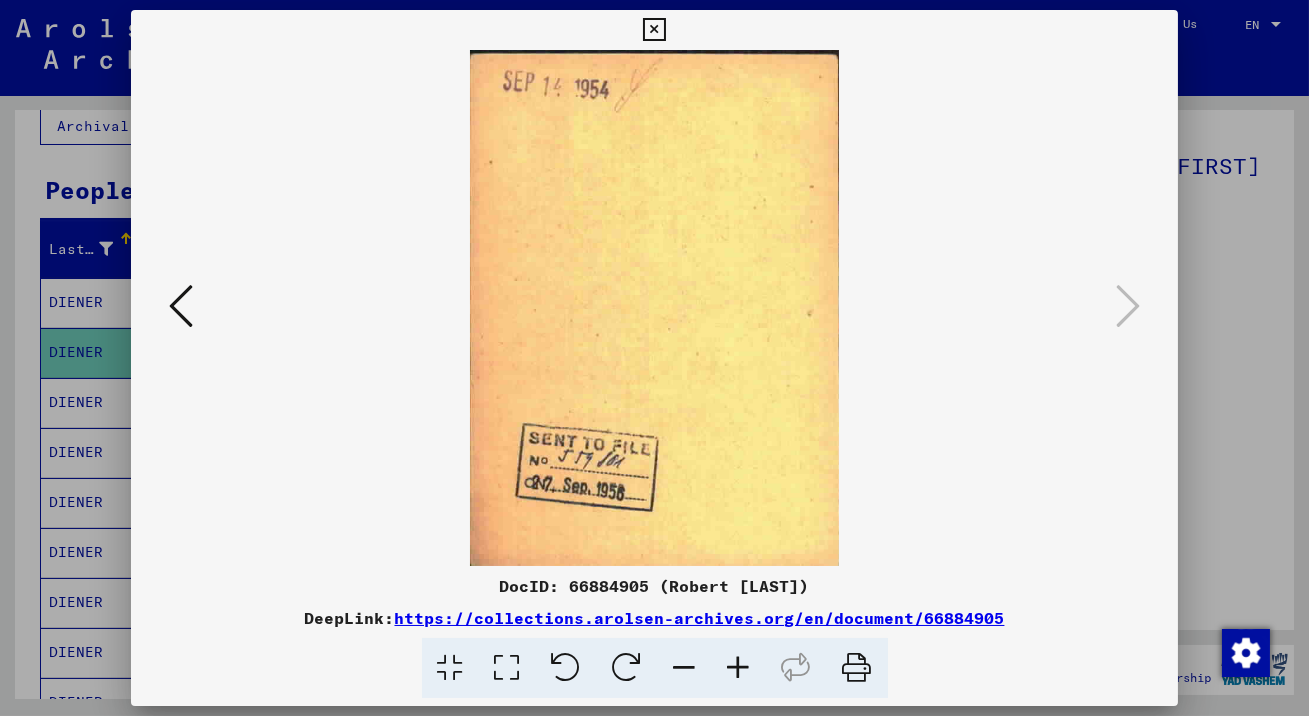 click at bounding box center (654, 30) 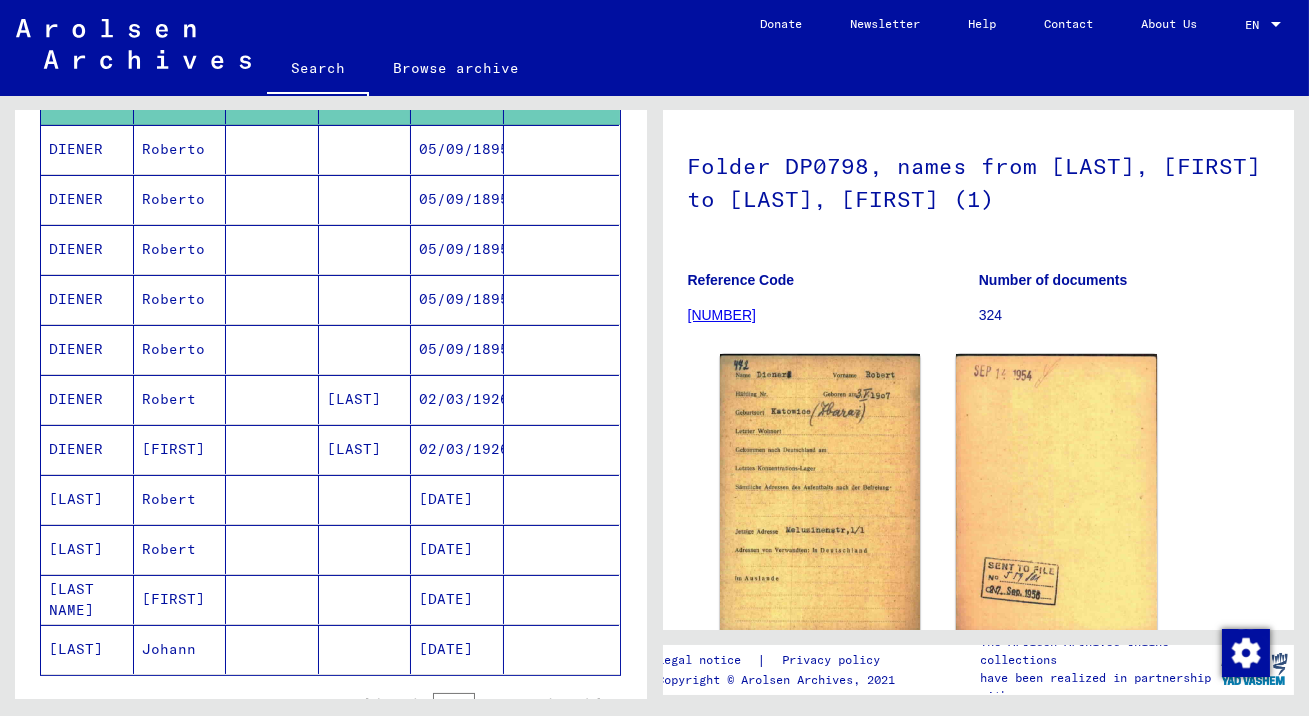 scroll, scrollTop: 380, scrollLeft: 0, axis: vertical 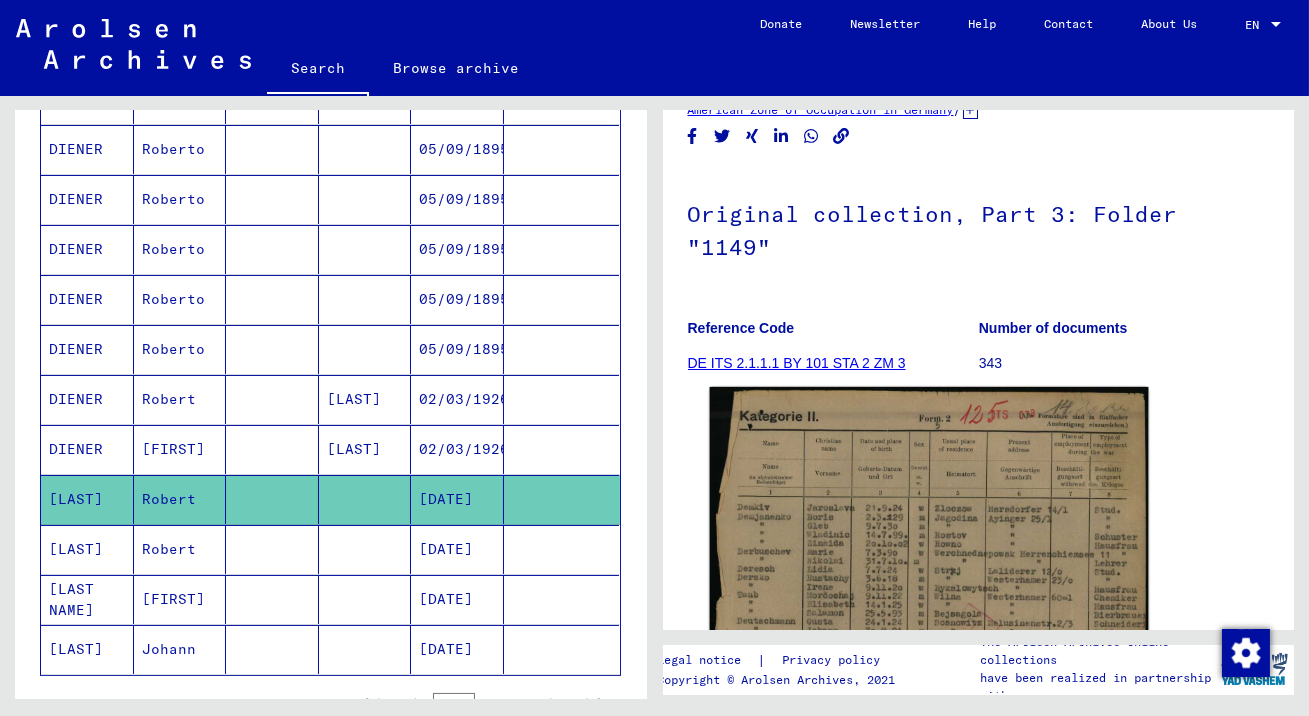 click 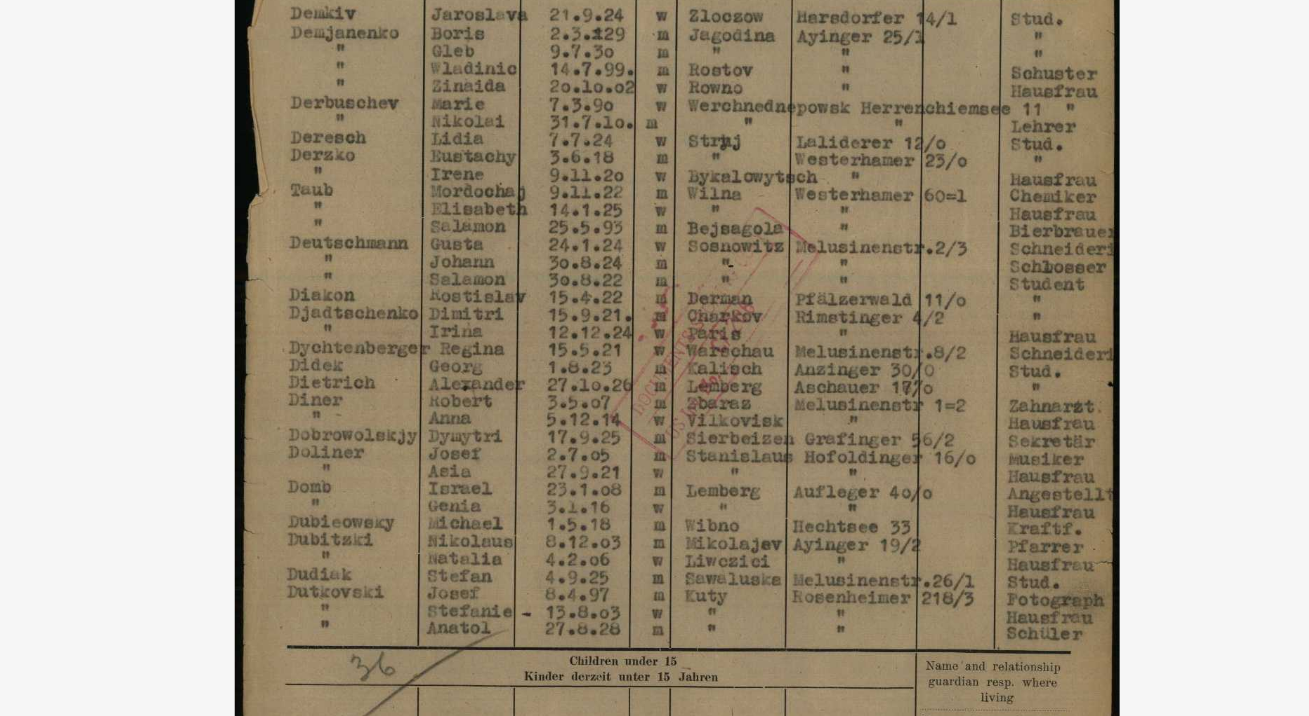 type 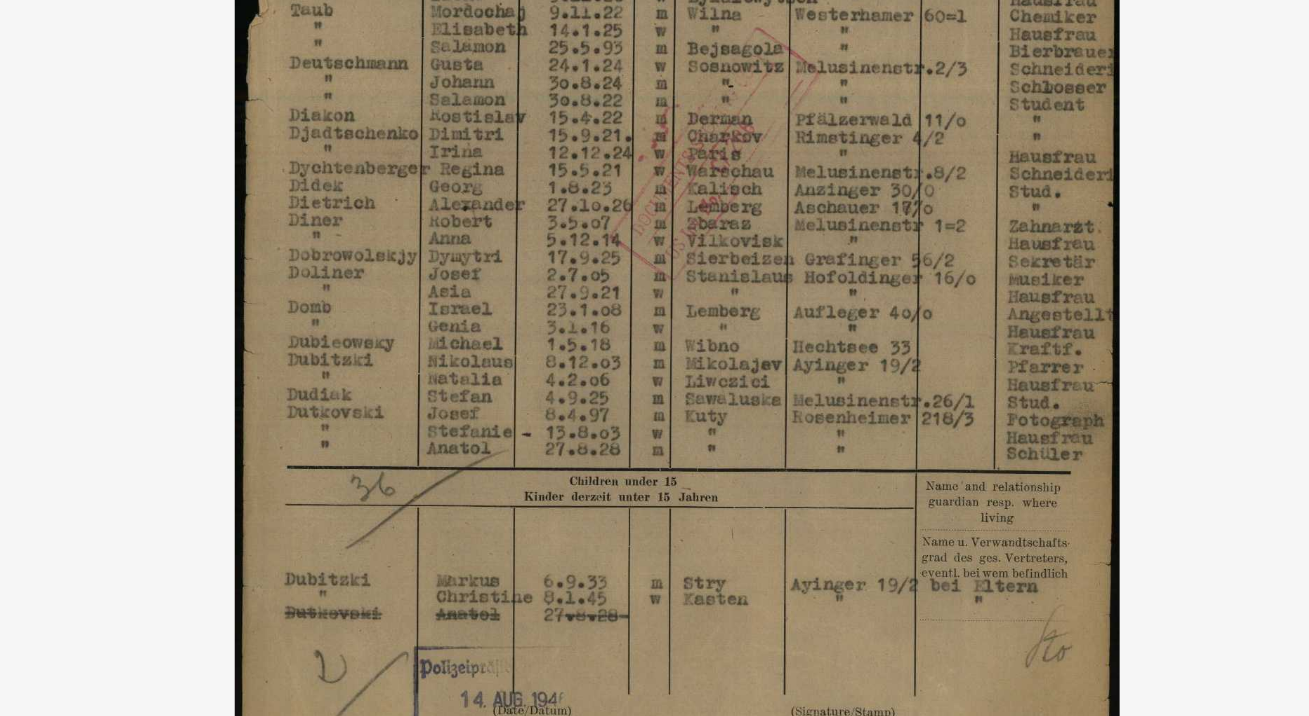 drag, startPoint x: 658, startPoint y: 326, endPoint x: 681, endPoint y: 327, distance: 23.021729 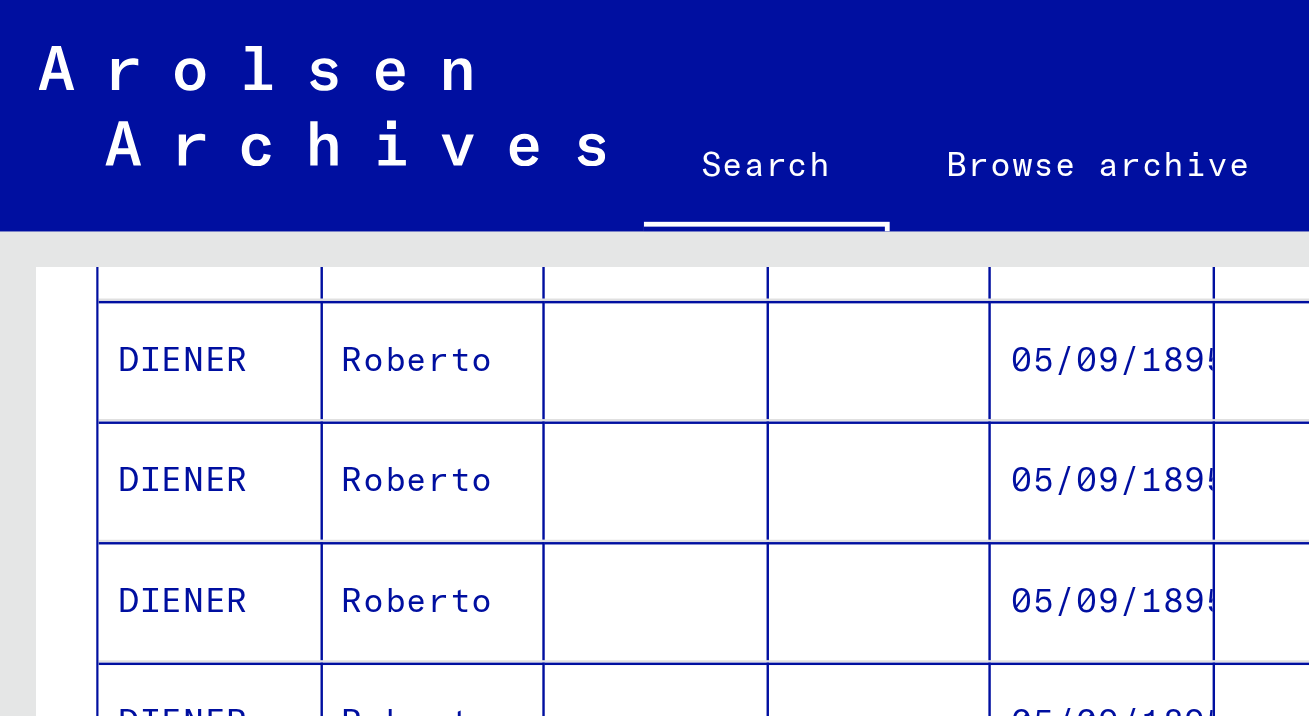 scroll, scrollTop: 0, scrollLeft: 0, axis: both 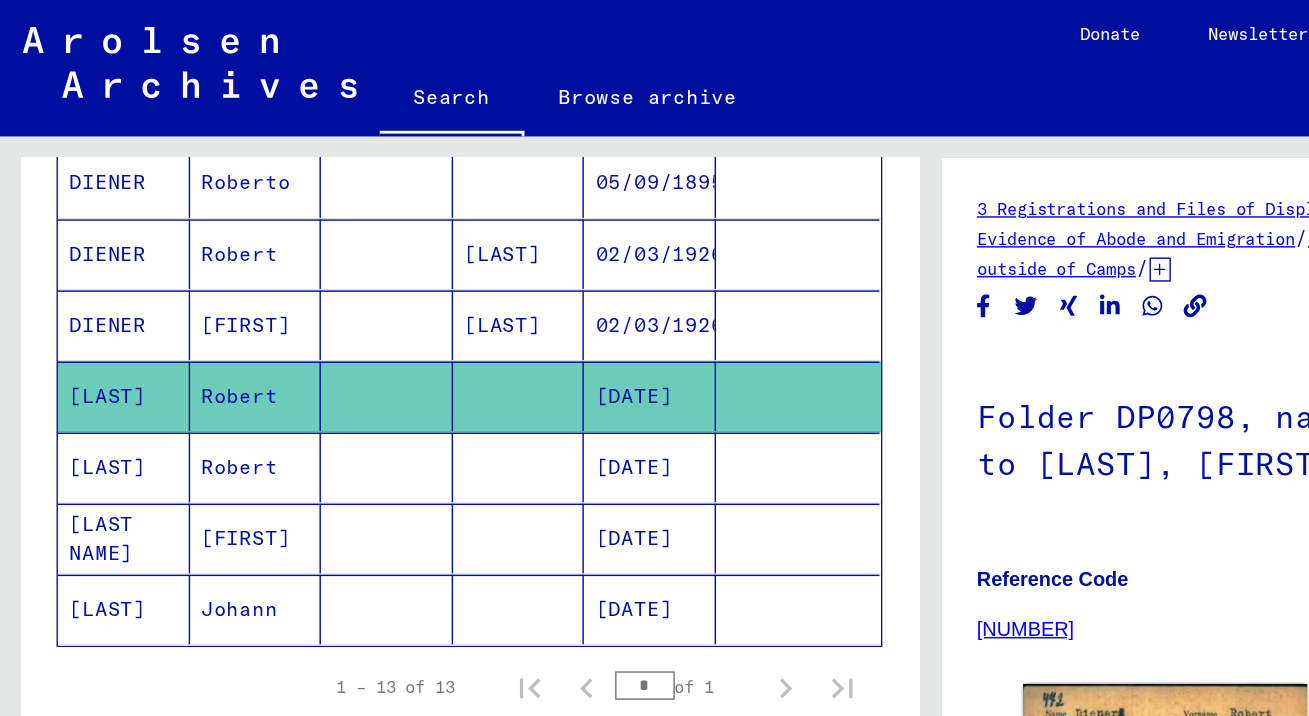 click on "Robert" at bounding box center (180, 378) 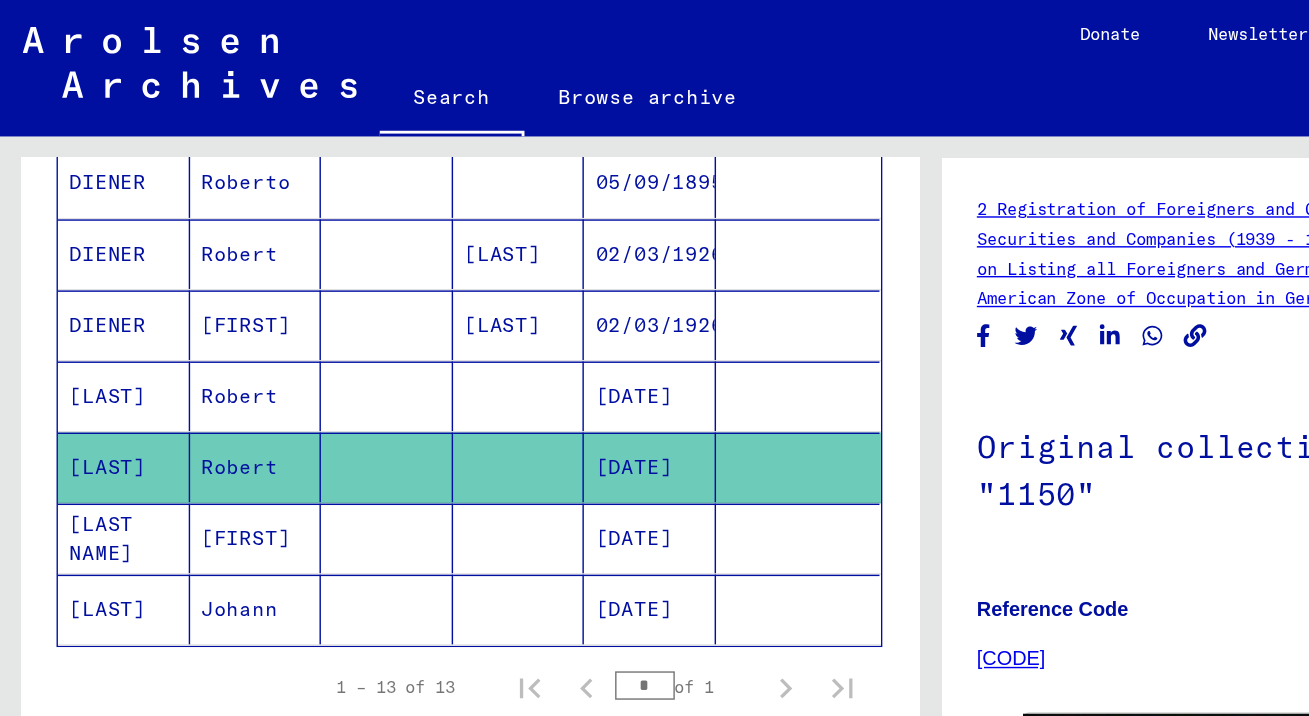 scroll, scrollTop: 0, scrollLeft: 0, axis: both 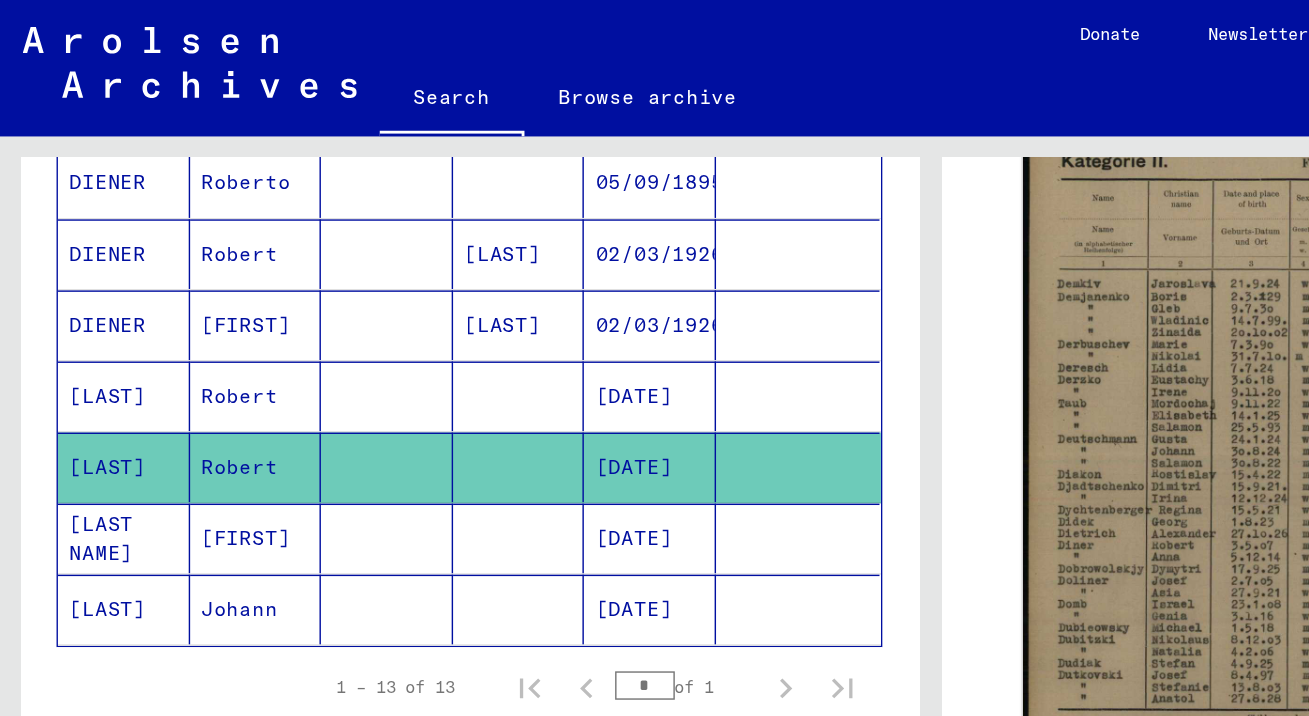 click on "[FIRST]" at bounding box center [180, 428] 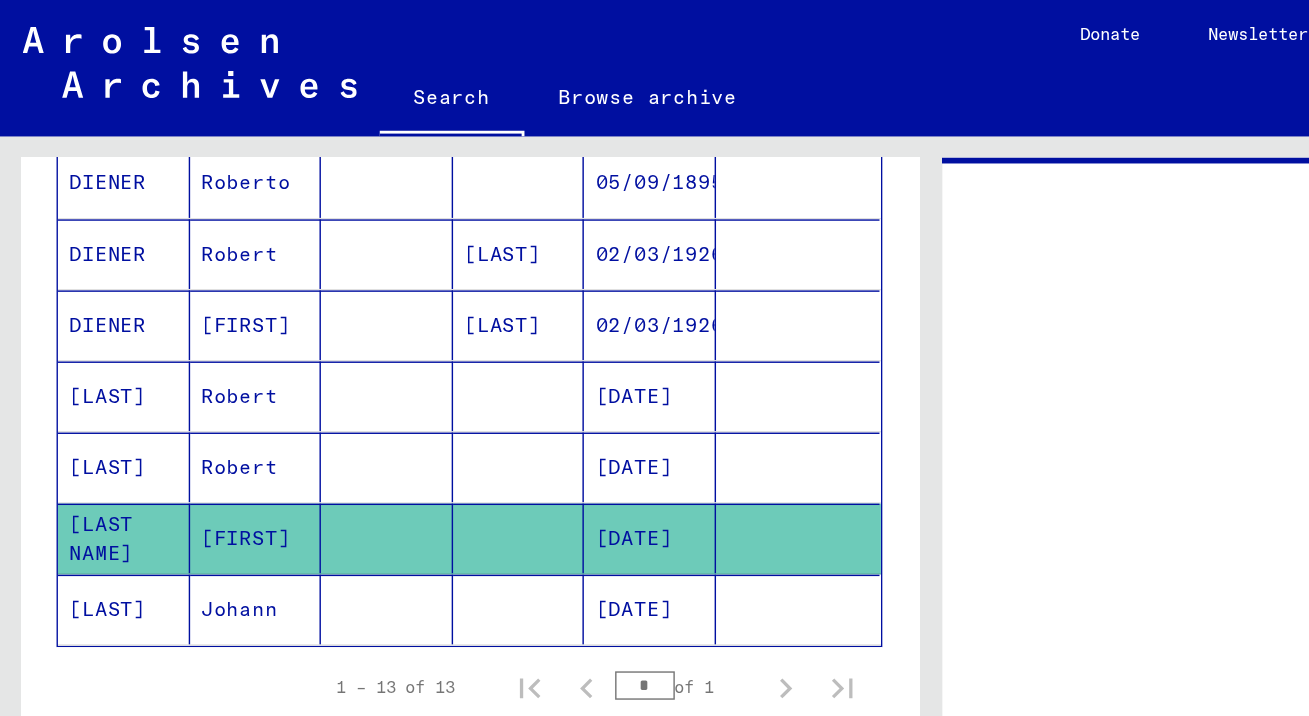 scroll, scrollTop: 0, scrollLeft: 0, axis: both 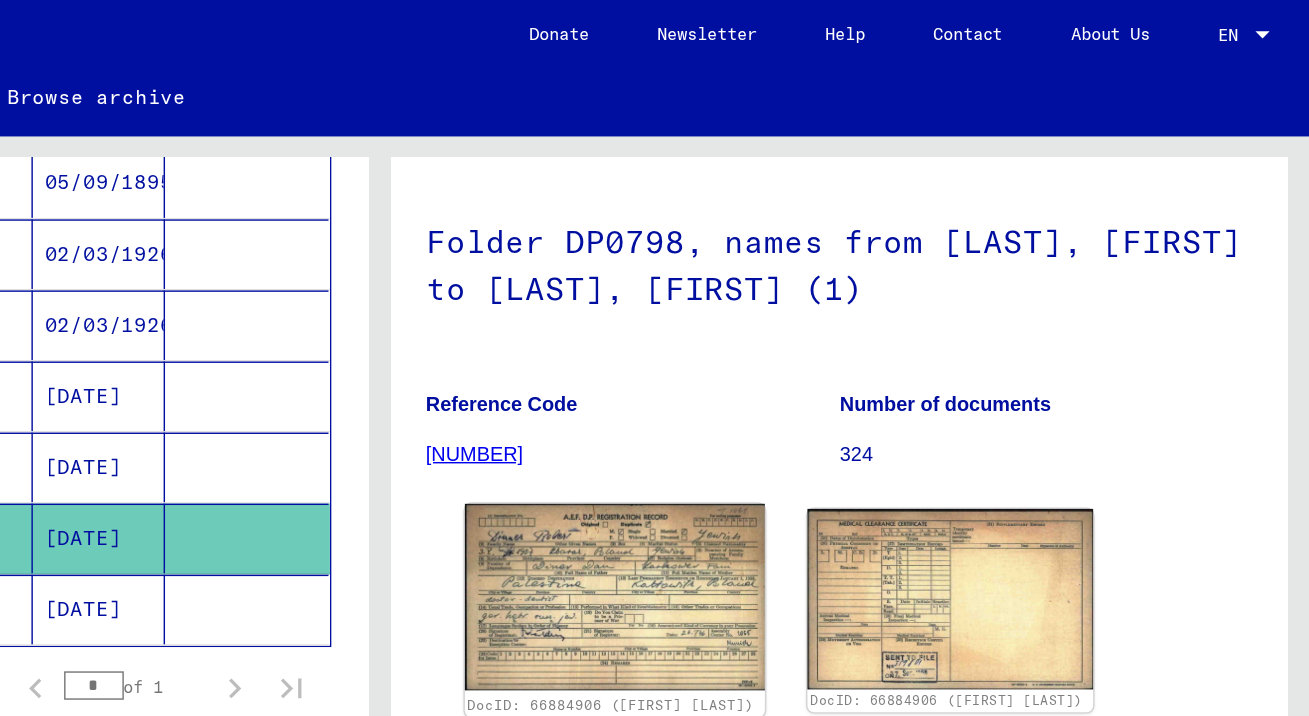 click 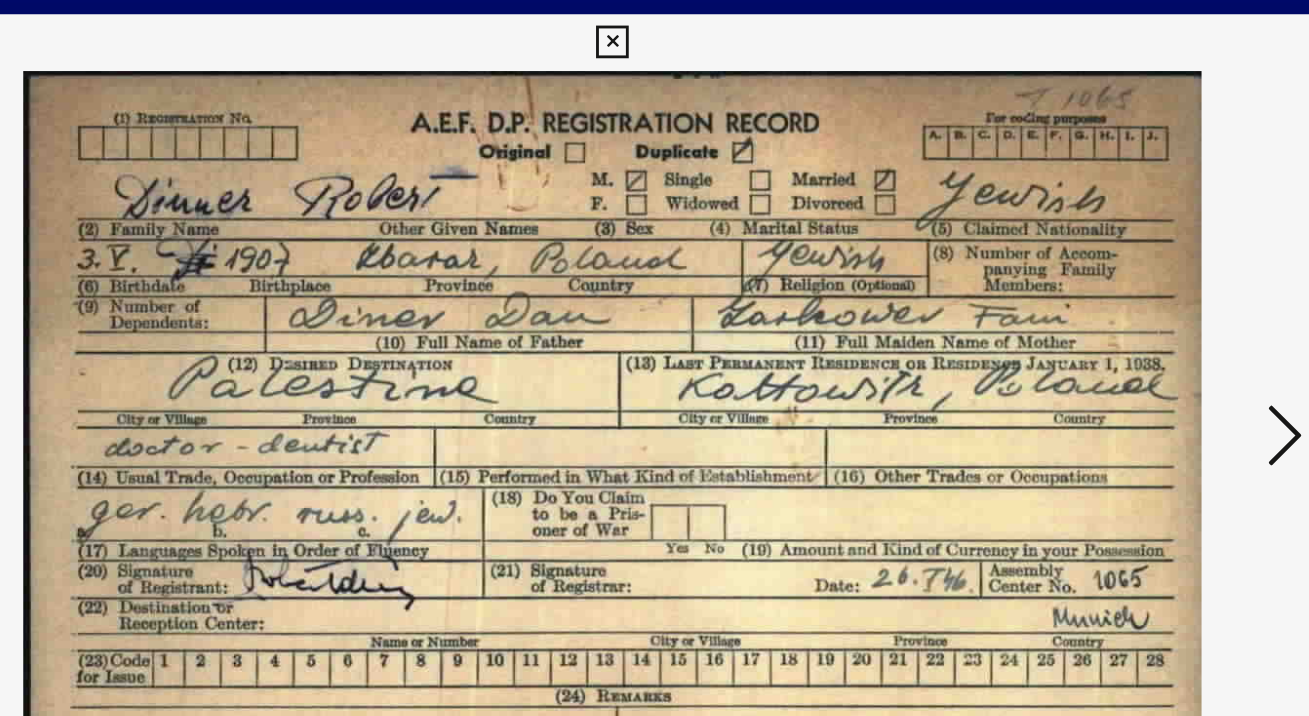 click at bounding box center (1128, 306) 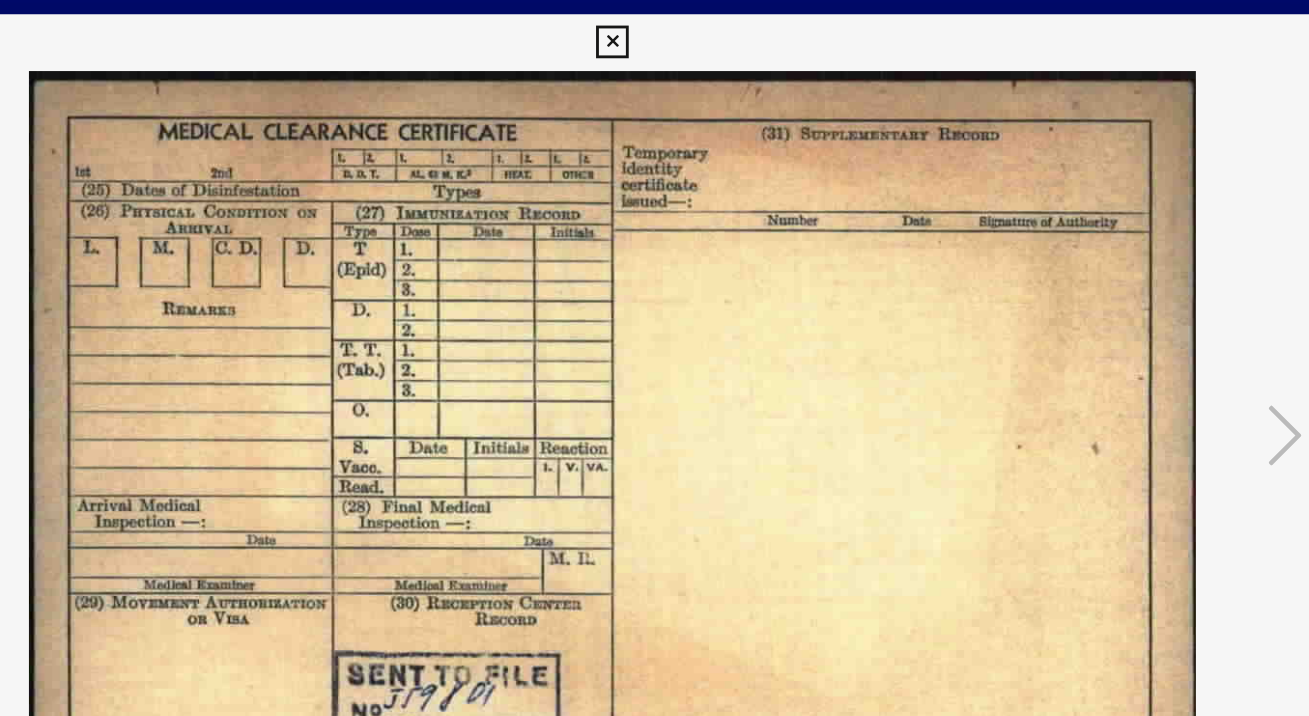 click at bounding box center (654, 30) 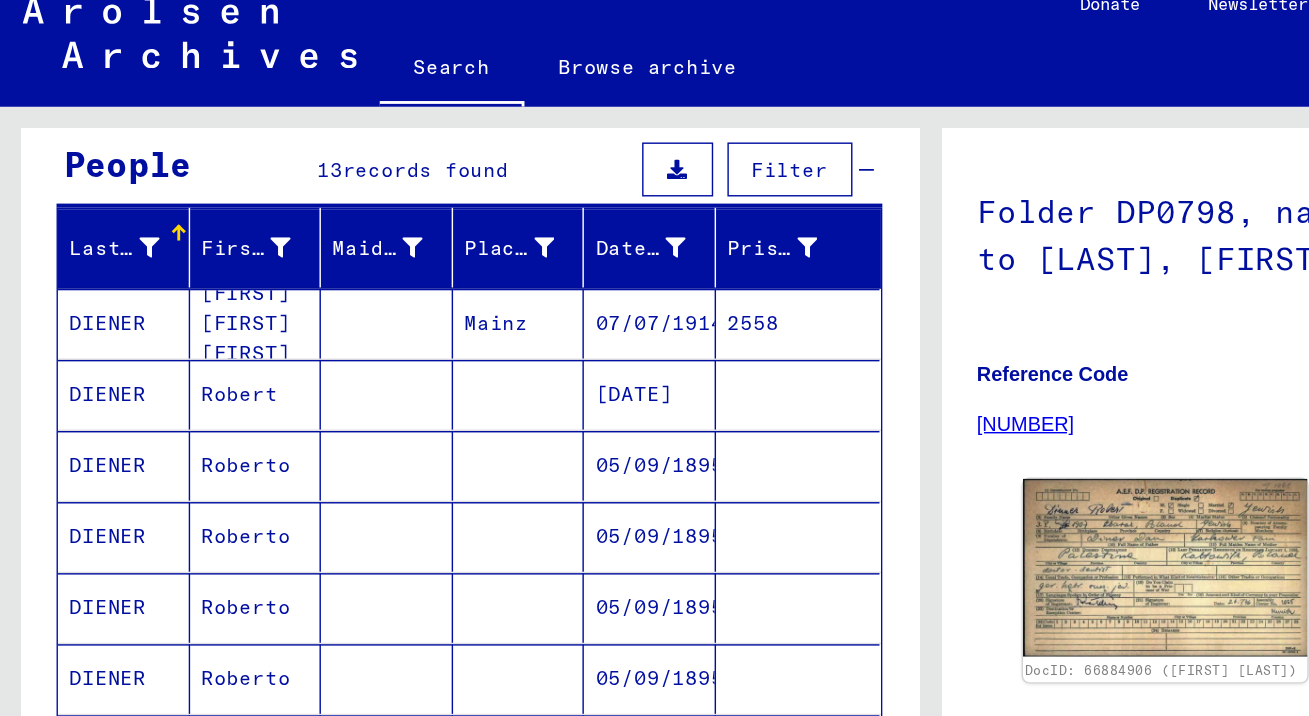 scroll, scrollTop: 117, scrollLeft: 0, axis: vertical 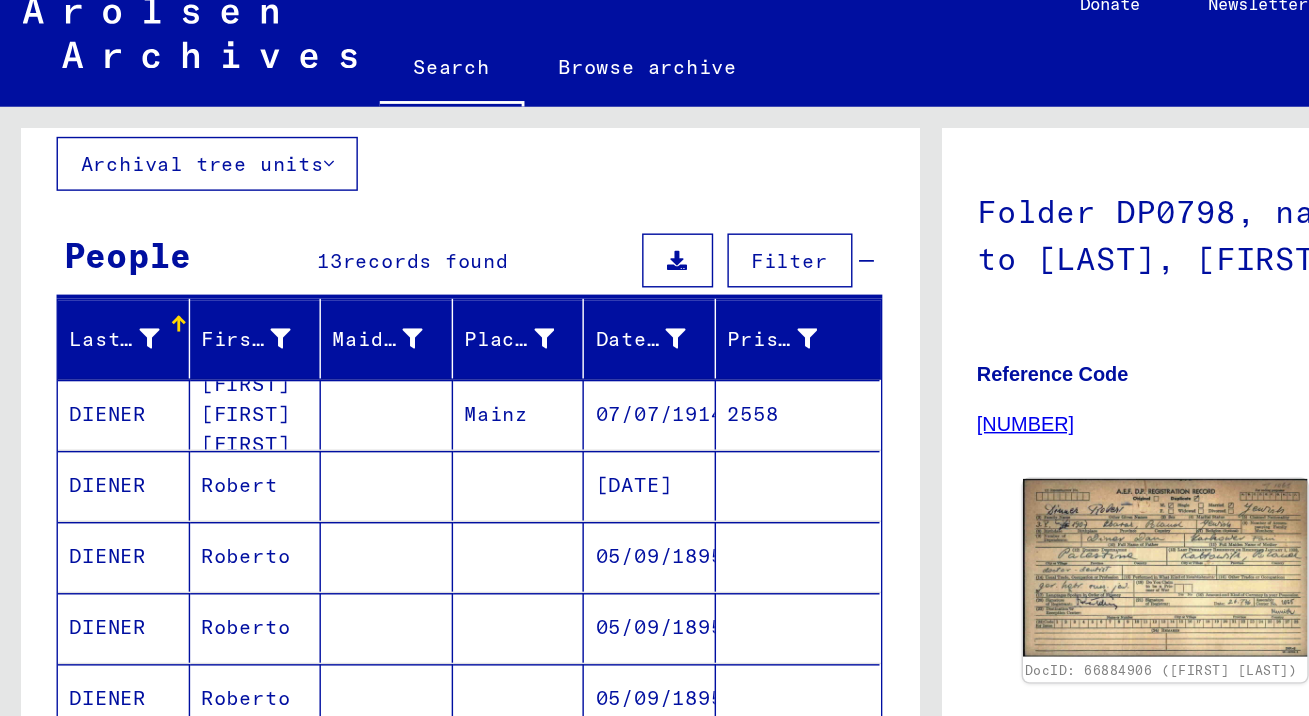 click on "Robert" at bounding box center (180, 412) 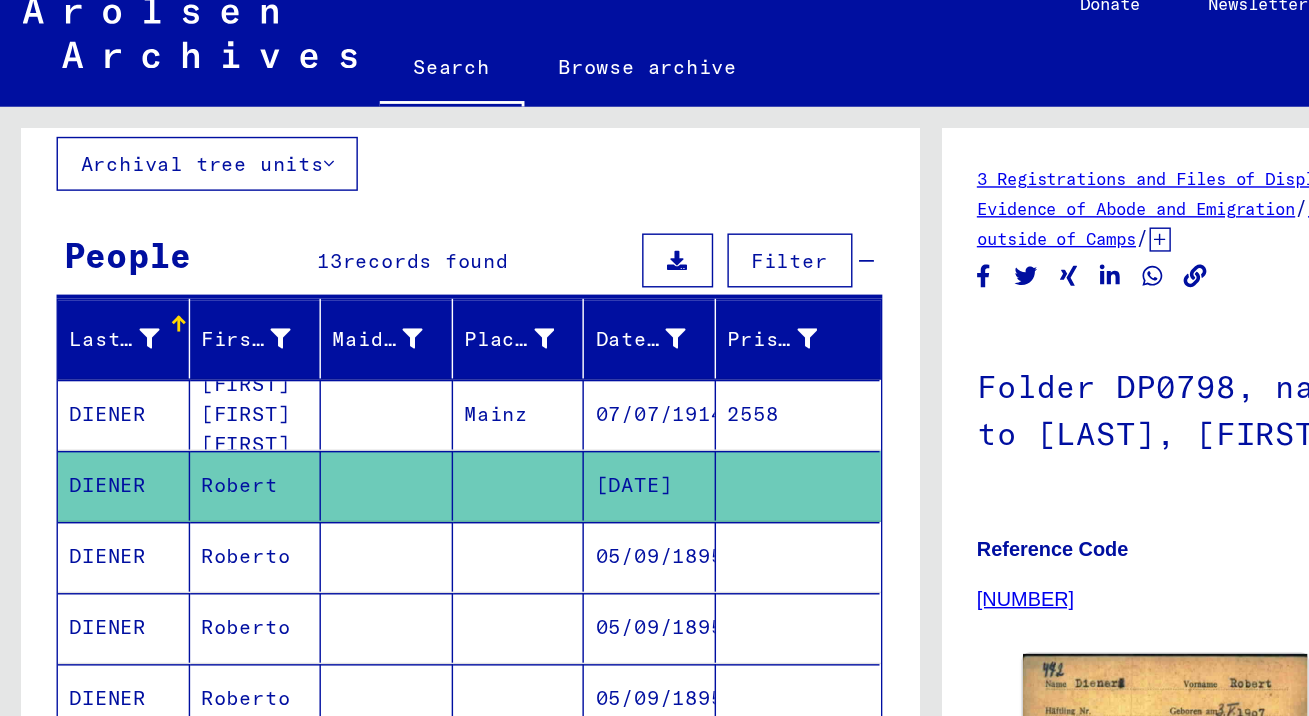 scroll, scrollTop: 0, scrollLeft: 0, axis: both 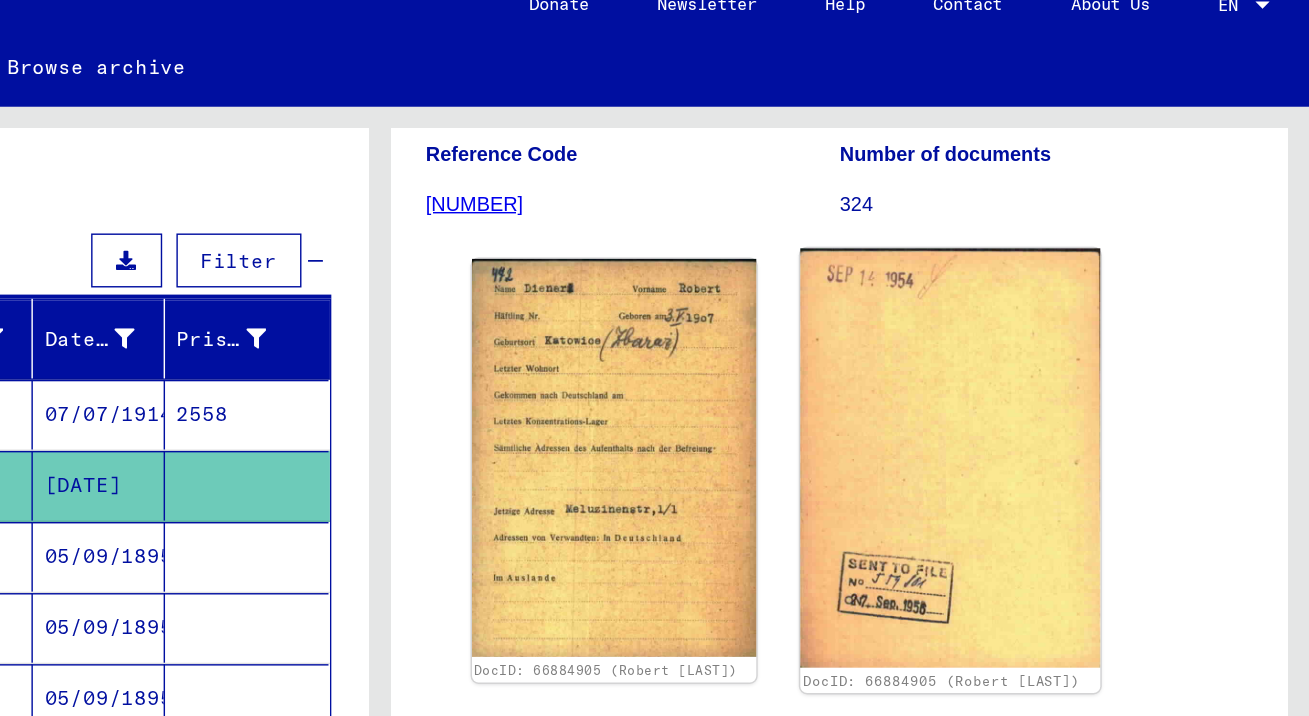 click 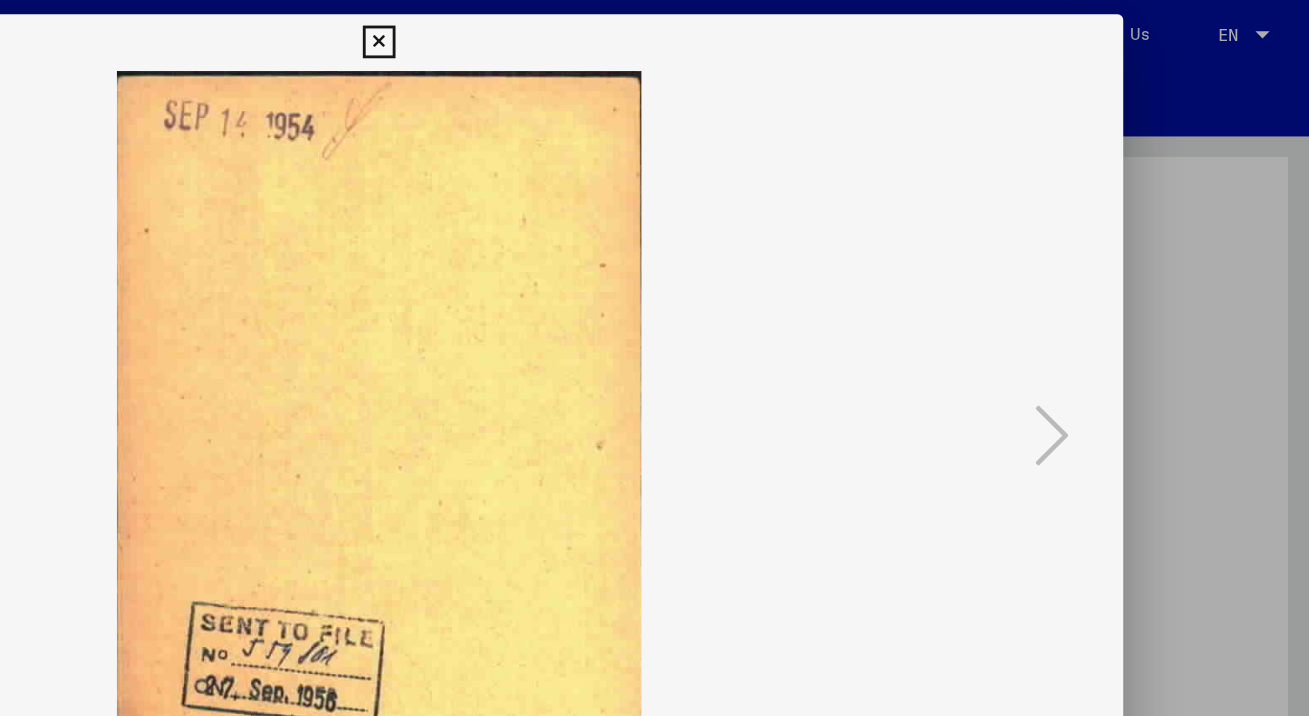 click at bounding box center [654, 30] 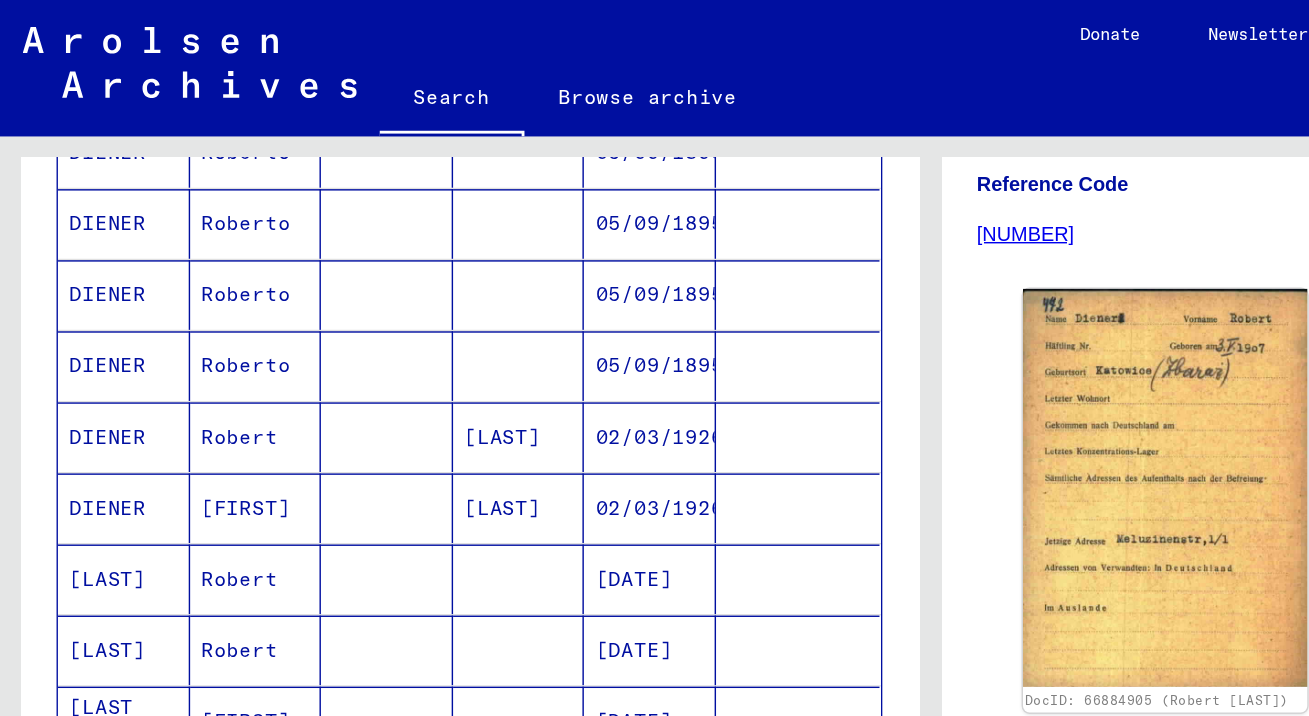 scroll, scrollTop: 764, scrollLeft: 0, axis: vertical 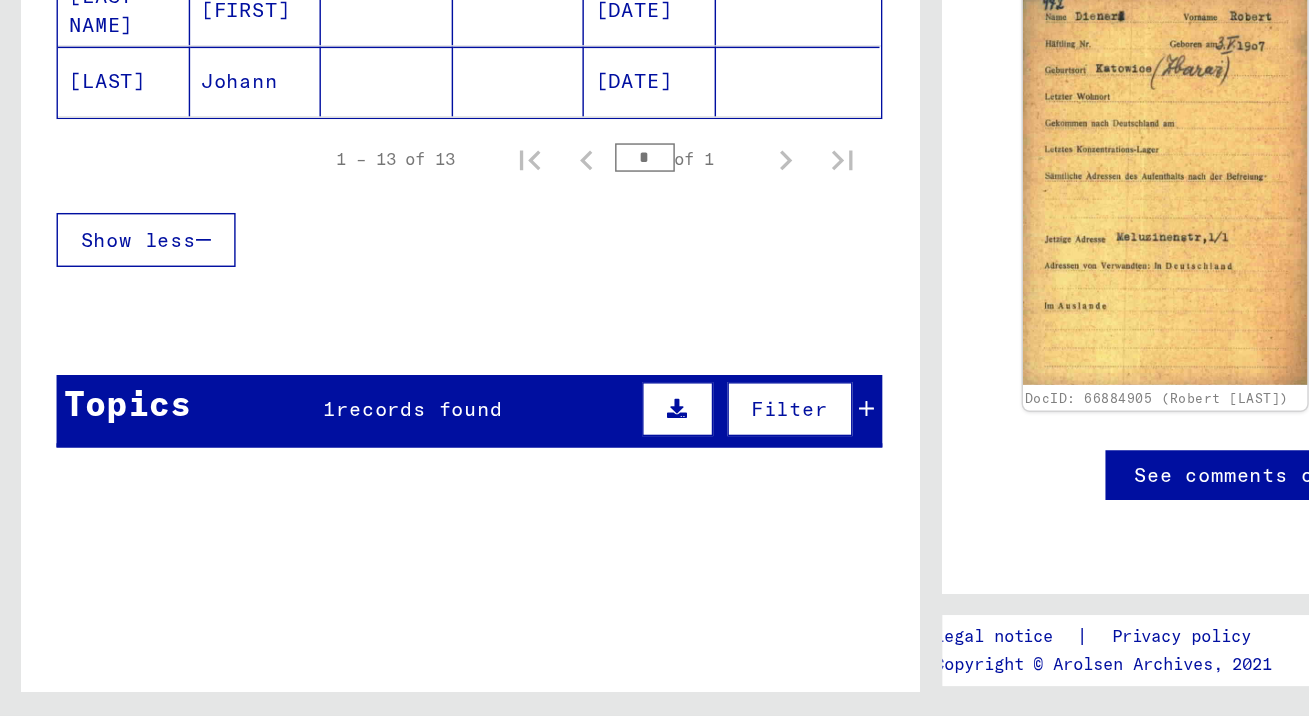 click on "records found" at bounding box center [295, 500] 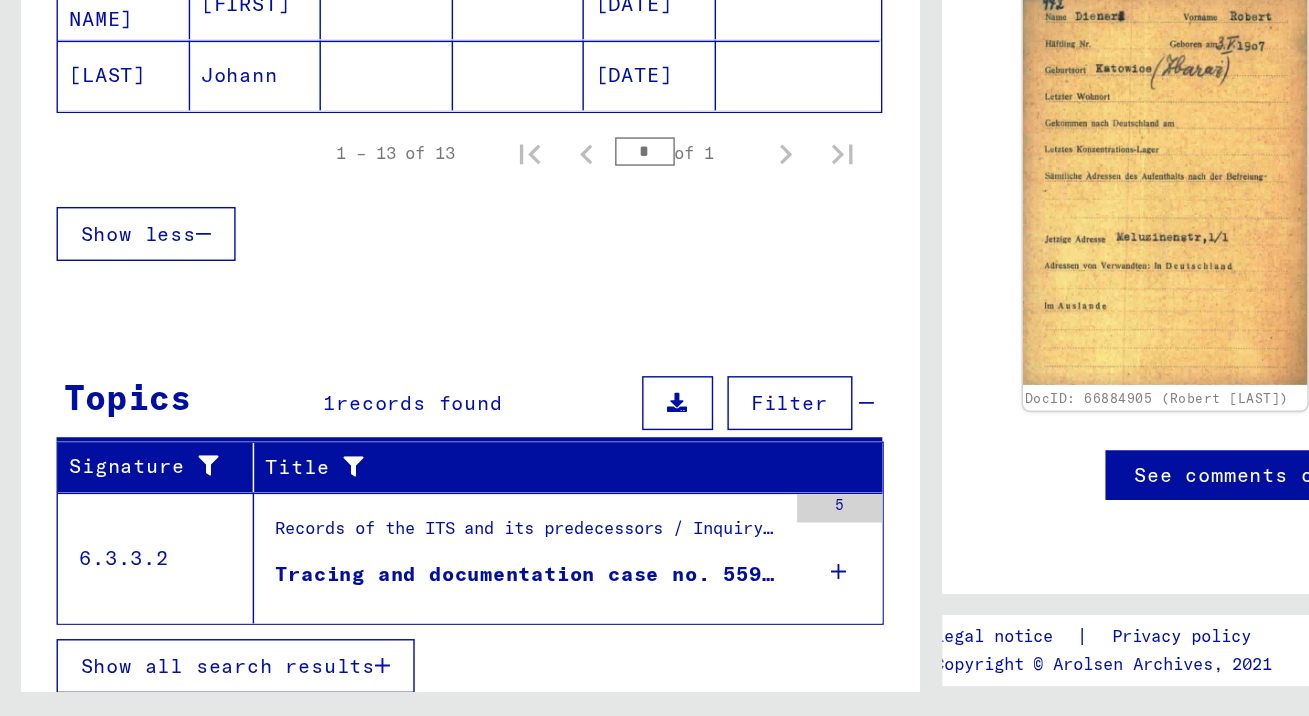 scroll, scrollTop: 780, scrollLeft: 0, axis: vertical 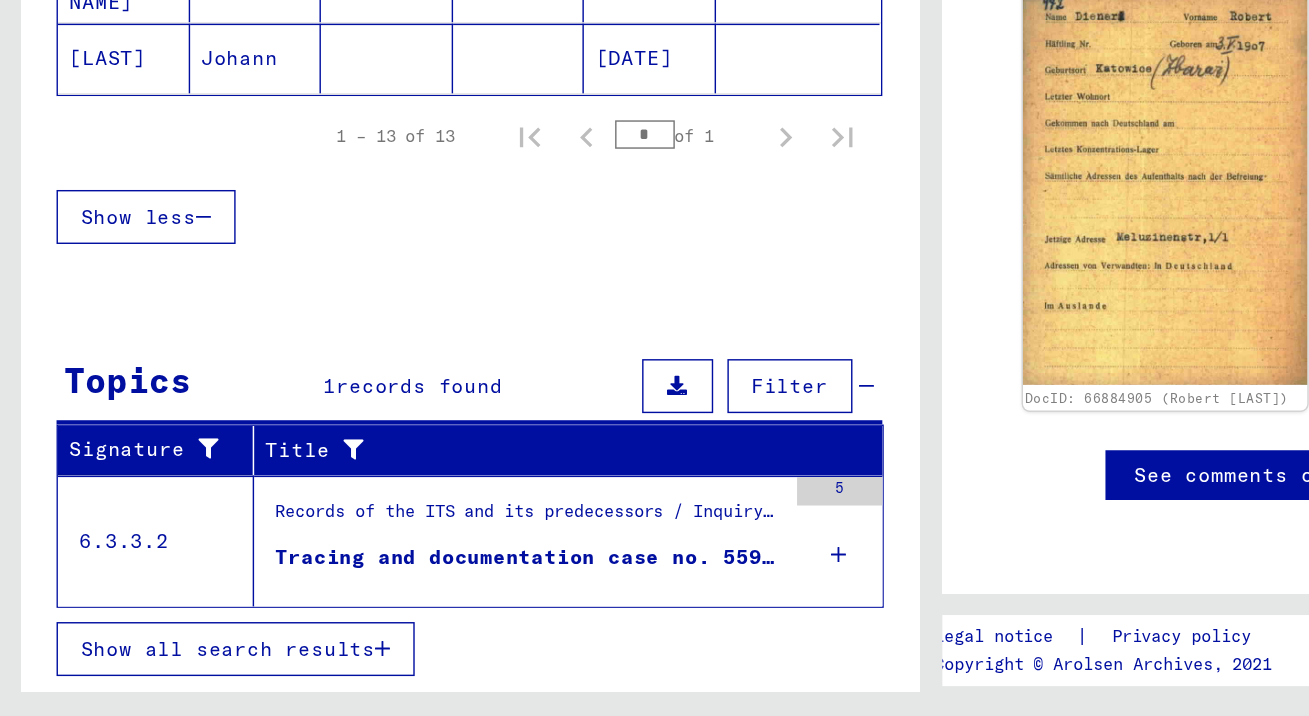 click on "Records of the ITS and its predecessors / Inquiry processing / ITS case files as of 1947 / Repository of T/D cases / Tracing and documentation cases with (T/D) numbers between 500.000 and 749.999 / Tracing and documentation cases with (T/D) numbers between 559.500 and 559.999" at bounding box center [372, 578] 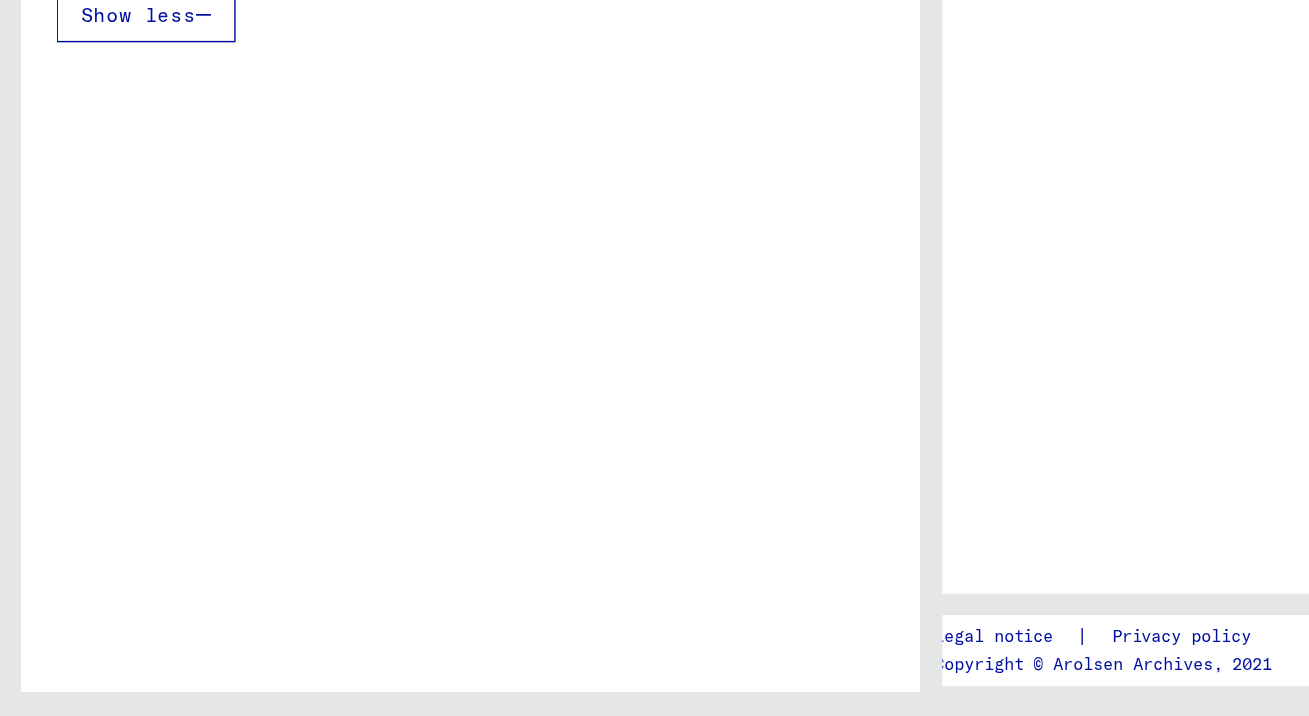 scroll, scrollTop: 0, scrollLeft: 0, axis: both 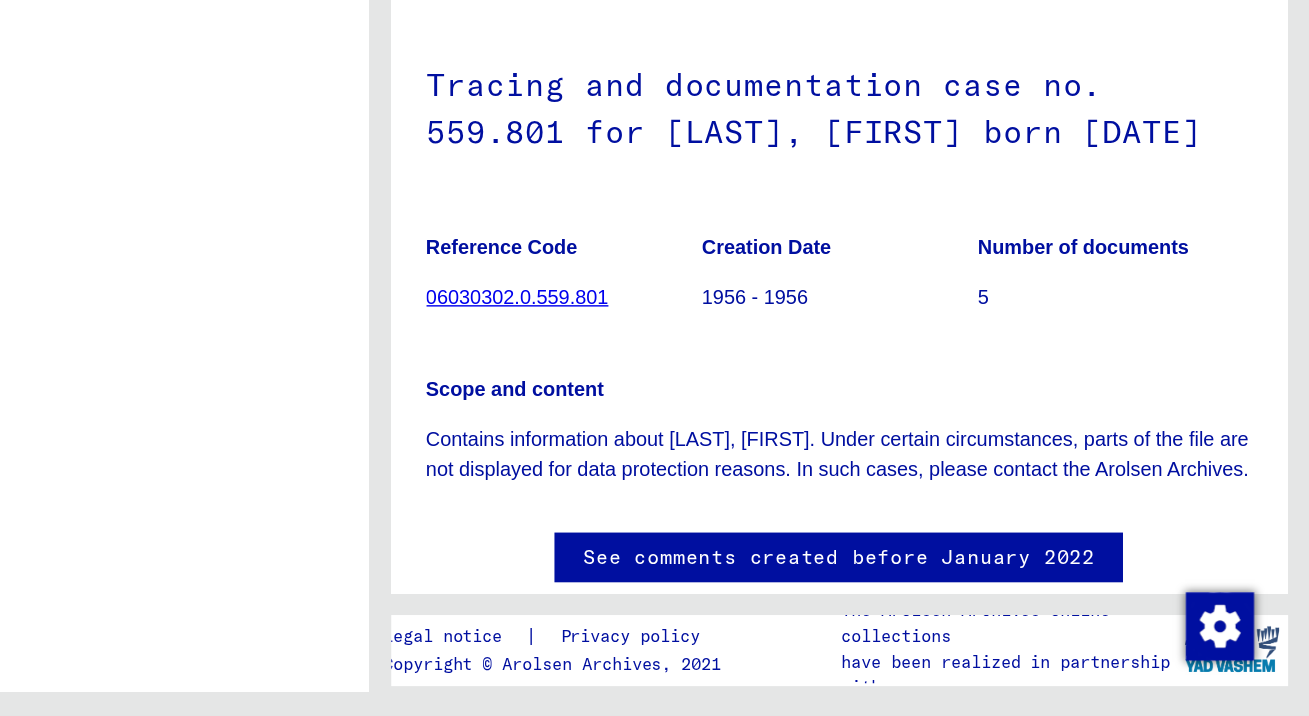 click on "Reference Code 06030302.0.559.801" 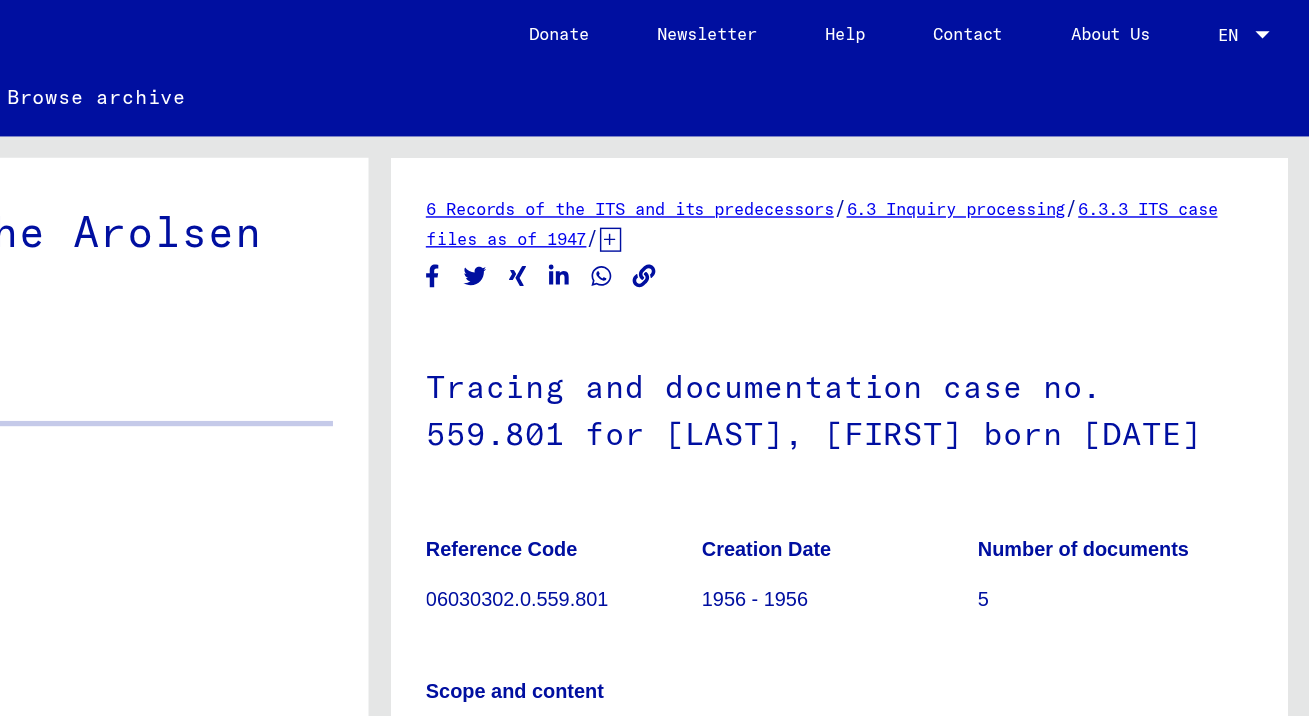 scroll, scrollTop: 0, scrollLeft: 0, axis: both 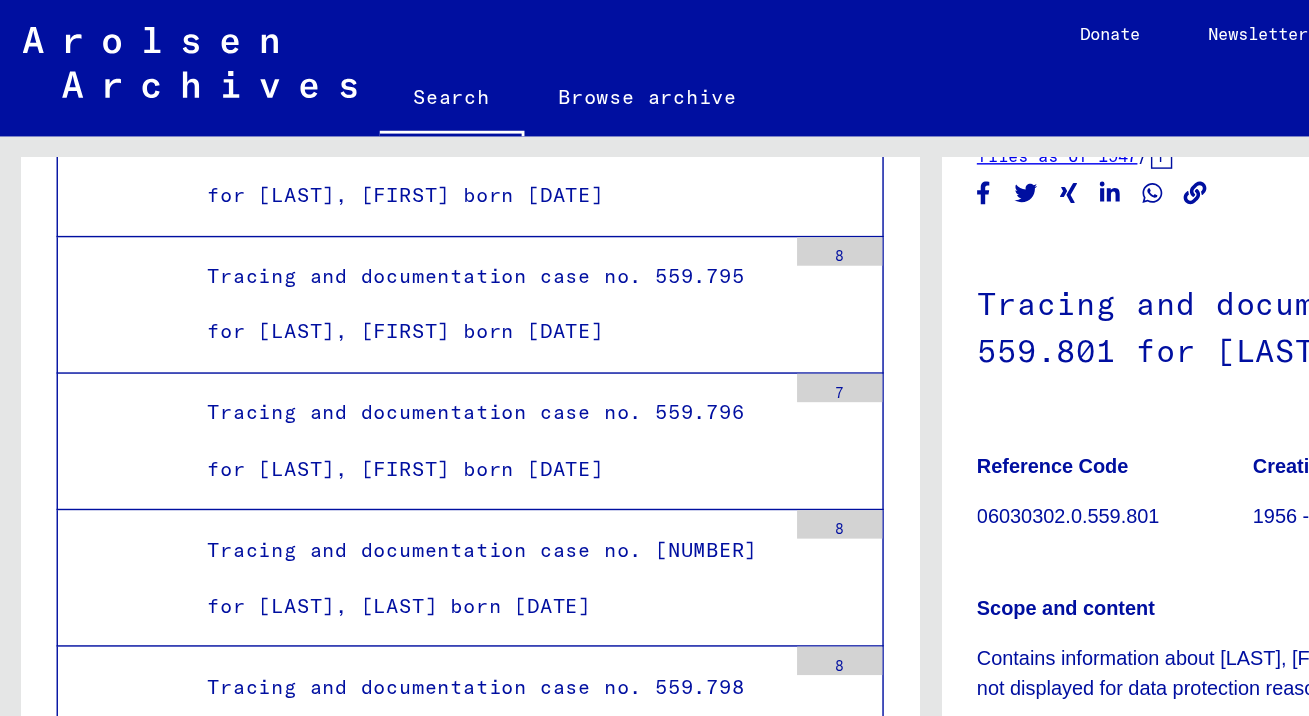 click on "5" at bounding box center [591, 755] 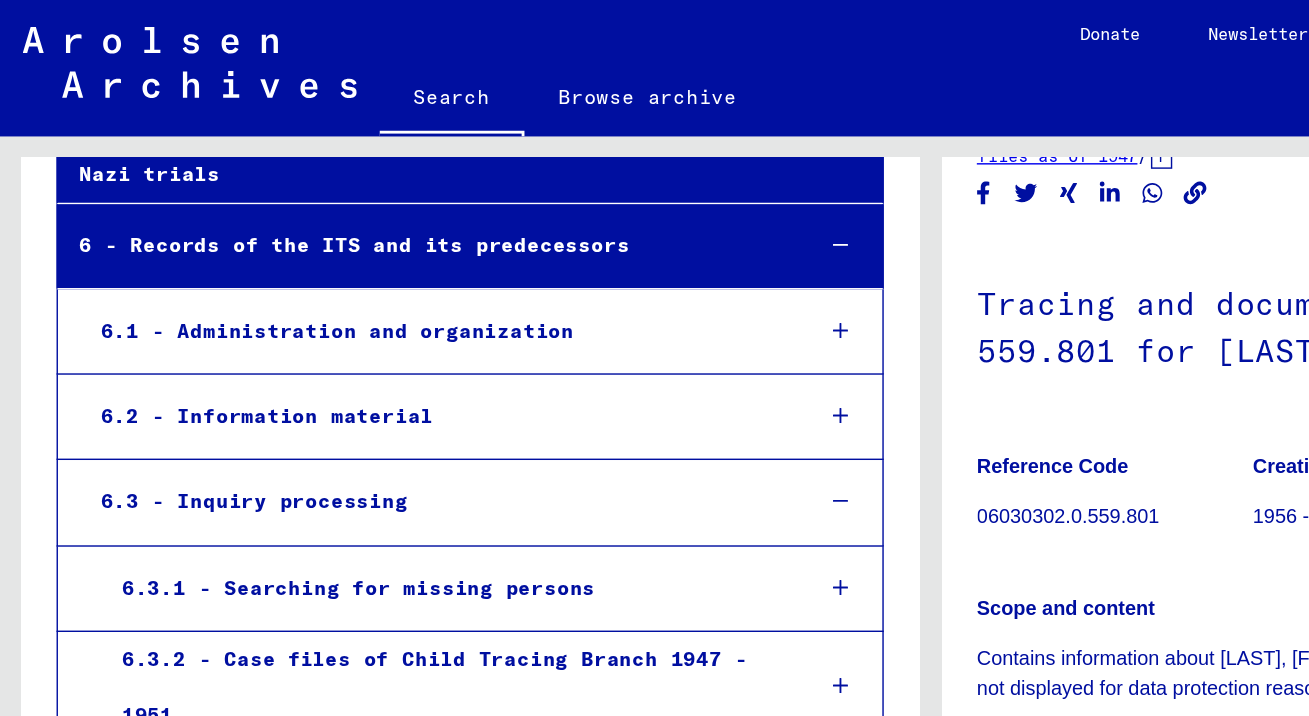 scroll, scrollTop: 595, scrollLeft: 0, axis: vertical 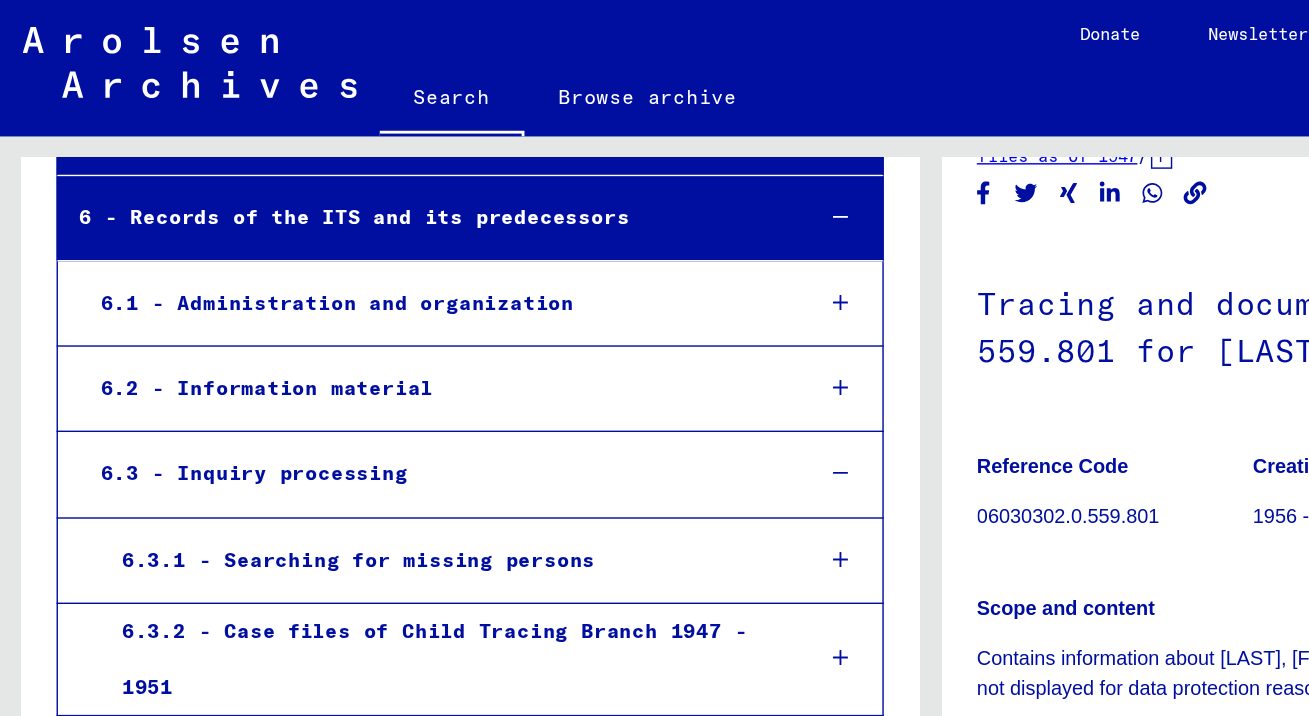 click on "6 - Records of the ITS and its predecessors" at bounding box center (297, 153) 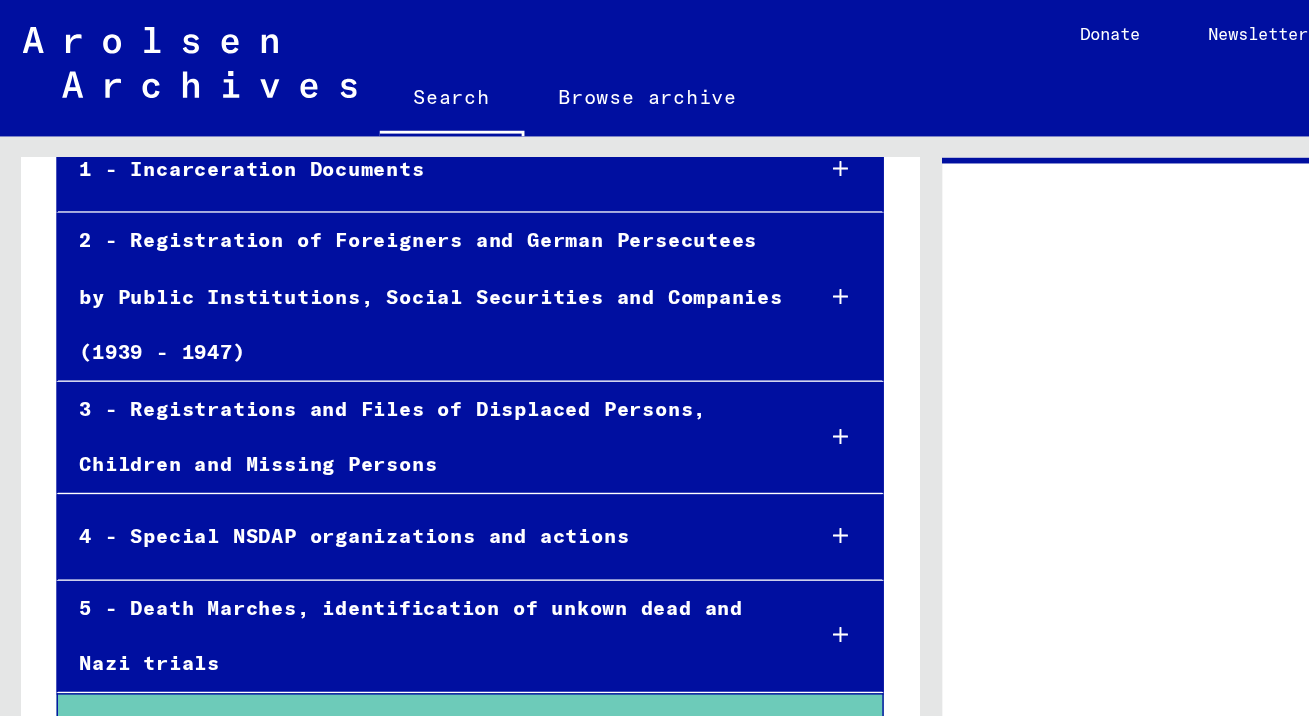 scroll, scrollTop: 225, scrollLeft: 0, axis: vertical 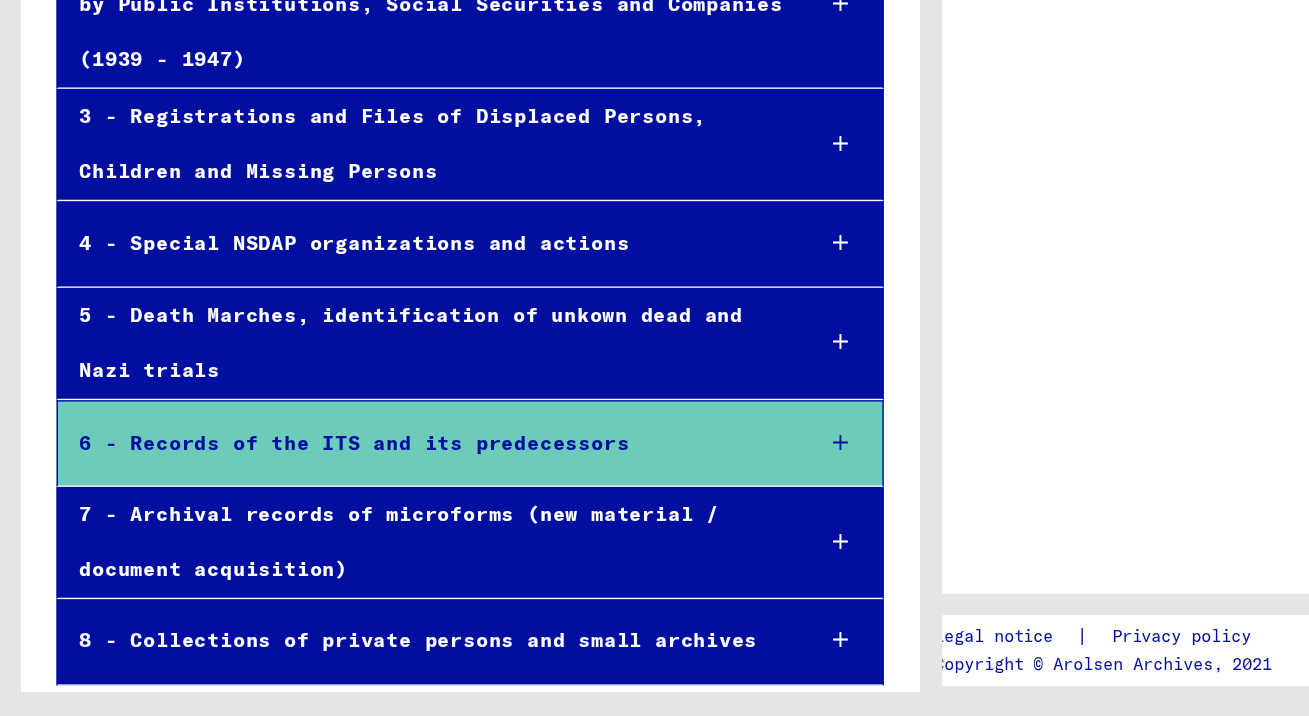 click on "4 - Special NSDAP organizations and actions" at bounding box center [331, 384] 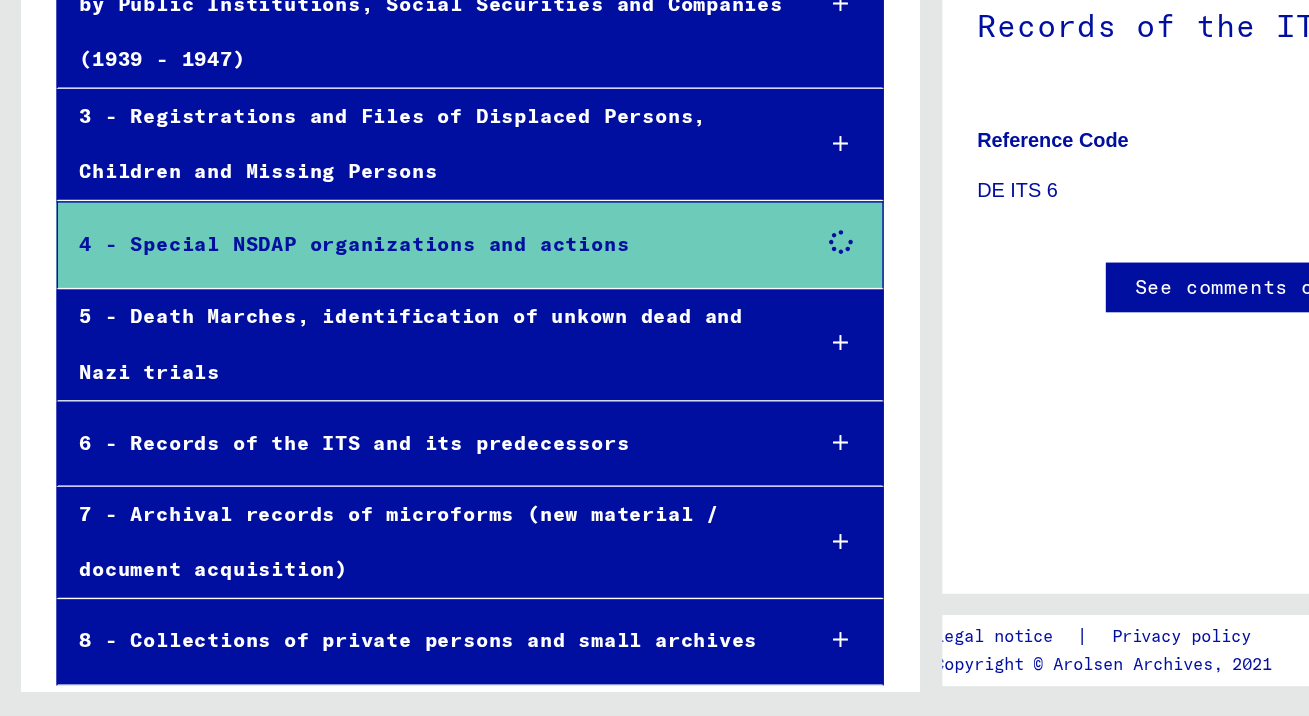 scroll, scrollTop: 344, scrollLeft: 0, axis: vertical 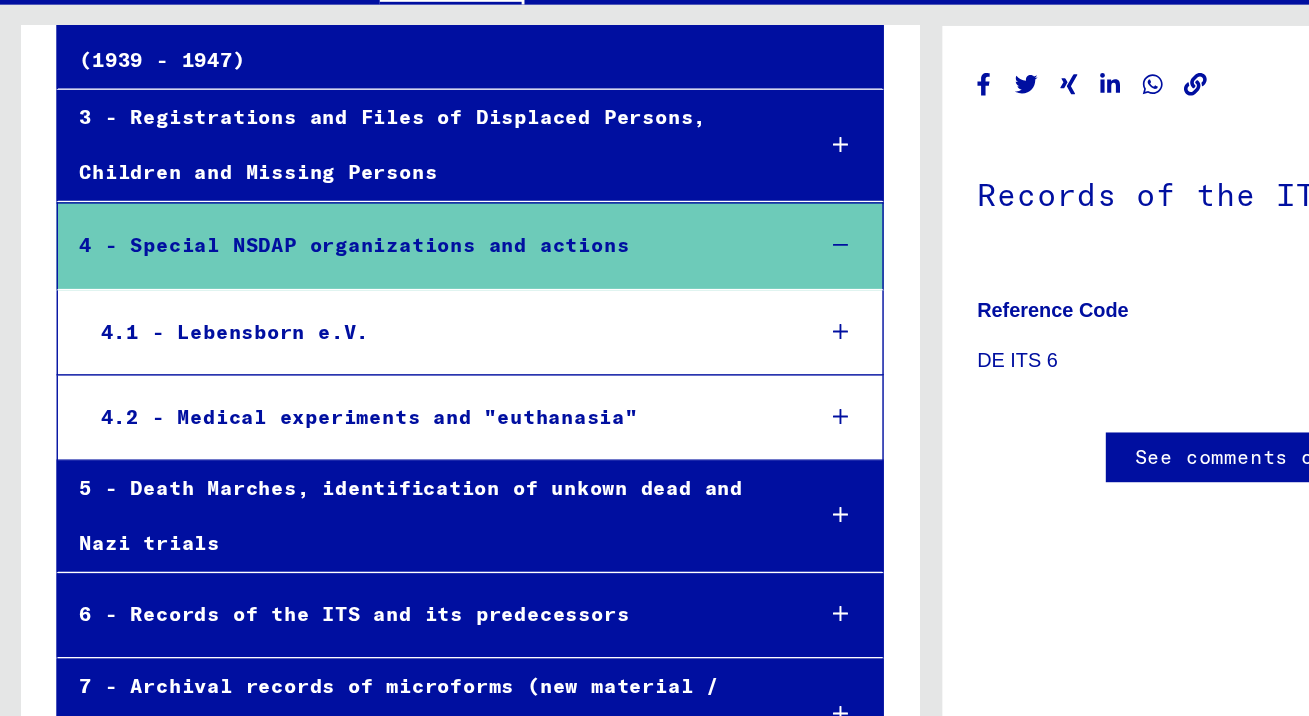 click on "6 - Records of the ITS and its predecessors" at bounding box center [297, 525] 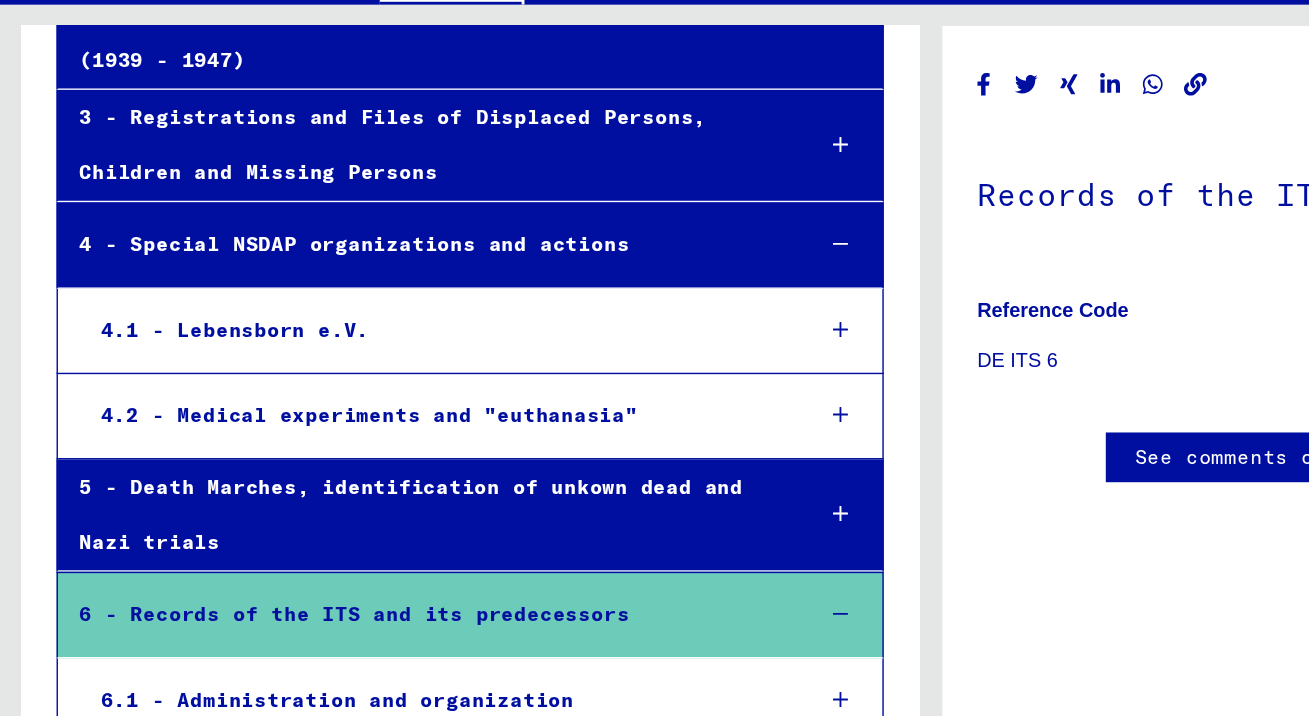 scroll, scrollTop: 658, scrollLeft: 0, axis: vertical 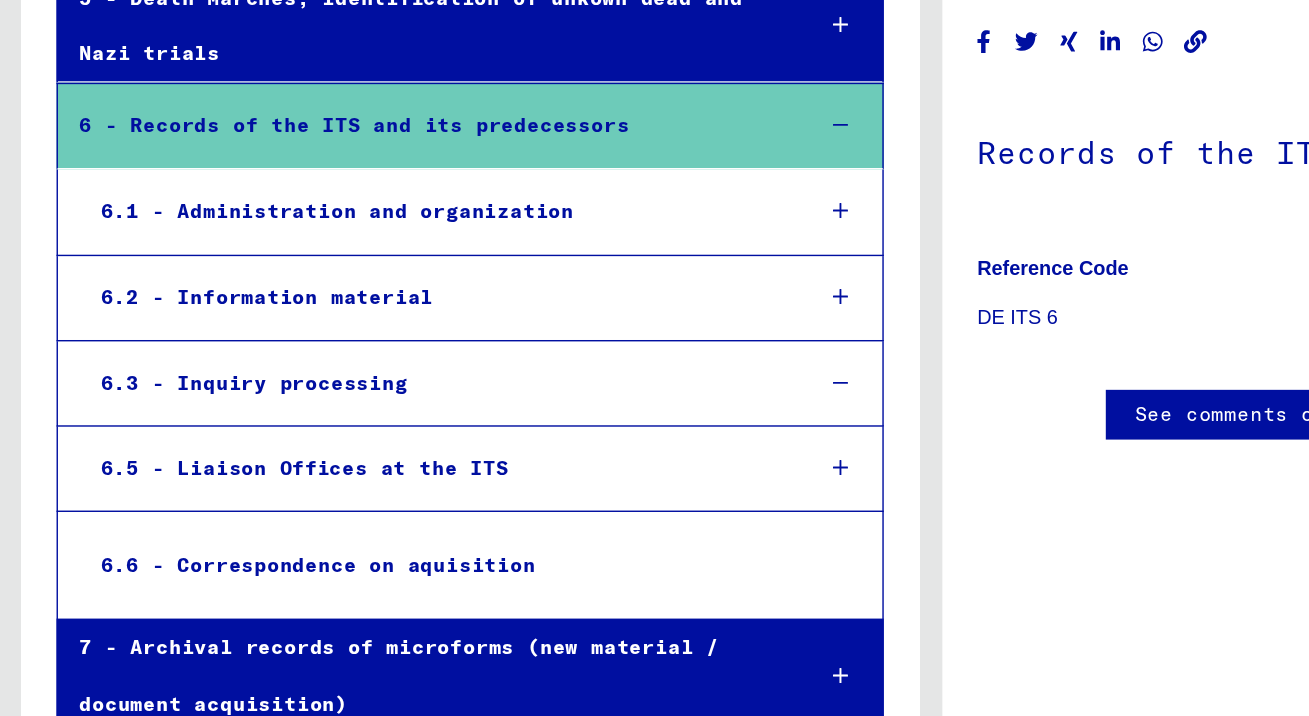 click on "6.3 - Inquiry processing" at bounding box center [304, 392] 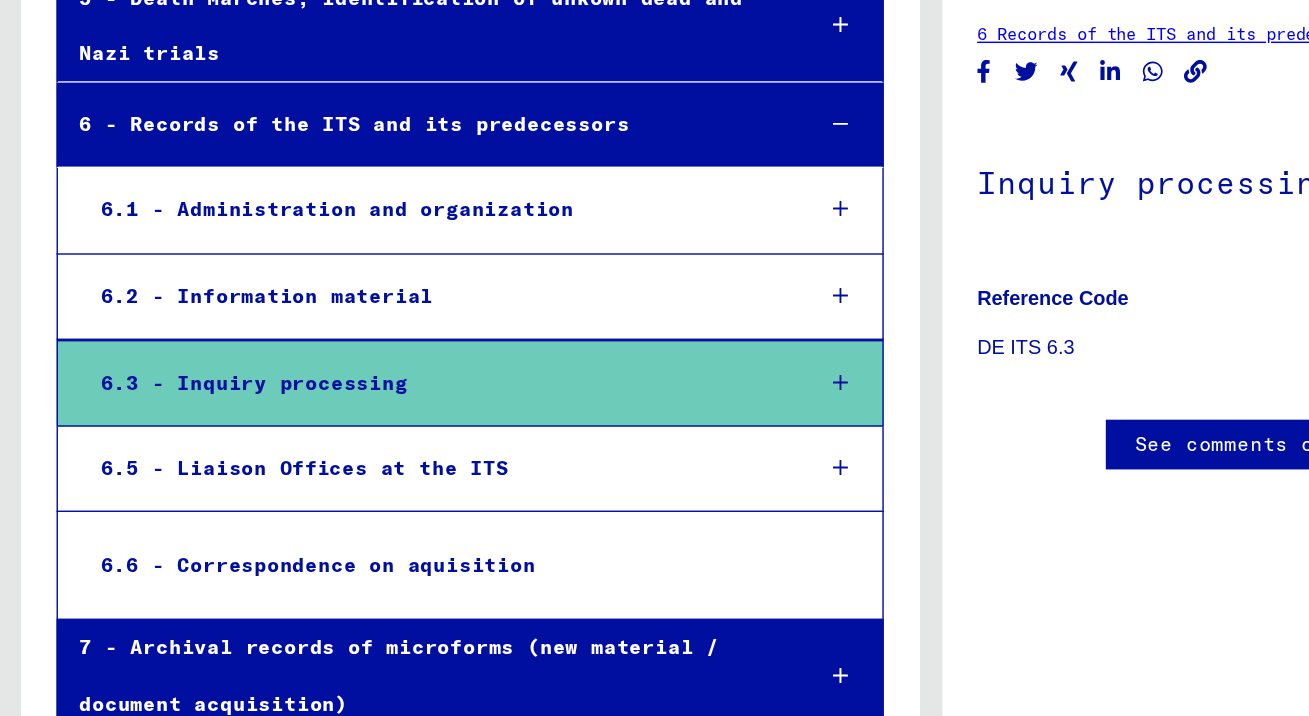 click on "6.3 - Inquiry processing" at bounding box center [304, 392] 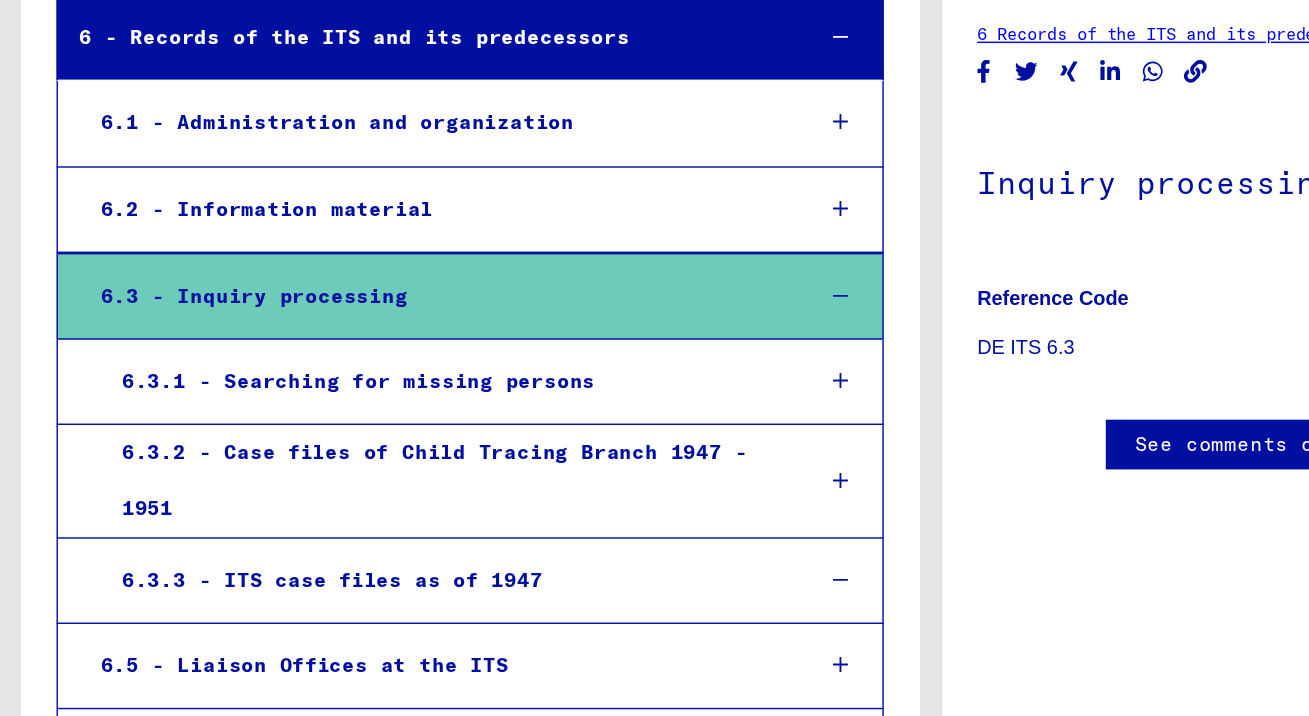 scroll, scrollTop: 722, scrollLeft: 0, axis: vertical 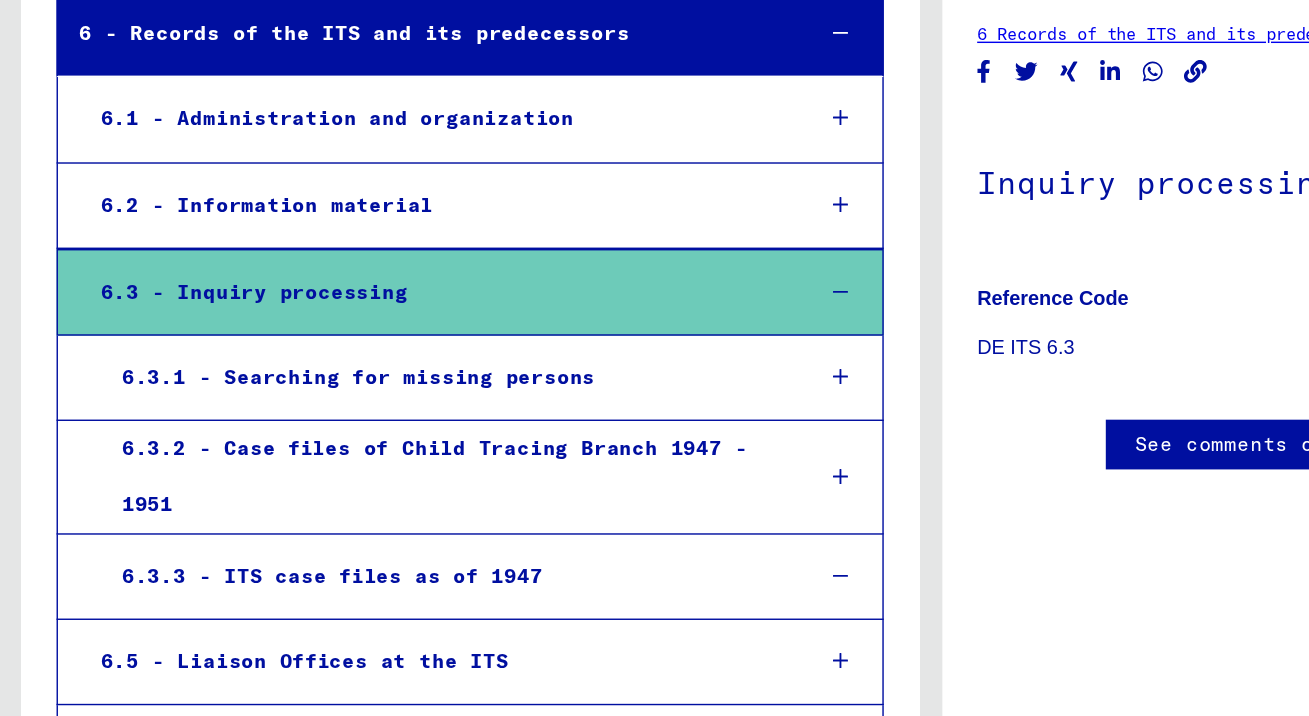 click on "6.3.1 - Searching for missing persons" at bounding box center [312, 388] 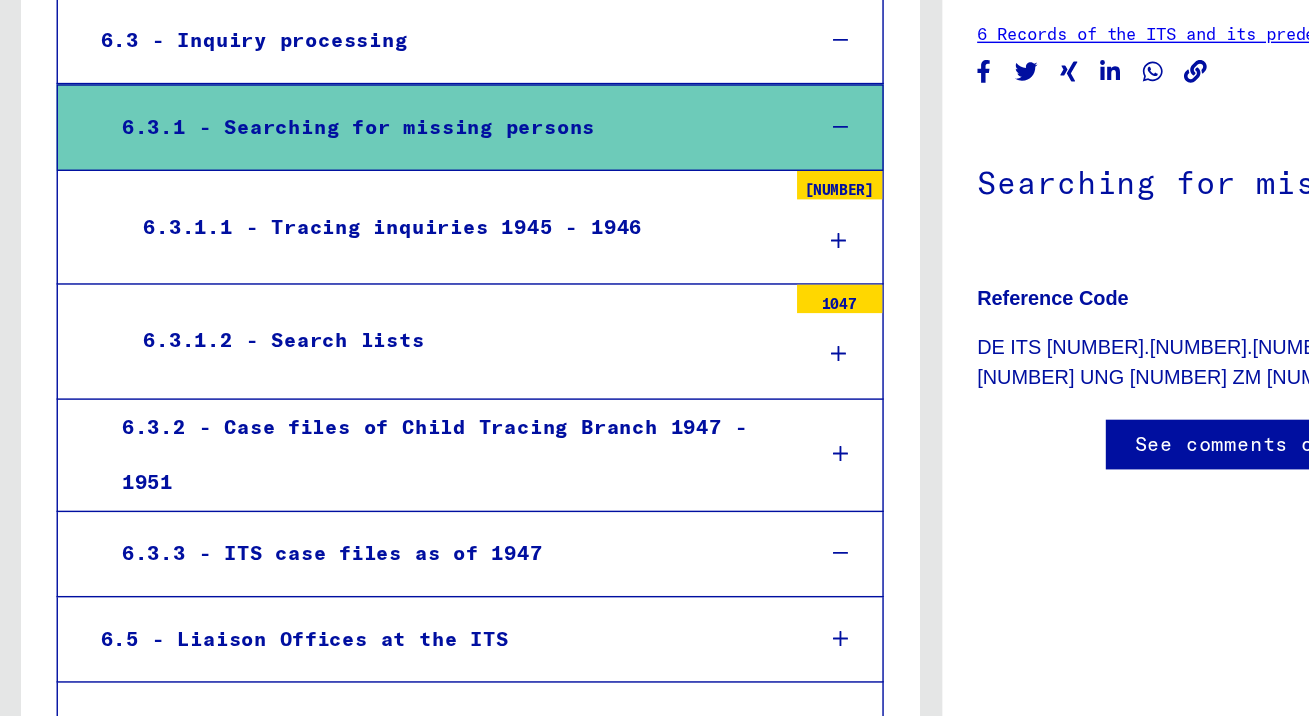 scroll, scrollTop: 901, scrollLeft: 0, axis: vertical 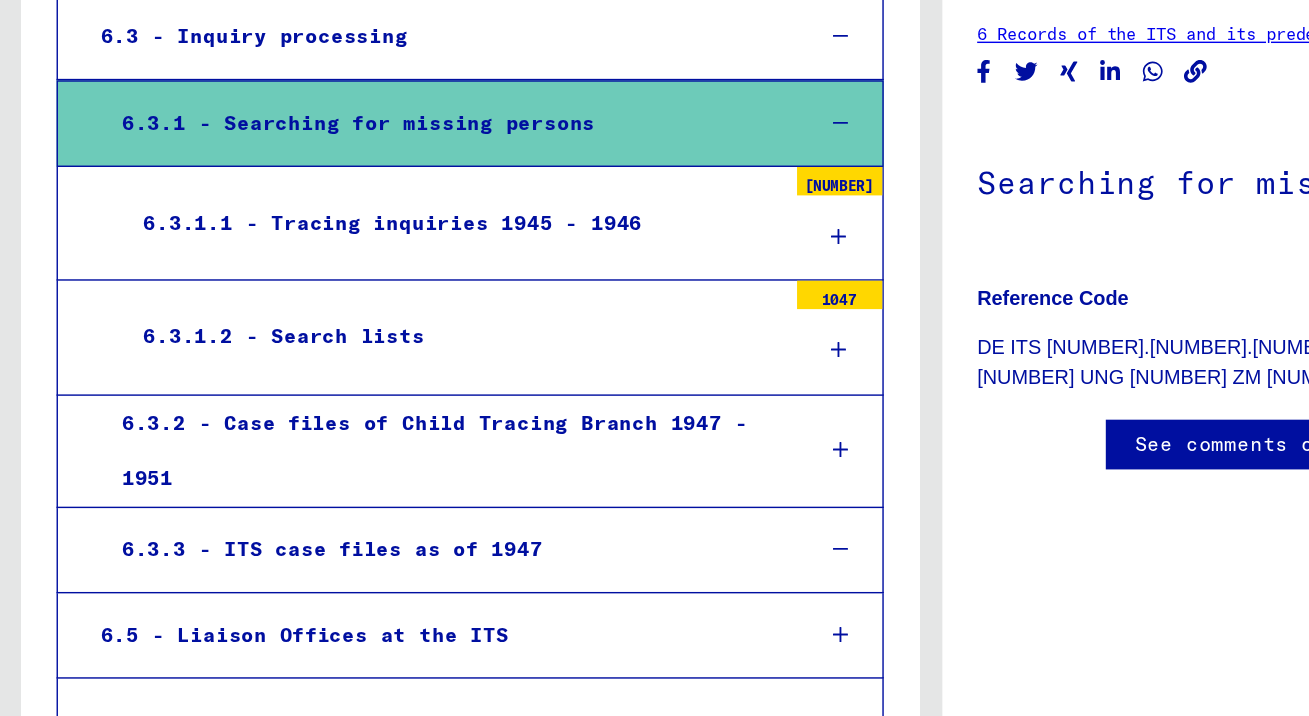 click on "6.3.1.2 - Search lists" at bounding box center [318, 359] 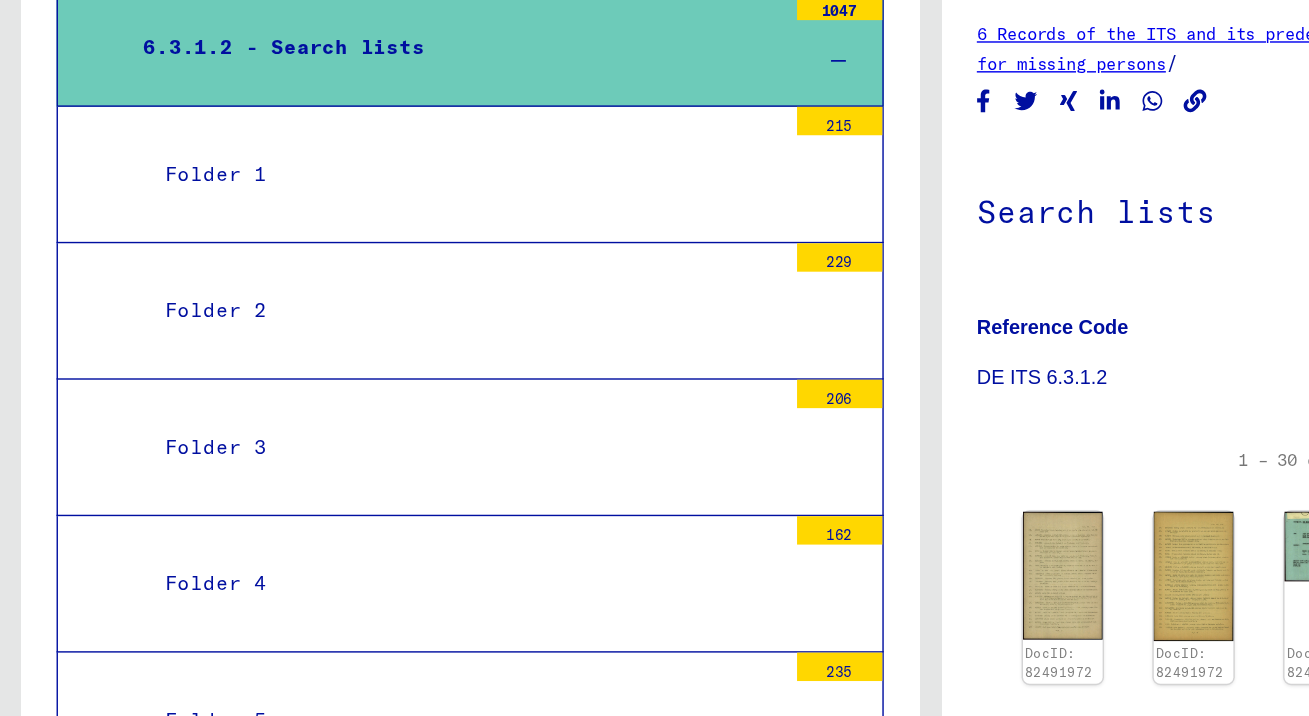 scroll, scrollTop: 1097, scrollLeft: 0, axis: vertical 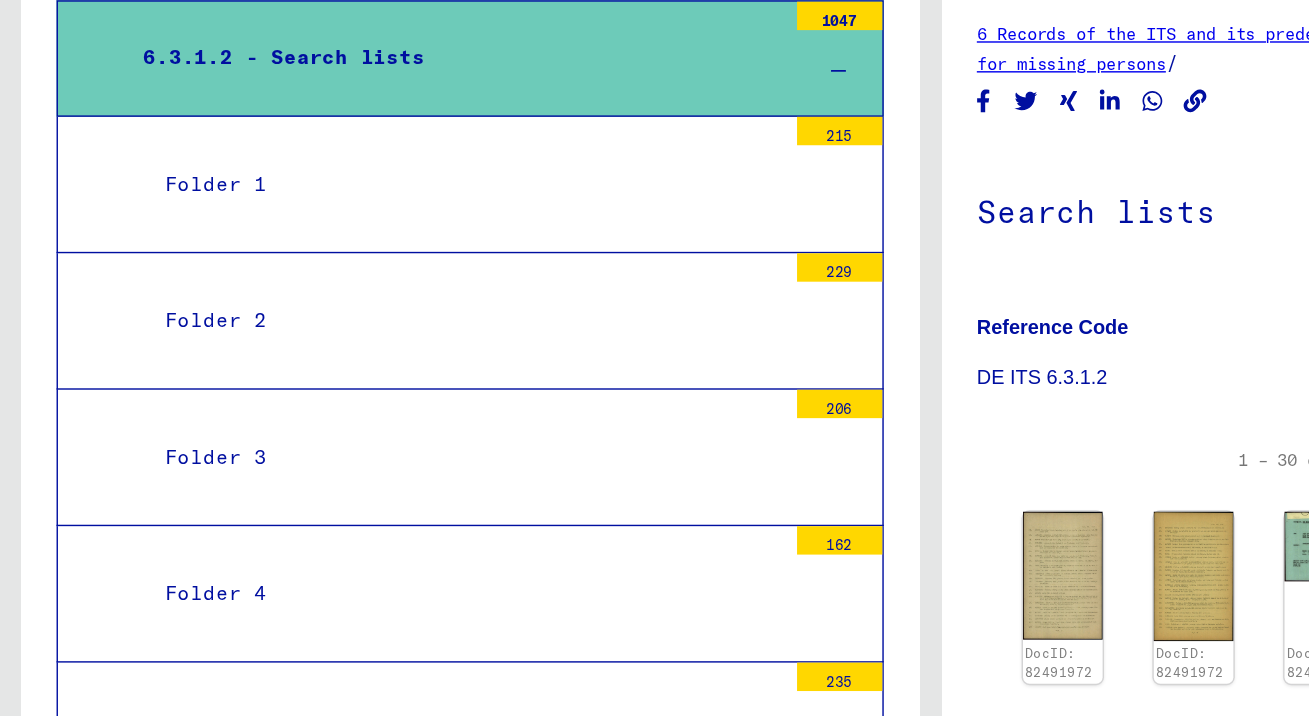 click on "Folder 2" at bounding box center [326, 348] 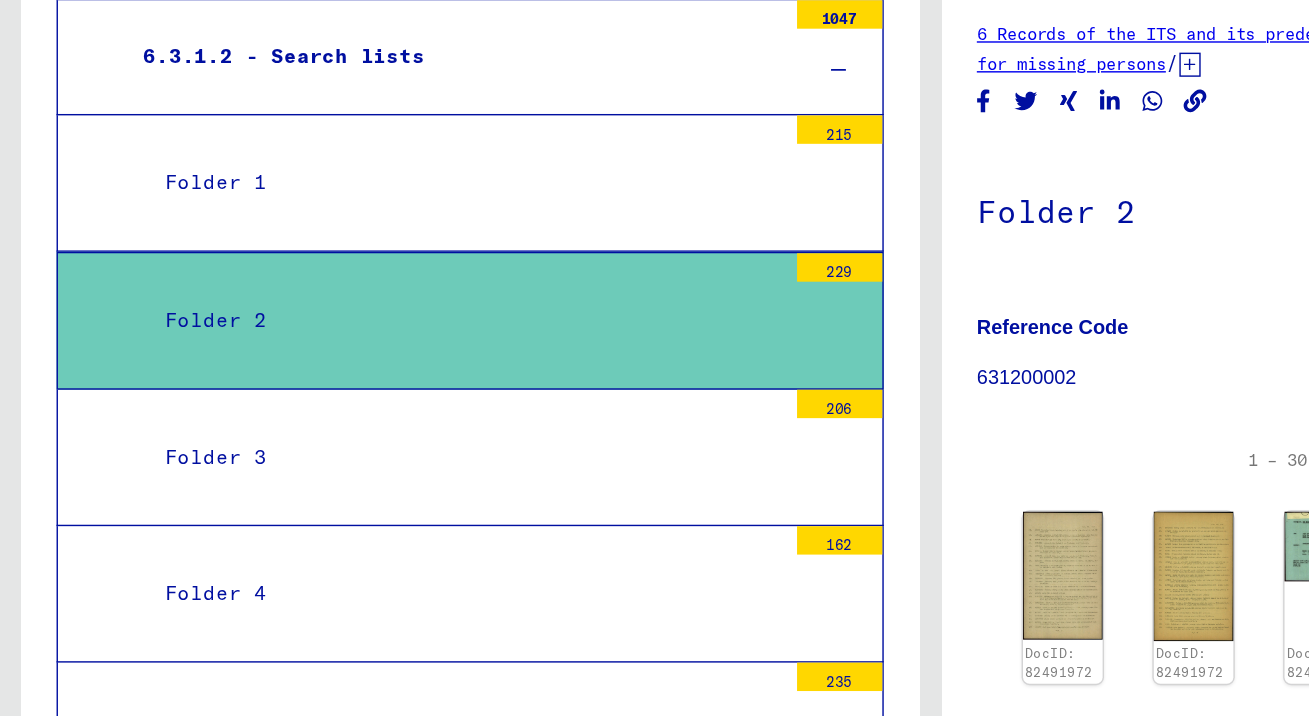 click on "Folder 1" at bounding box center (326, 251) 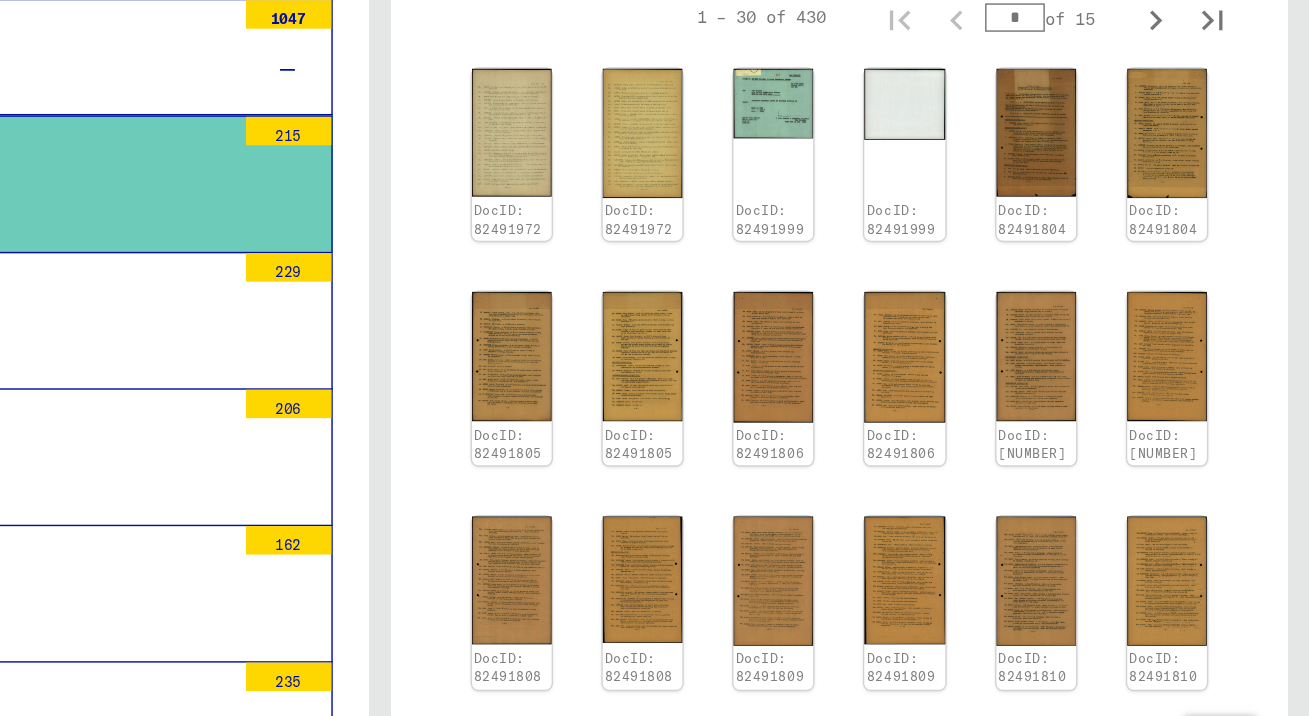 scroll, scrollTop: 377, scrollLeft: 0, axis: vertical 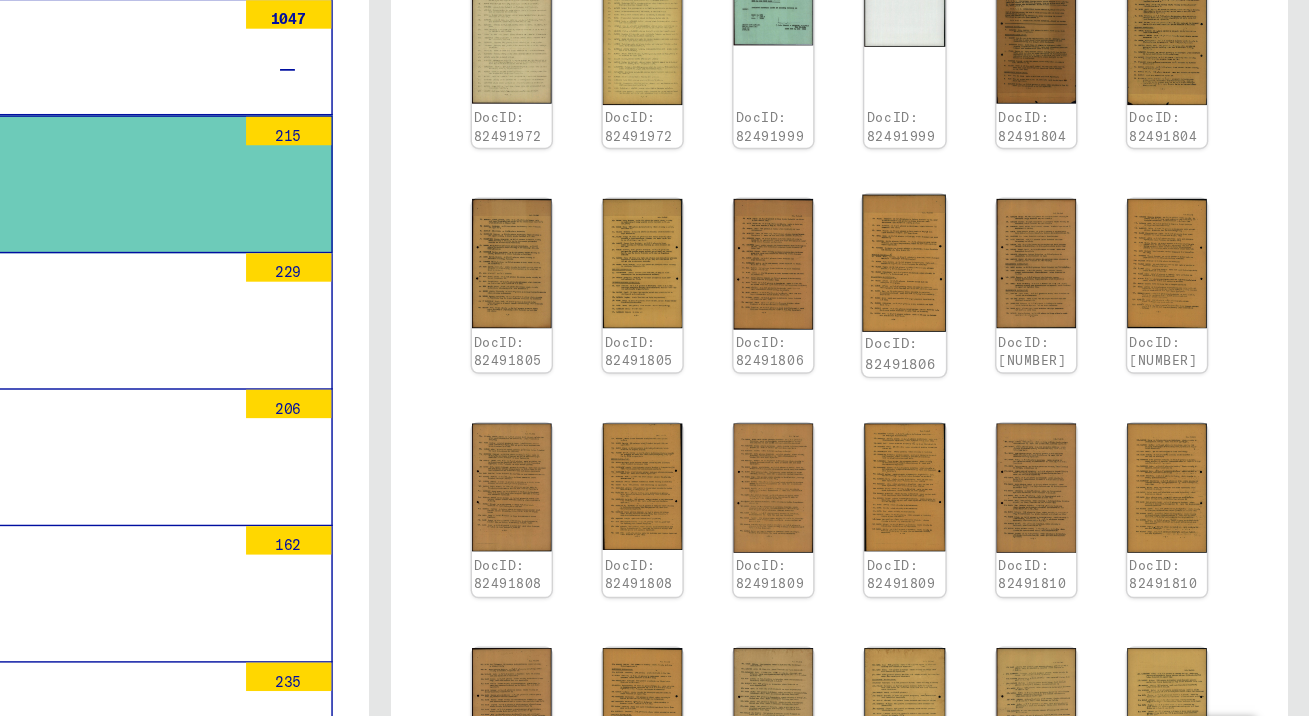 click 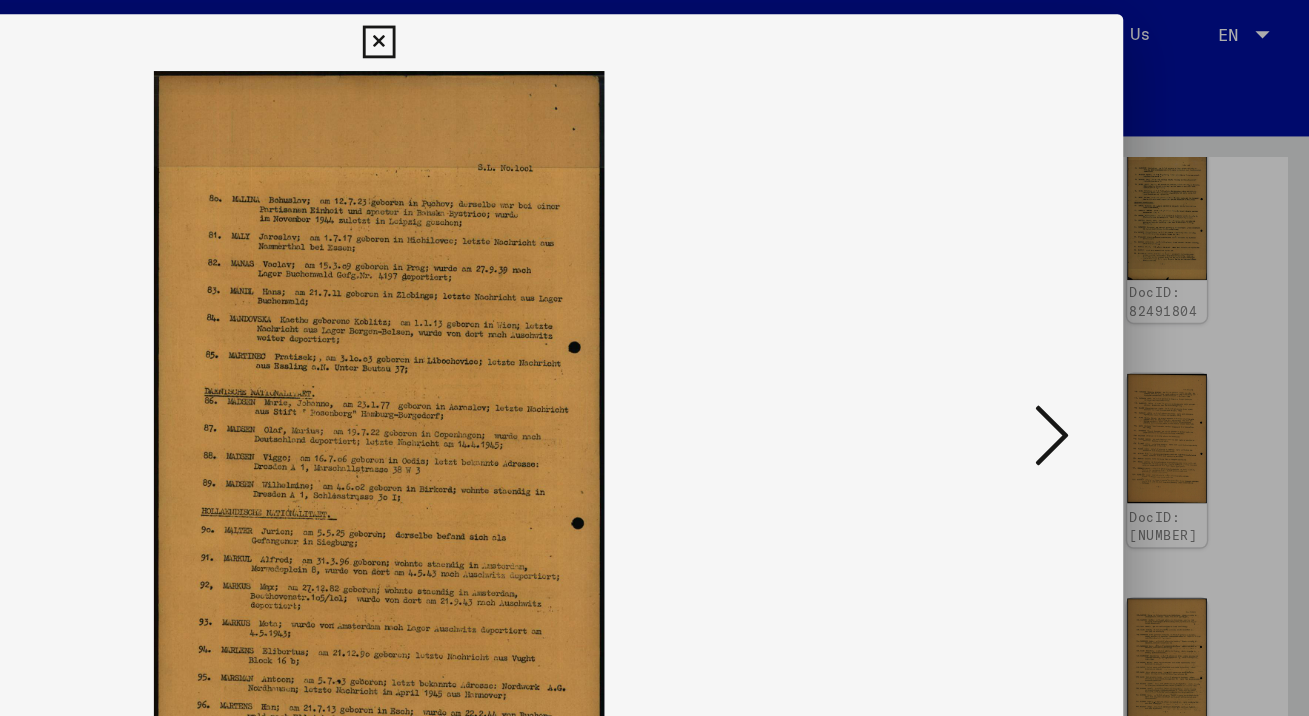 click at bounding box center (654, 30) 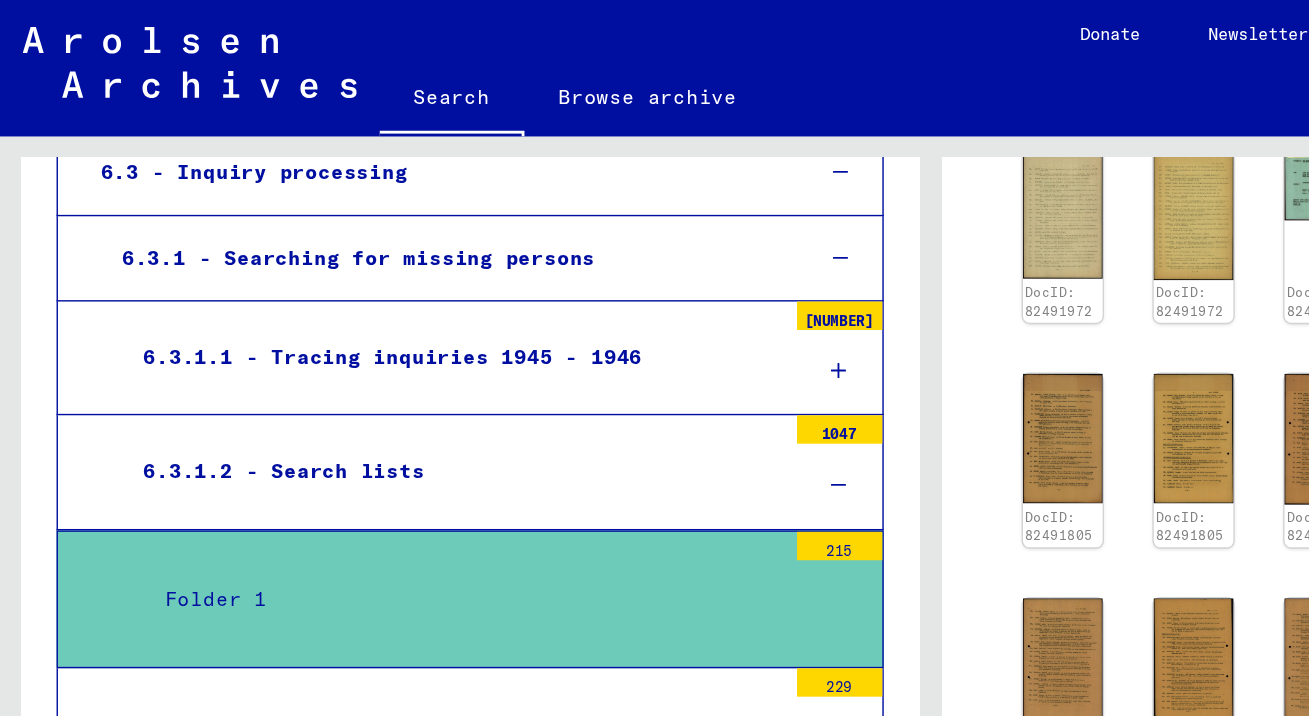 scroll, scrollTop: 940, scrollLeft: 0, axis: vertical 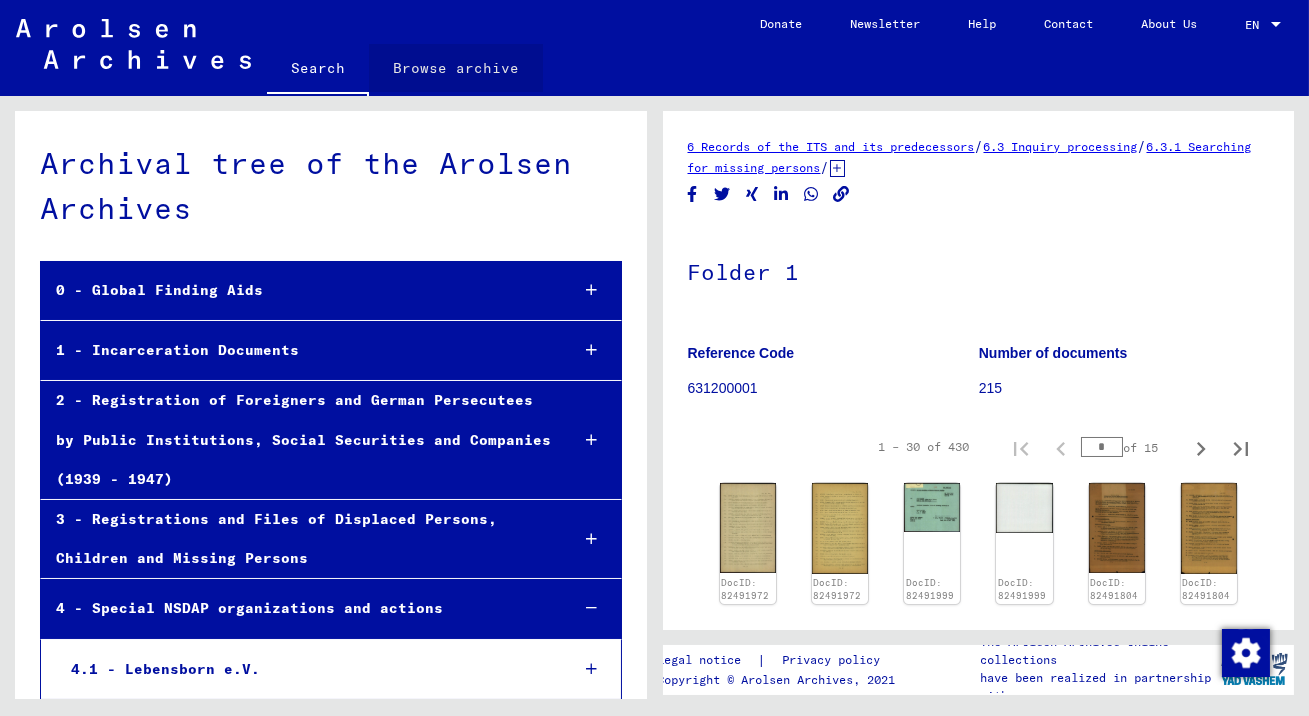 click on "Browse archive" 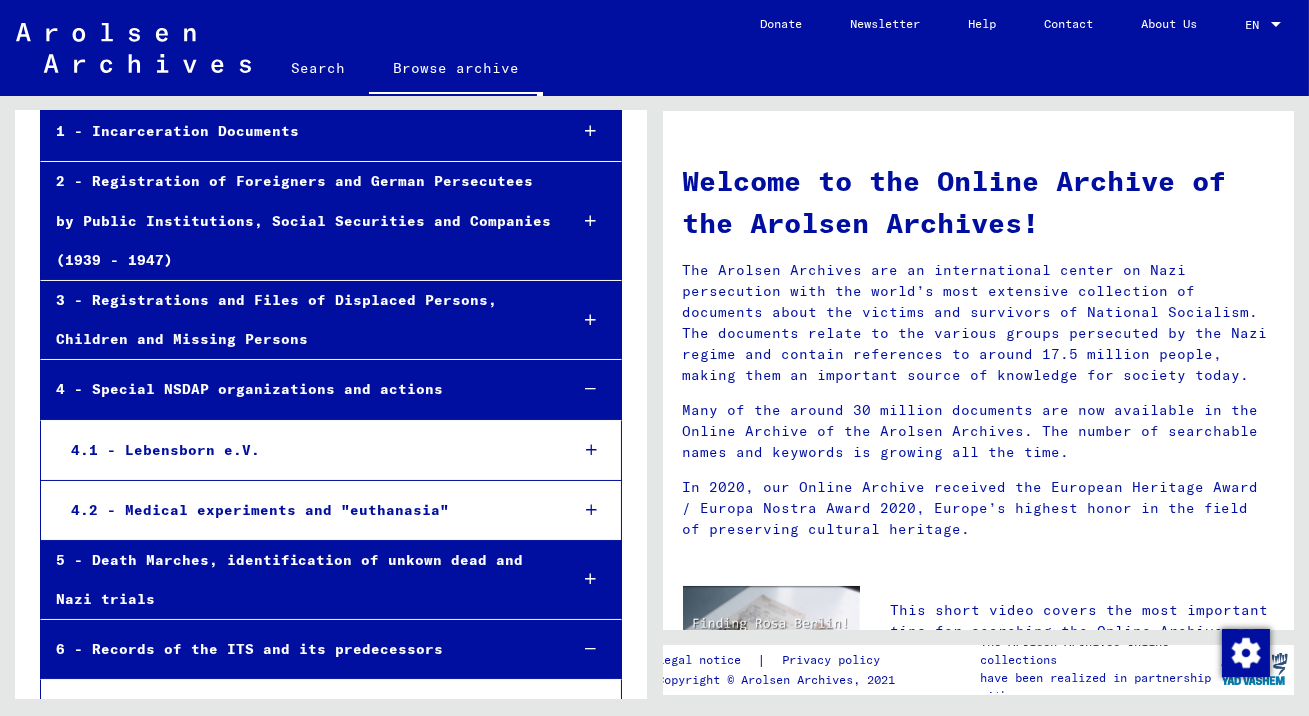 scroll, scrollTop: 171, scrollLeft: 0, axis: vertical 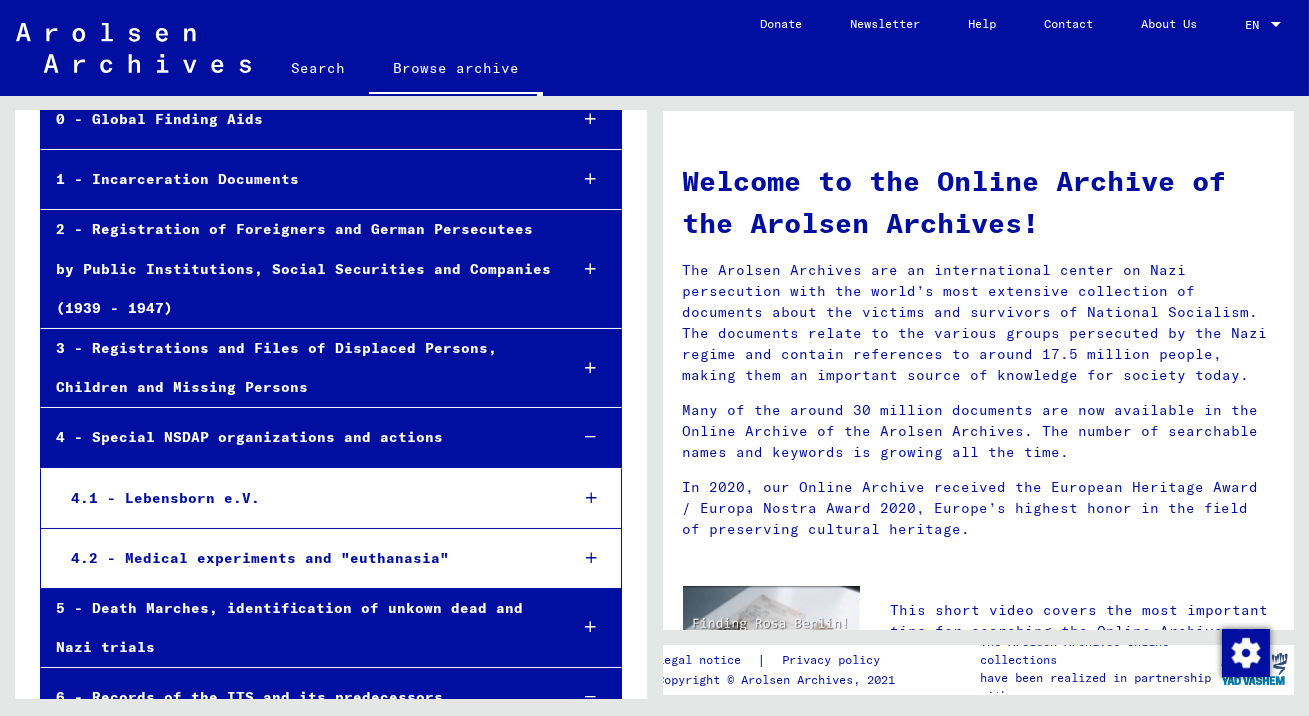 click on "Search" 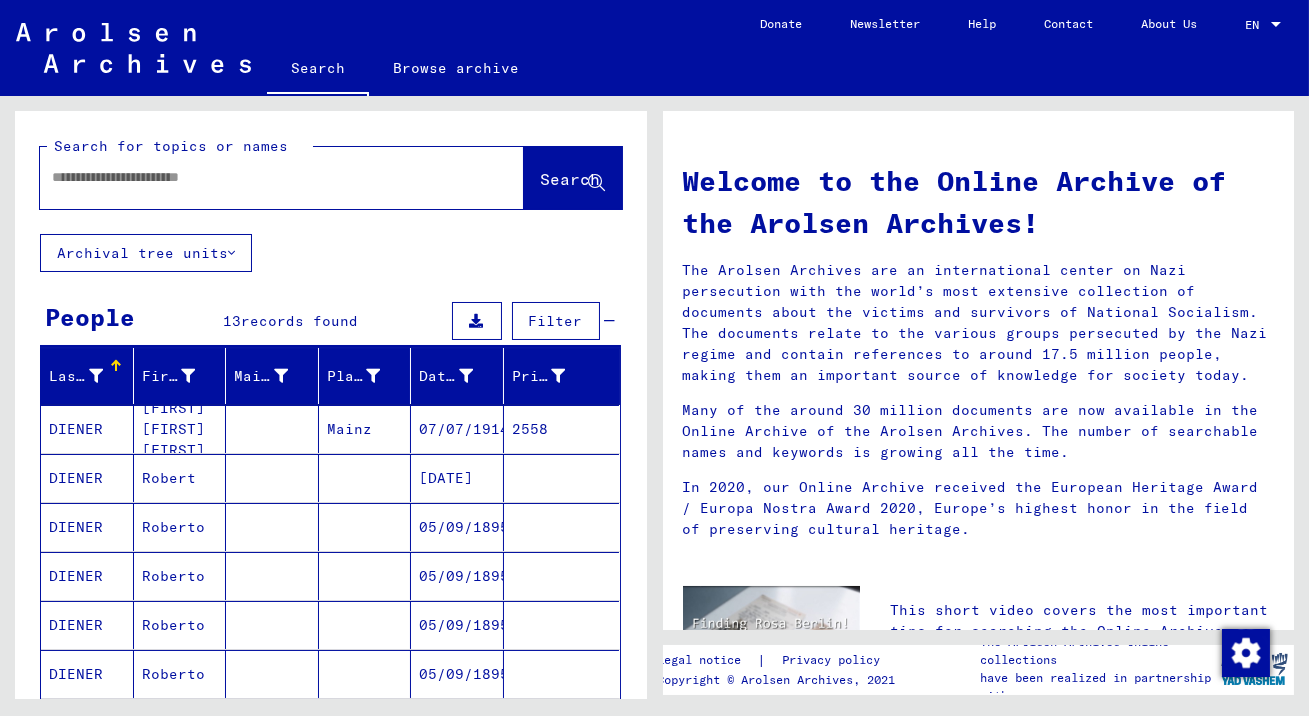 click 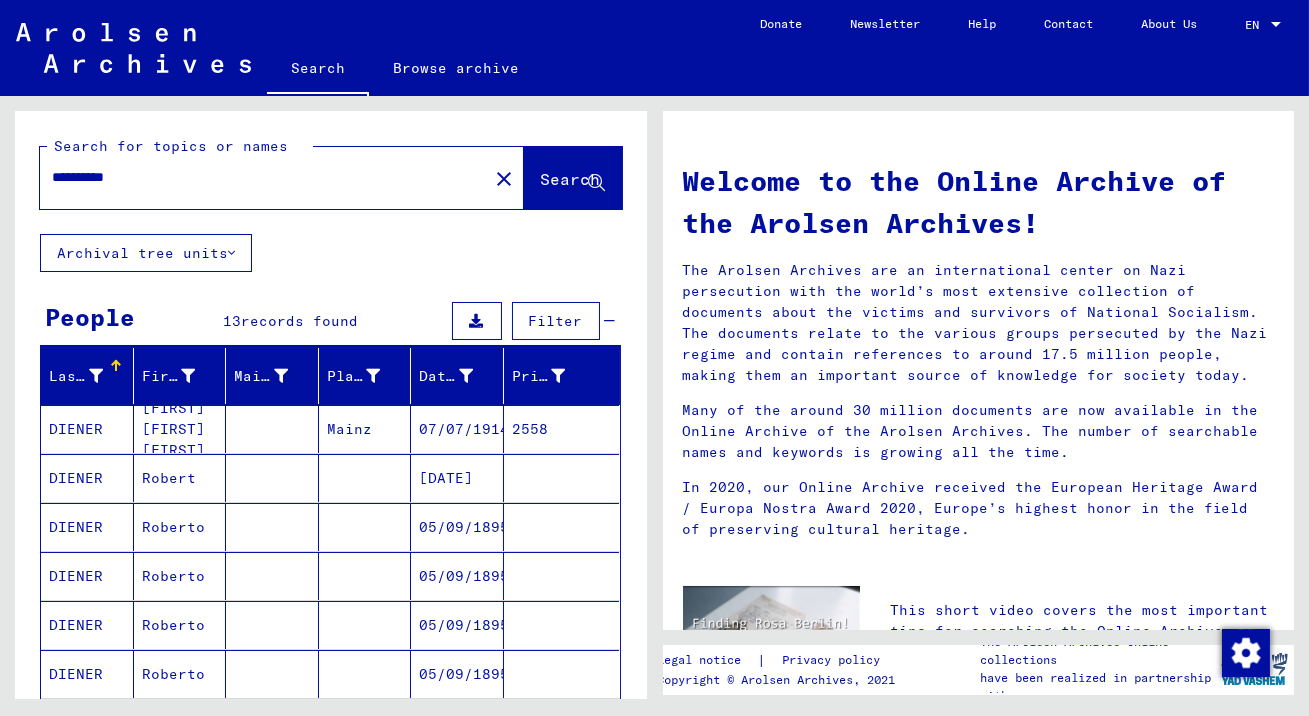 type on "**********" 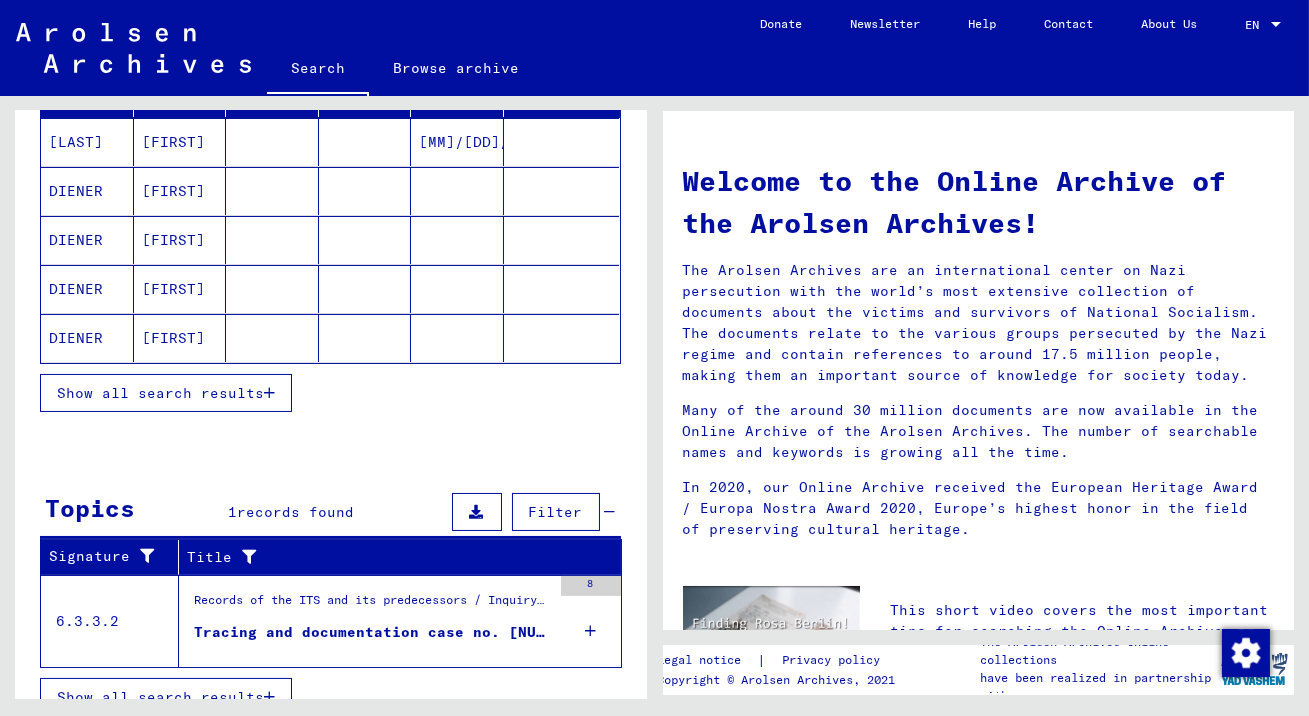scroll, scrollTop: 320, scrollLeft: 0, axis: vertical 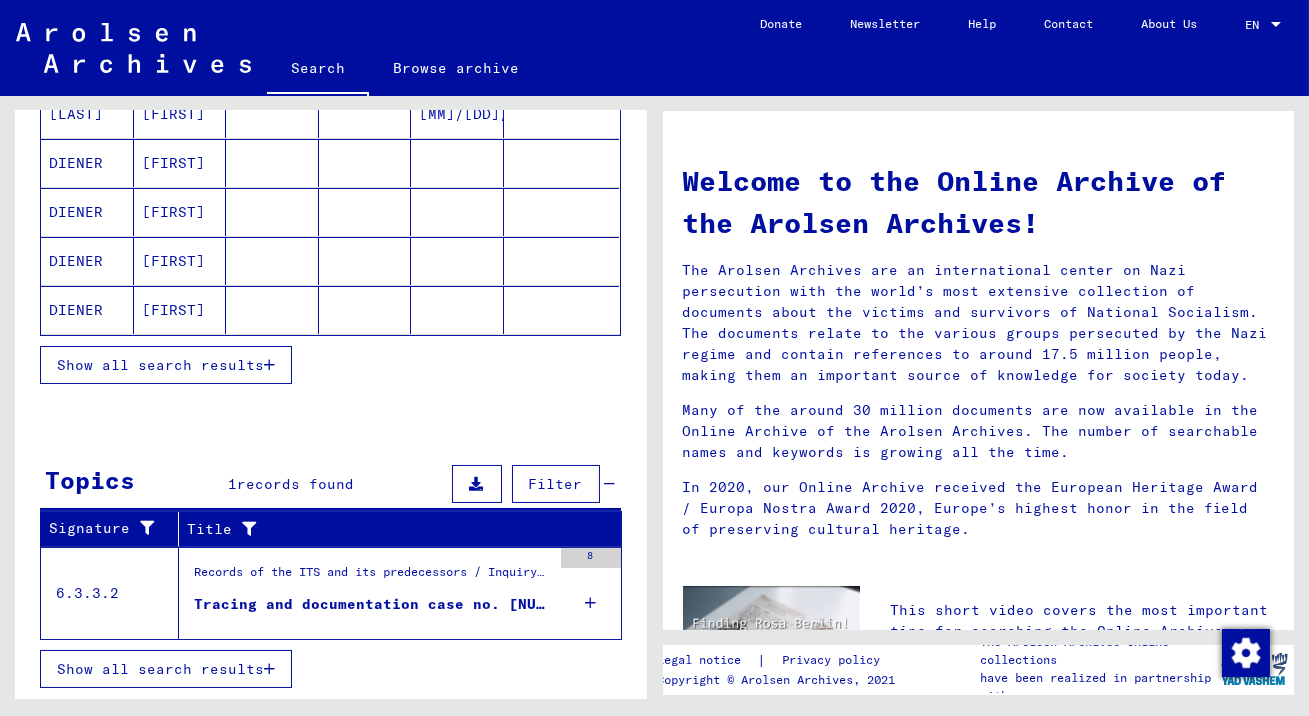 click on "Tracing and documentation case no. [NUMBER] for [LAST NAME], [FIRST NAME] born [DATE]" at bounding box center (372, 604) 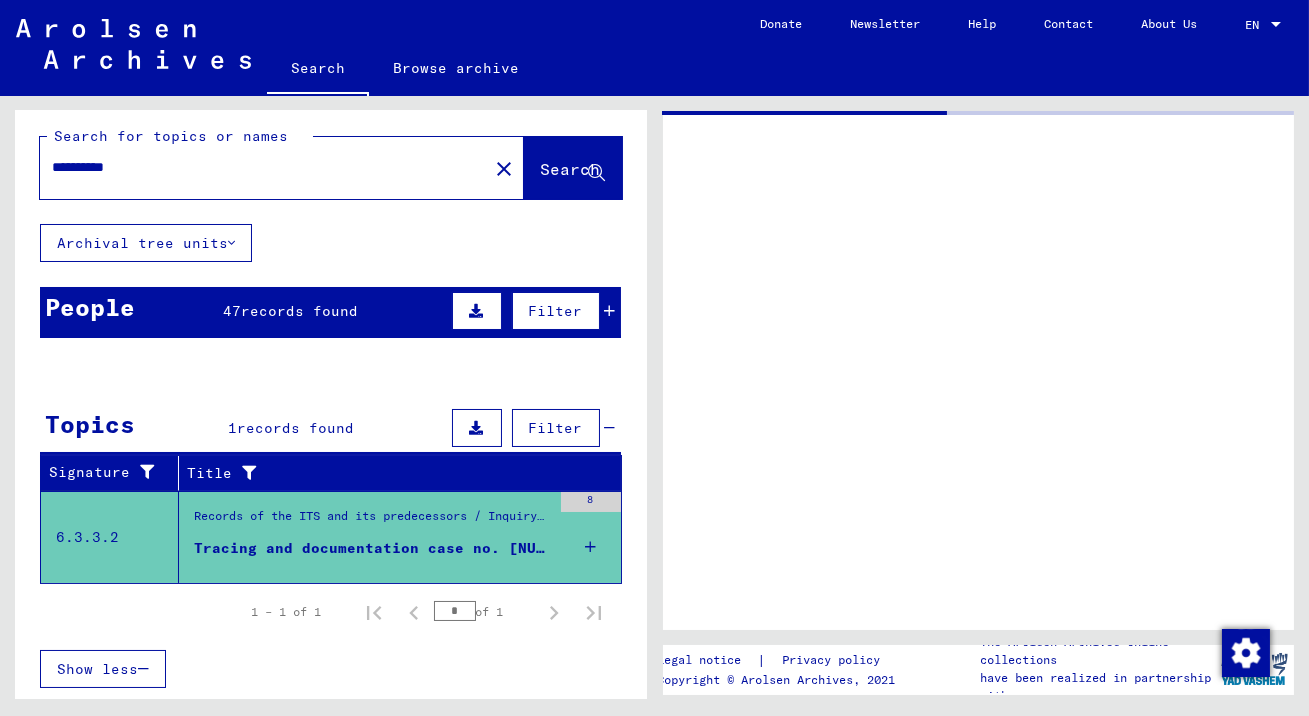 scroll, scrollTop: 16, scrollLeft: 0, axis: vertical 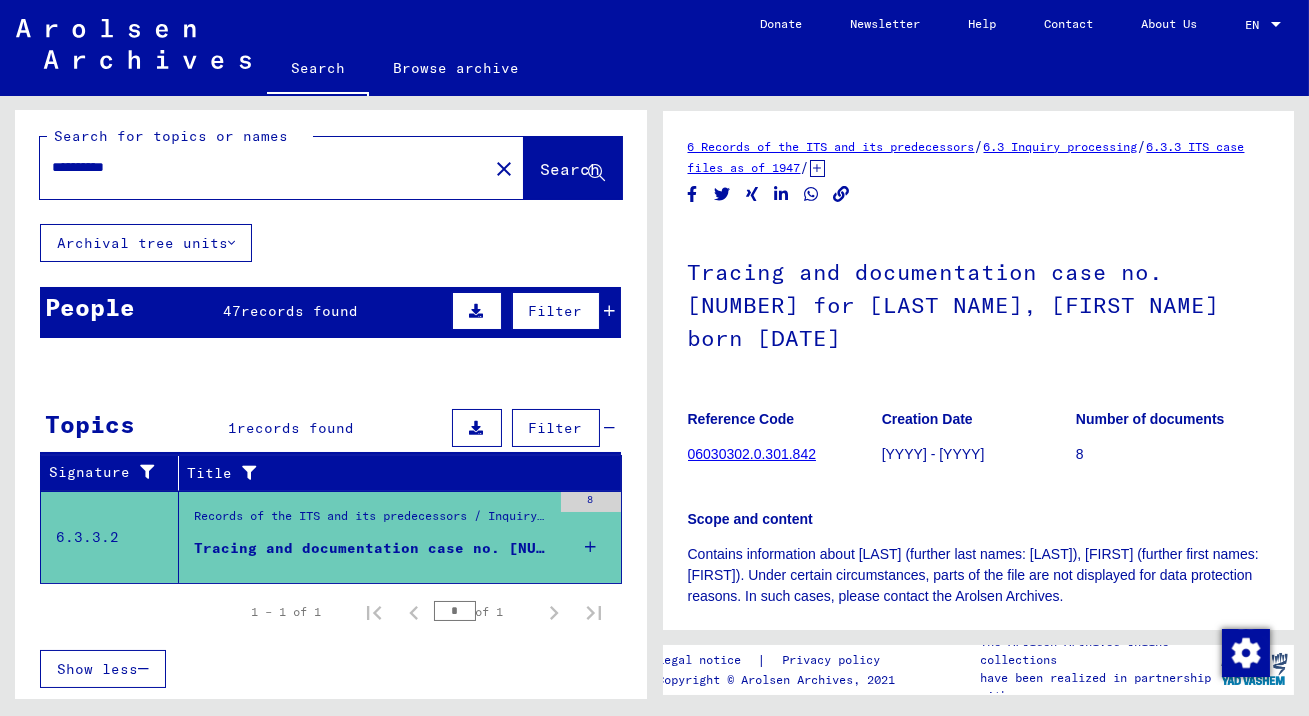 click on "Scope and content Contains information about [LAST] (further last names: [LAST]), [FIRST] (further first names: [FIRST]). Under certain circumstances, parts of the file are not displayed for data protection reasons. In such cases, please contact the Arolsen Archives." 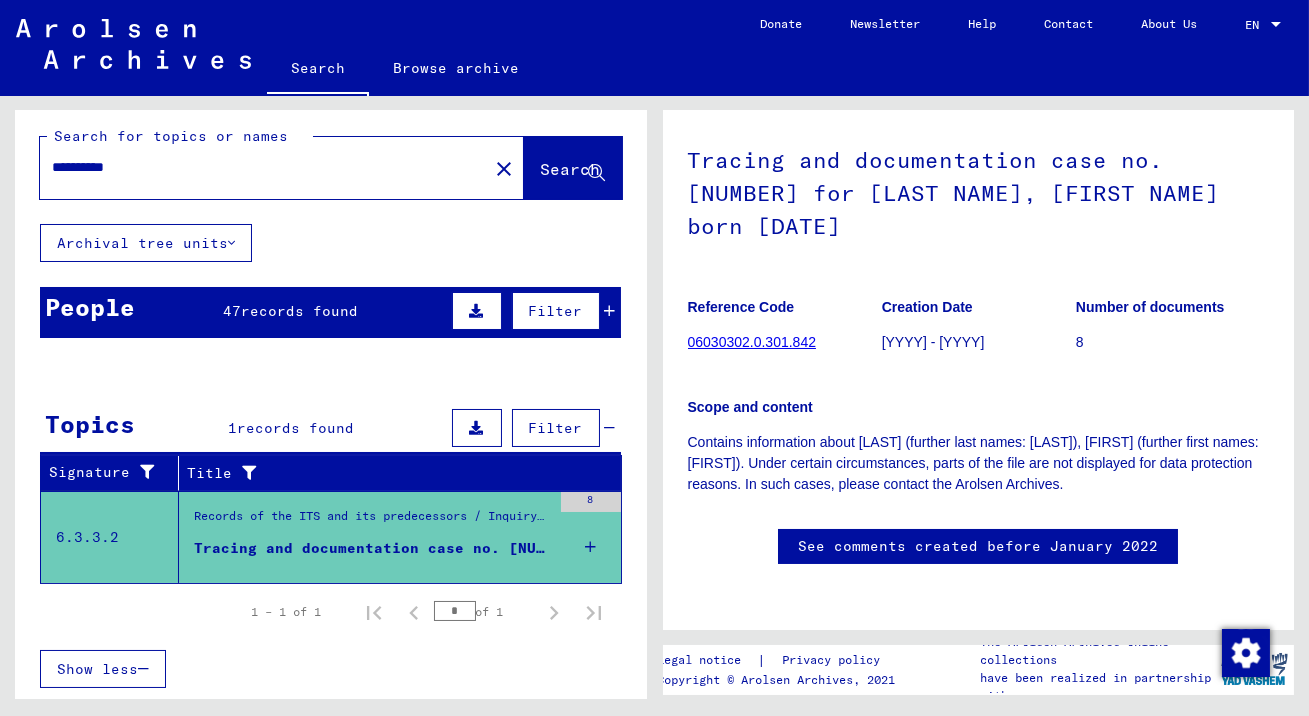 scroll, scrollTop: 0, scrollLeft: 0, axis: both 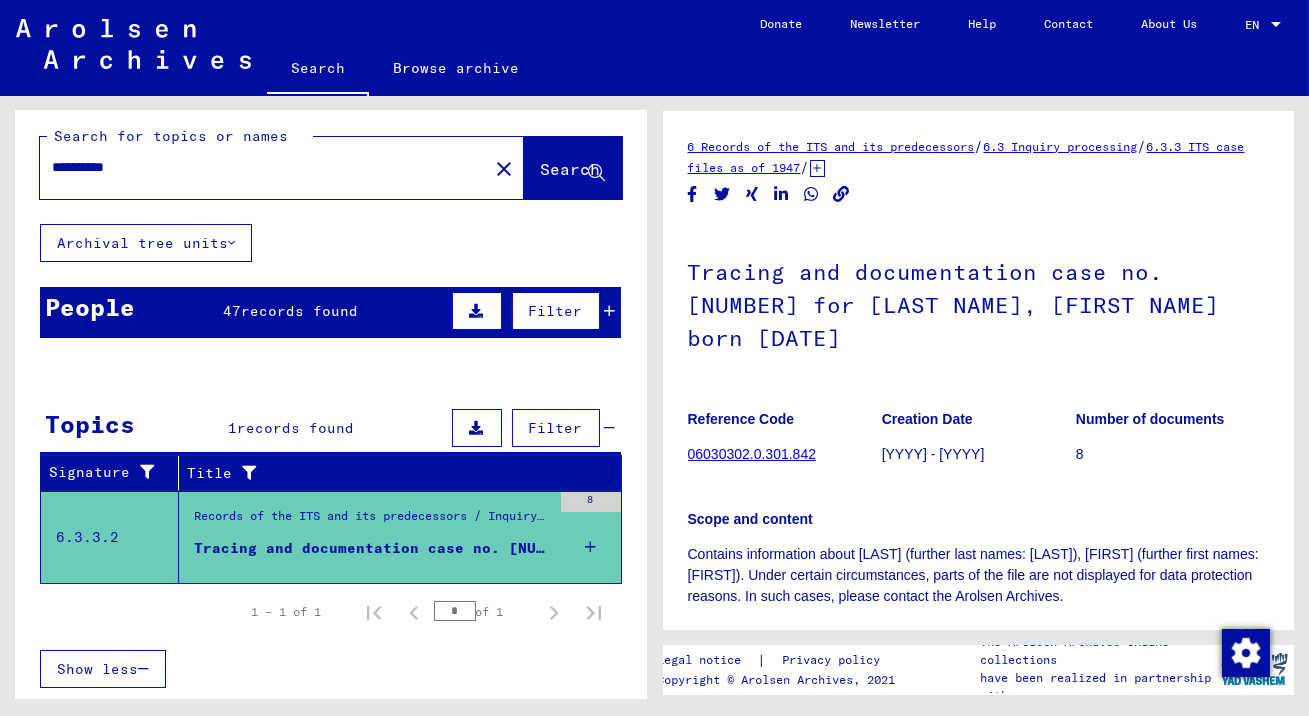 click at bounding box center (562, 569) 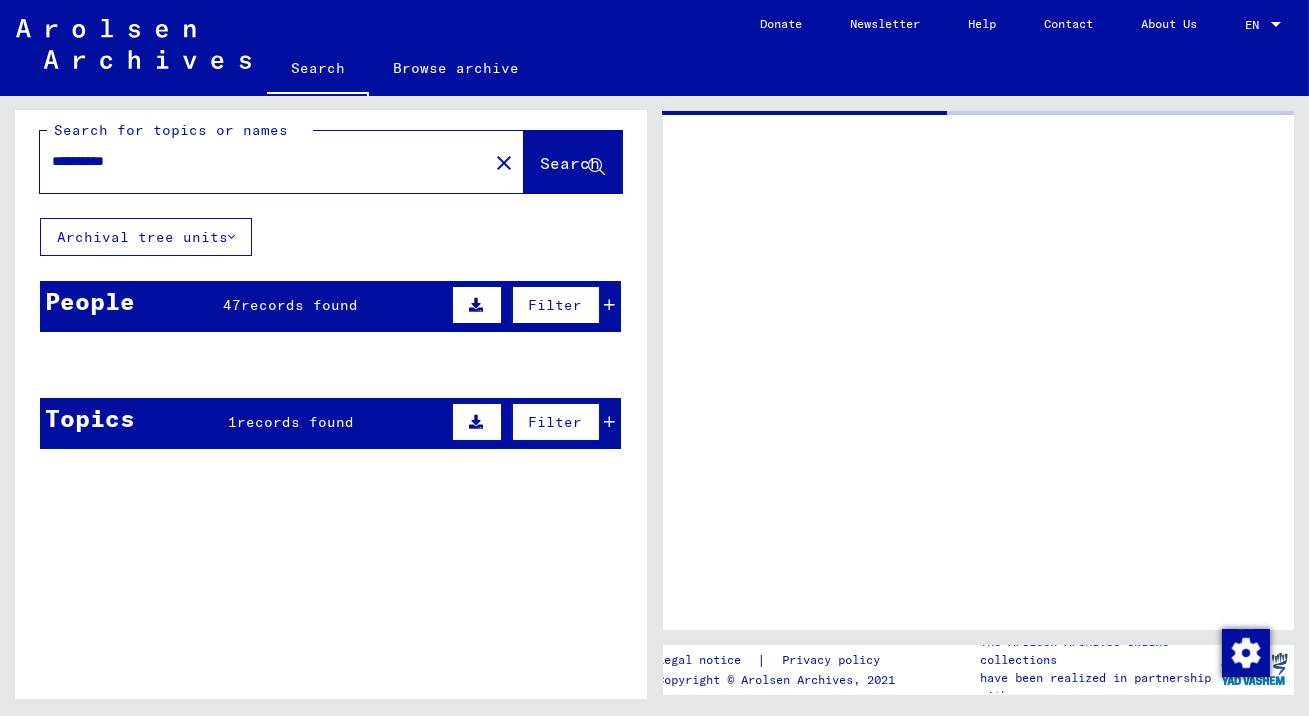 scroll, scrollTop: 236, scrollLeft: 0, axis: vertical 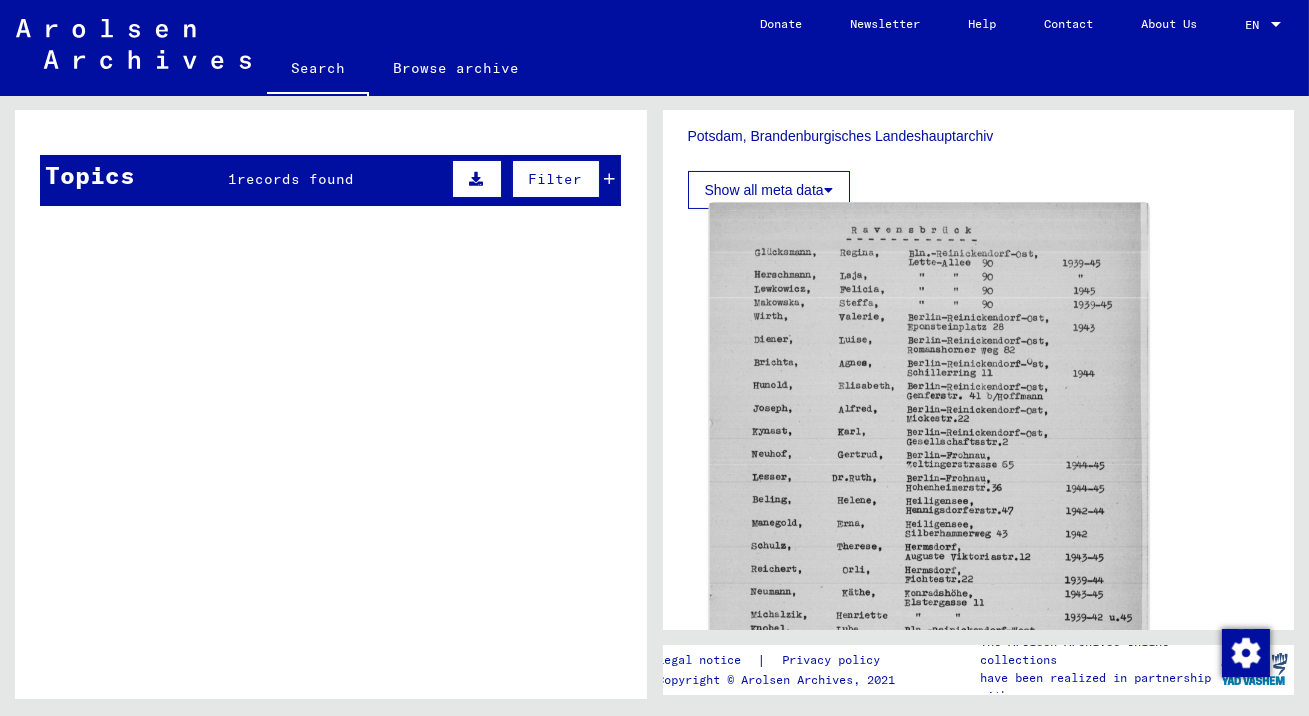click 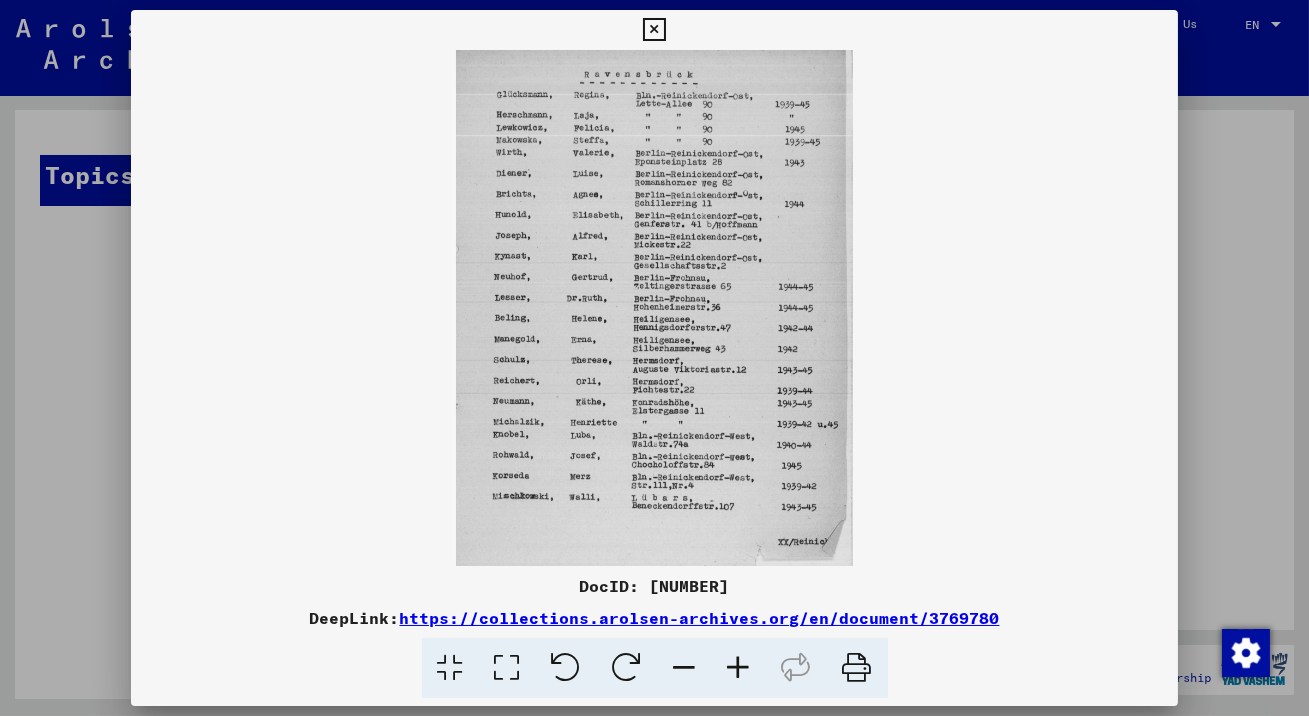 click at bounding box center (654, 308) 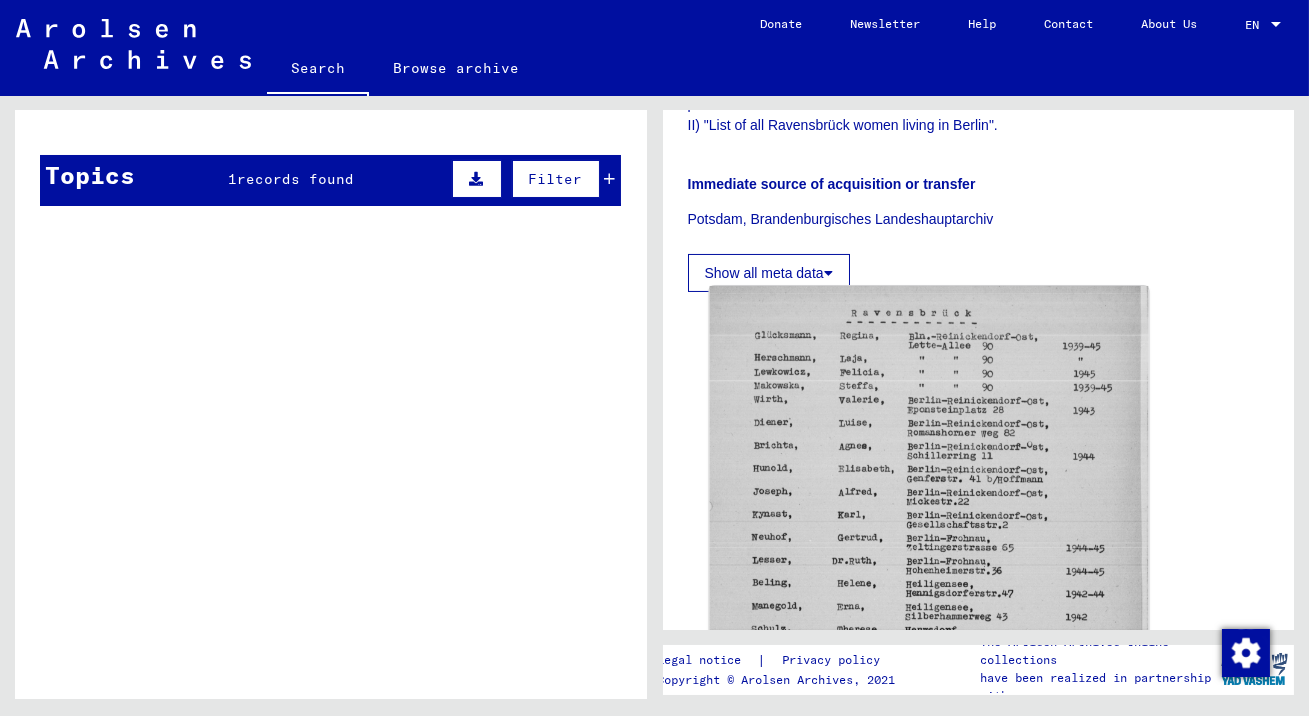 scroll, scrollTop: 900, scrollLeft: 0, axis: vertical 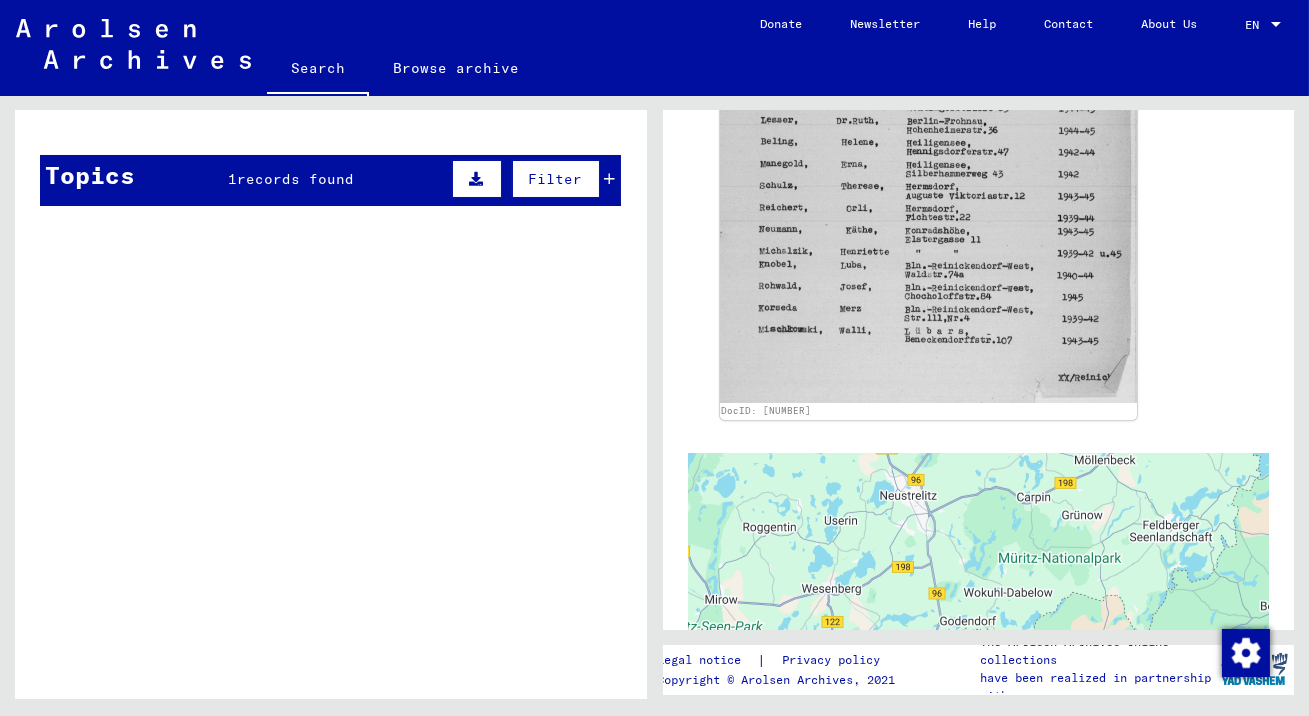 click at bounding box center [365, 220] 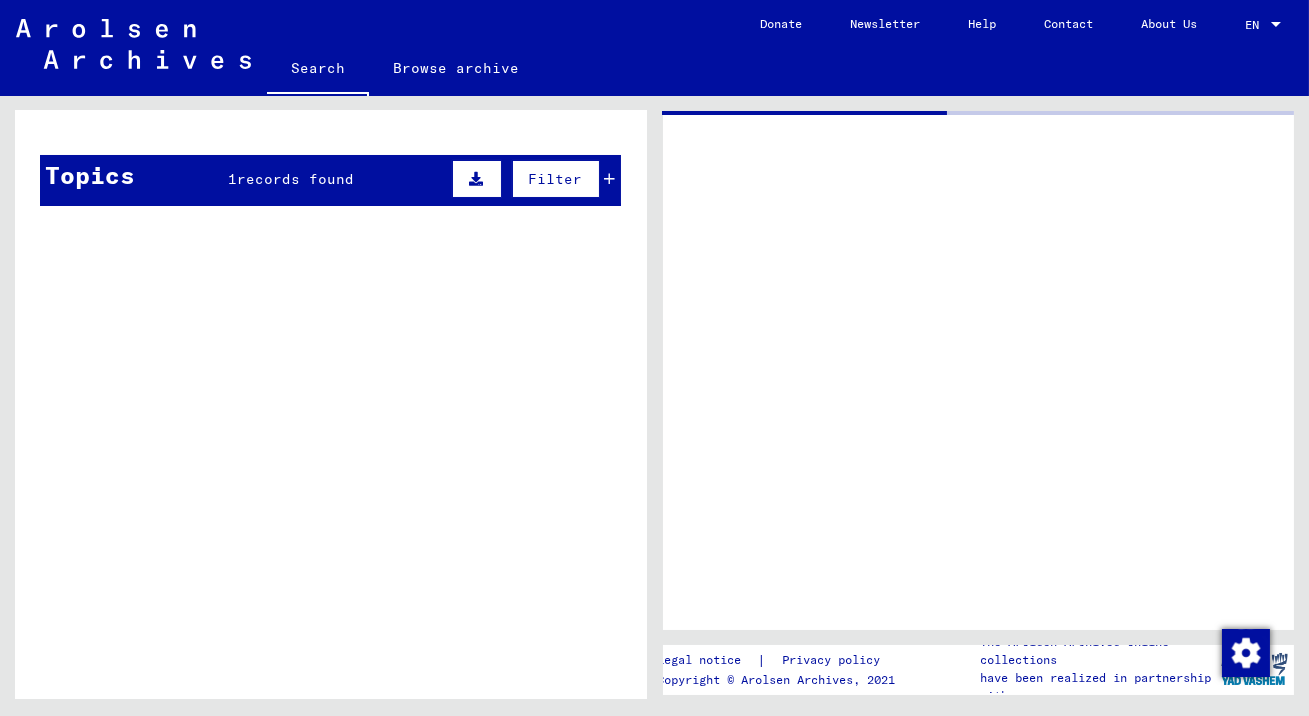 scroll, scrollTop: 0, scrollLeft: 0, axis: both 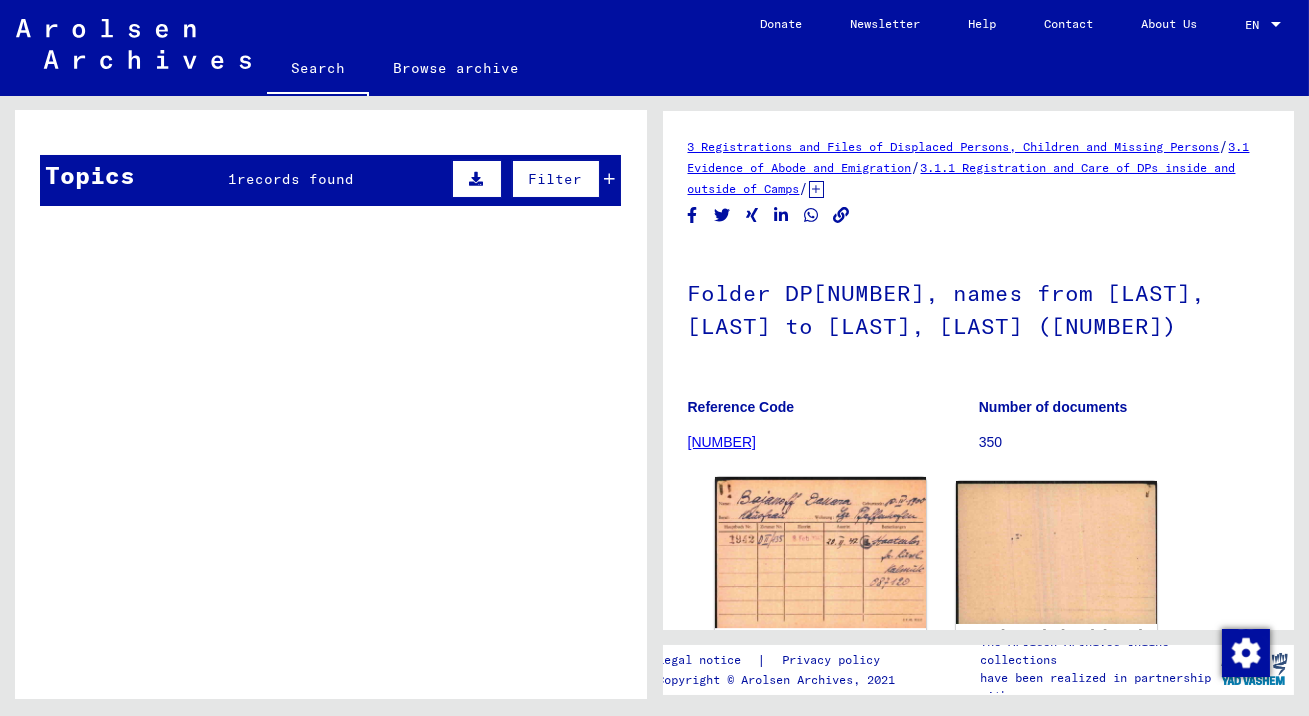 click 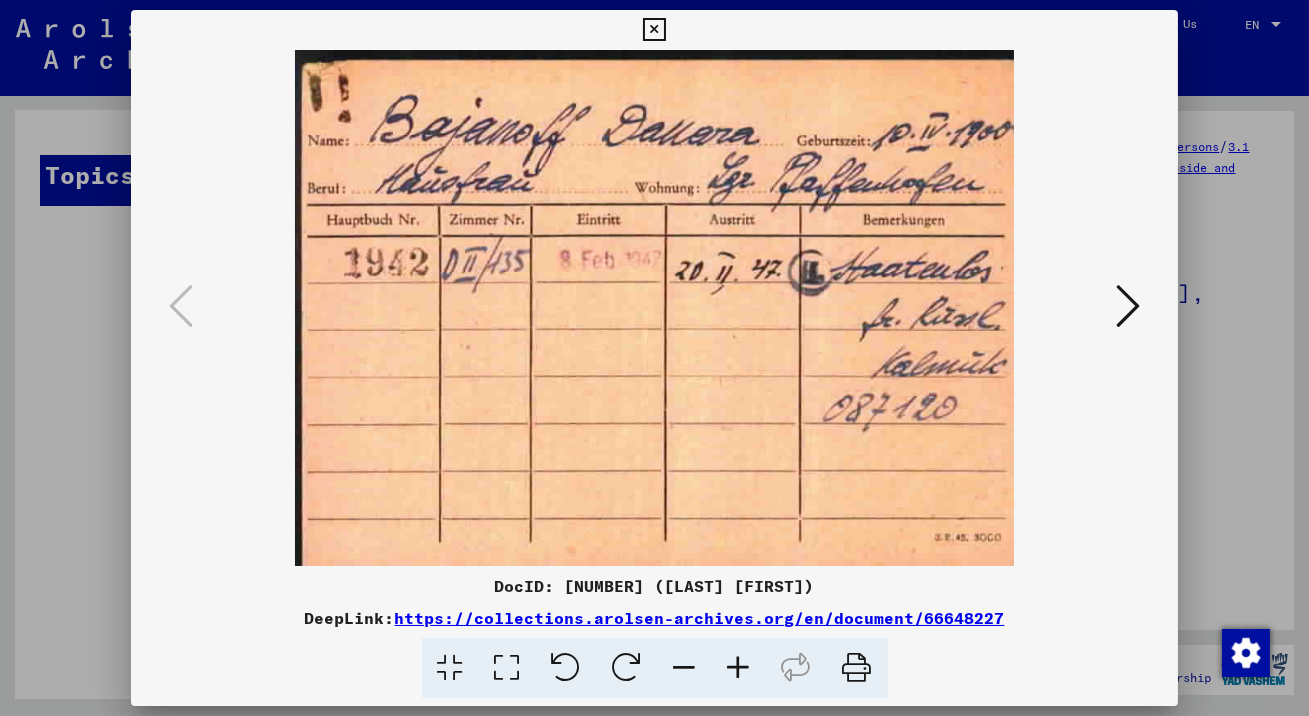 click at bounding box center (654, 308) 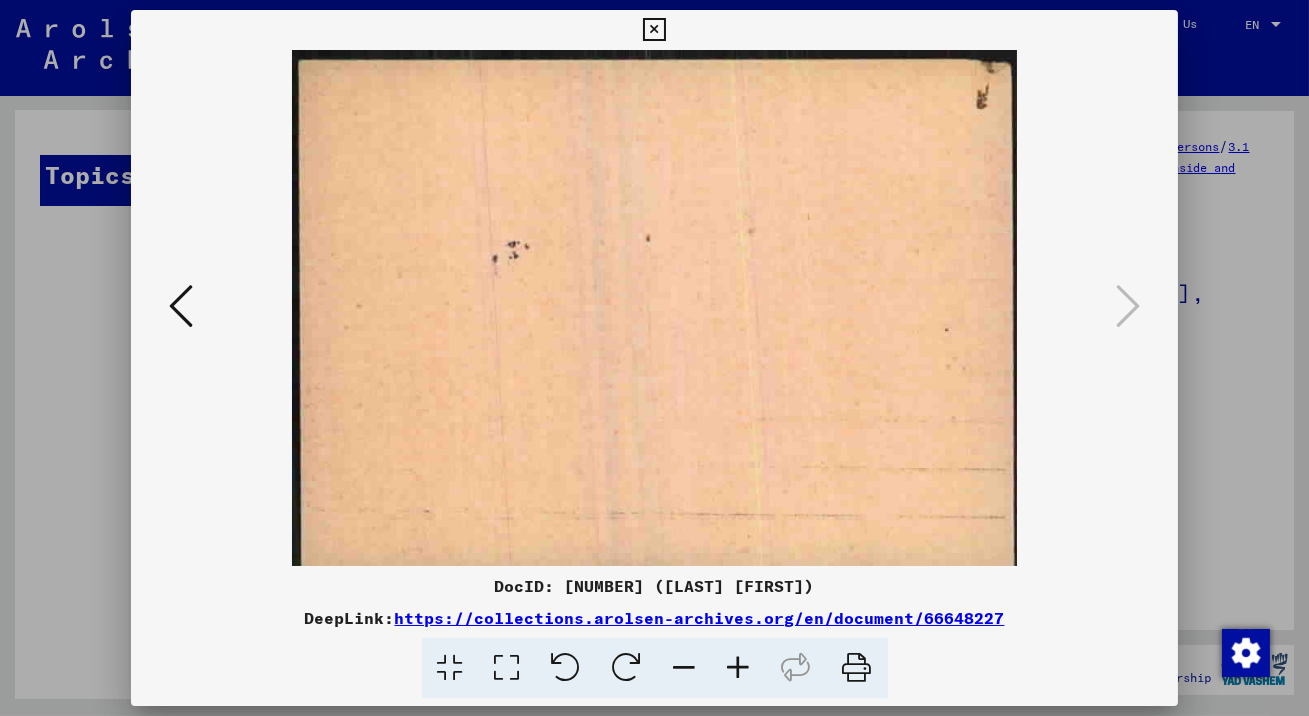 click at bounding box center [181, 306] 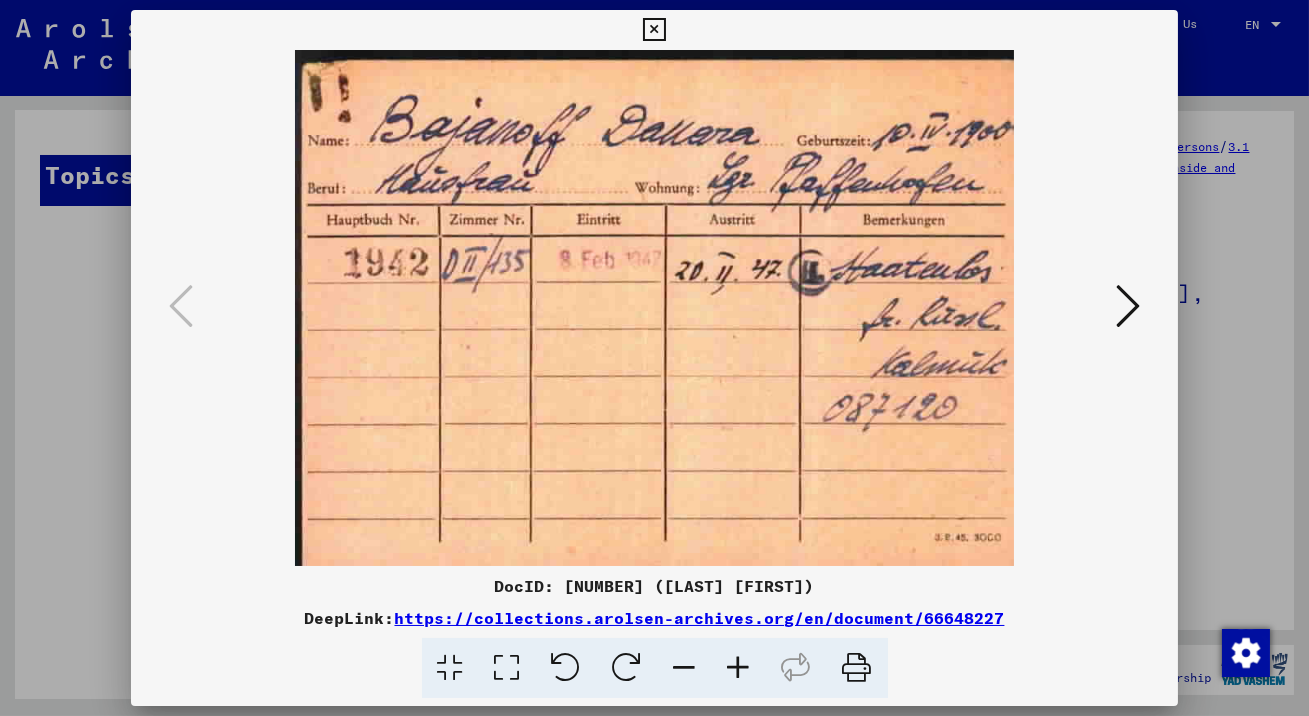 drag, startPoint x: 675, startPoint y: 225, endPoint x: 664, endPoint y: 119, distance: 106.56923 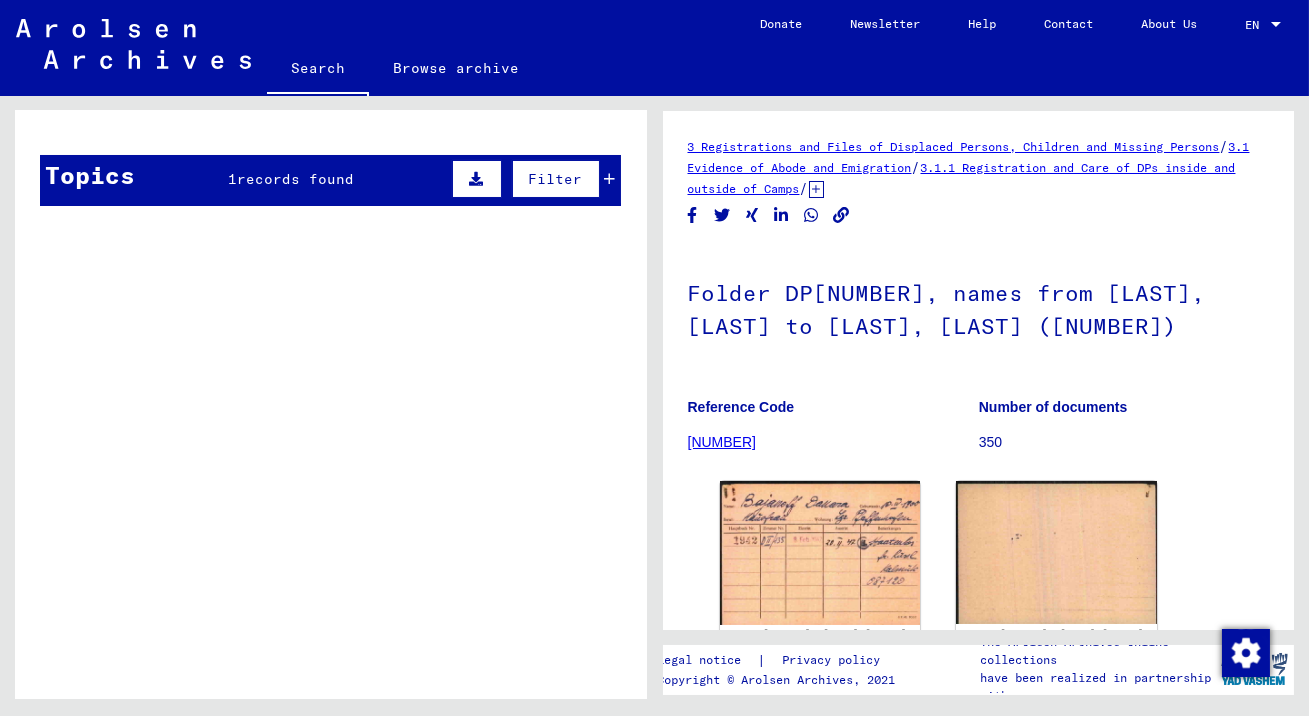 scroll, scrollTop: 0, scrollLeft: 0, axis: both 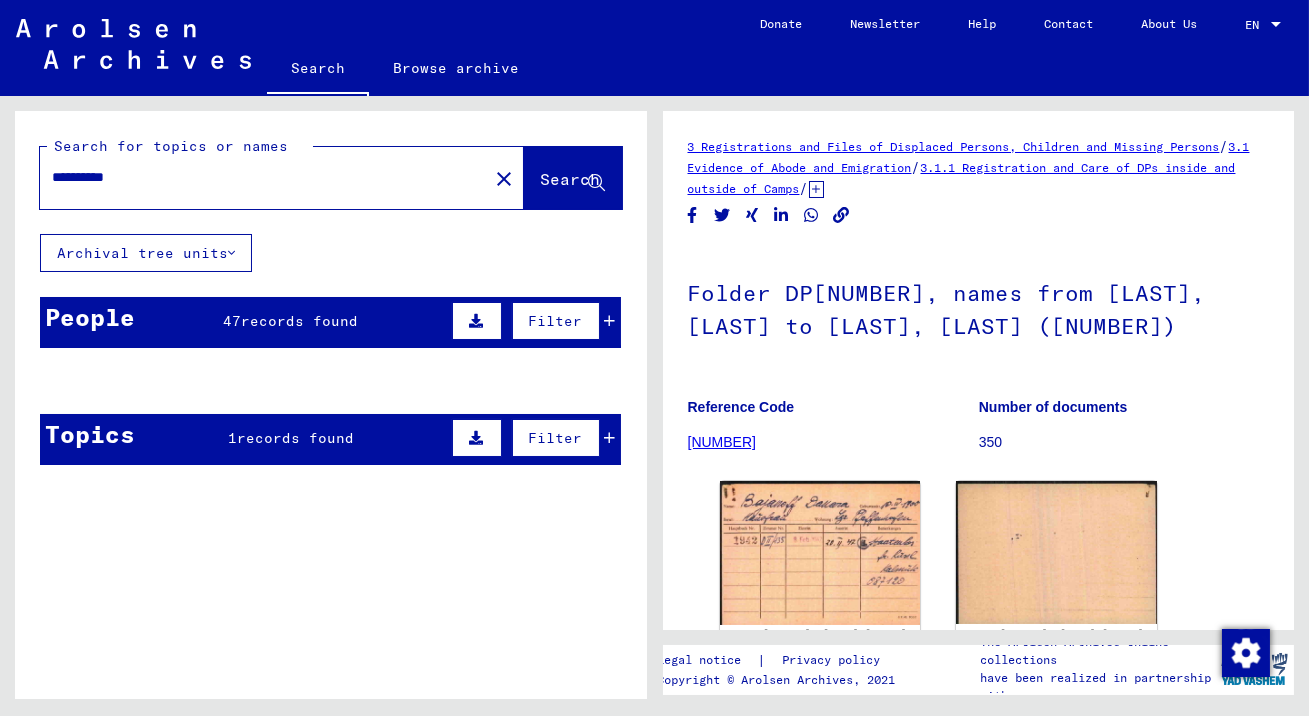 click 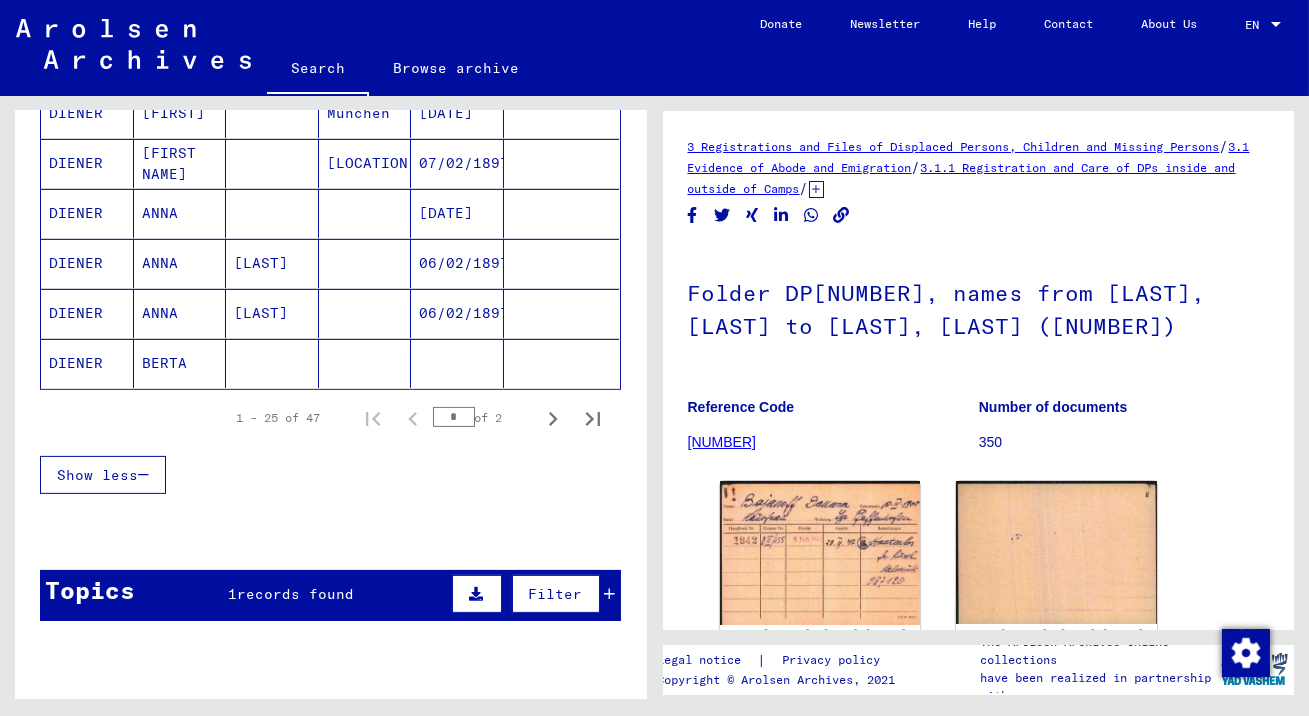 scroll, scrollTop: 1291, scrollLeft: 0, axis: vertical 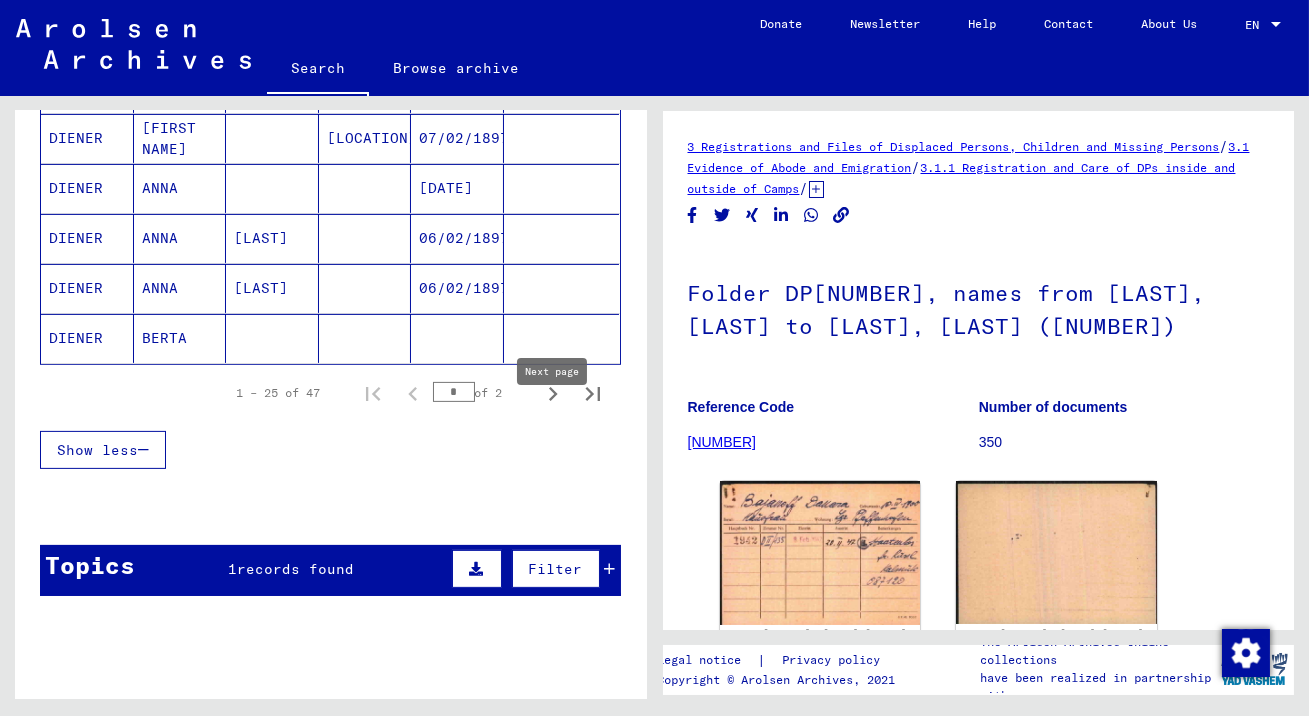 click 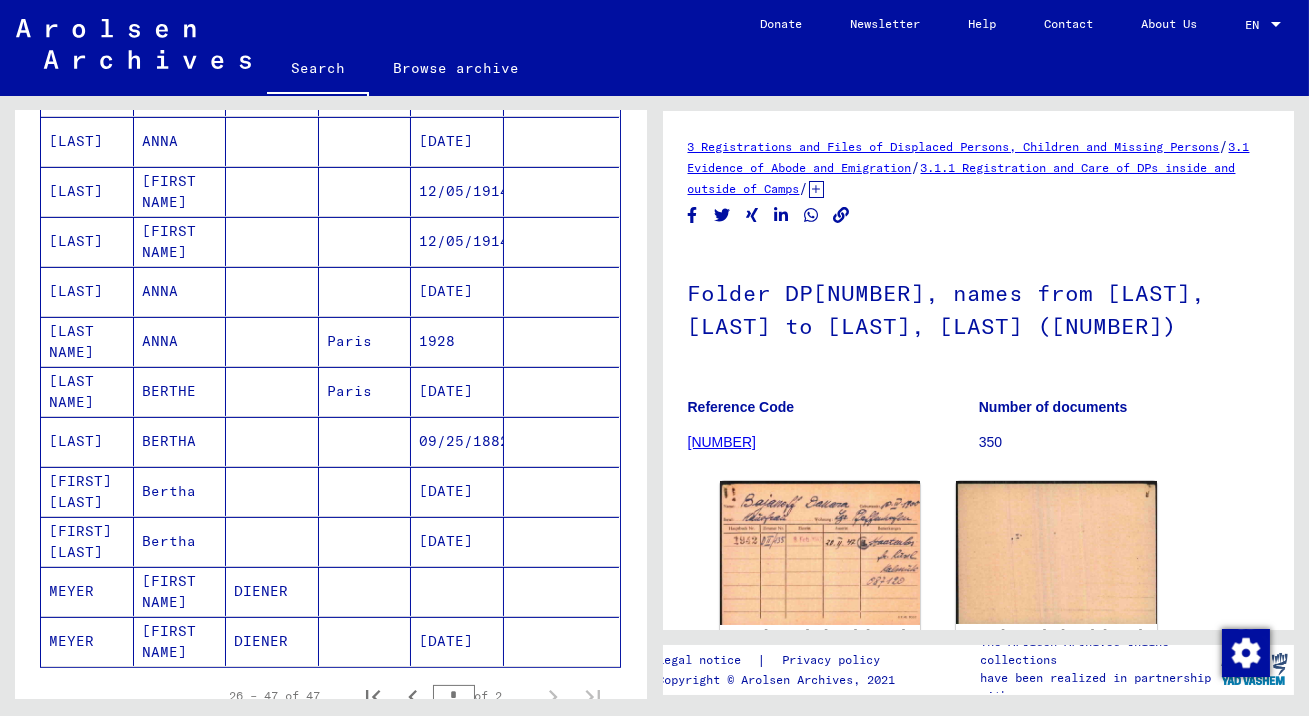 scroll, scrollTop: 835, scrollLeft: 0, axis: vertical 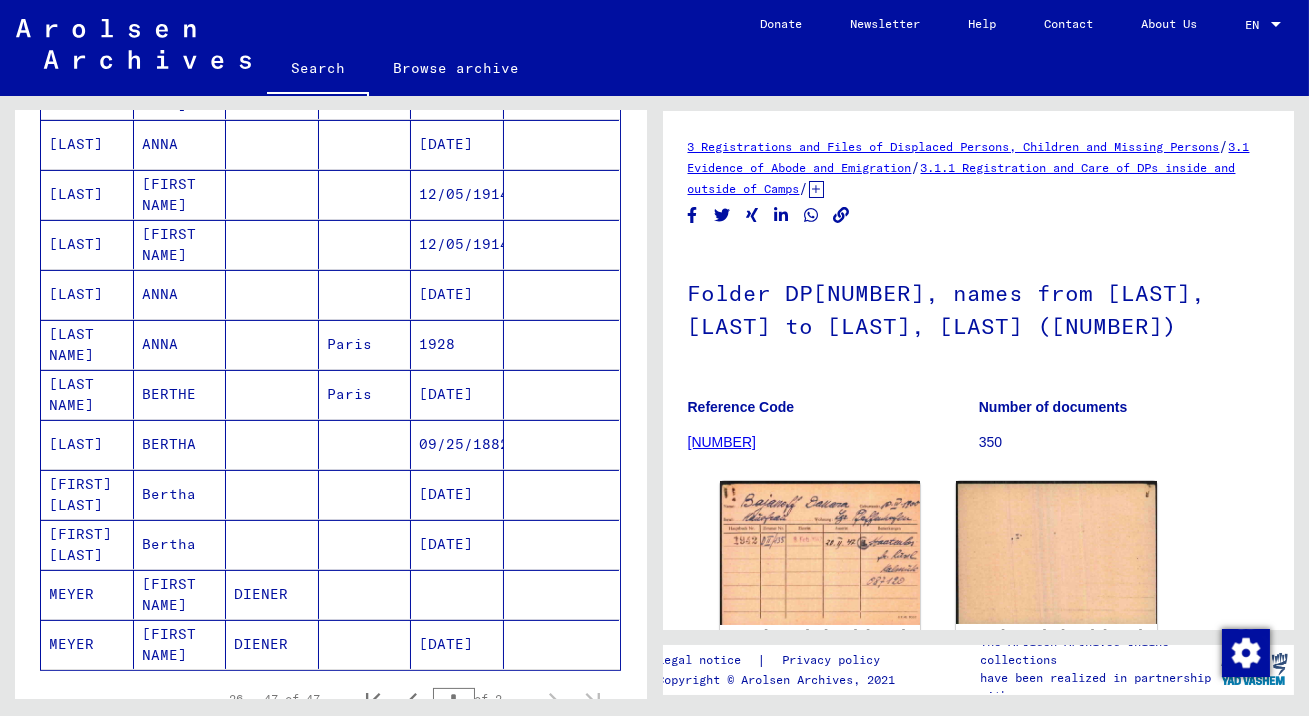 click on "12/05/1914" at bounding box center (457, 294) 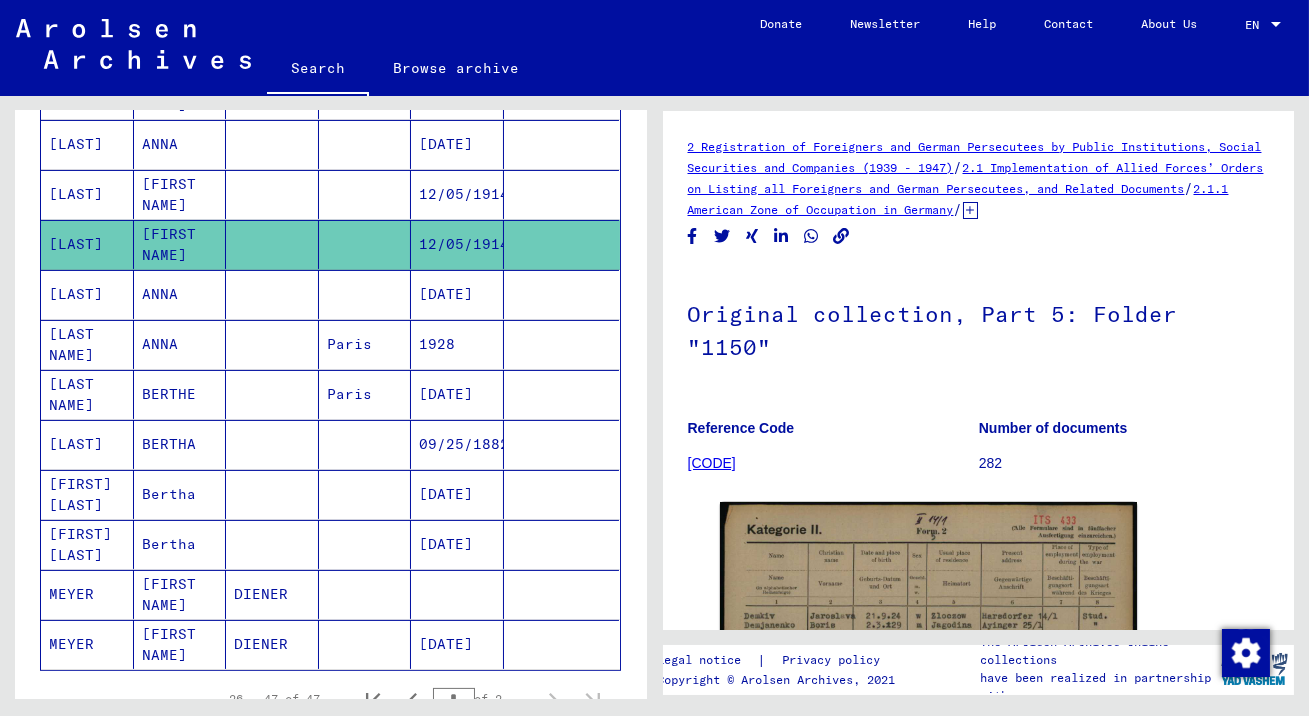 scroll, scrollTop: 0, scrollLeft: 0, axis: both 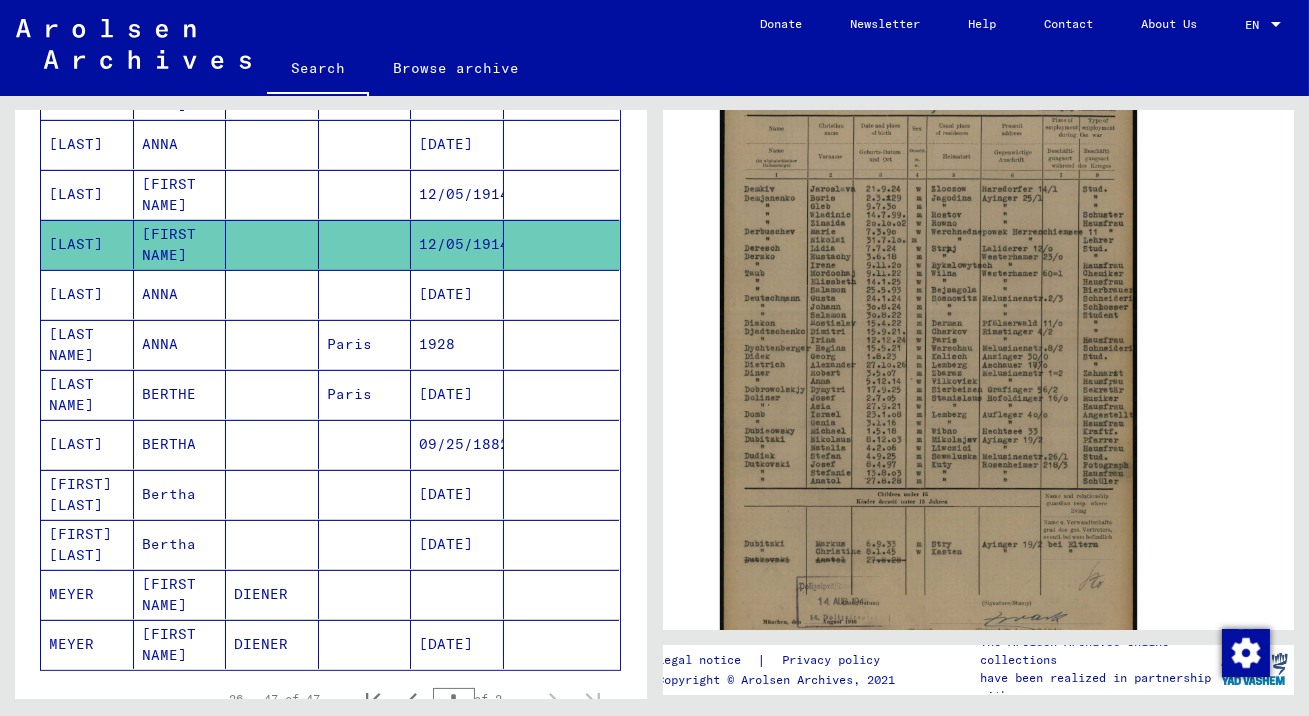 click on "12/05/1914" at bounding box center (457, 244) 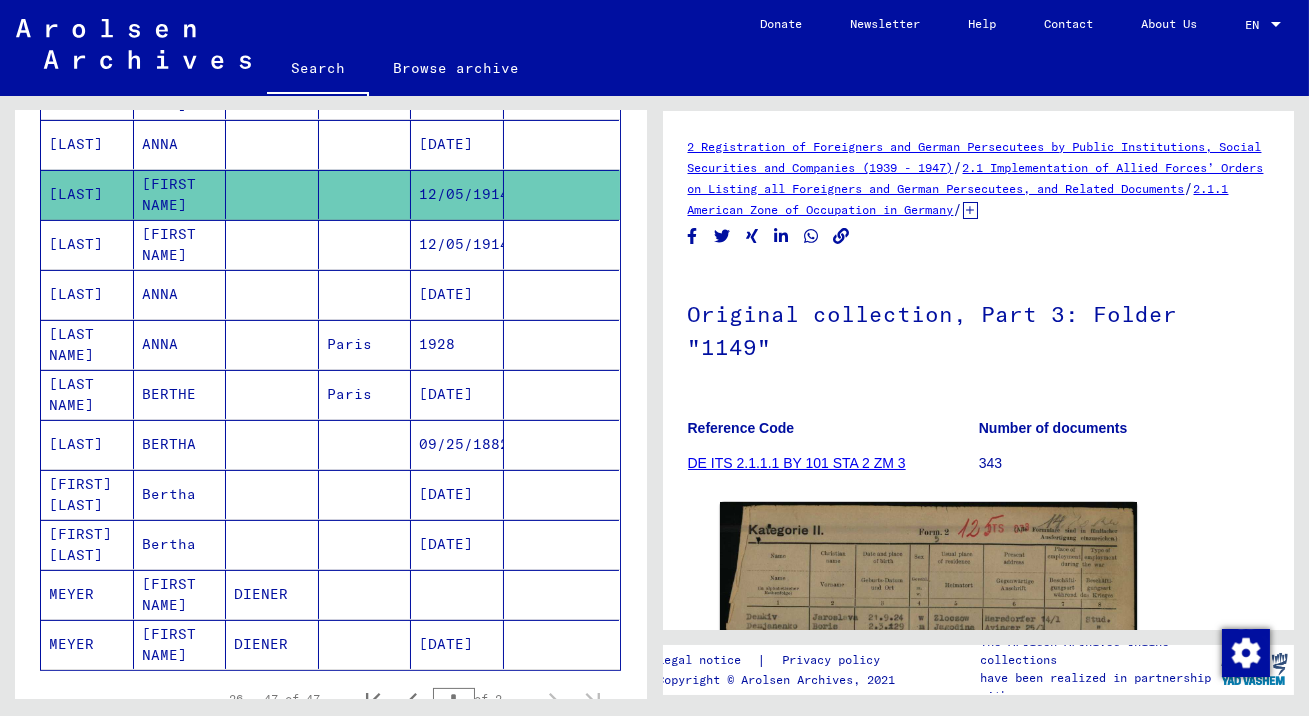 scroll, scrollTop: 0, scrollLeft: 0, axis: both 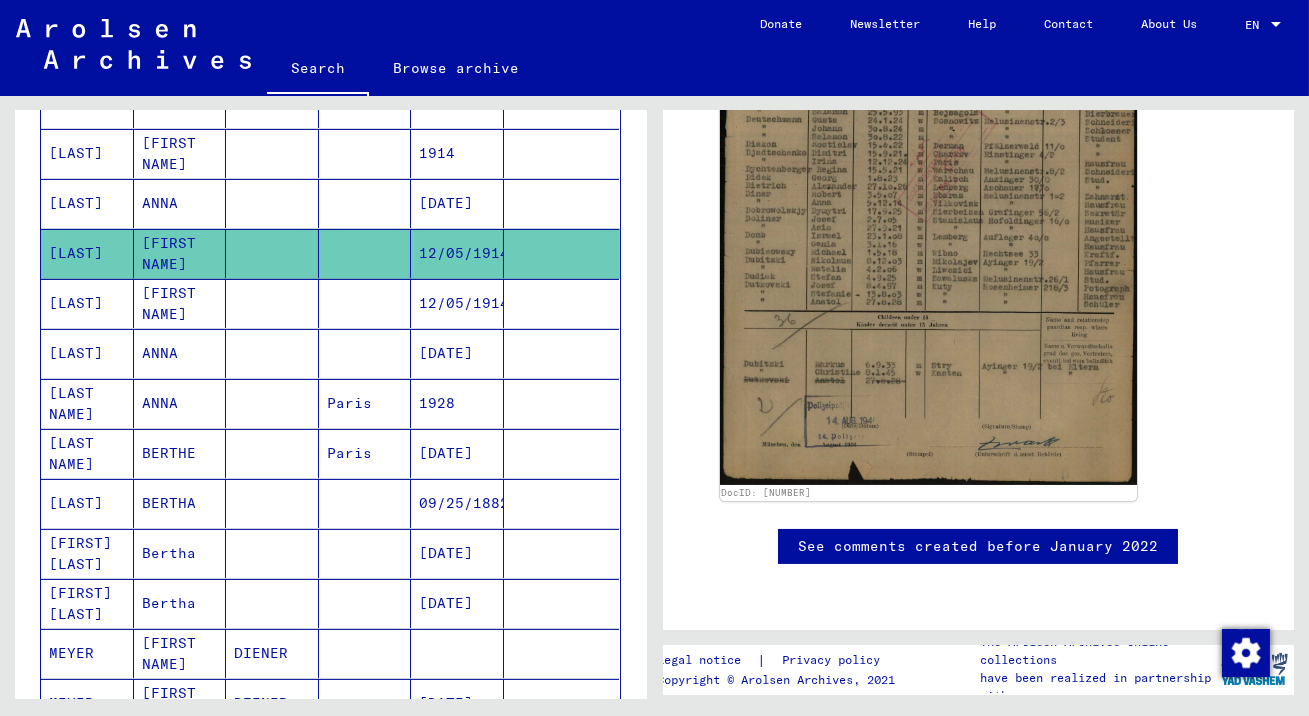 click on "1914" at bounding box center [457, 203] 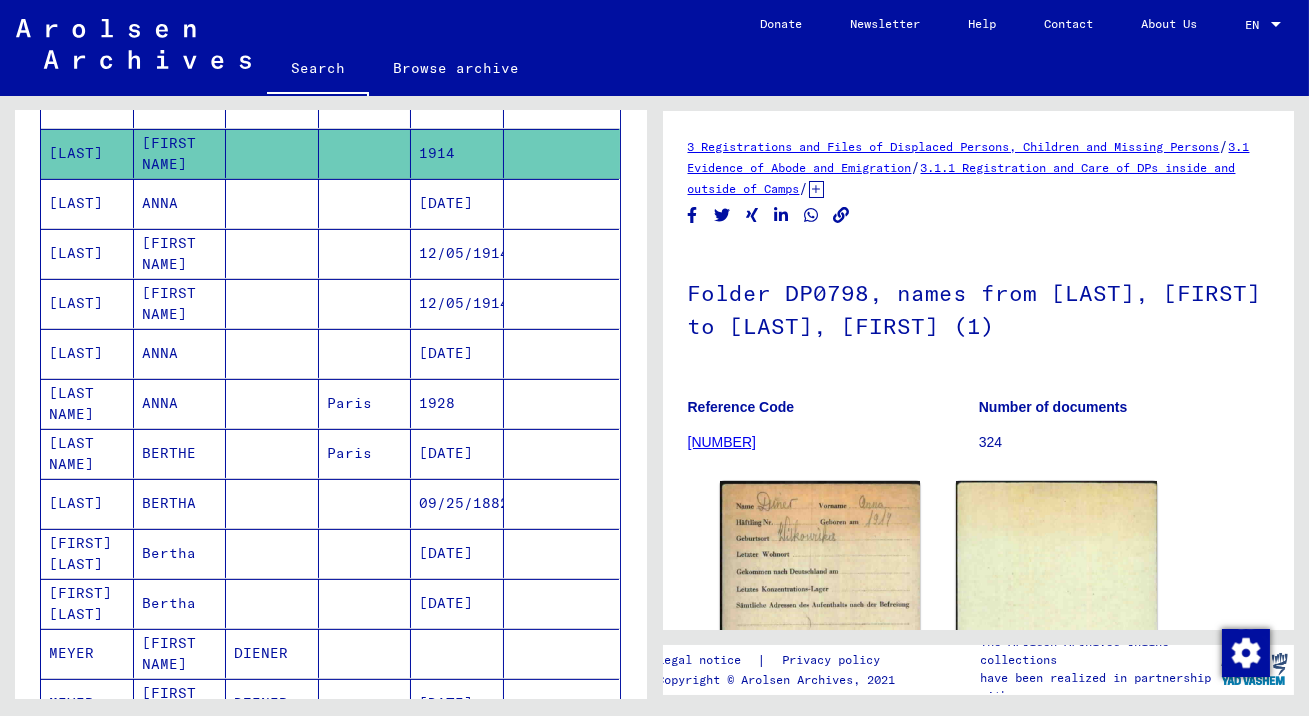 scroll, scrollTop: 0, scrollLeft: 0, axis: both 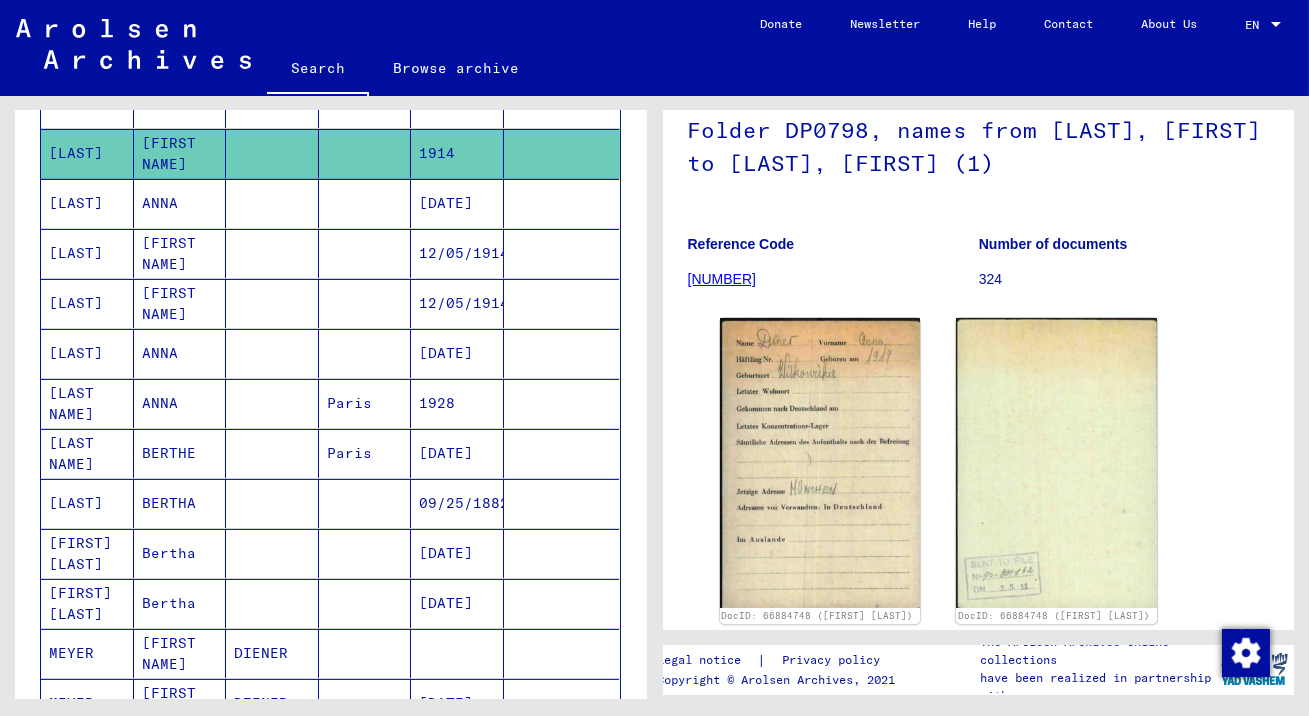 click 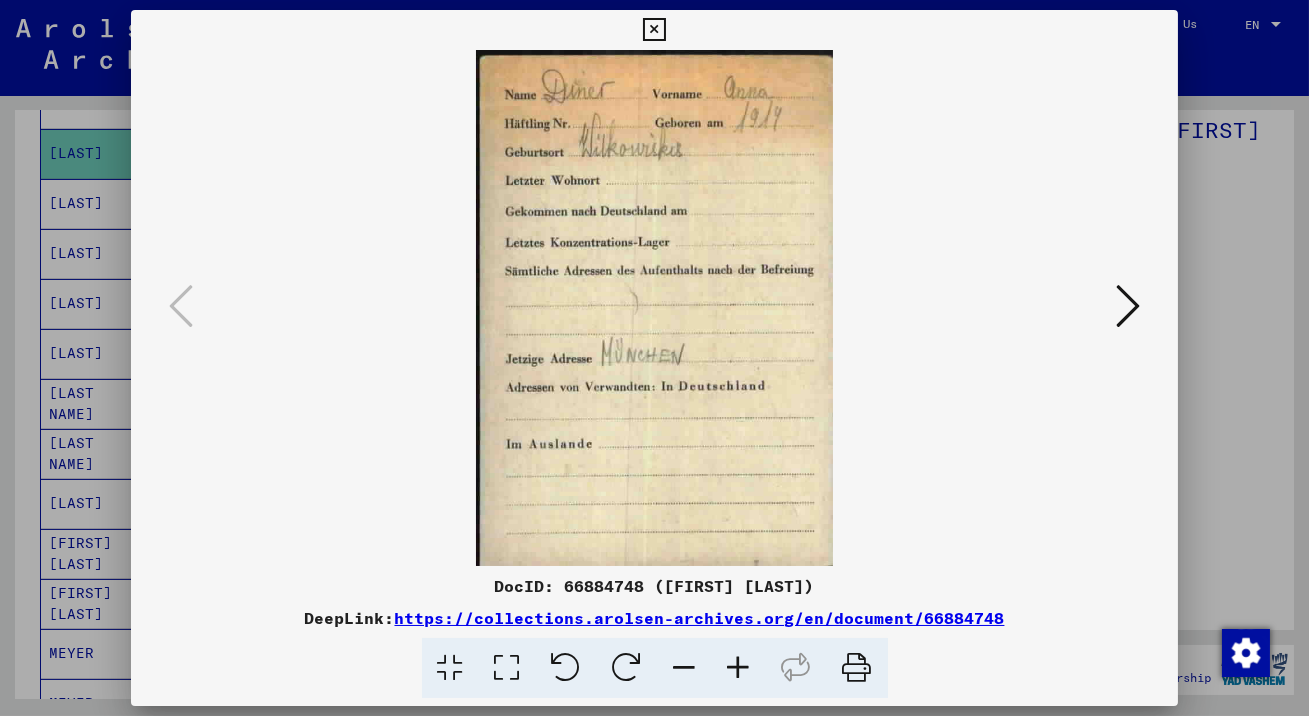 click at bounding box center (1128, 306) 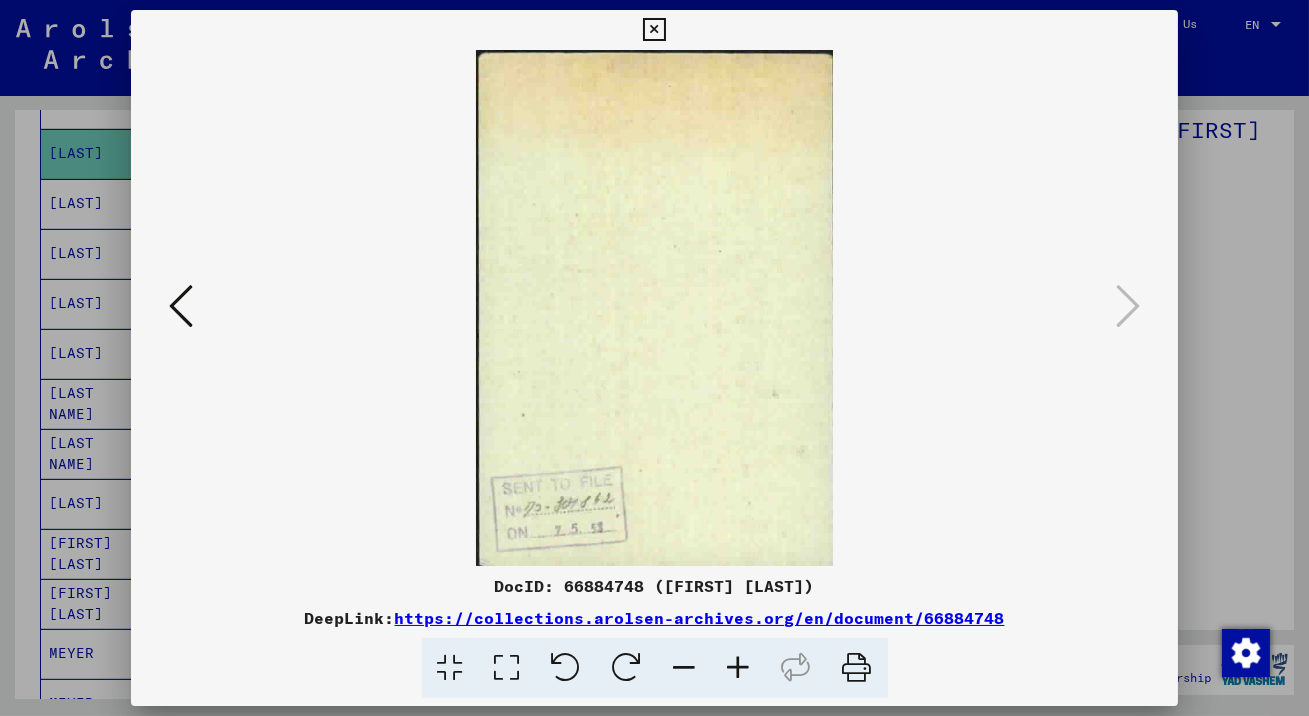click at bounding box center [654, 30] 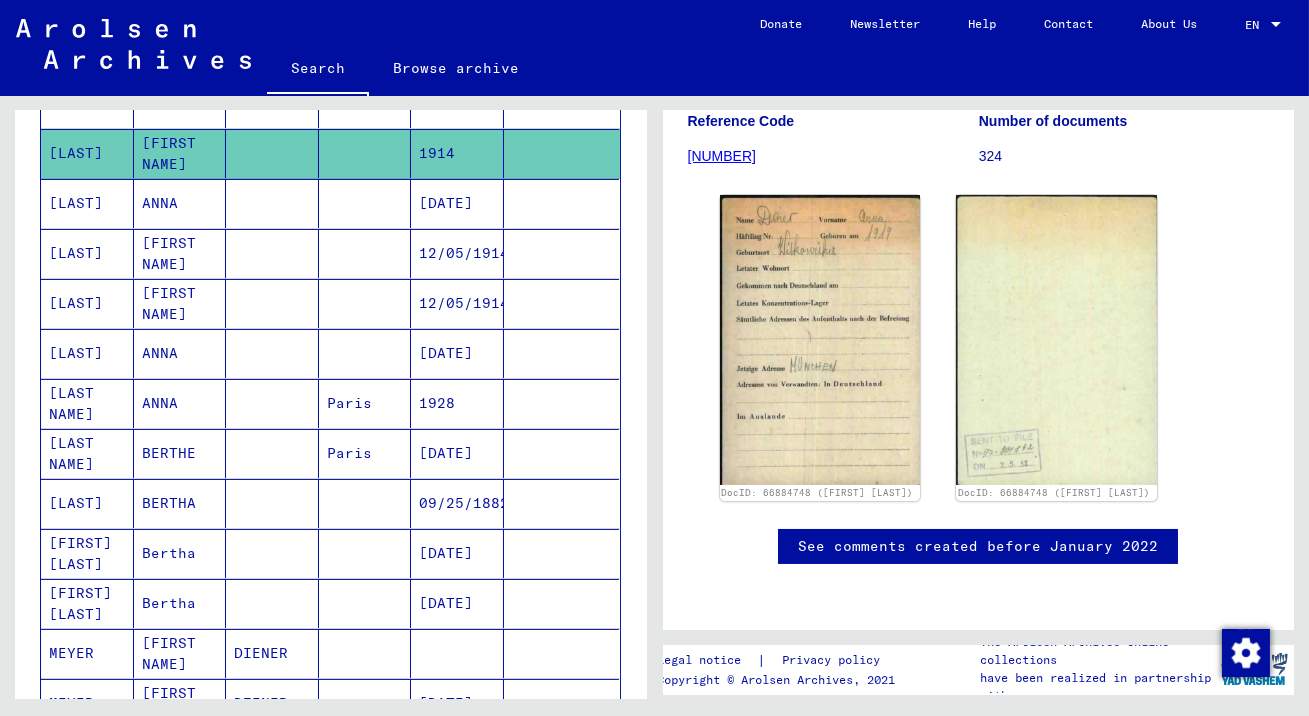 scroll, scrollTop: 470, scrollLeft: 0, axis: vertical 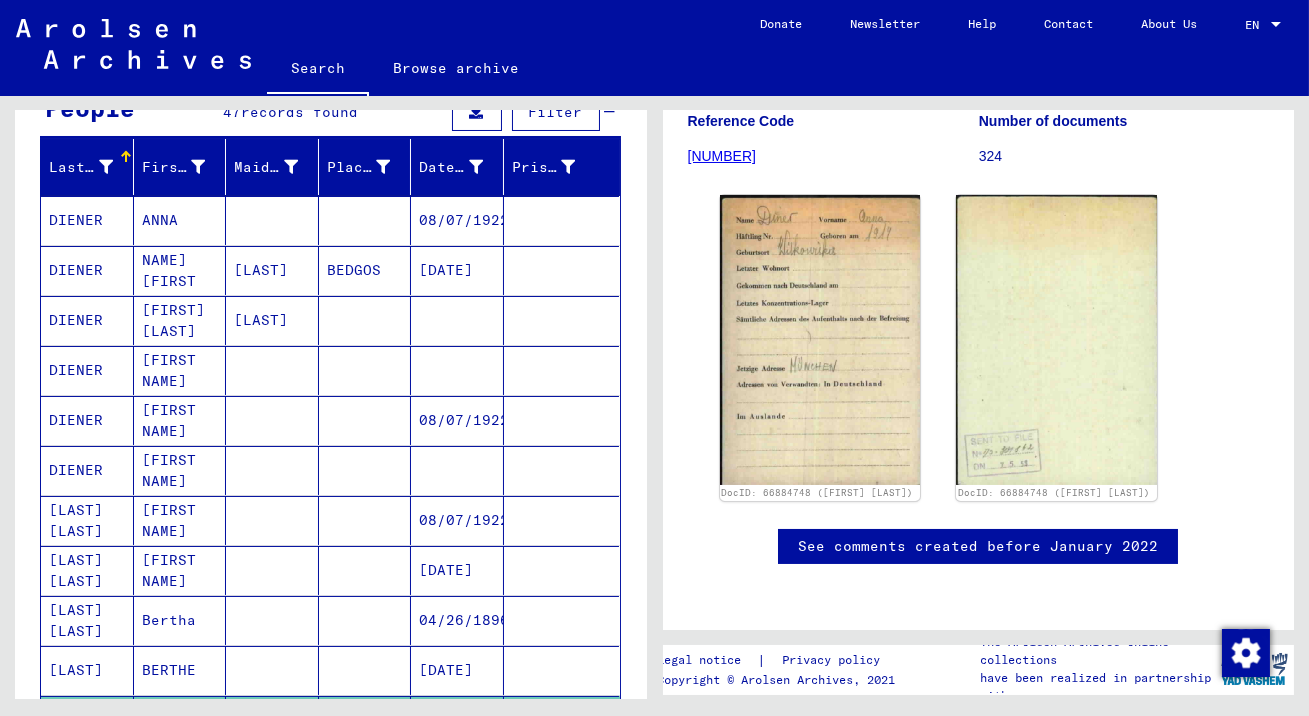click on "DIENER" at bounding box center (87, 520) 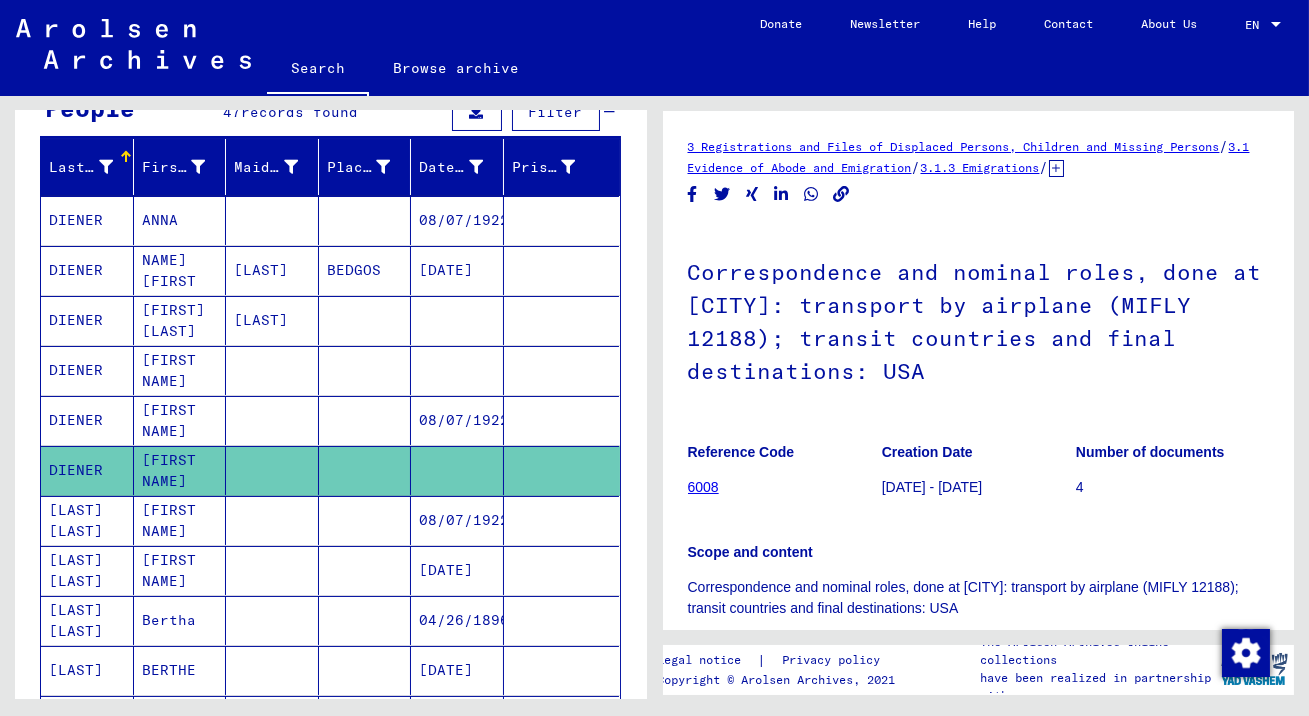 scroll, scrollTop: 0, scrollLeft: 0, axis: both 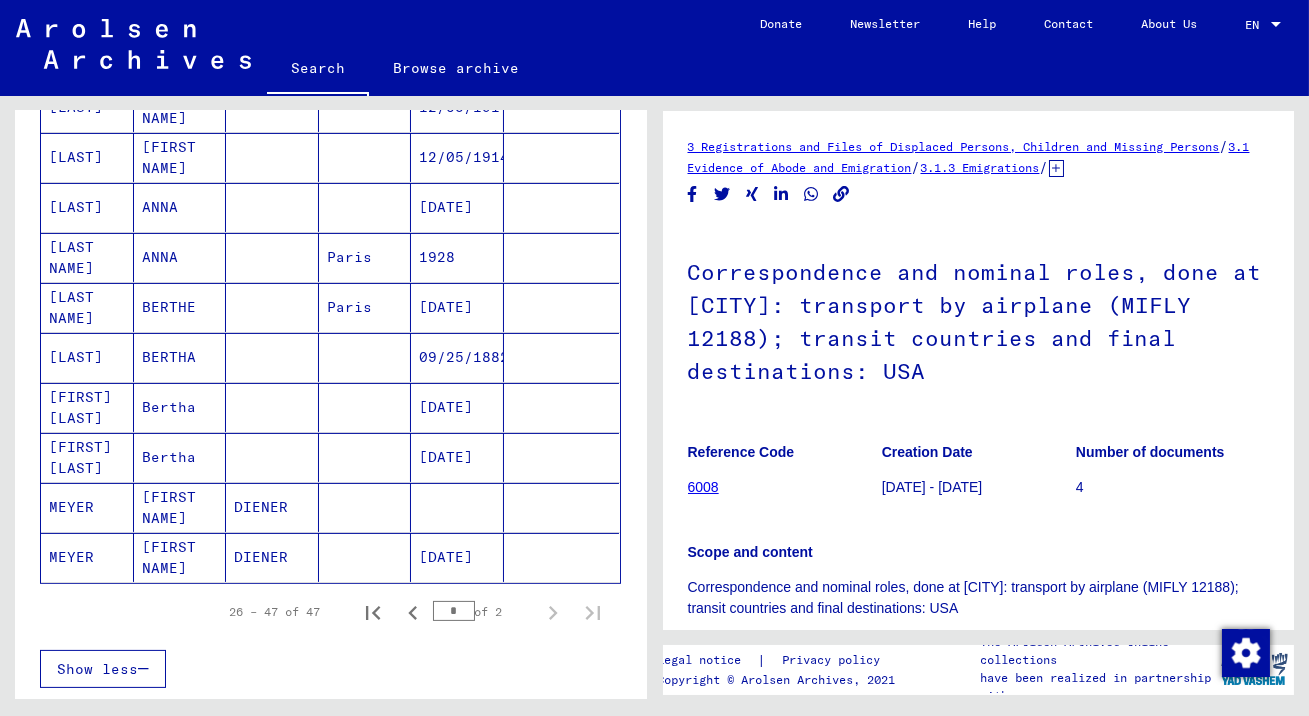 click on "MEYER" at bounding box center [87, 557] 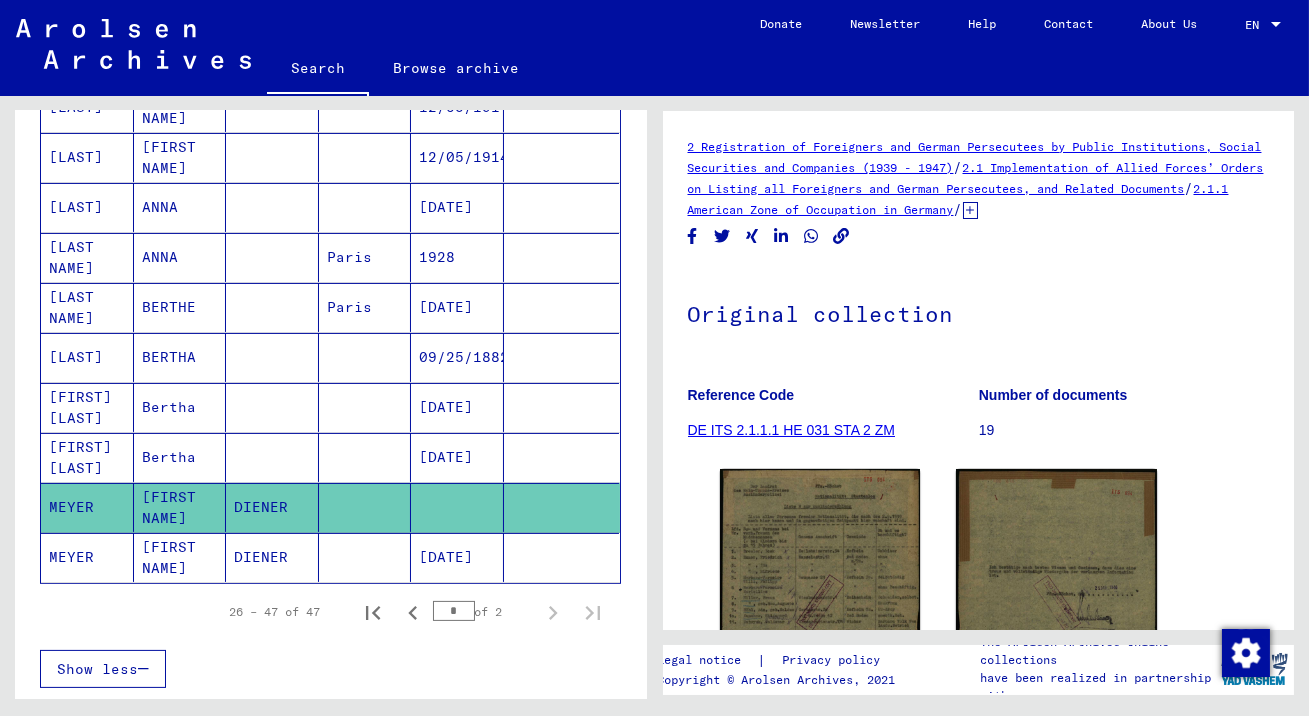 scroll, scrollTop: 0, scrollLeft: 0, axis: both 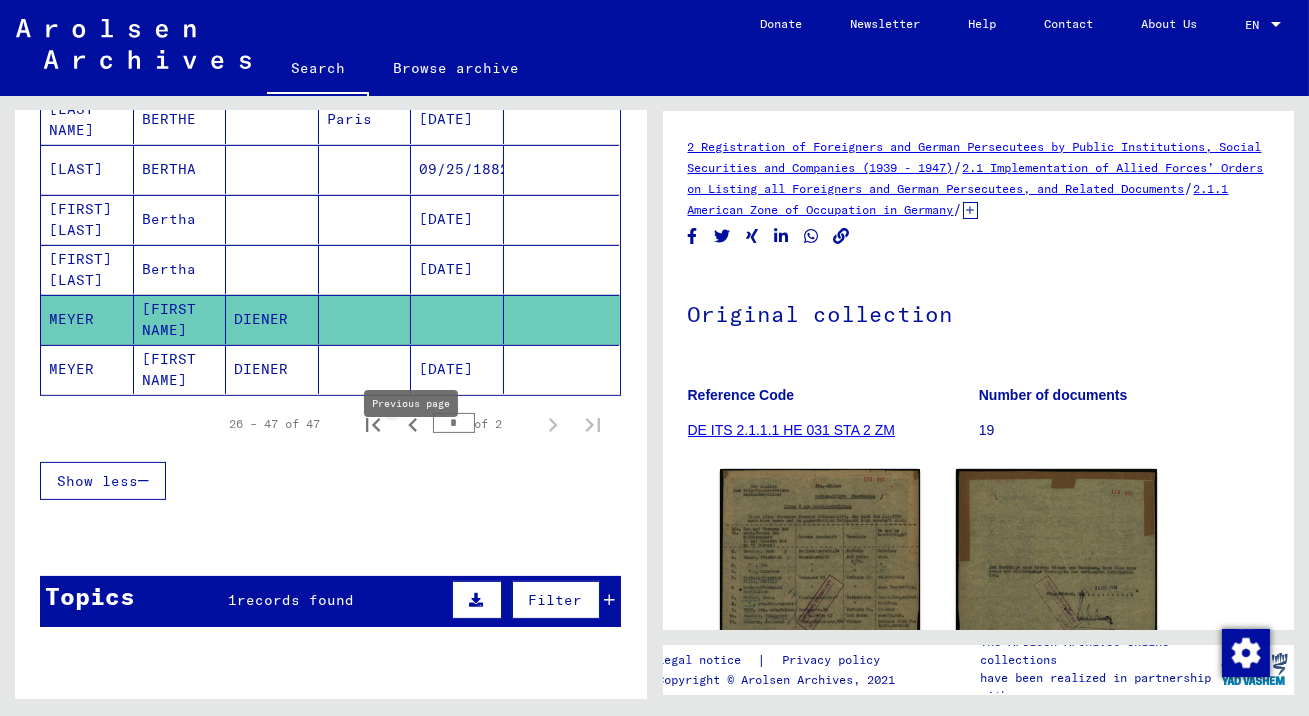 click 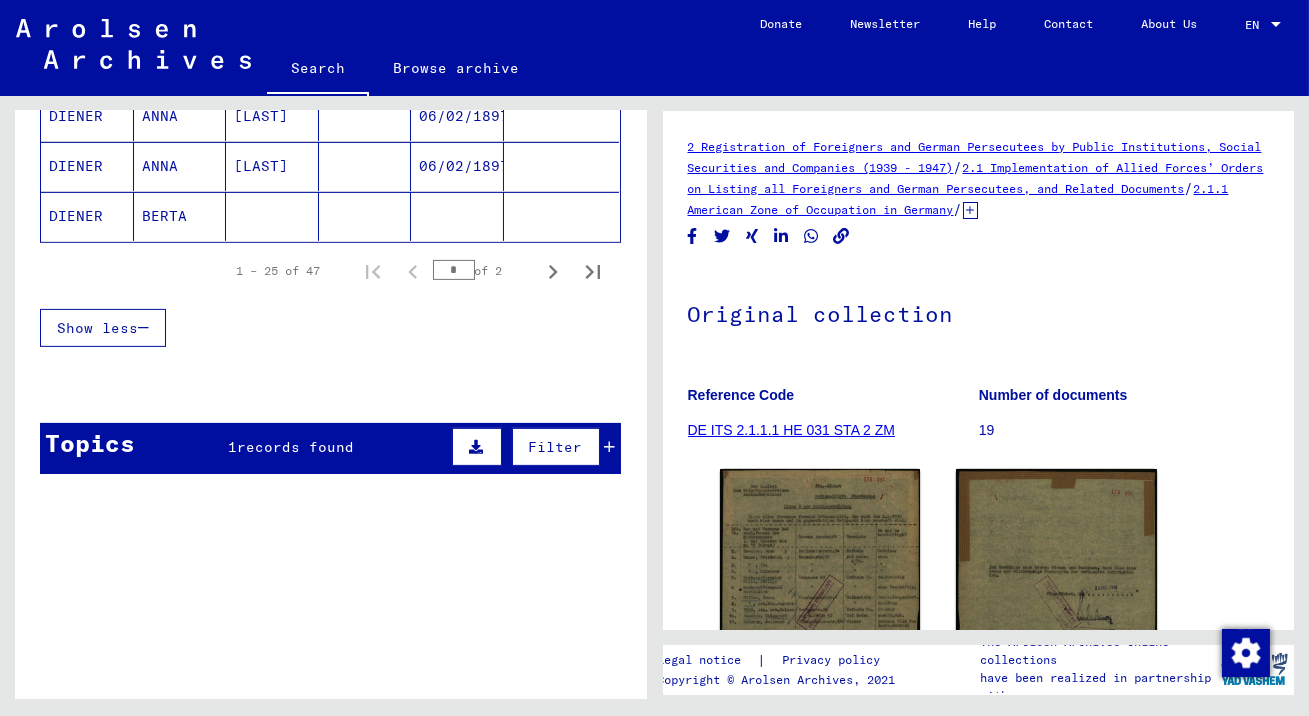 scroll, scrollTop: 1417, scrollLeft: 0, axis: vertical 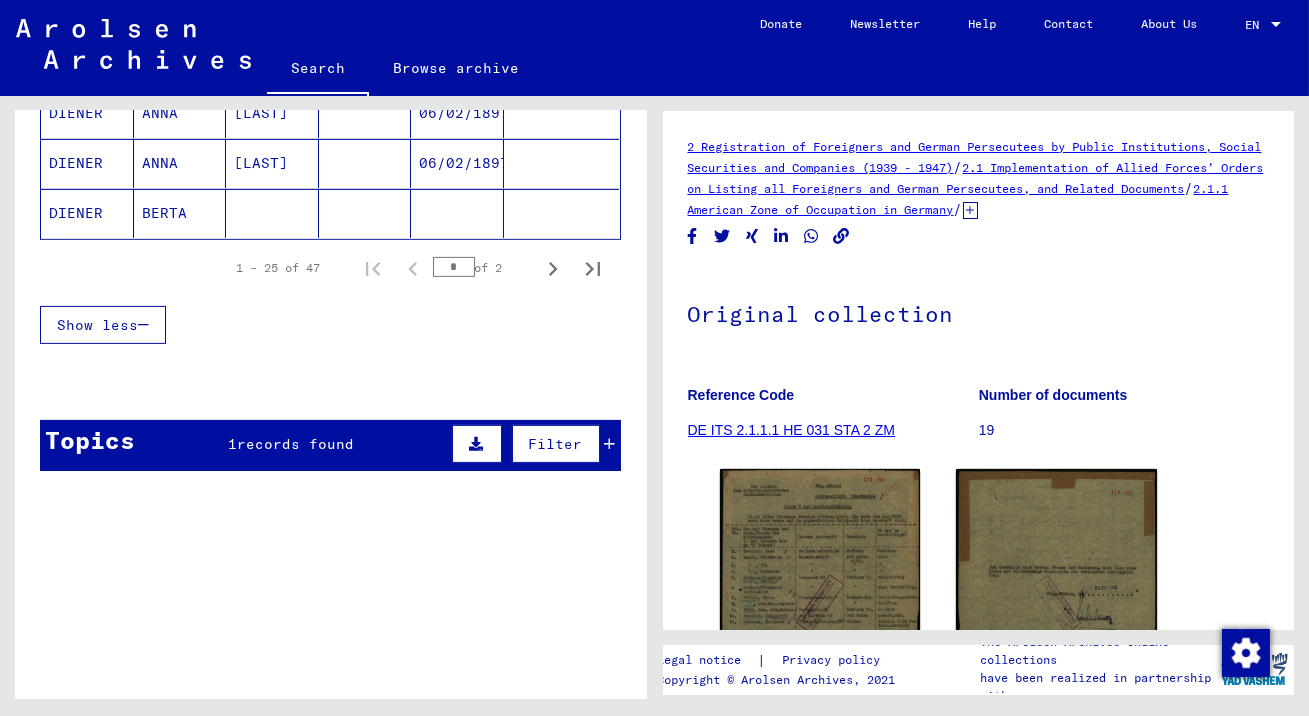 click on "Topics 1  records found  Filter" at bounding box center [330, 445] 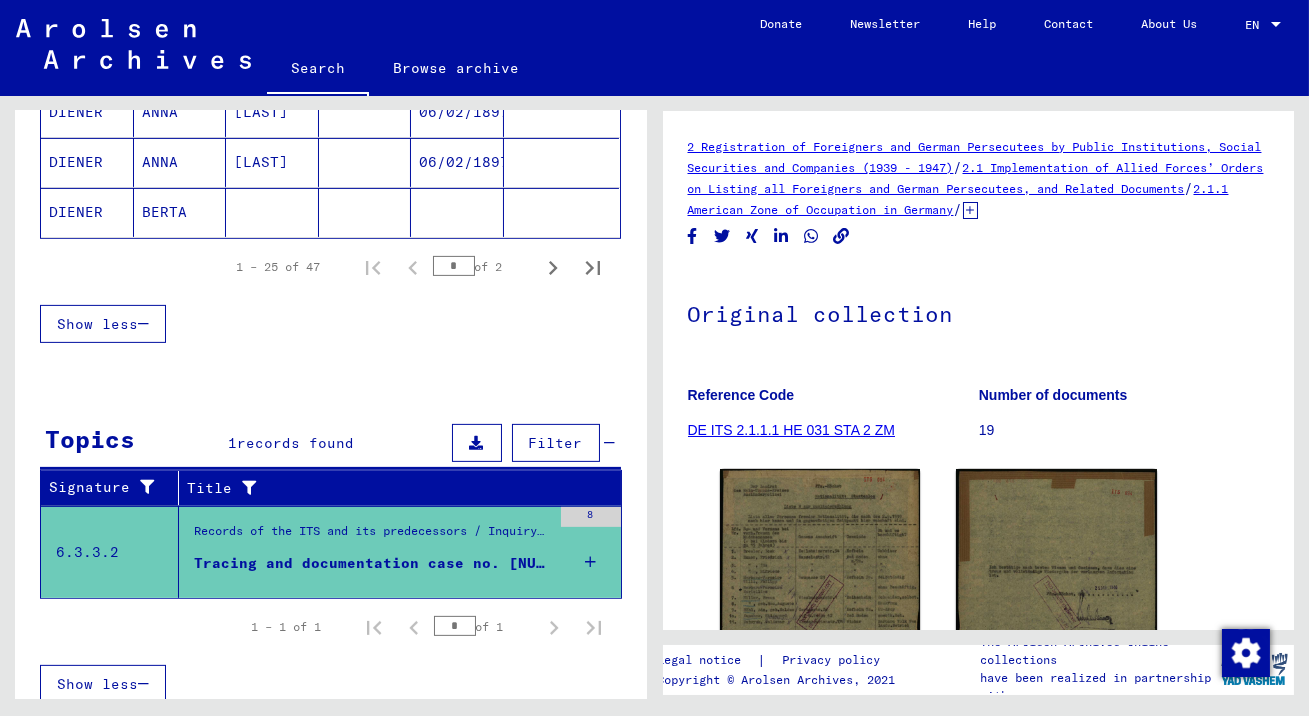 click on "8" at bounding box center (591, 517) 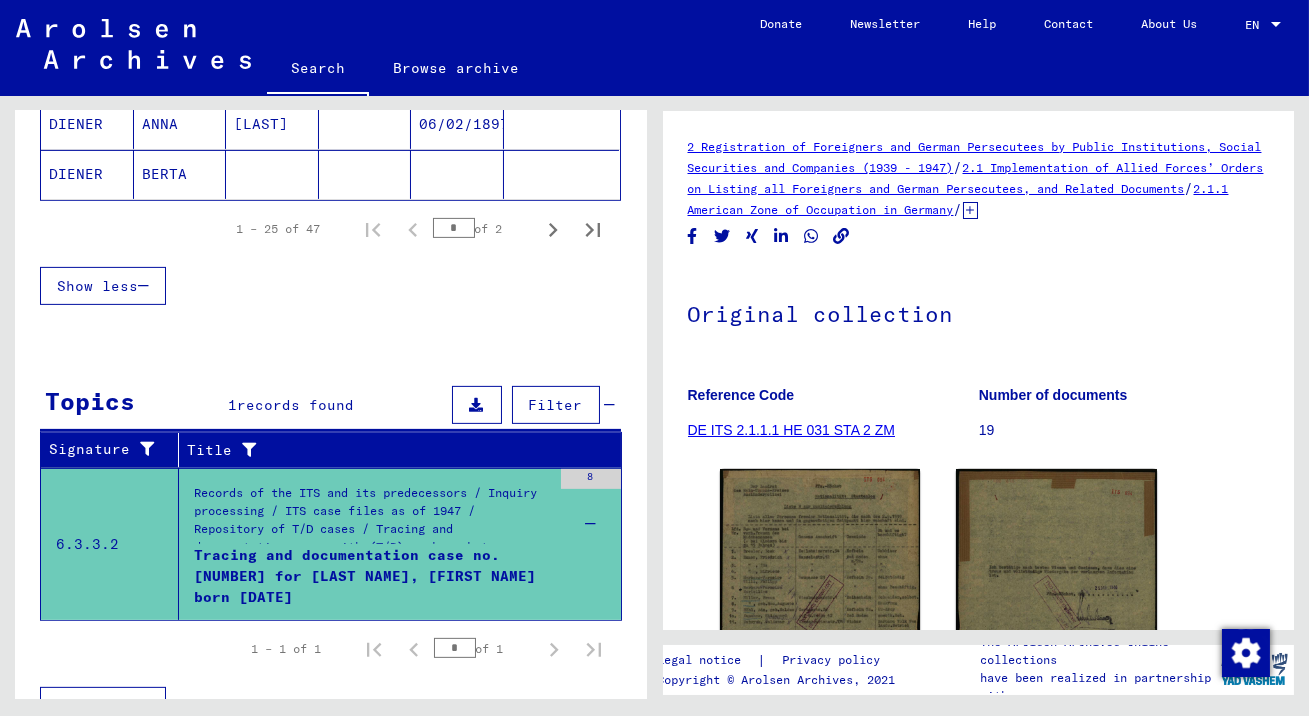 scroll, scrollTop: 1465, scrollLeft: 0, axis: vertical 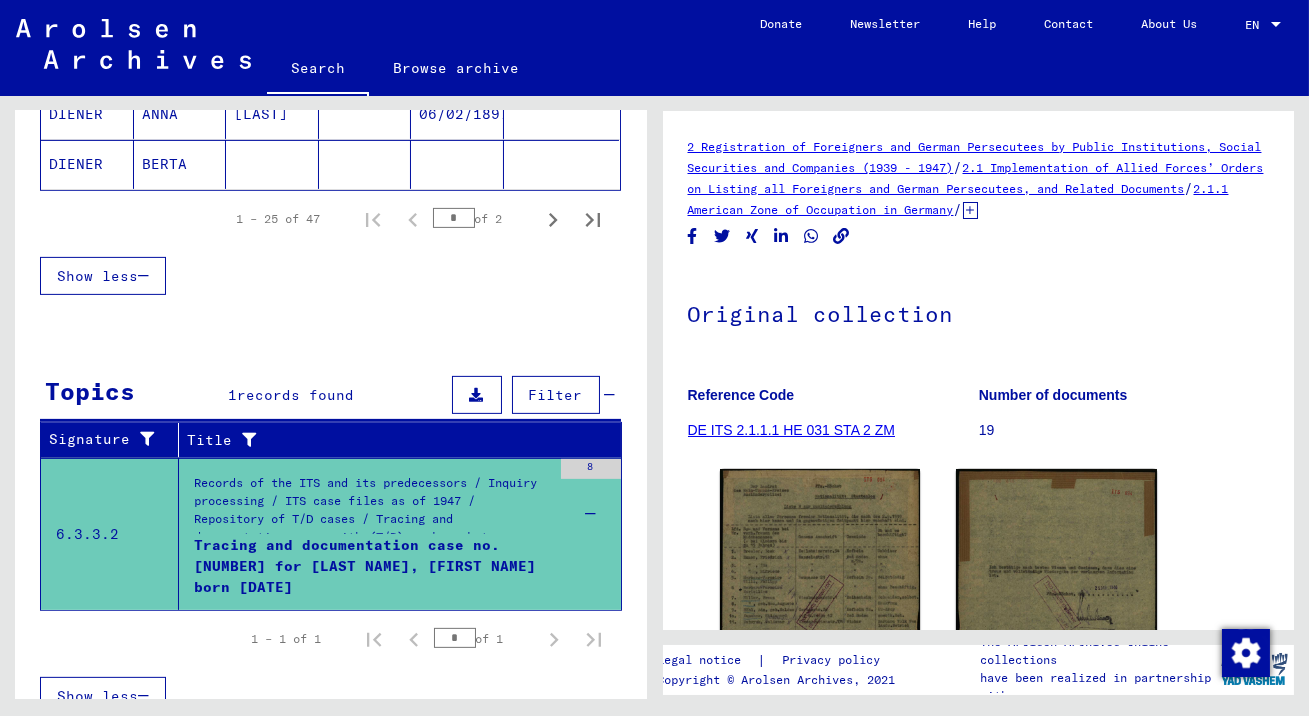 click on "Records of the ITS and its predecessors / Inquiry processing / ITS case files as of 1947 / Repository of T/D cases / Tracing and documentation cases with (T/D) numbers between 250.000 and 499.999 / Tracing and documentation cases with (T/D) numbers between 301.500 and 301.999" at bounding box center (372, 509) 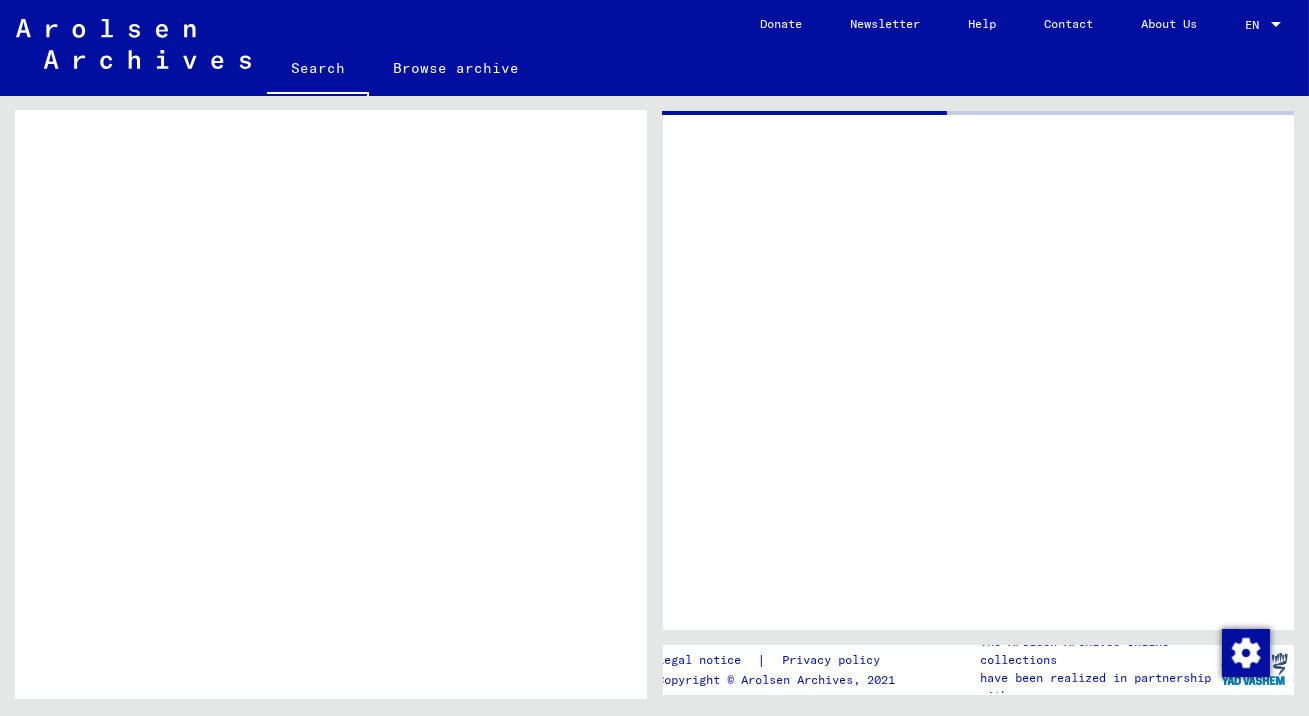 scroll, scrollTop: 1058, scrollLeft: 0, axis: vertical 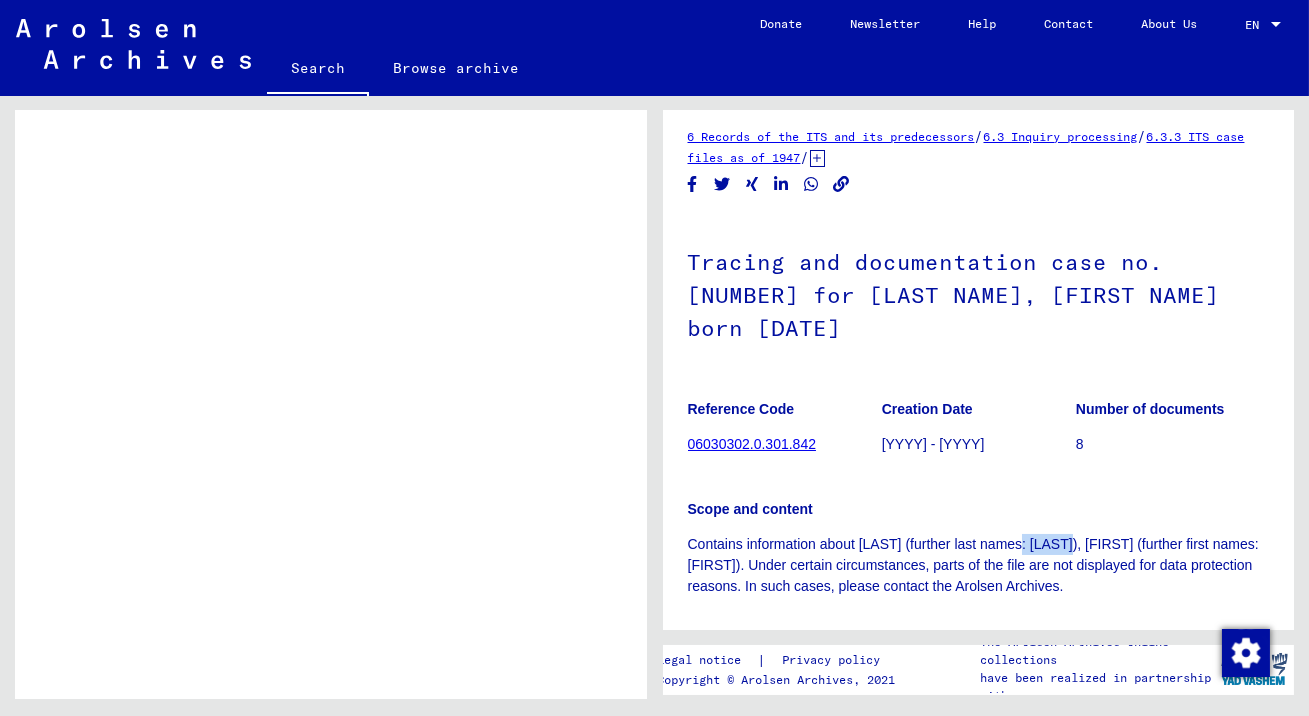 drag, startPoint x: 1092, startPoint y: 530, endPoint x: 1026, endPoint y: 533, distance: 66.068146 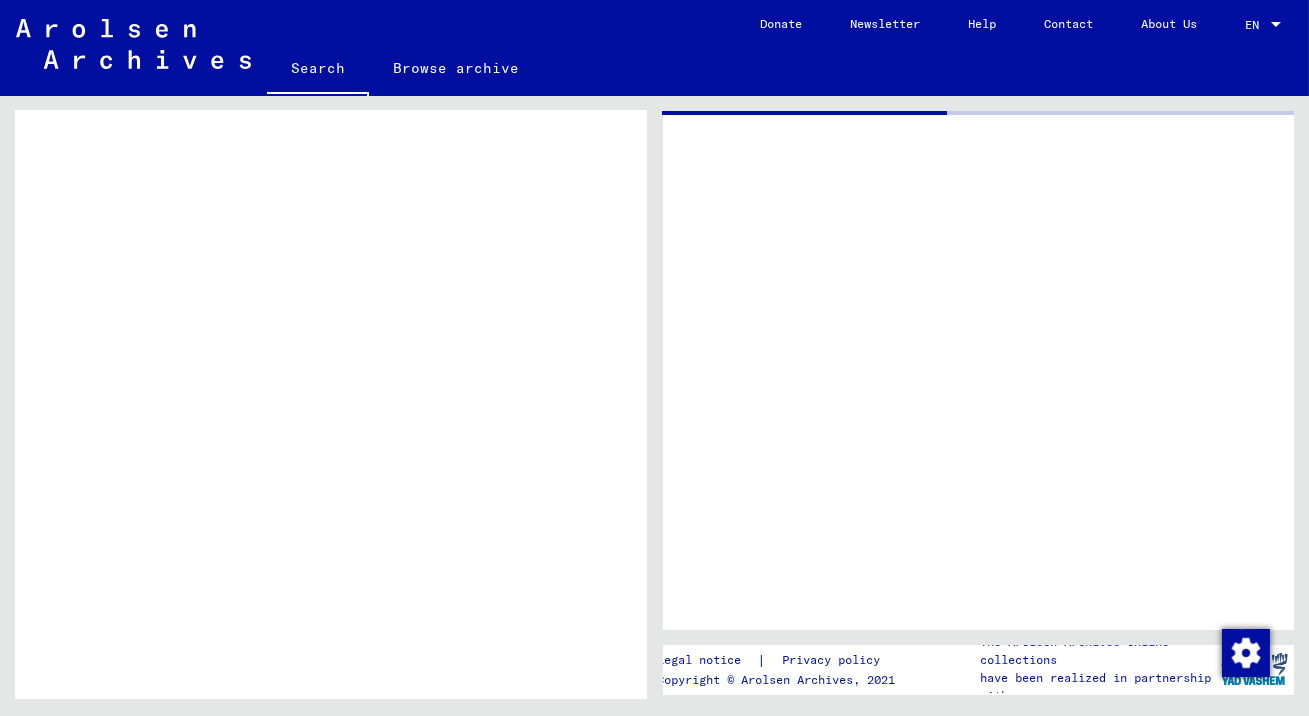 scroll, scrollTop: 0, scrollLeft: 0, axis: both 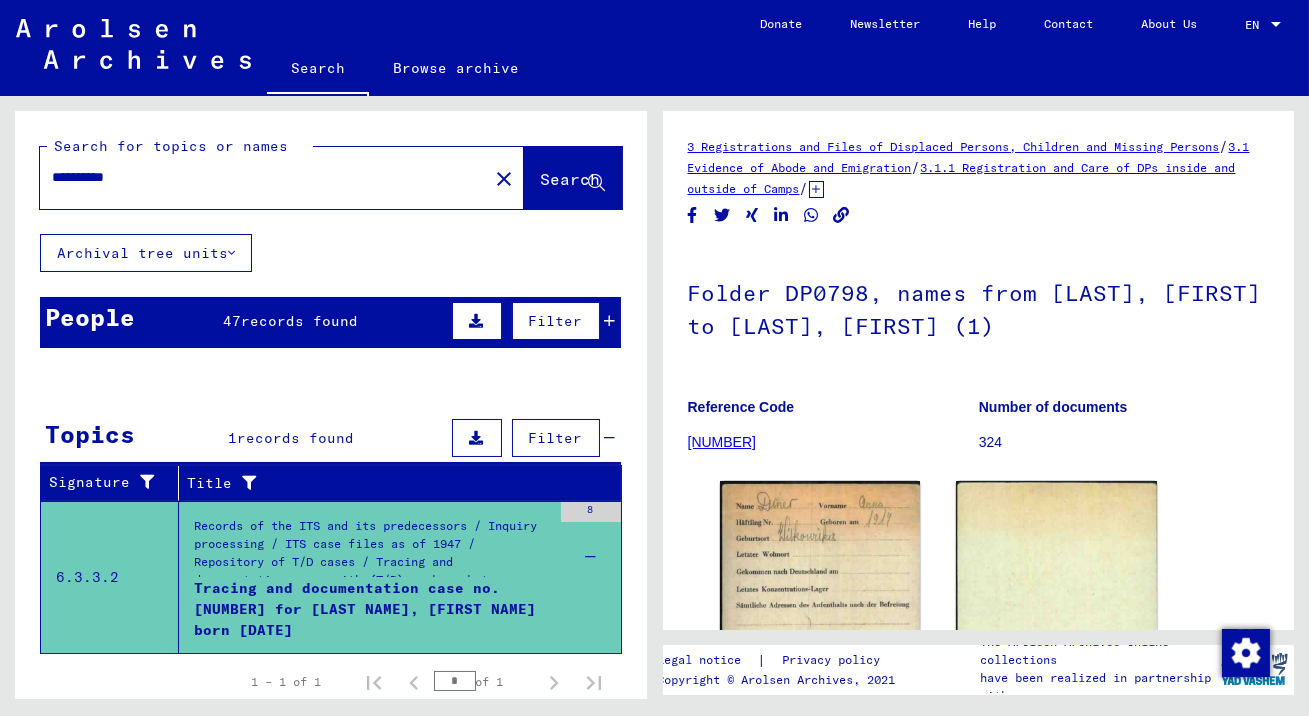 drag, startPoint x: 93, startPoint y: 204, endPoint x: 5, endPoint y: 203, distance: 88.005684 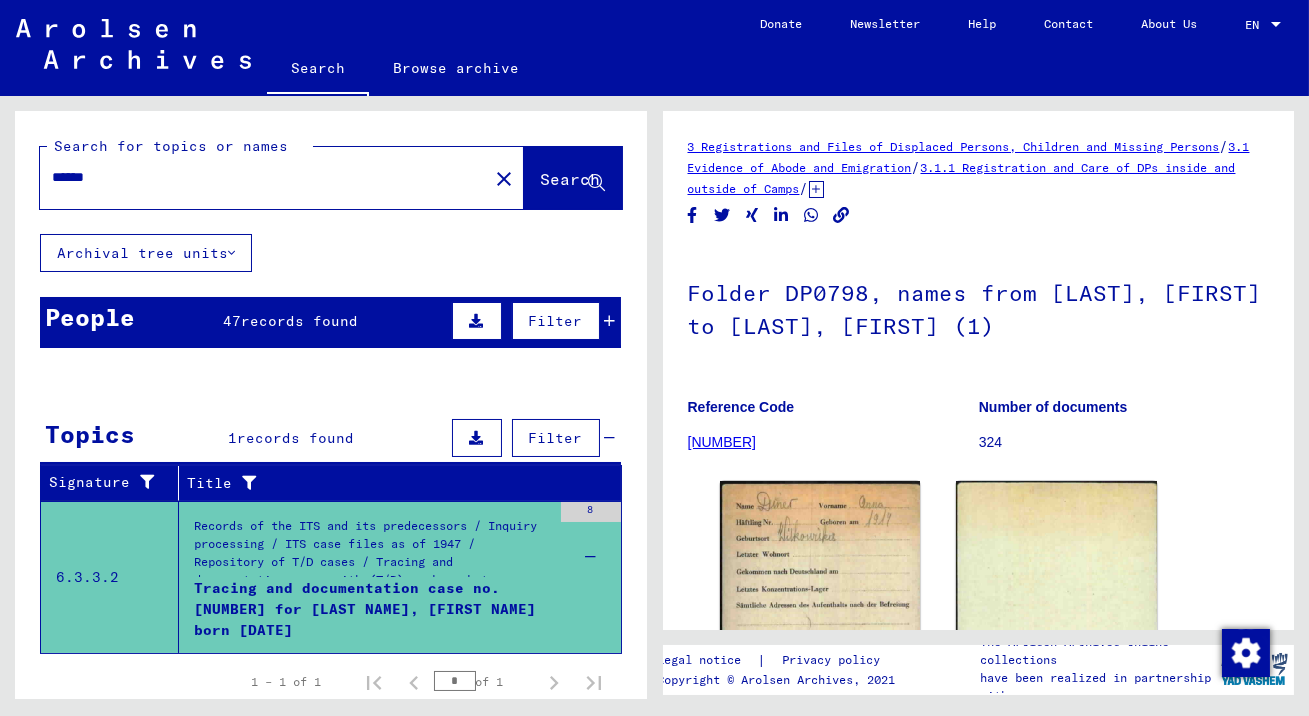 paste on "********" 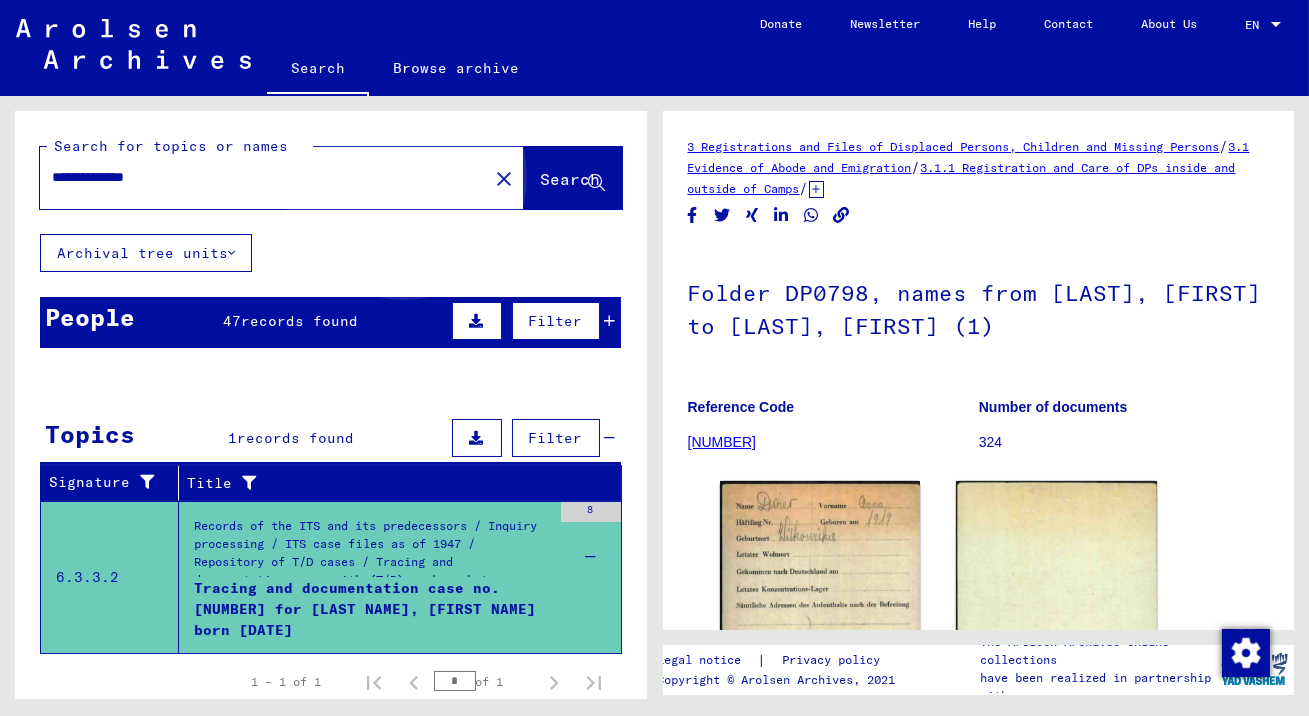 click on "Search" 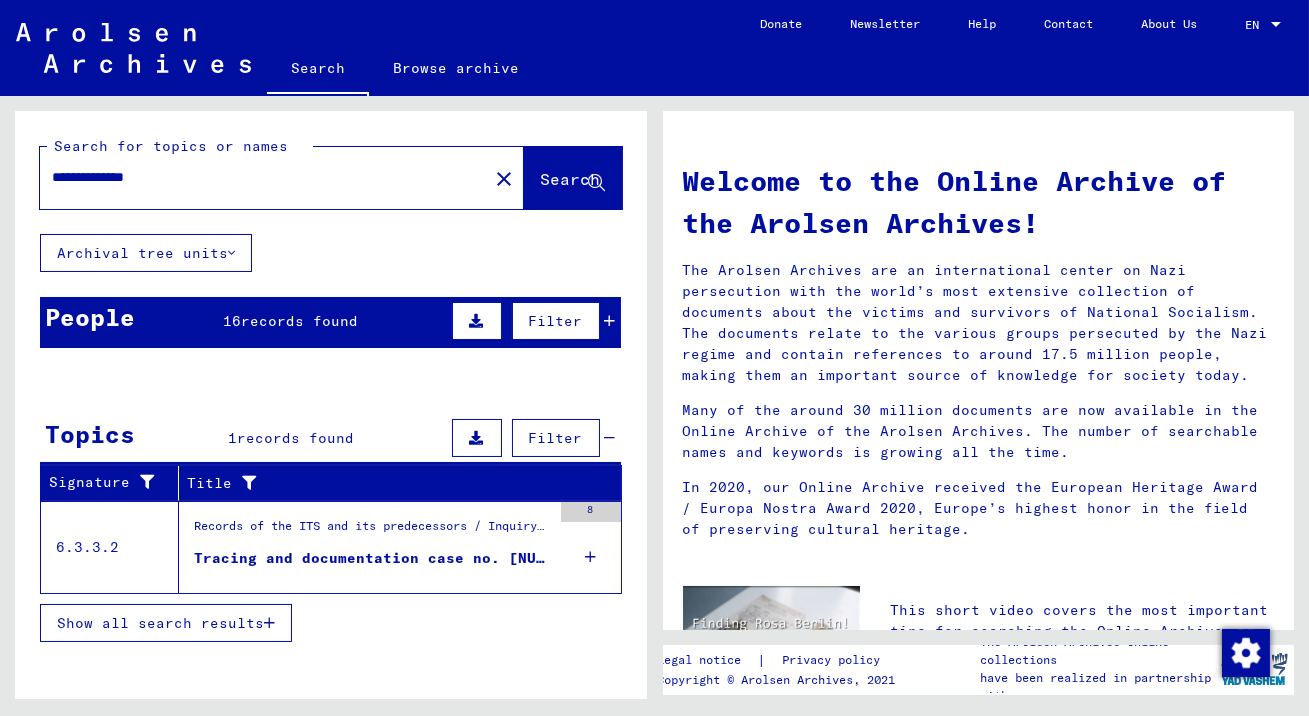 scroll, scrollTop: 6, scrollLeft: 0, axis: vertical 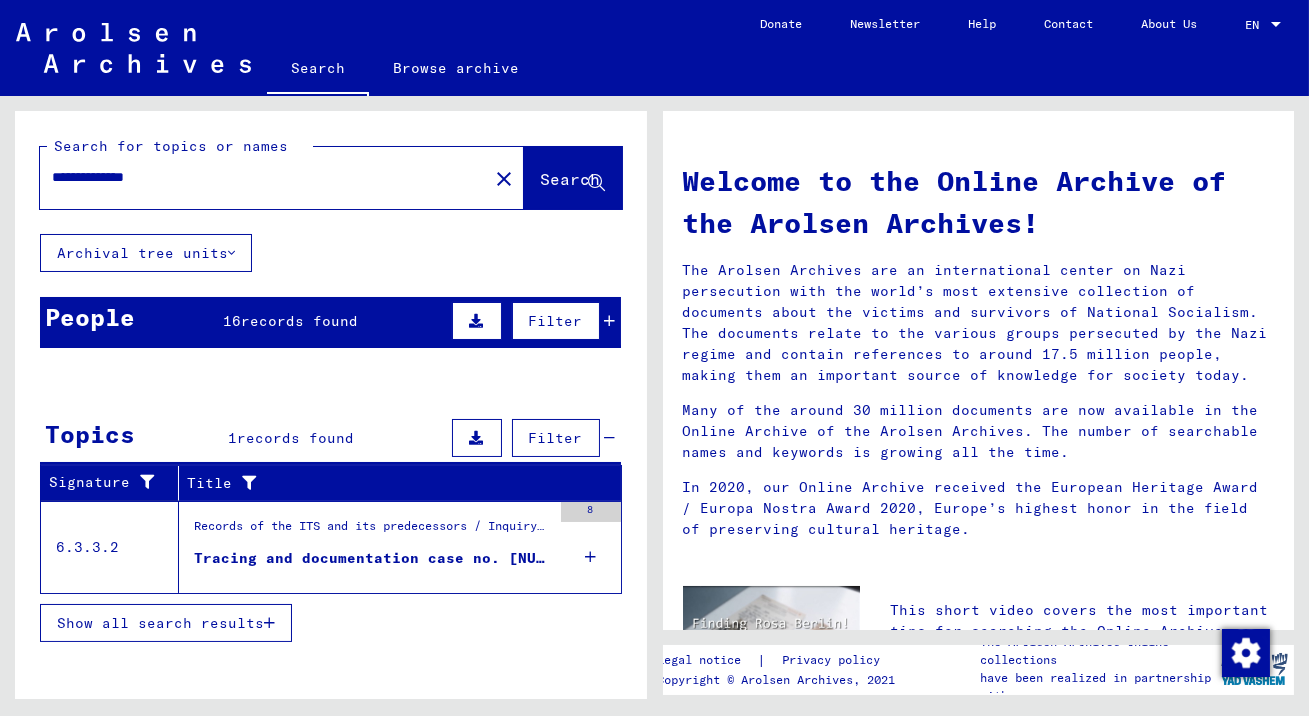 click on "records found" at bounding box center [299, 321] 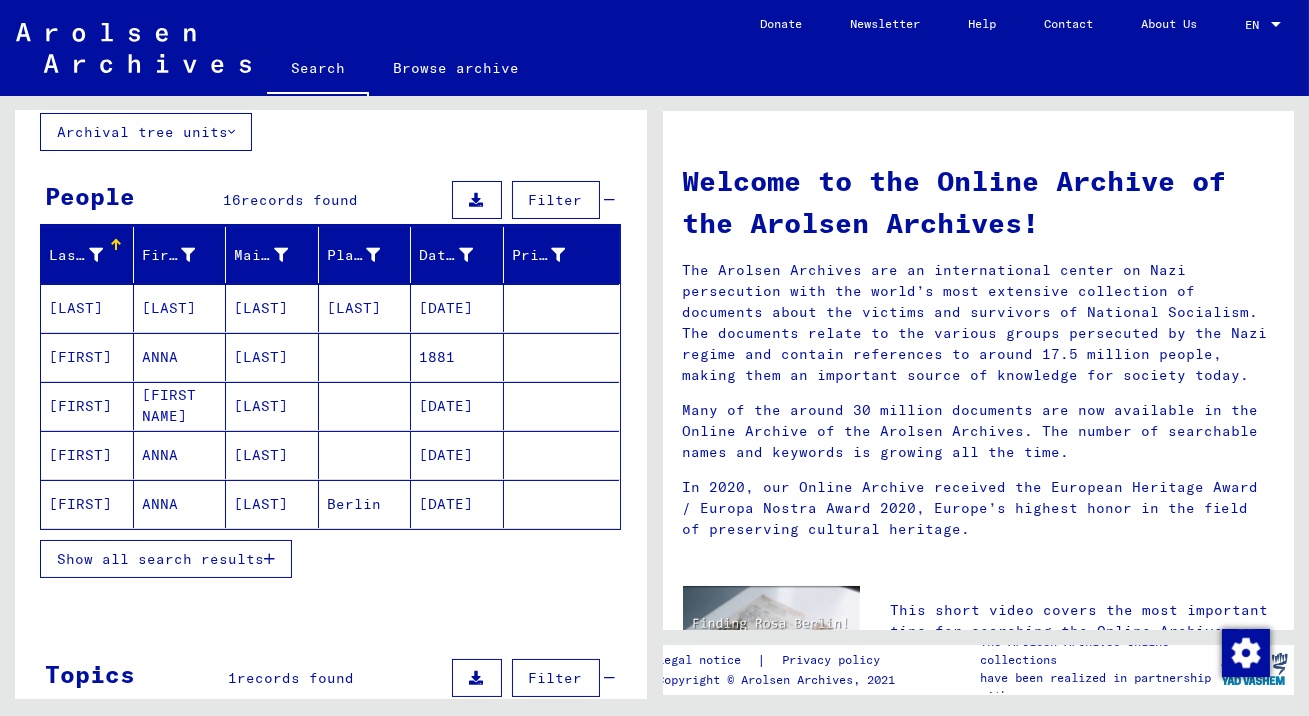 scroll, scrollTop: 142, scrollLeft: 0, axis: vertical 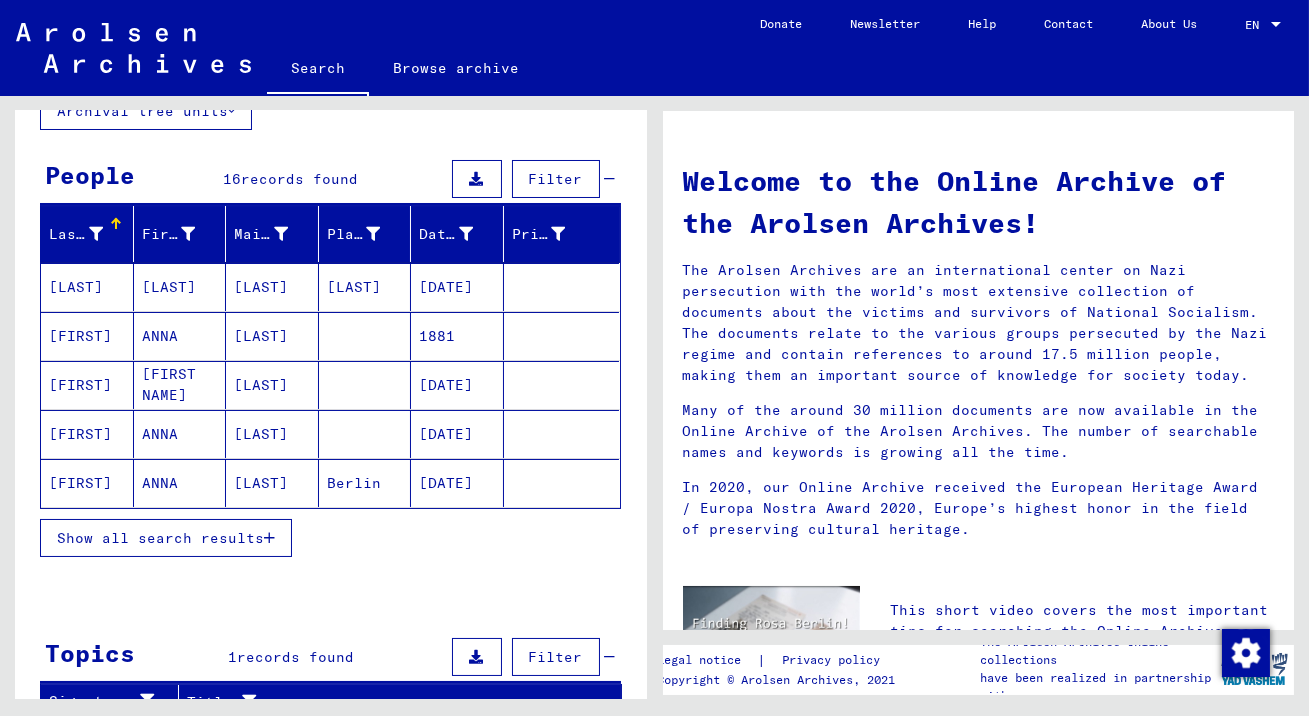 click on "Show all search results" at bounding box center [160, 538] 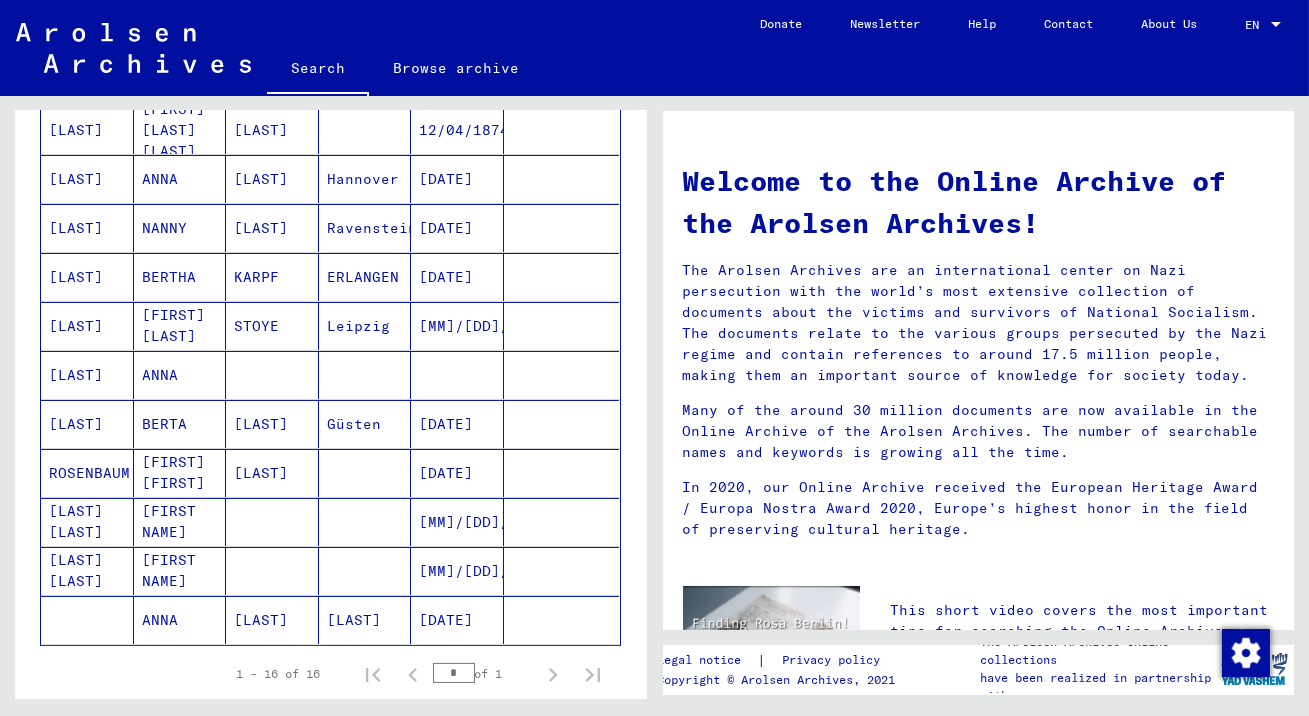 scroll, scrollTop: 554, scrollLeft: 0, axis: vertical 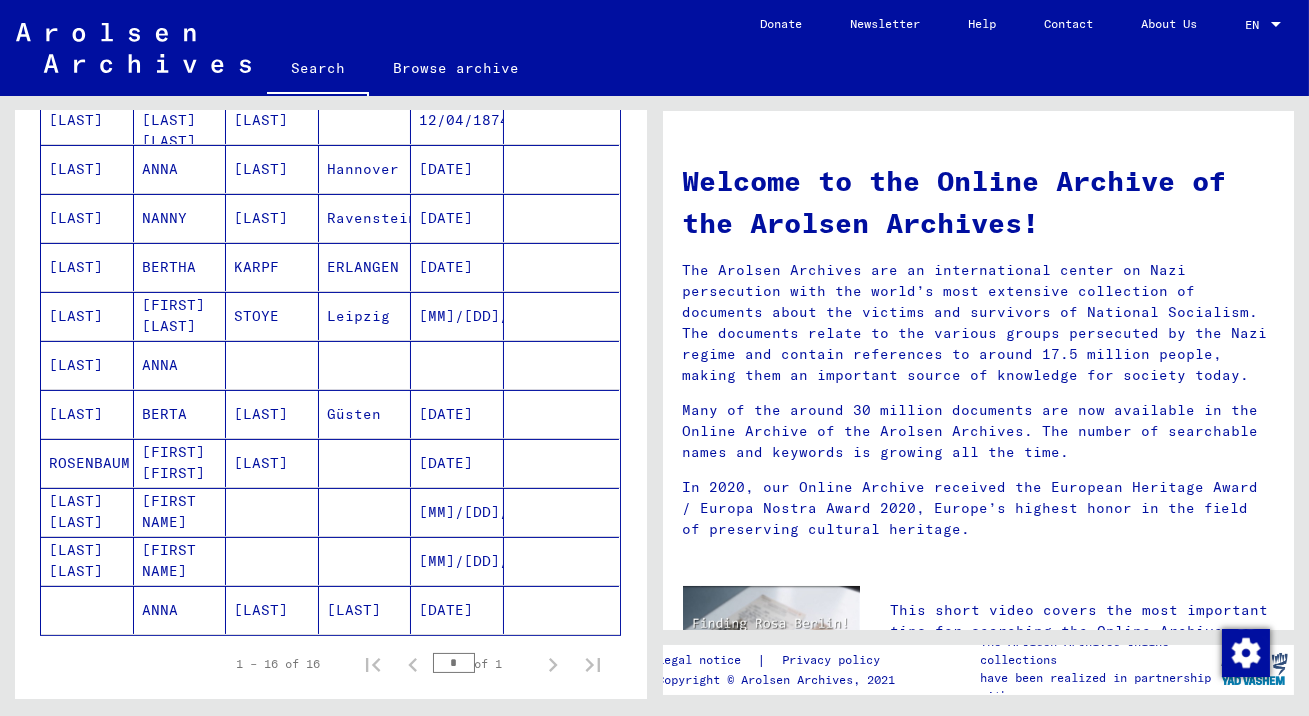 click on "[LAST]" at bounding box center [87, 414] 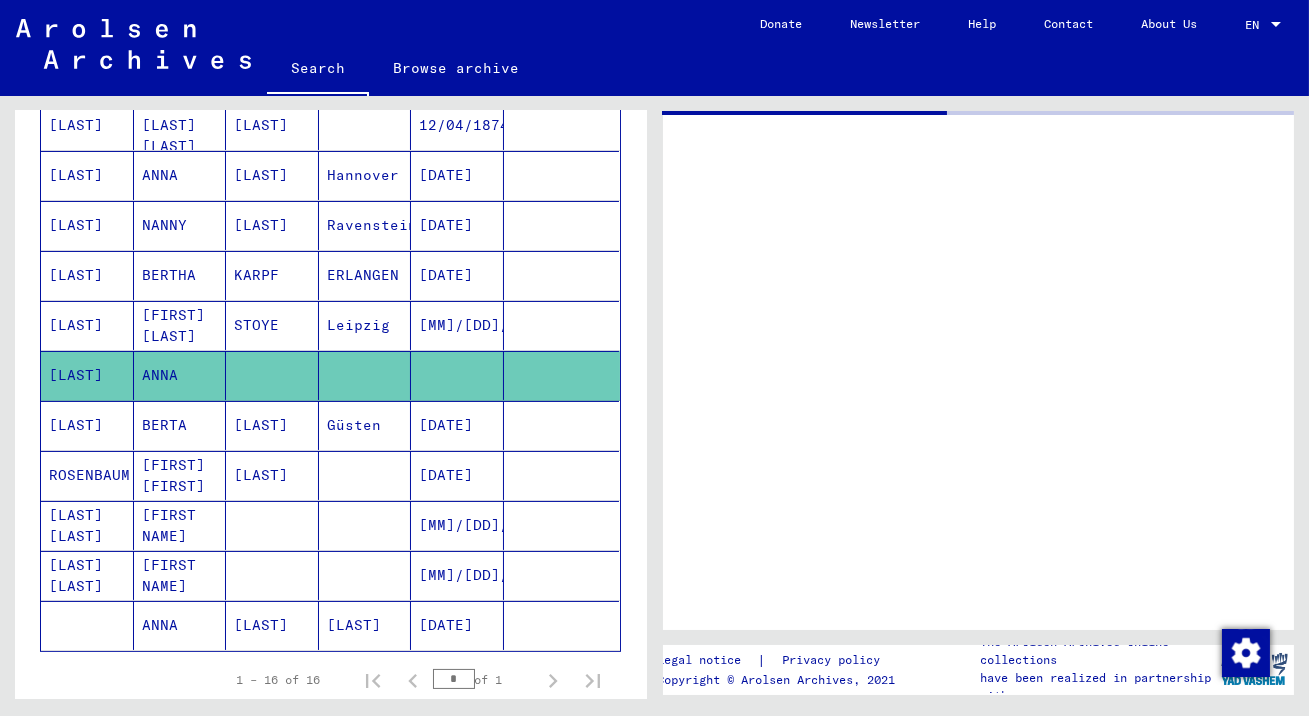scroll, scrollTop: 559, scrollLeft: 0, axis: vertical 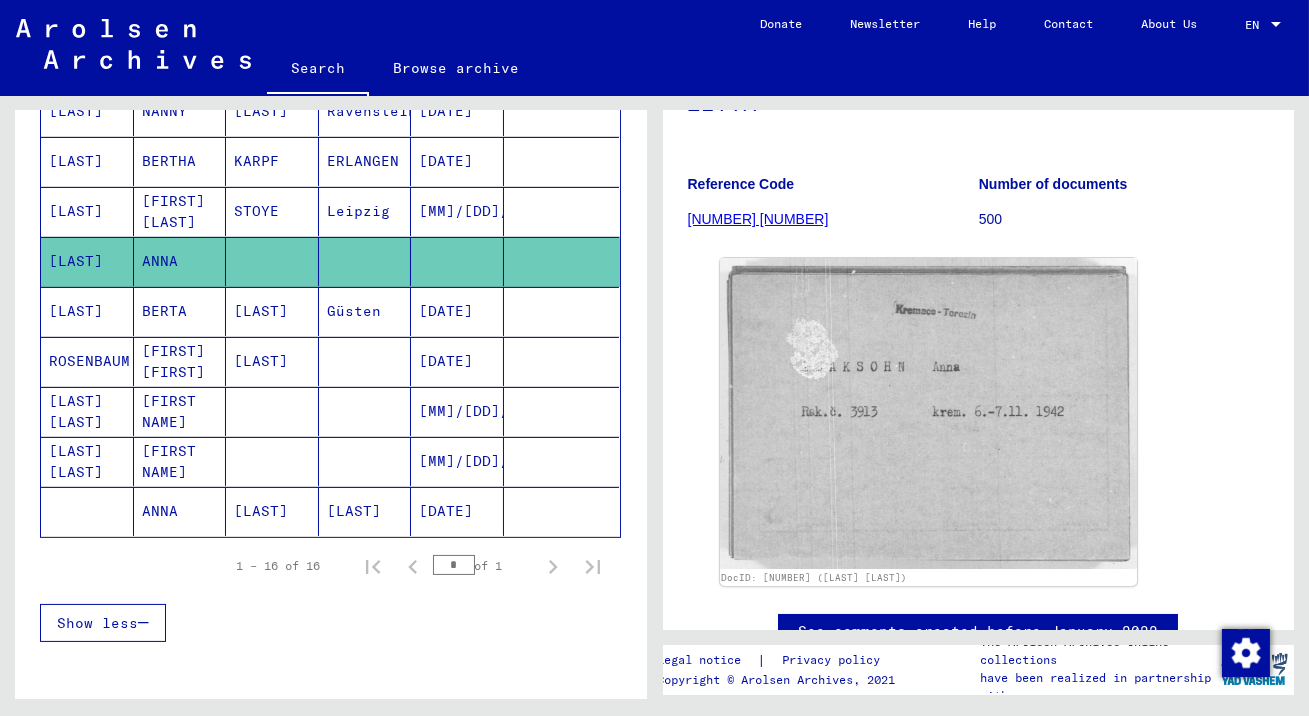 click 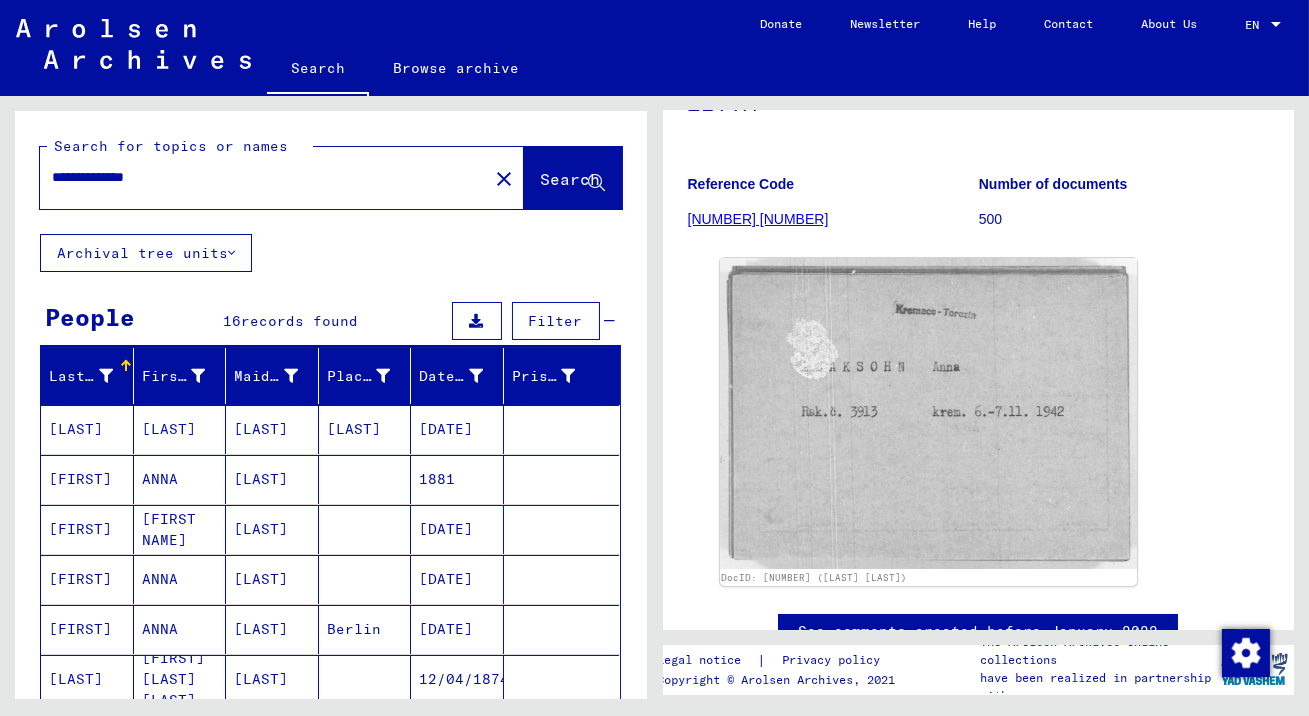 click on "records found" at bounding box center (299, 321) 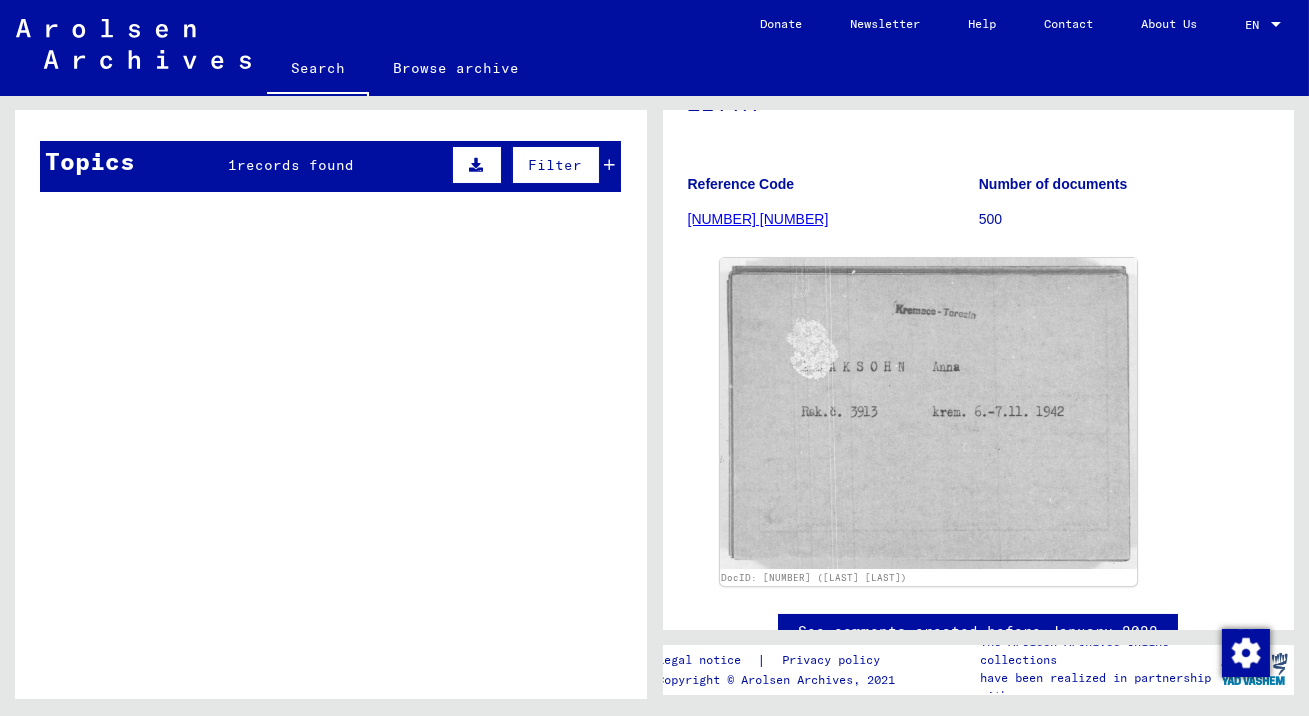 scroll, scrollTop: 209, scrollLeft: 0, axis: vertical 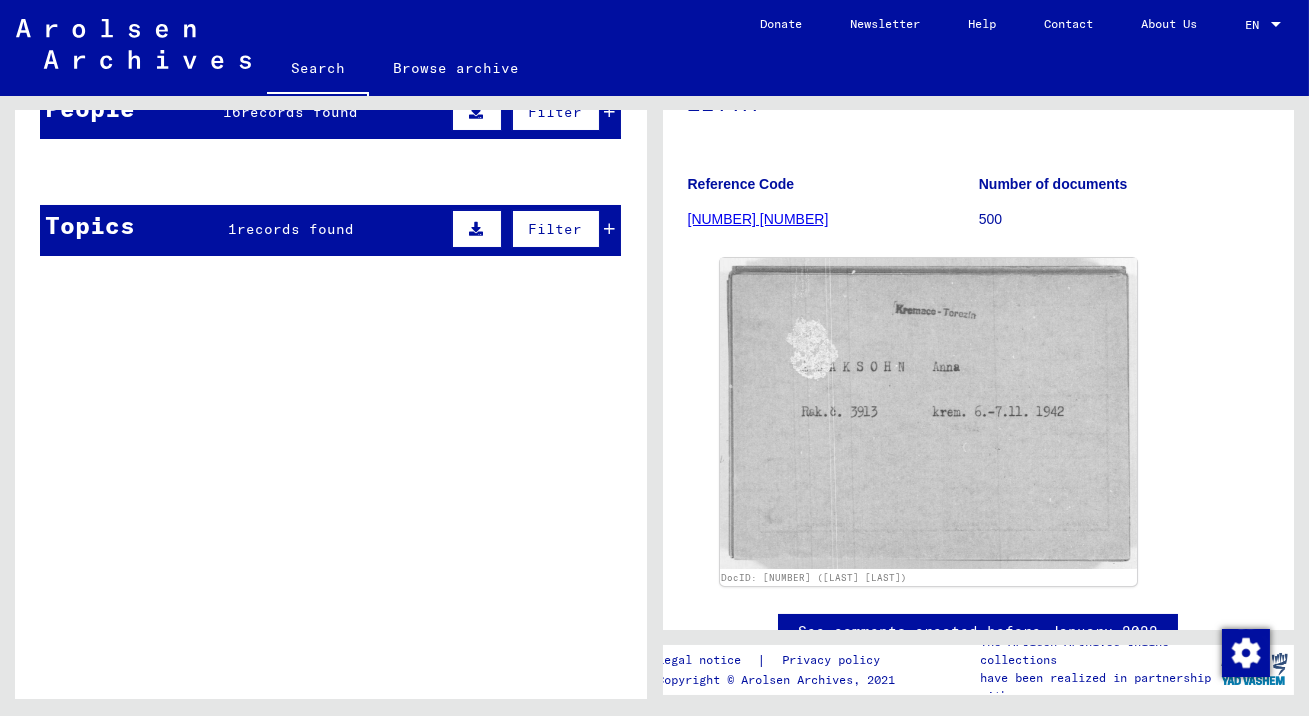 click on "[LAST]" at bounding box center [272, 270] 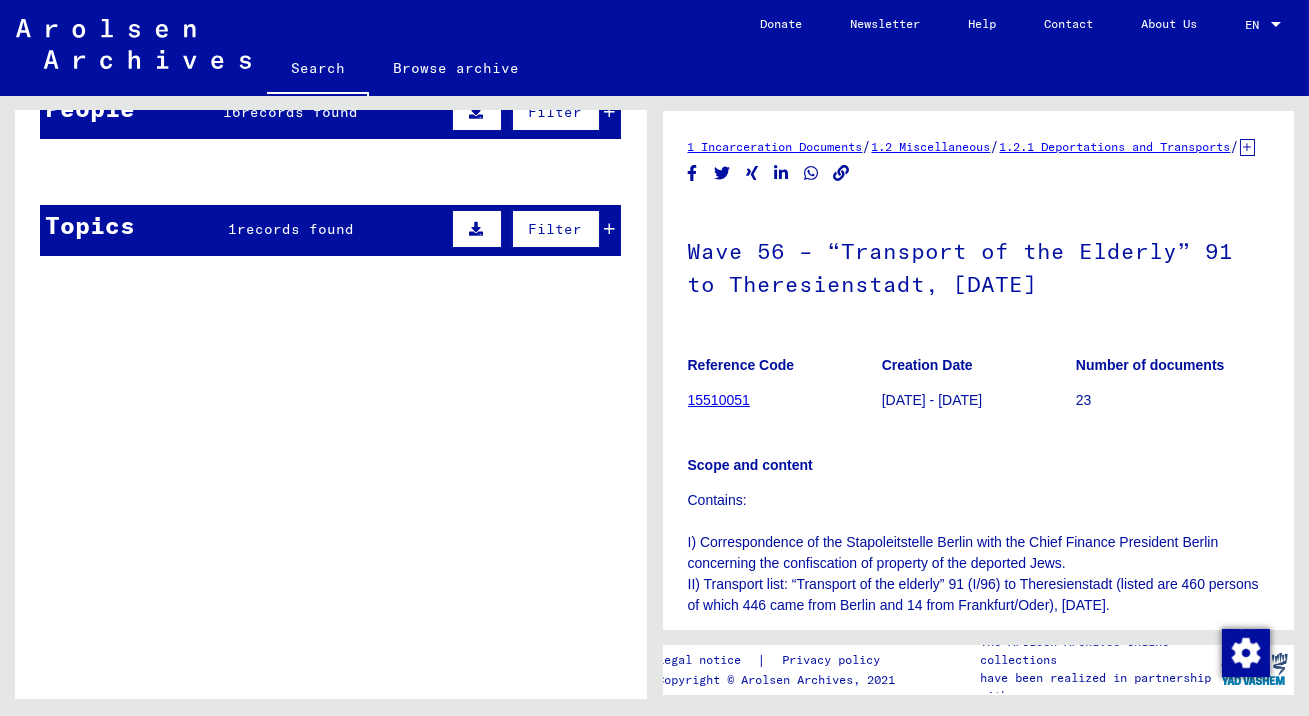 scroll, scrollTop: 0, scrollLeft: 0, axis: both 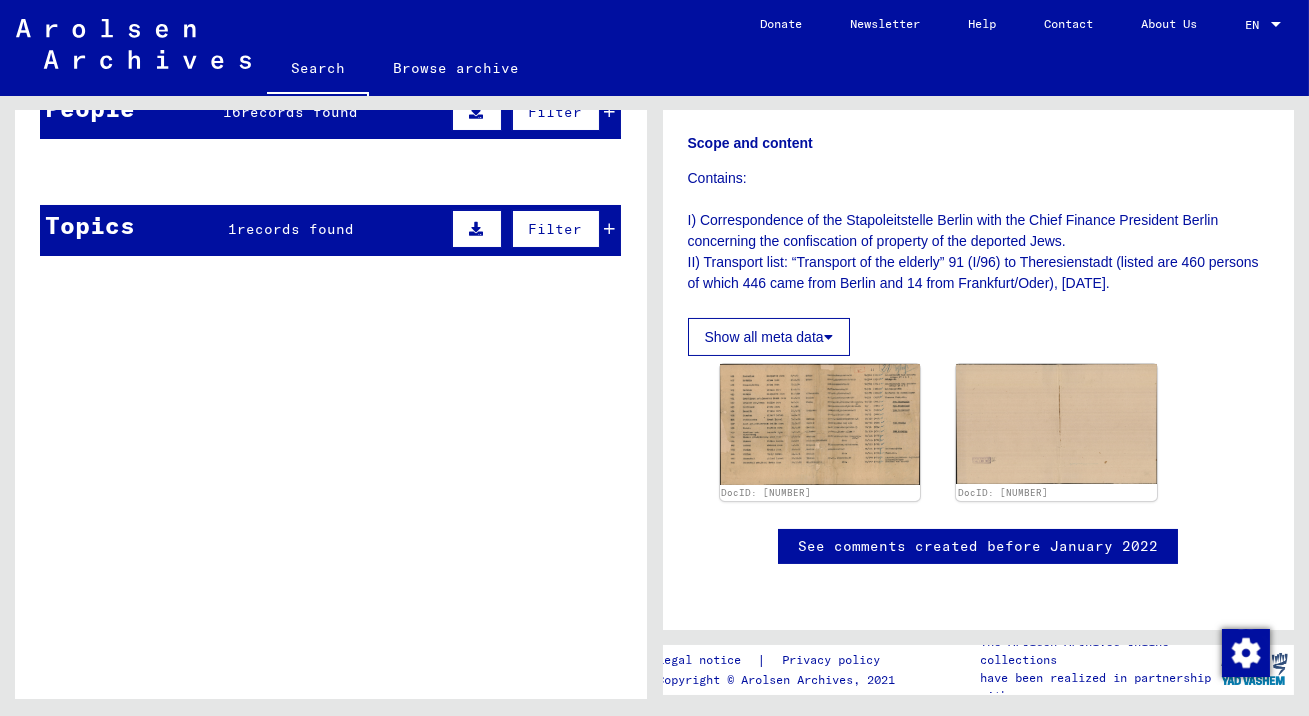 click 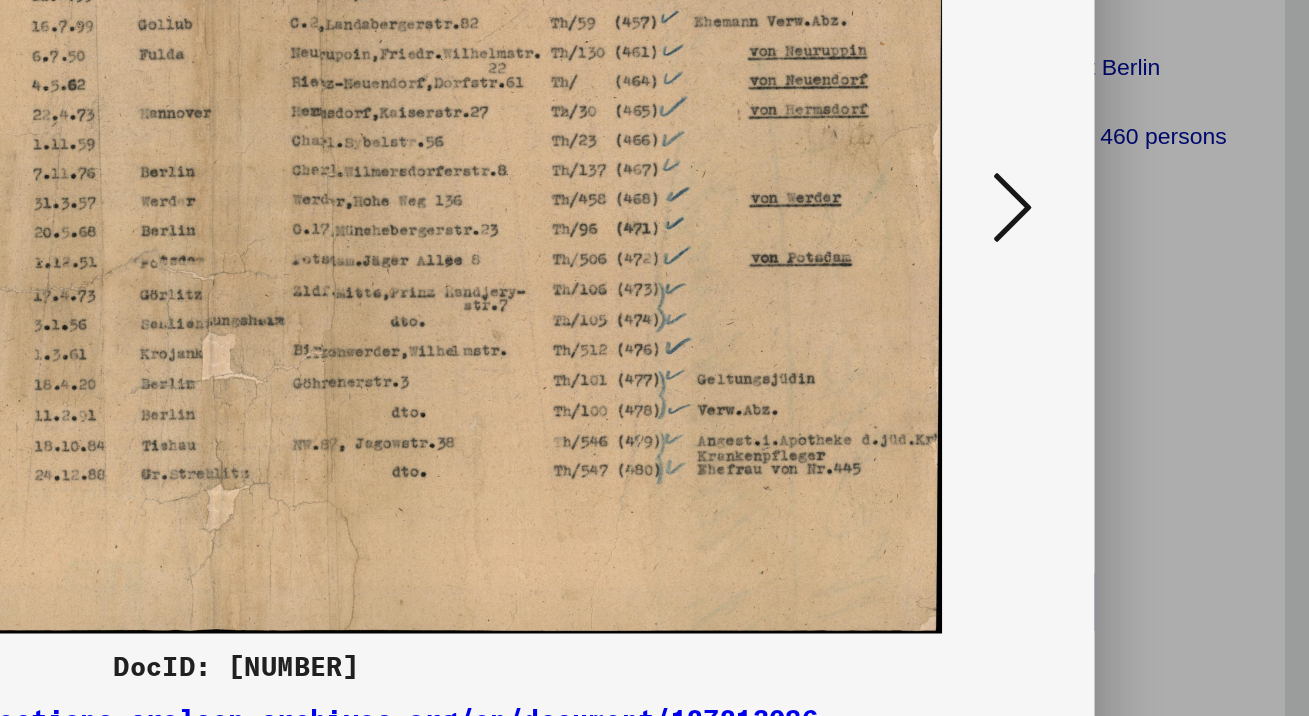 click at bounding box center [1128, 306] 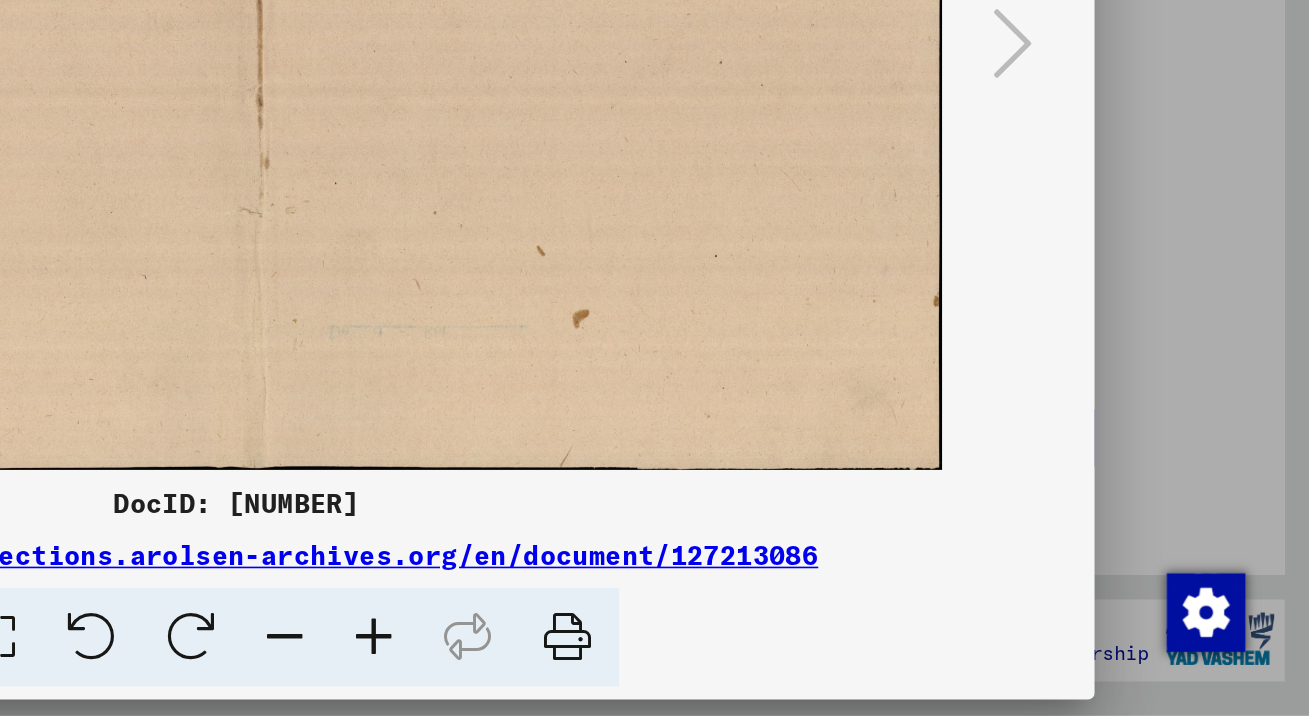 scroll, scrollTop: 0, scrollLeft: 0, axis: both 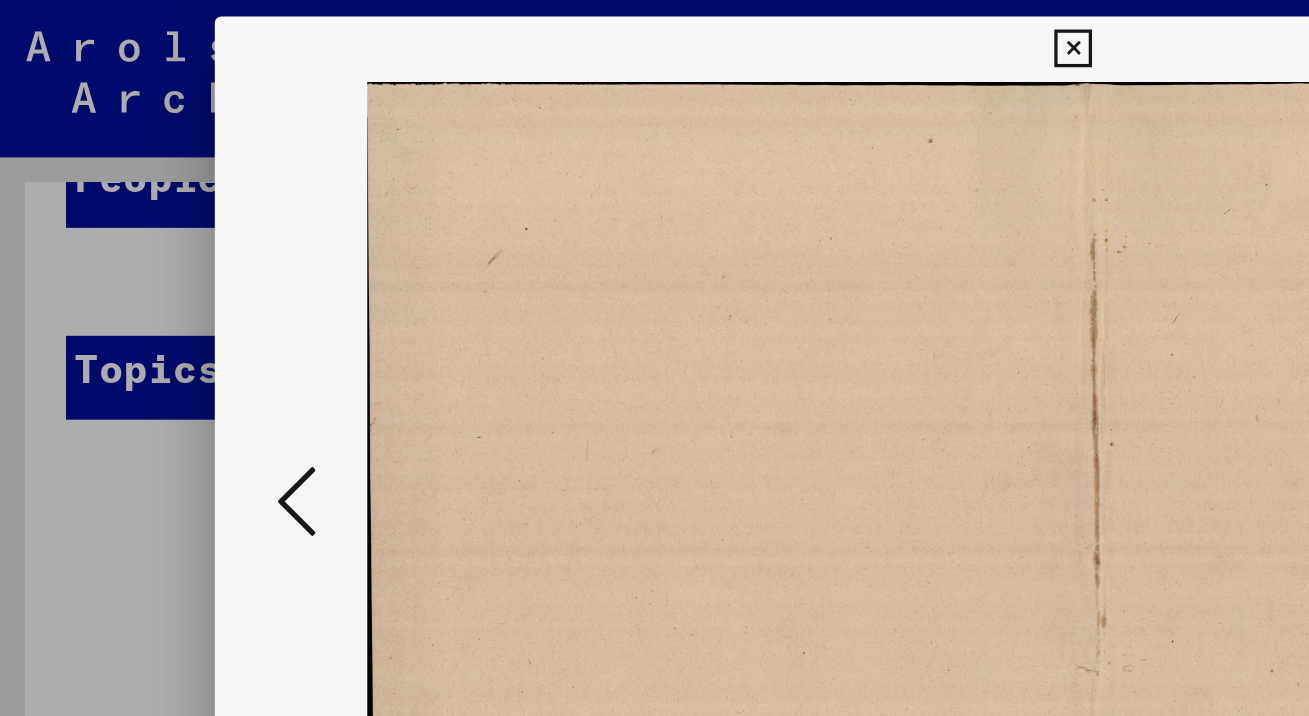 click at bounding box center (654, 30) 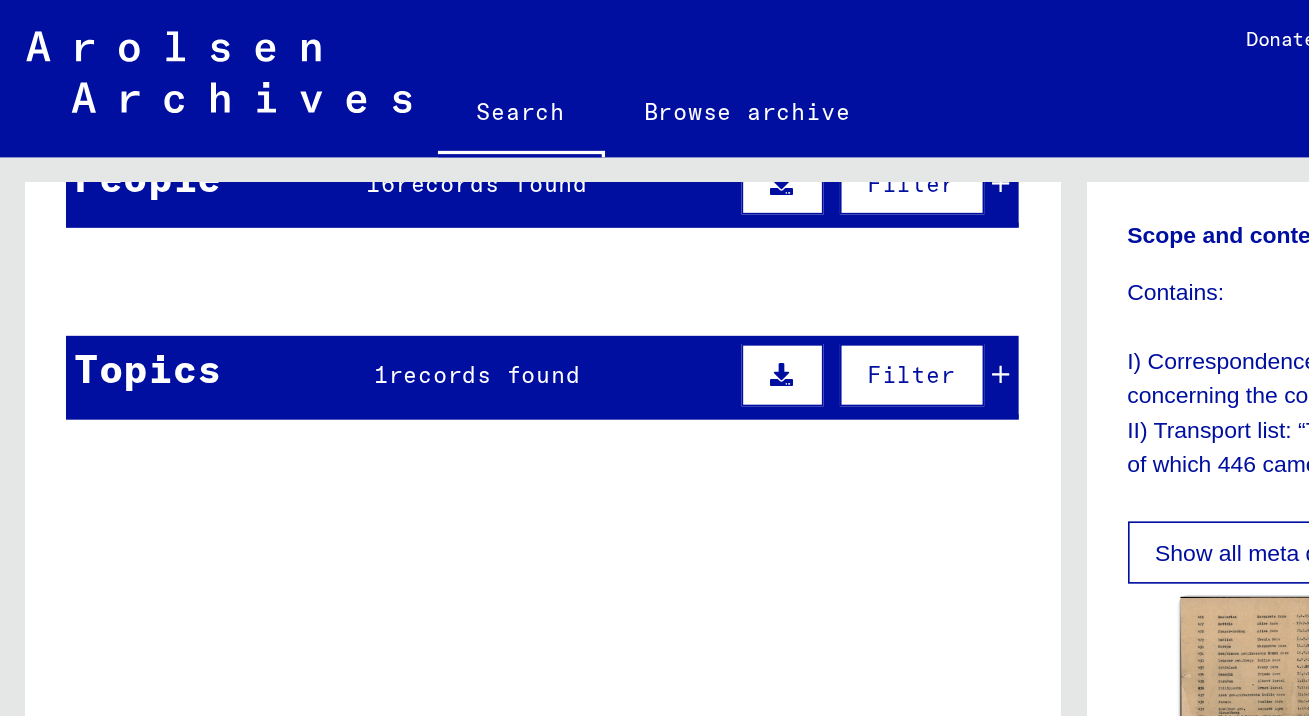 scroll, scrollTop: 6, scrollLeft: 0, axis: vertical 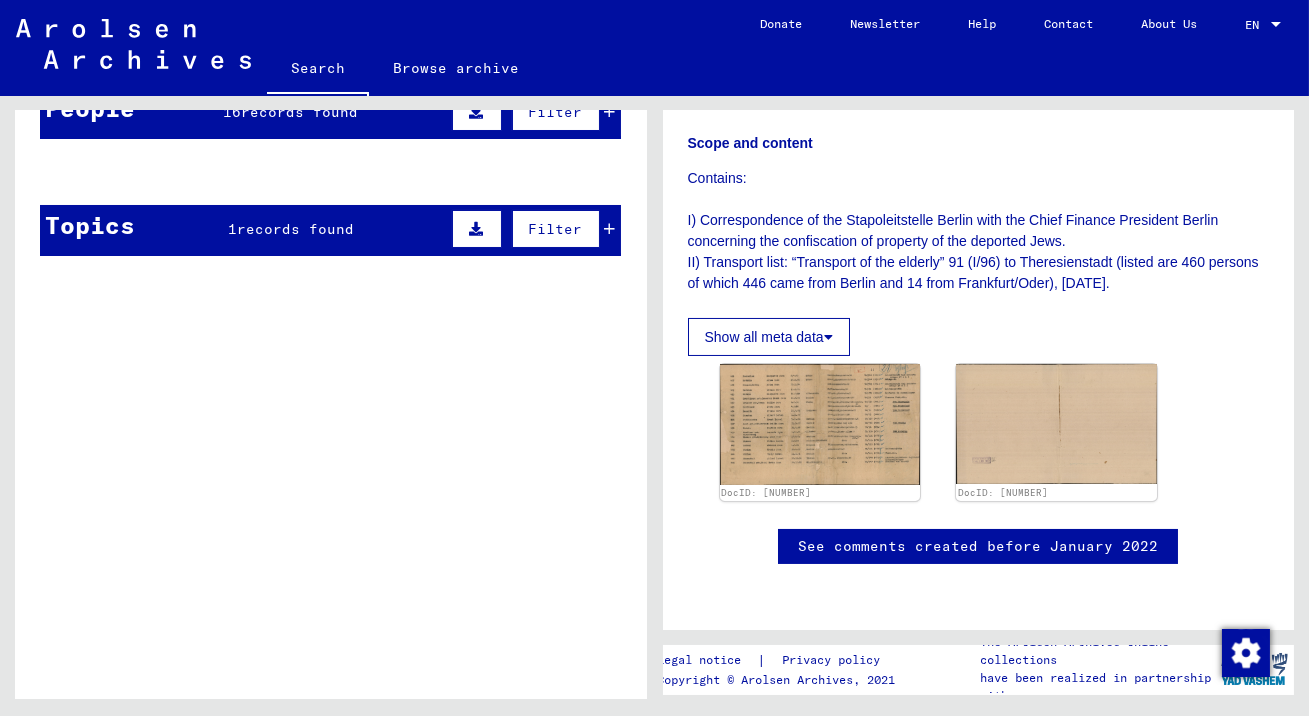 click on "[LAST]" 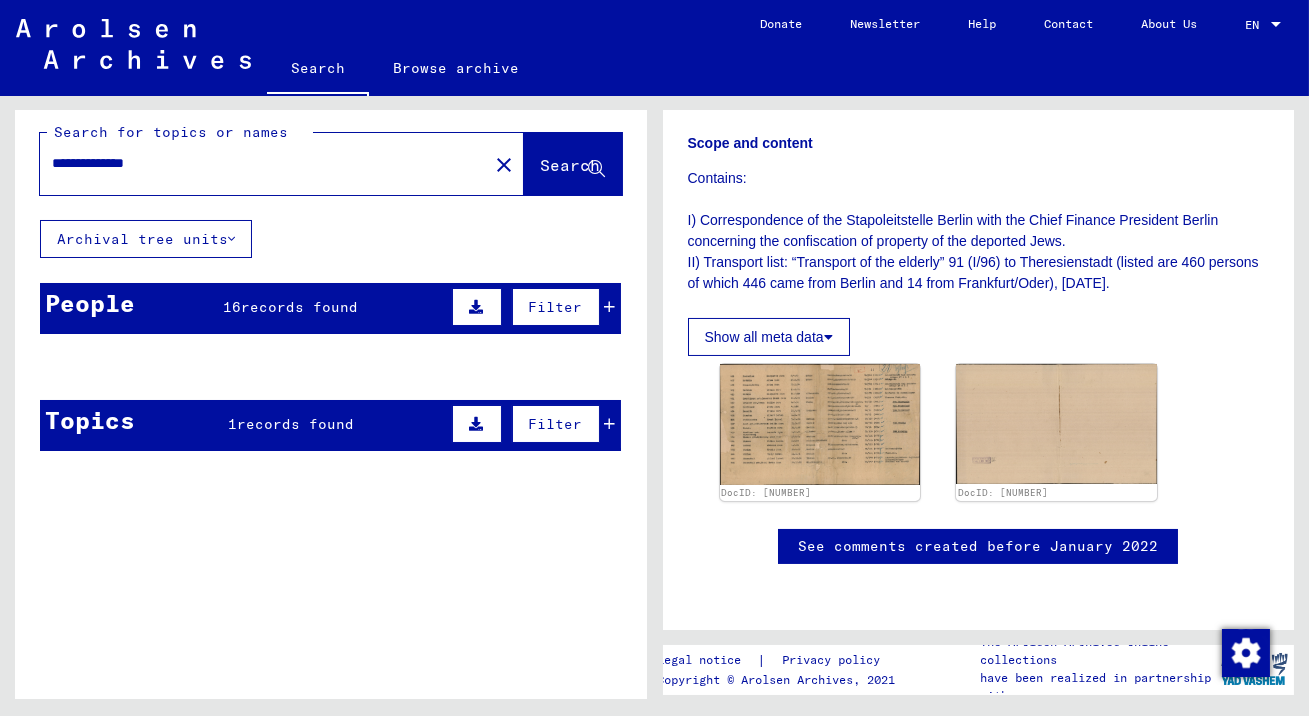 scroll, scrollTop: 0, scrollLeft: 0, axis: both 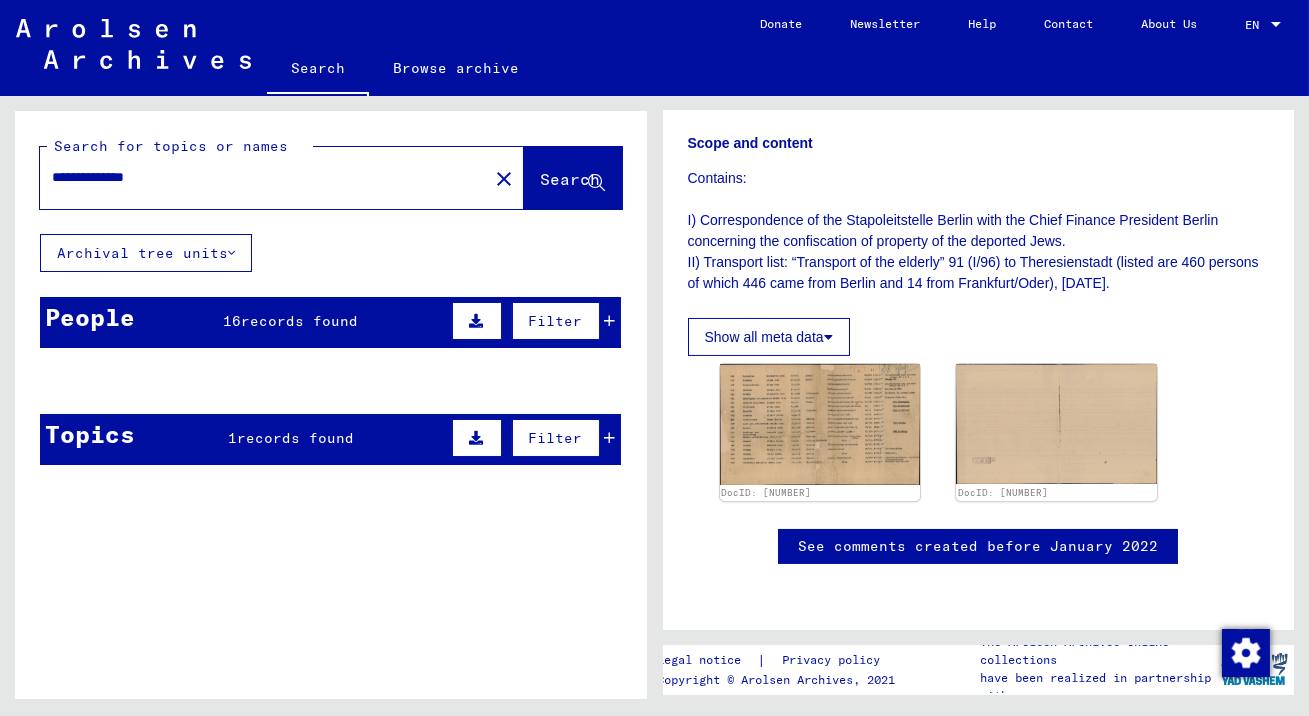 click on "Title" at bounding box center (384, 483) 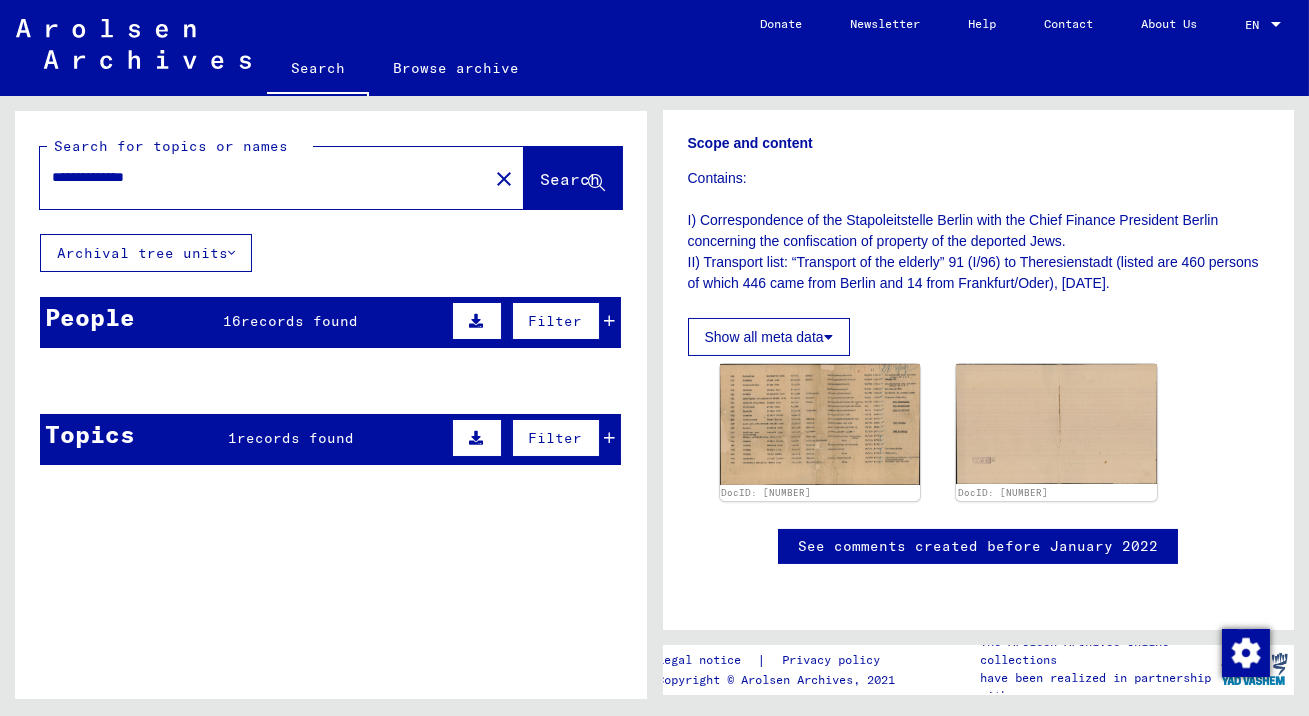 click on "[LAST]" 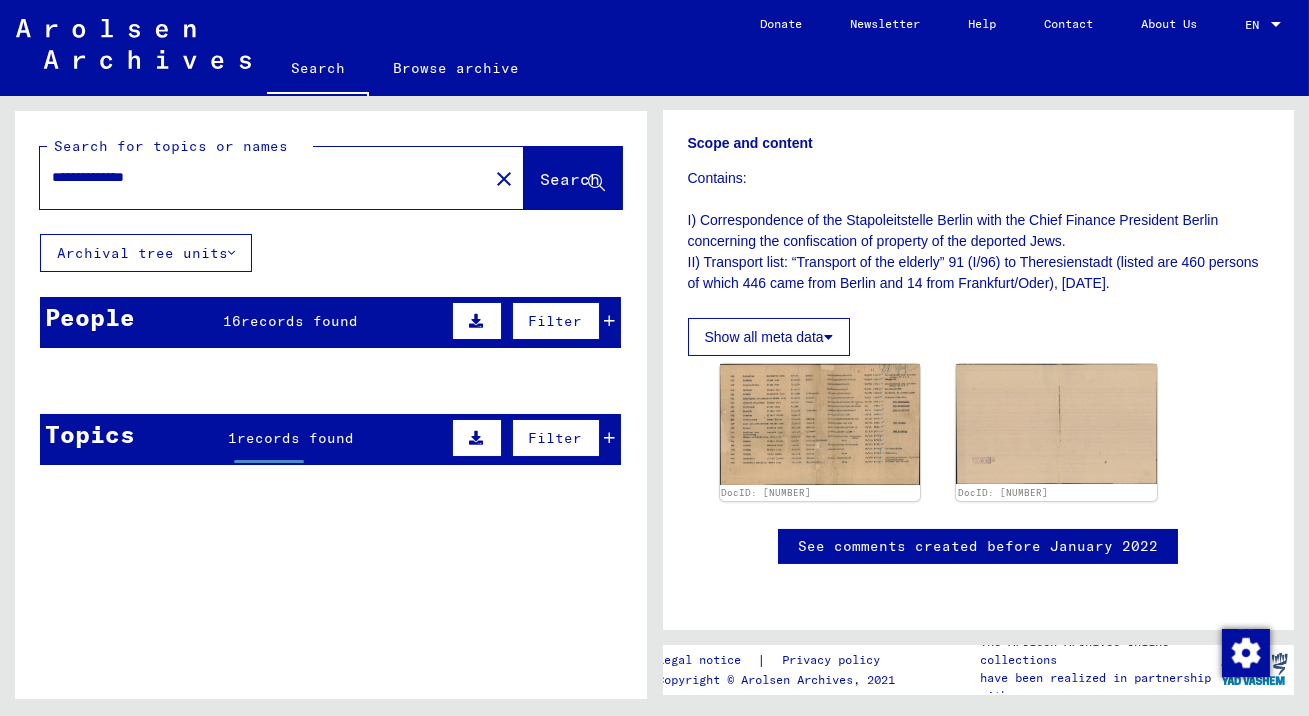 click on "[LAST]" 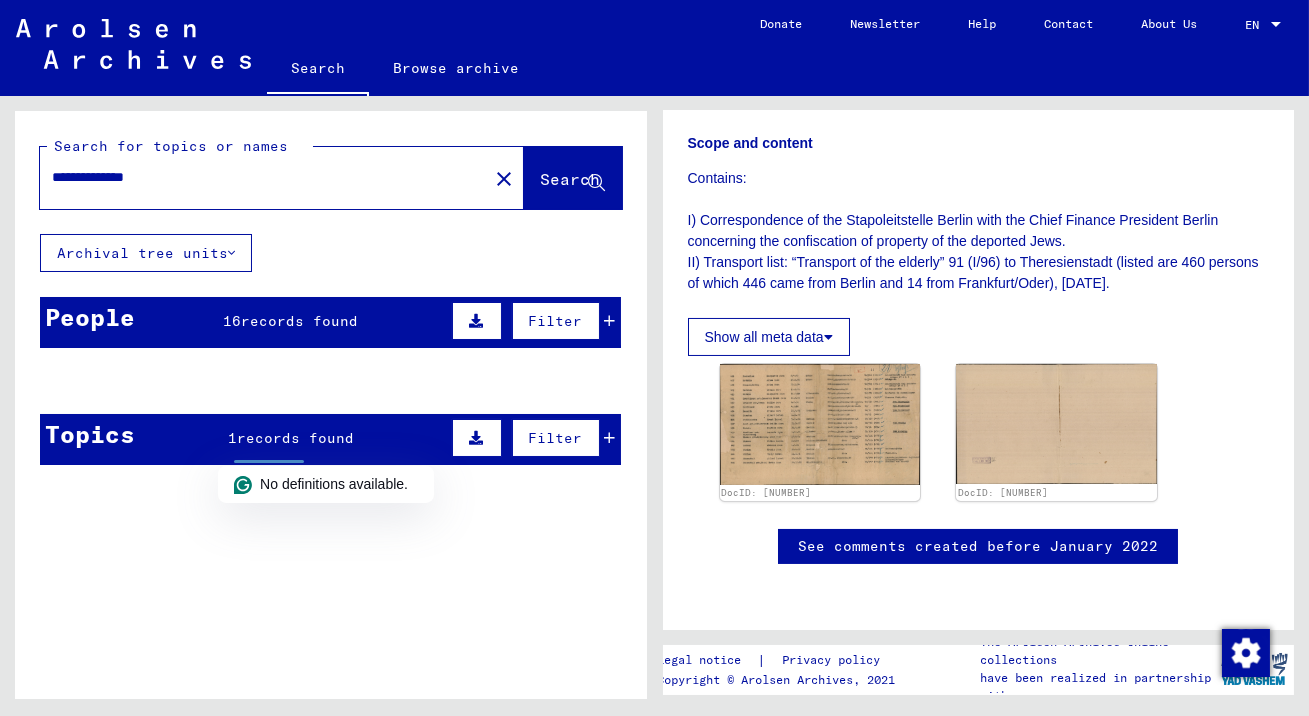 click 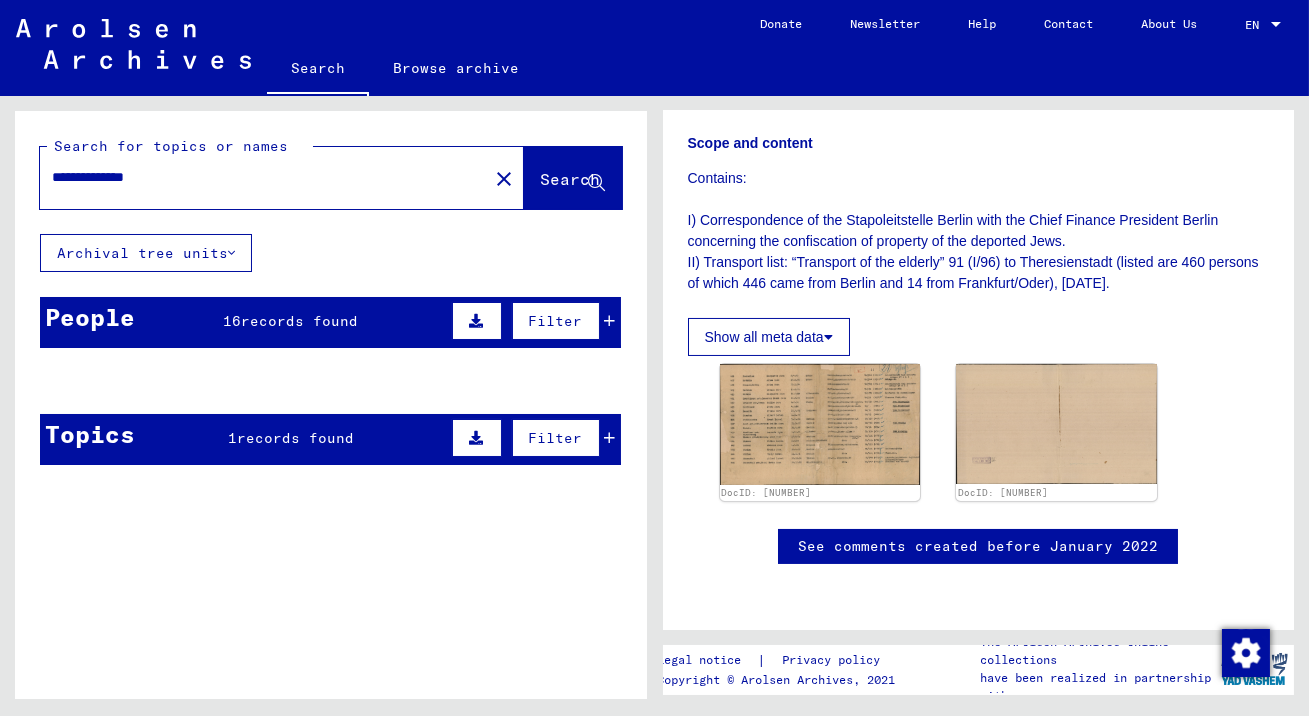 click 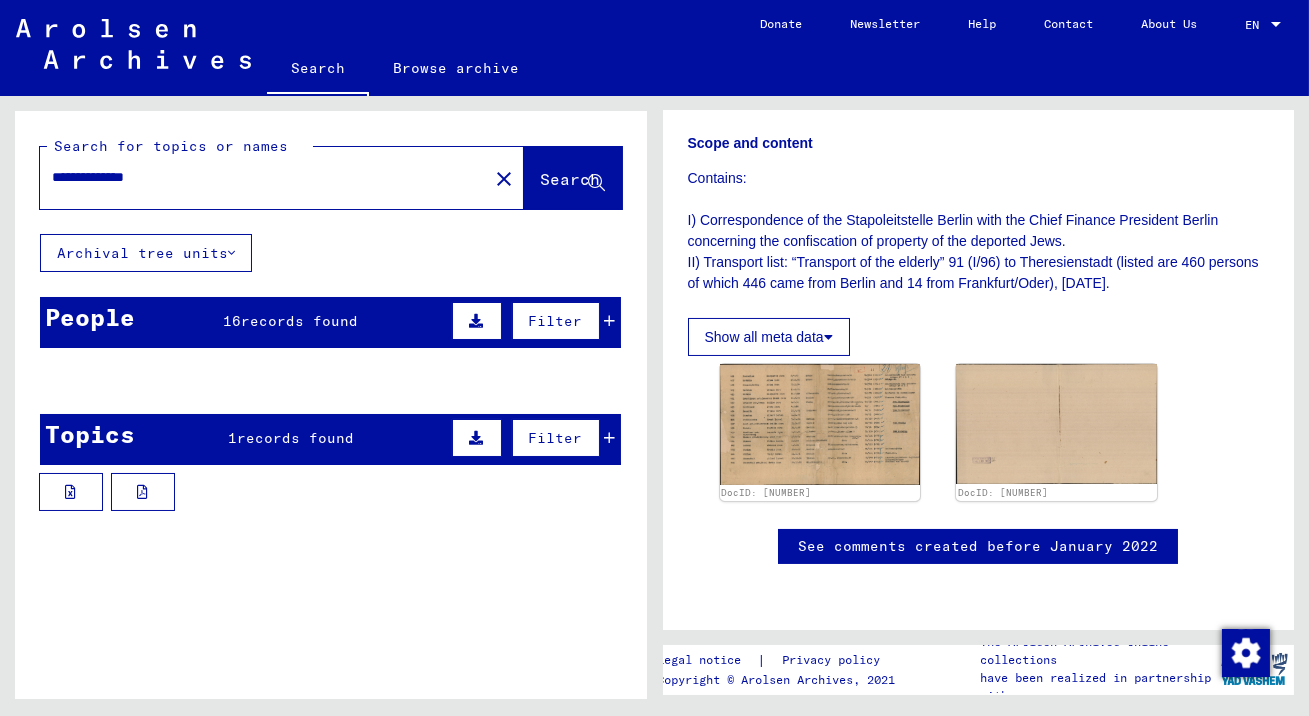 click on "[LAST]" 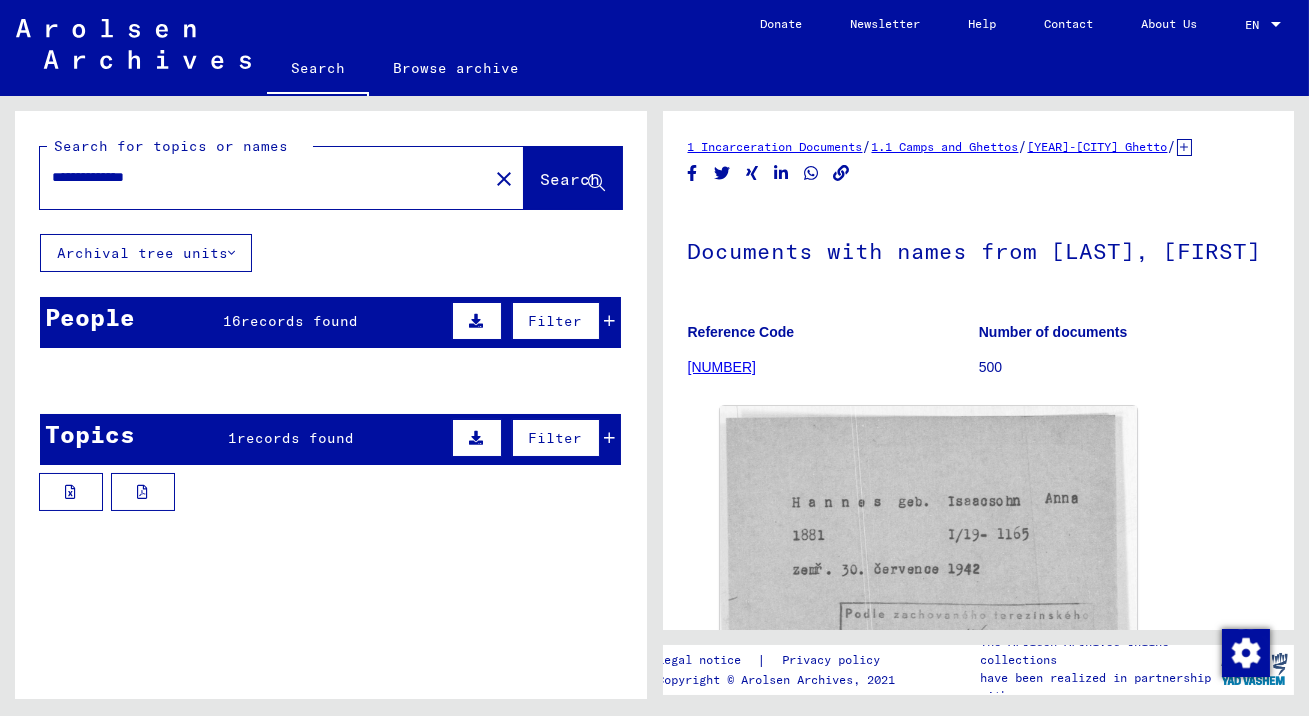 scroll, scrollTop: 0, scrollLeft: 0, axis: both 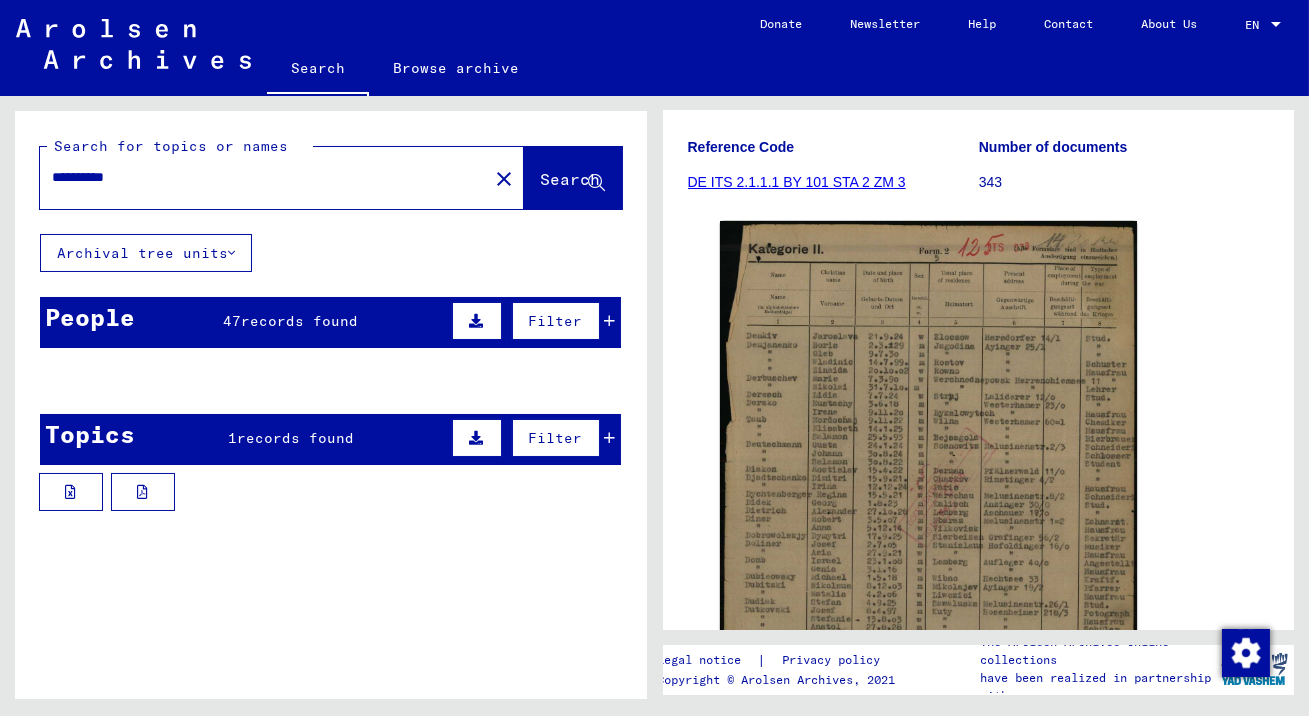 drag, startPoint x: 200, startPoint y: 198, endPoint x: 0, endPoint y: 198, distance: 200 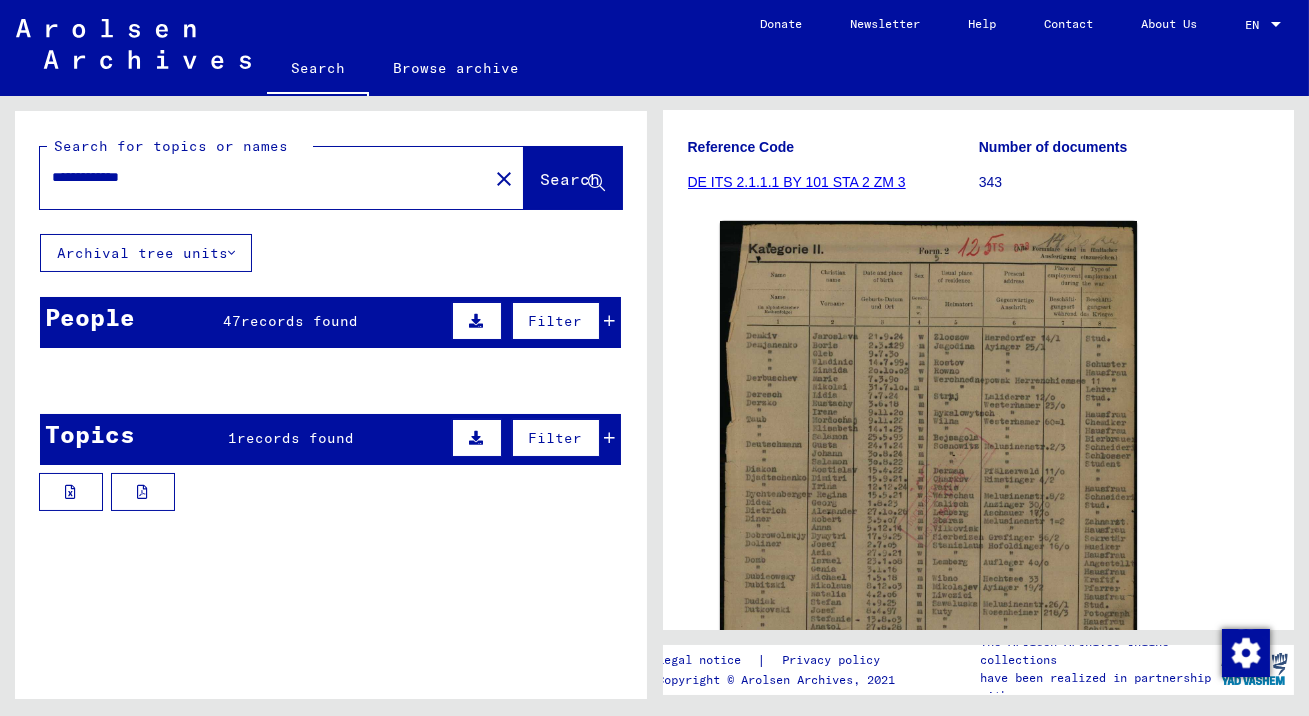 scroll, scrollTop: 0, scrollLeft: 0, axis: both 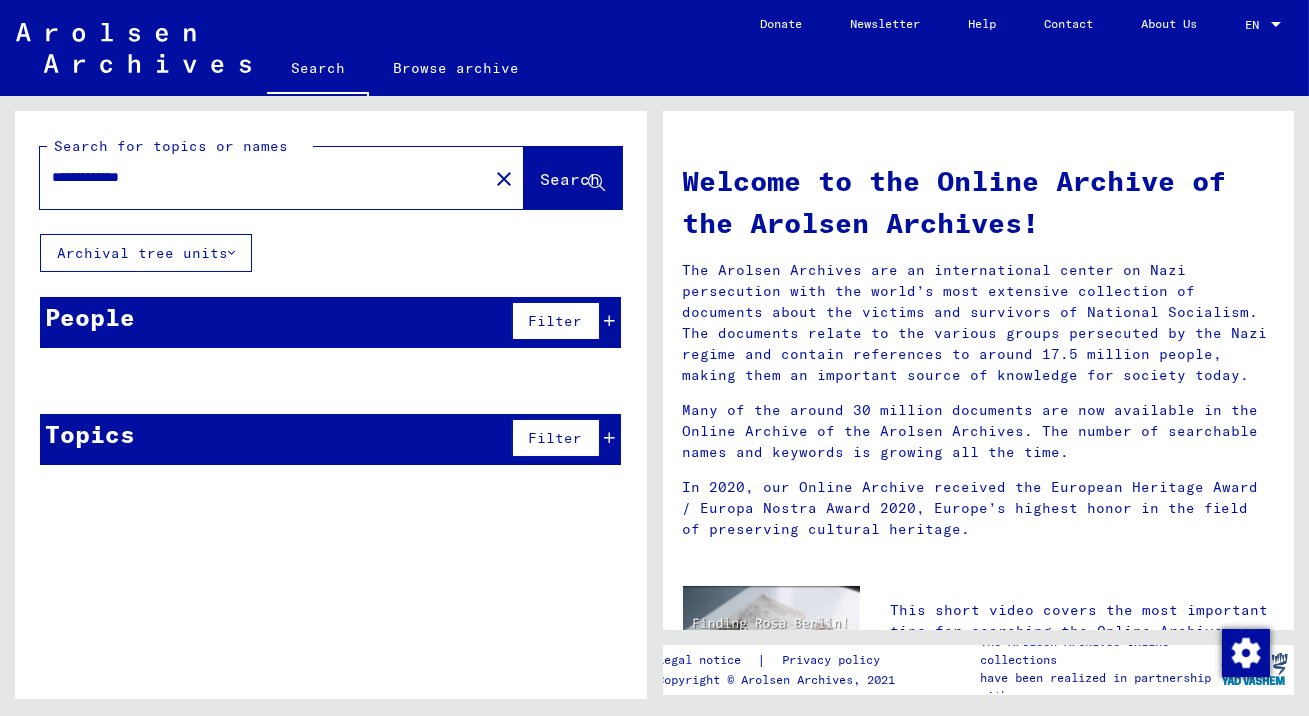 click on "**********" at bounding box center (258, 177) 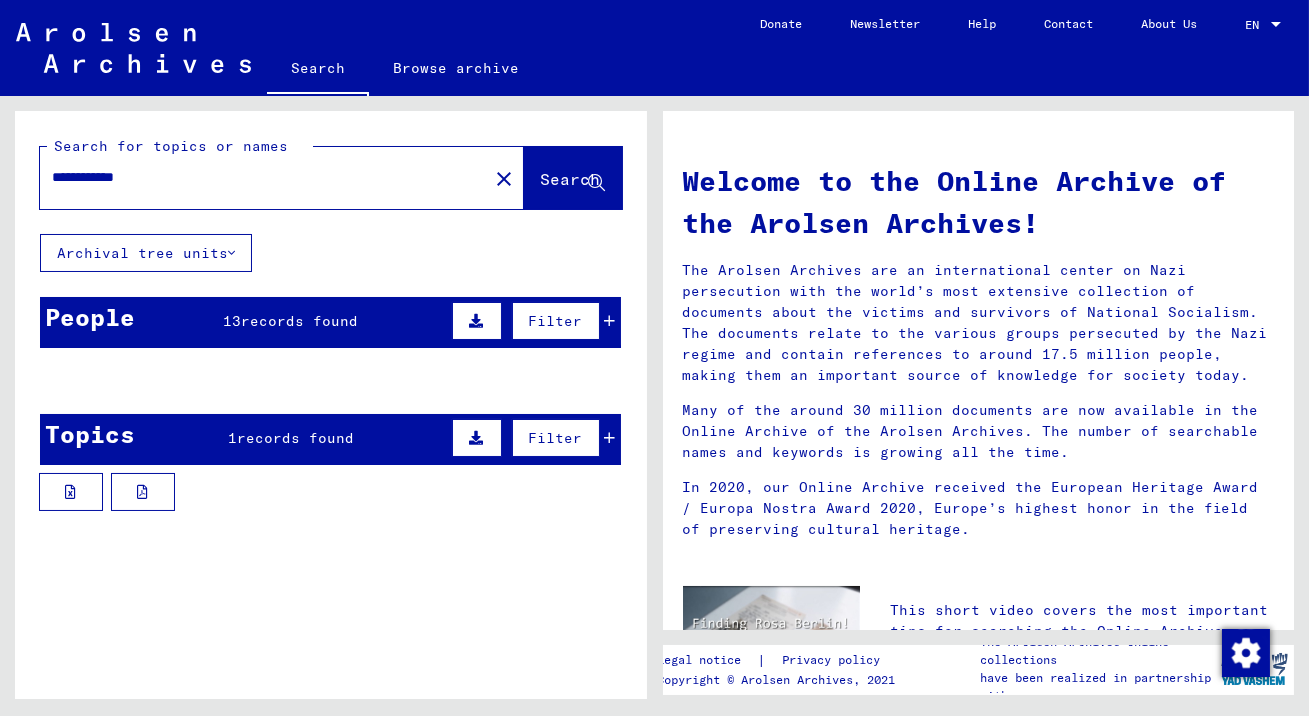 click on "Filter" at bounding box center [556, 438] 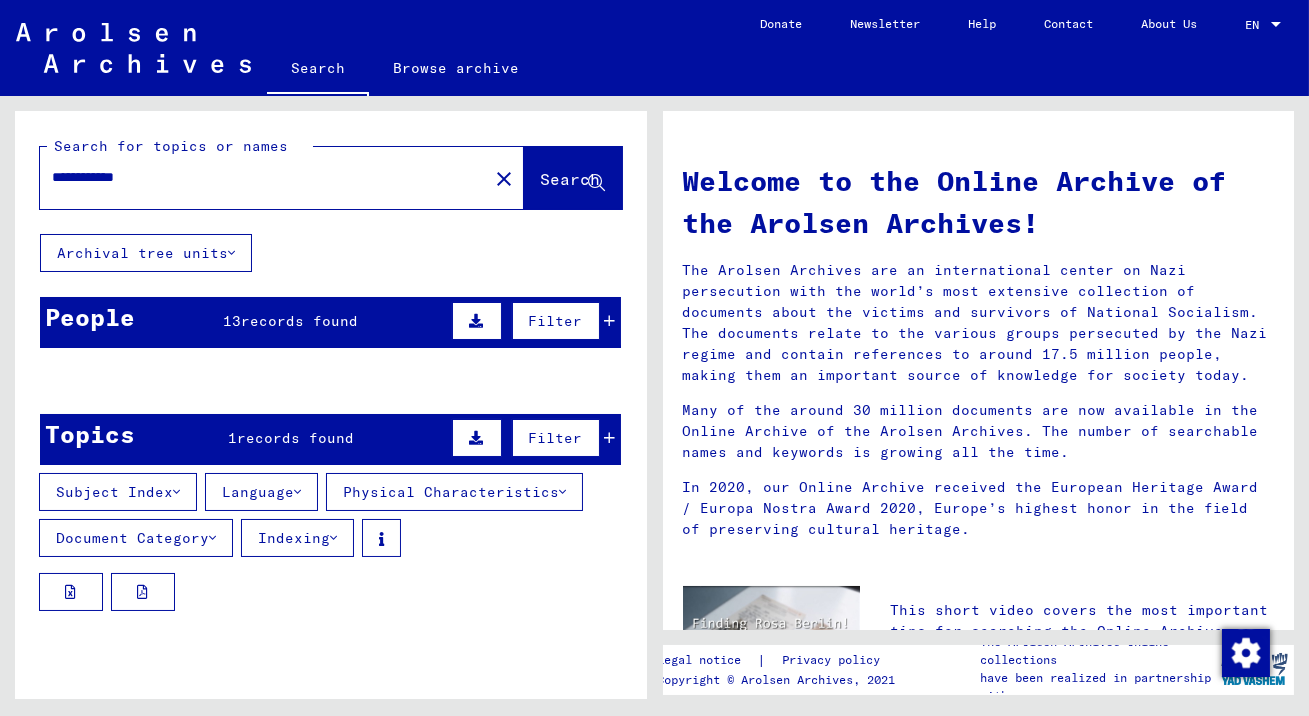 click at bounding box center (477, 438) 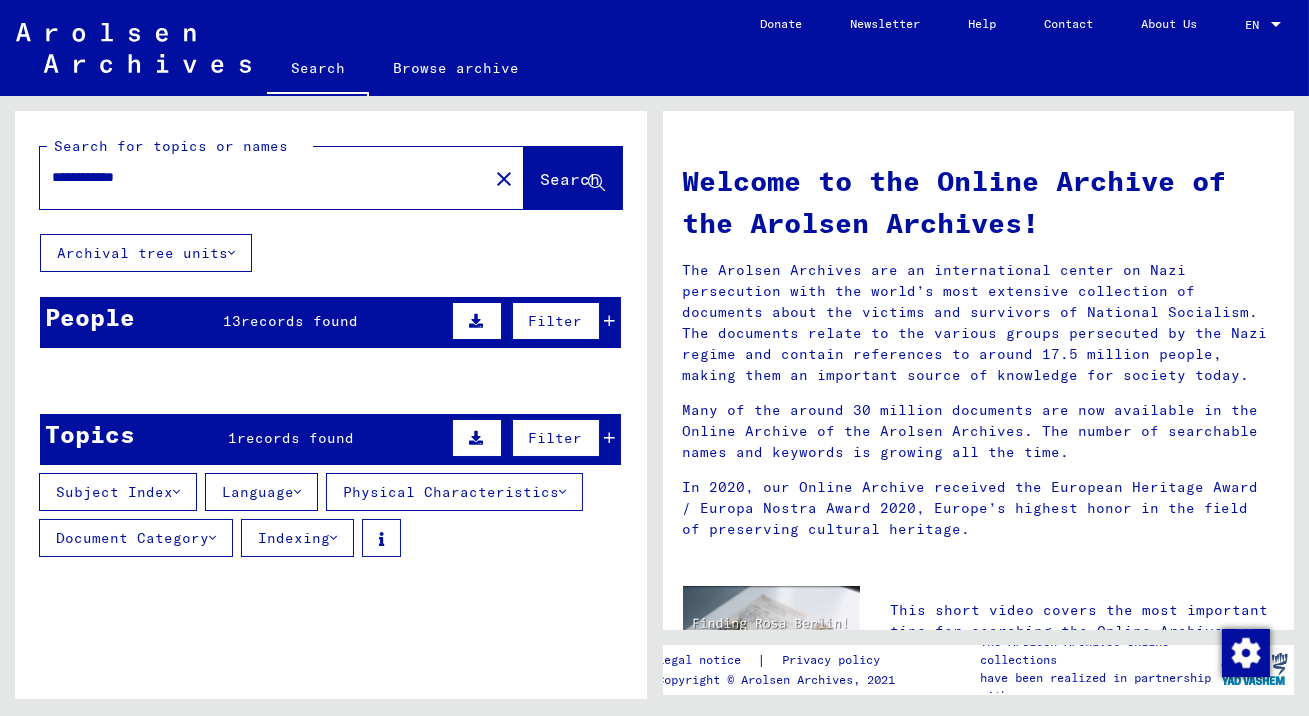 click on "Mainz" at bounding box center [365, 478] 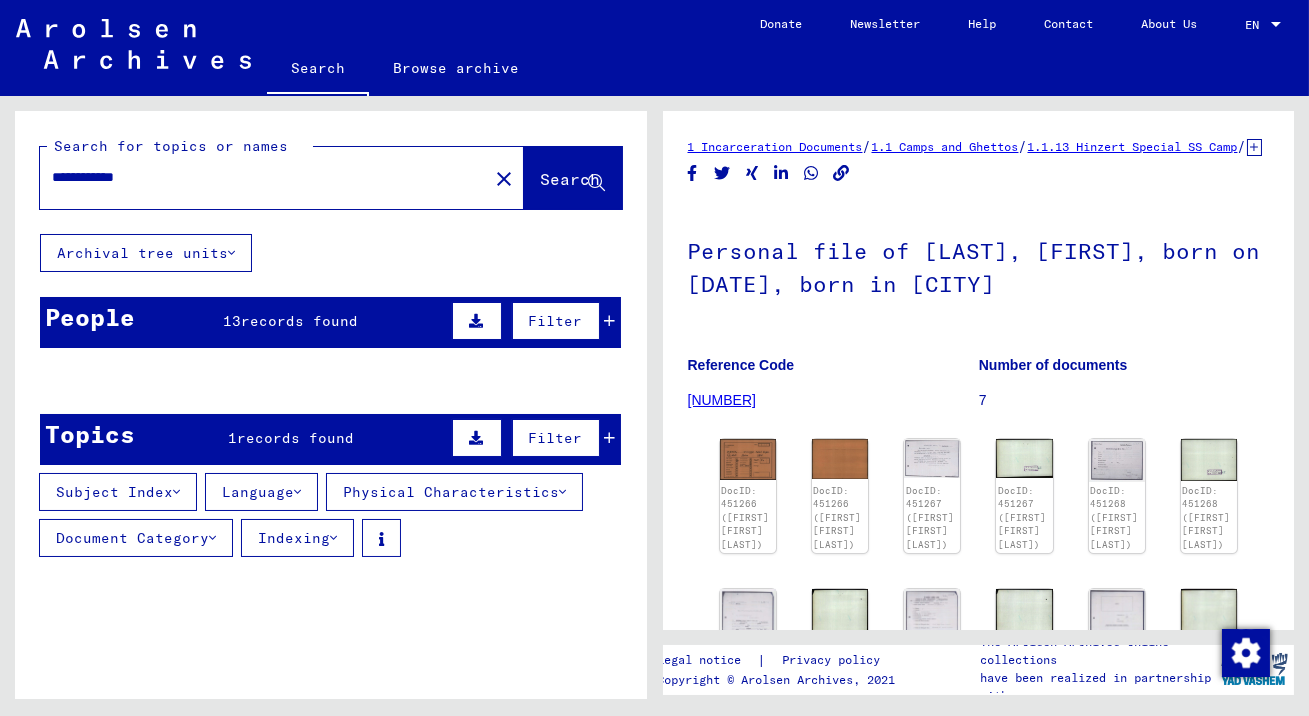 scroll, scrollTop: 0, scrollLeft: 0, axis: both 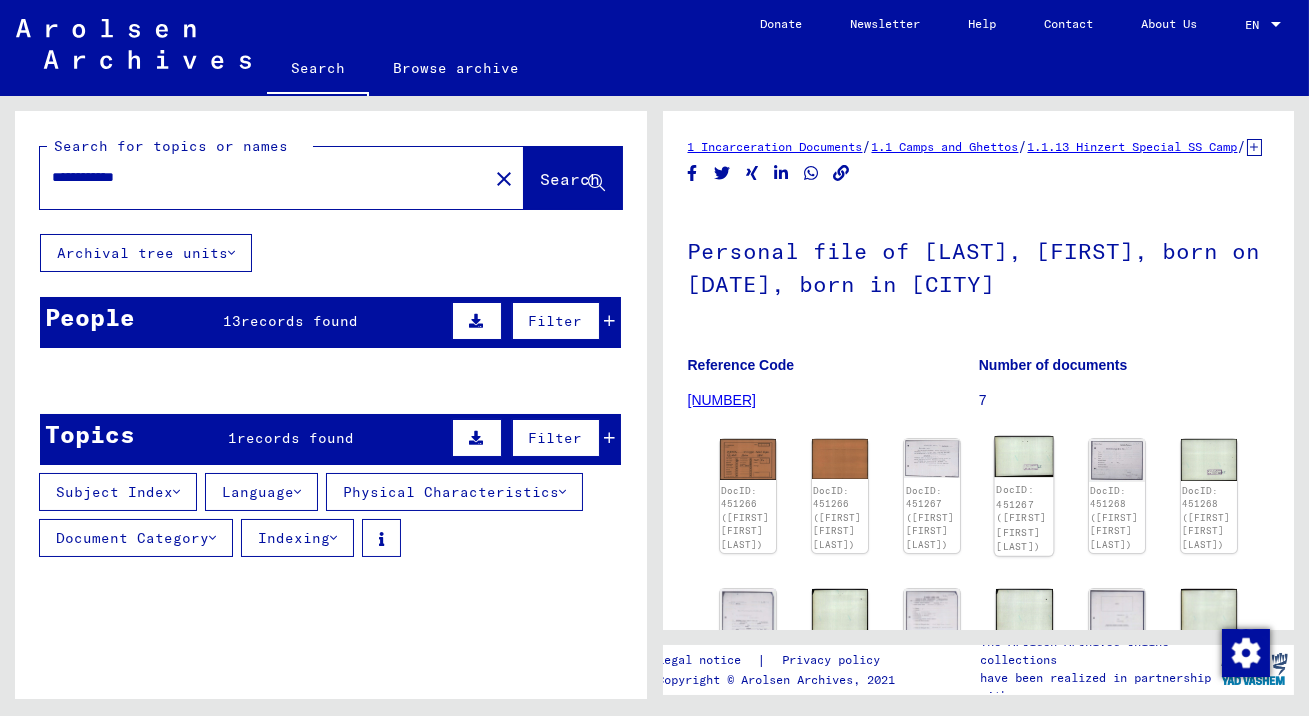 click 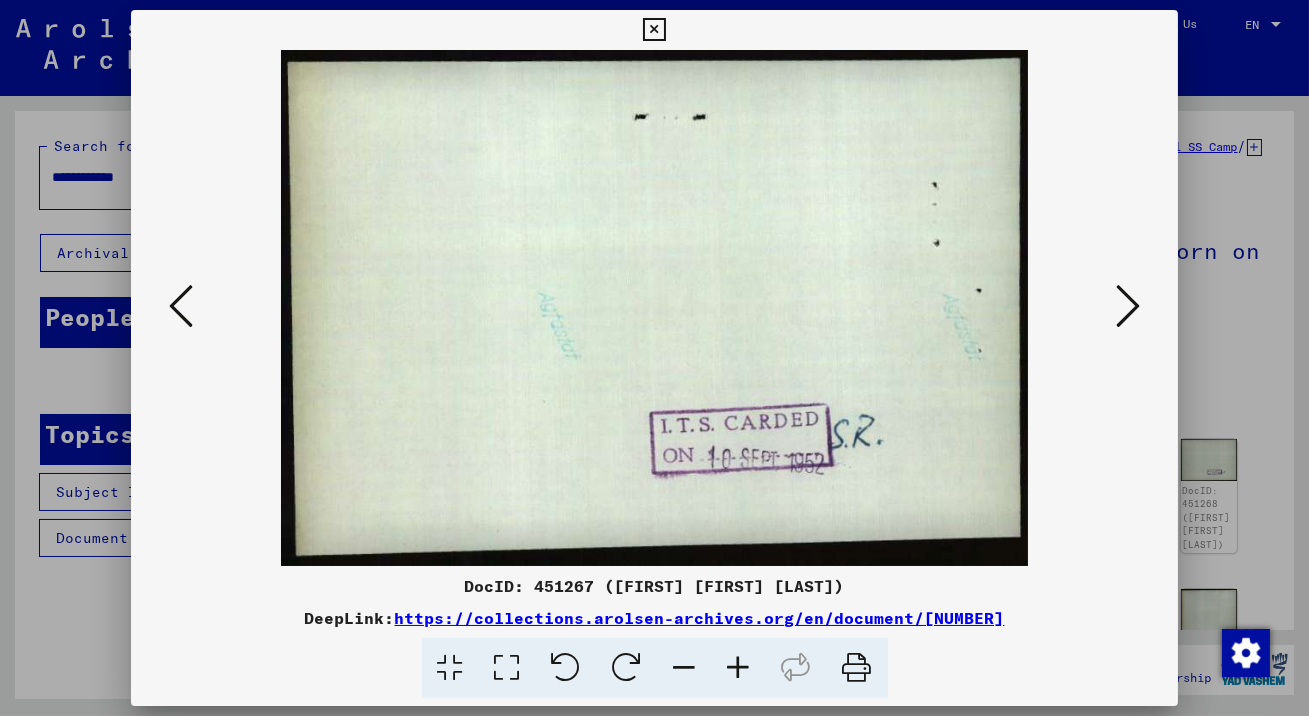click at bounding box center [1128, 306] 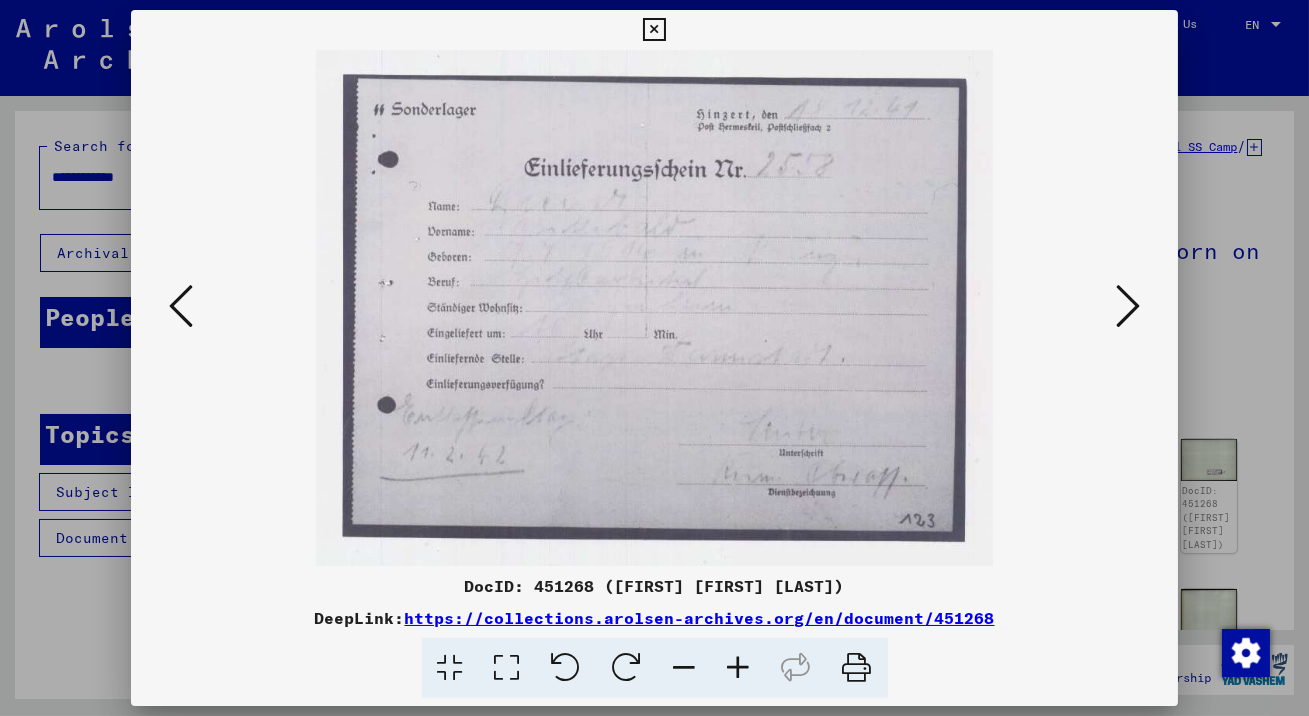 click at bounding box center (1128, 306) 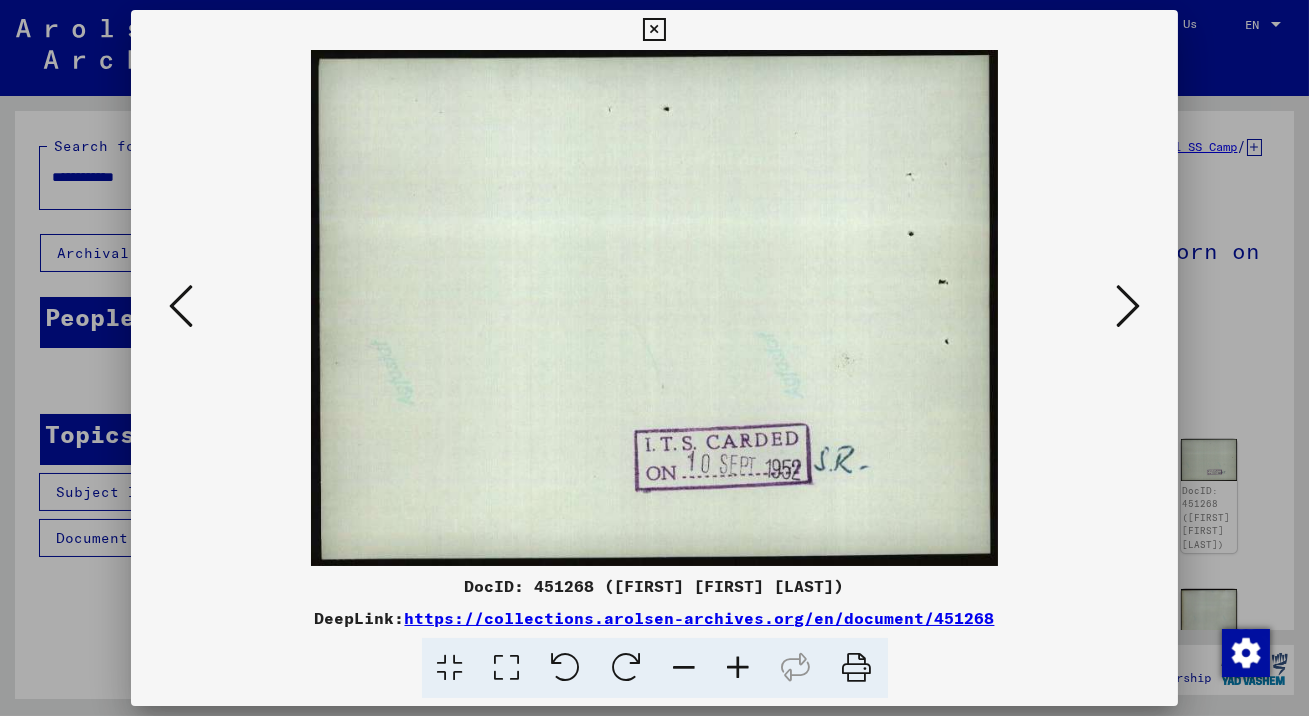 click at bounding box center [1128, 306] 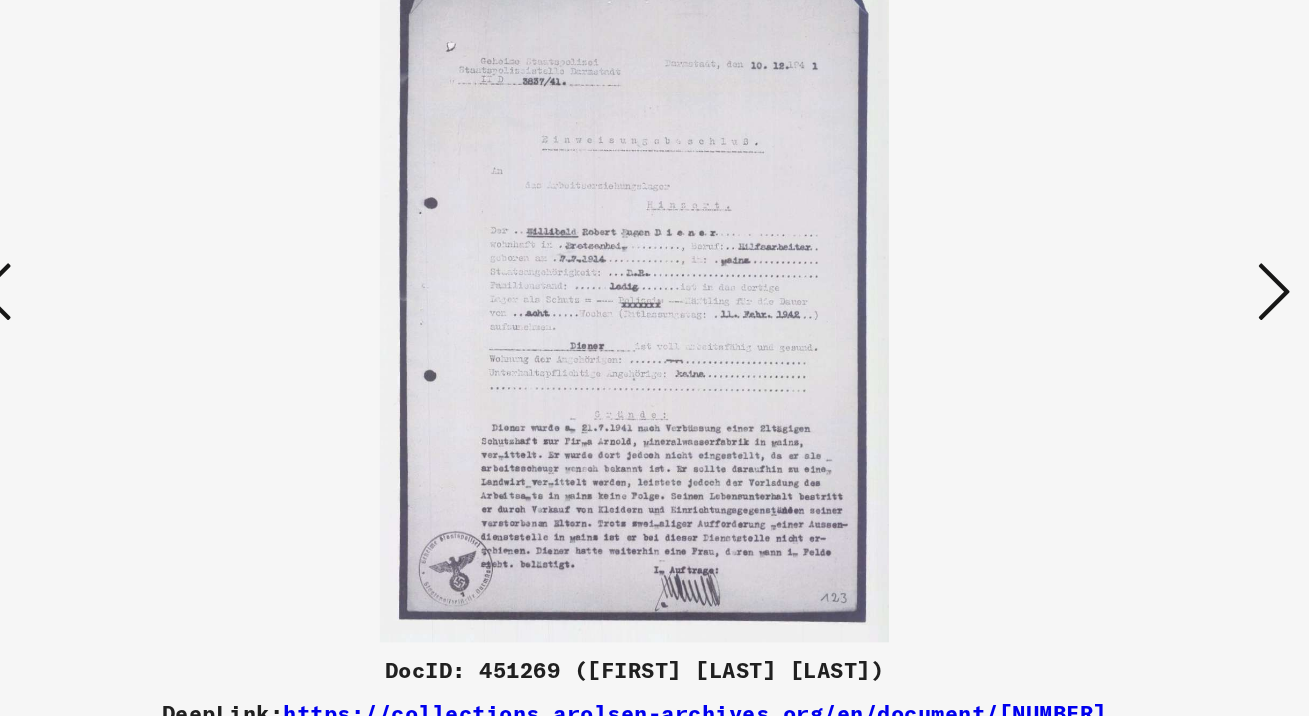 click at bounding box center [654, 308] 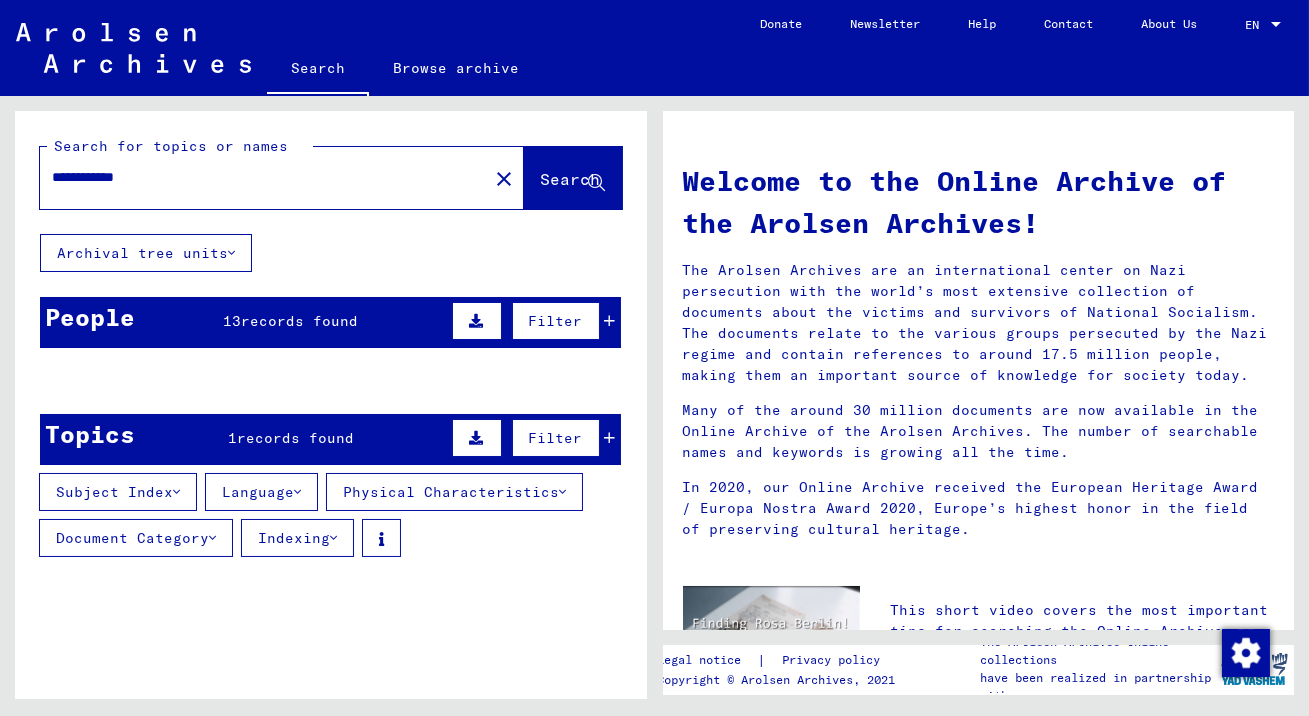 scroll, scrollTop: 30, scrollLeft: 0, axis: vertical 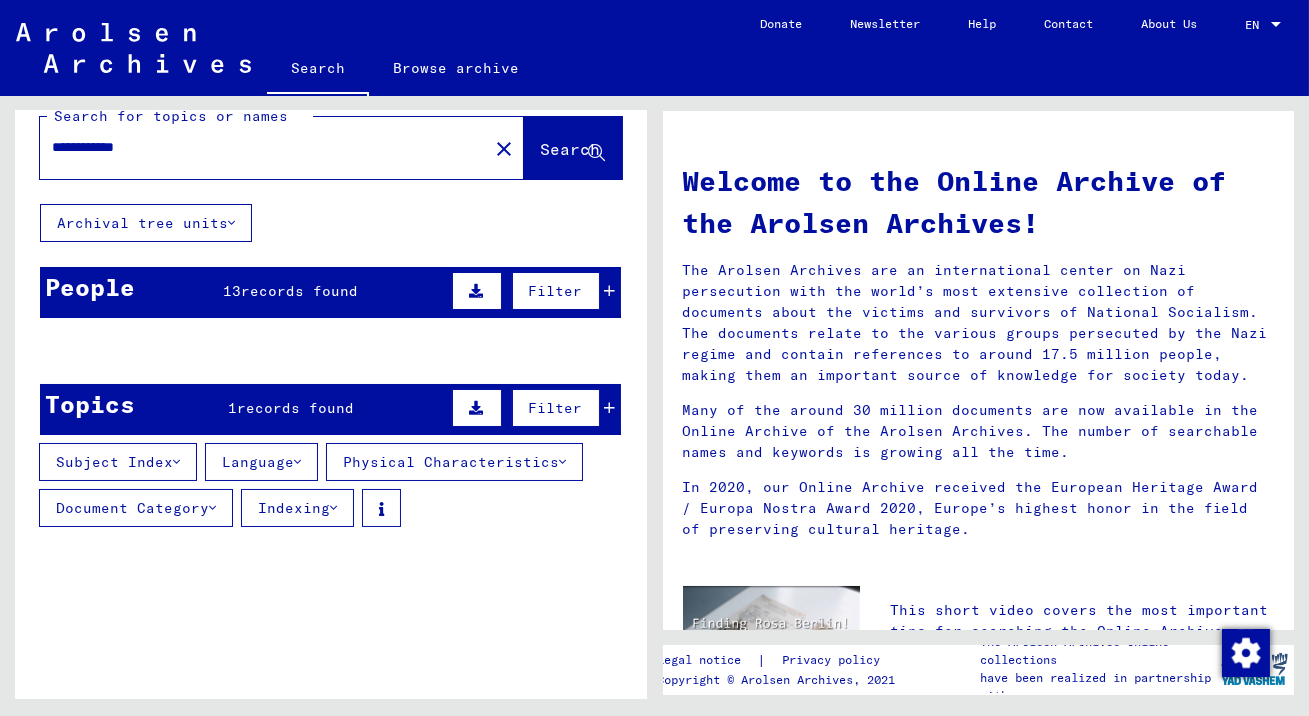 click on "records found" at bounding box center (299, 291) 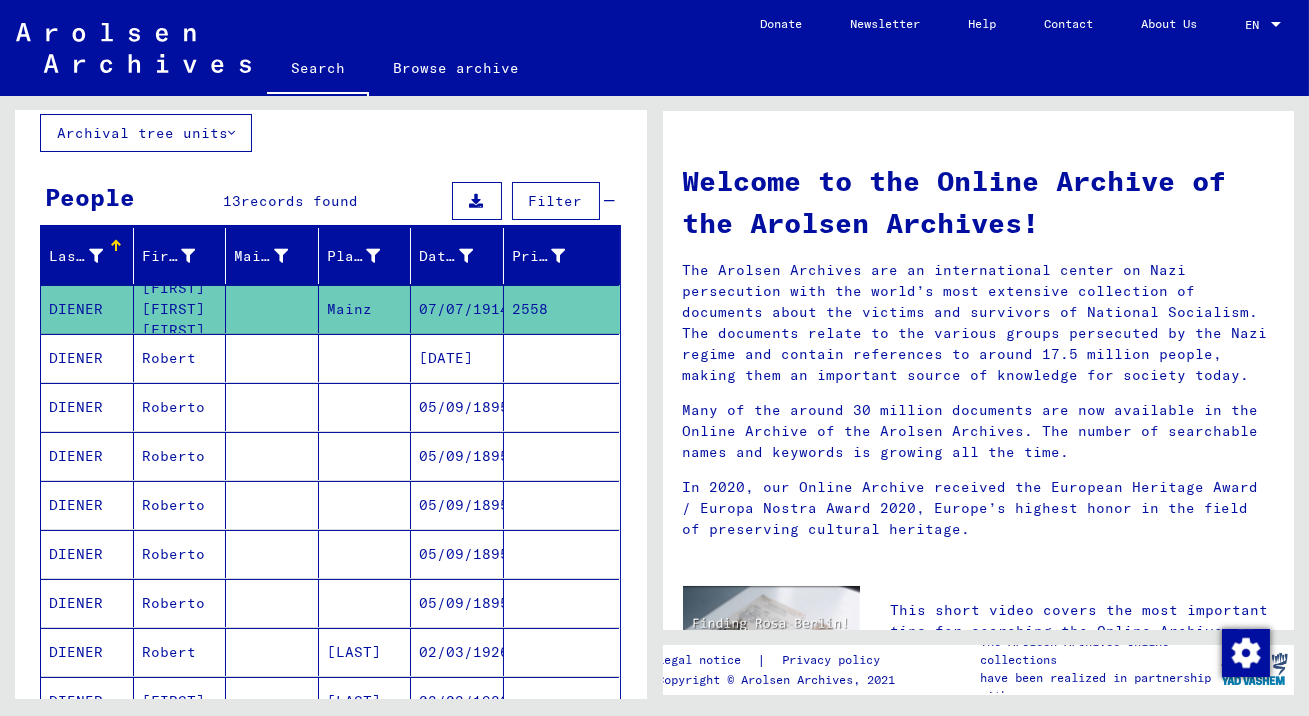 scroll, scrollTop: 130, scrollLeft: 0, axis: vertical 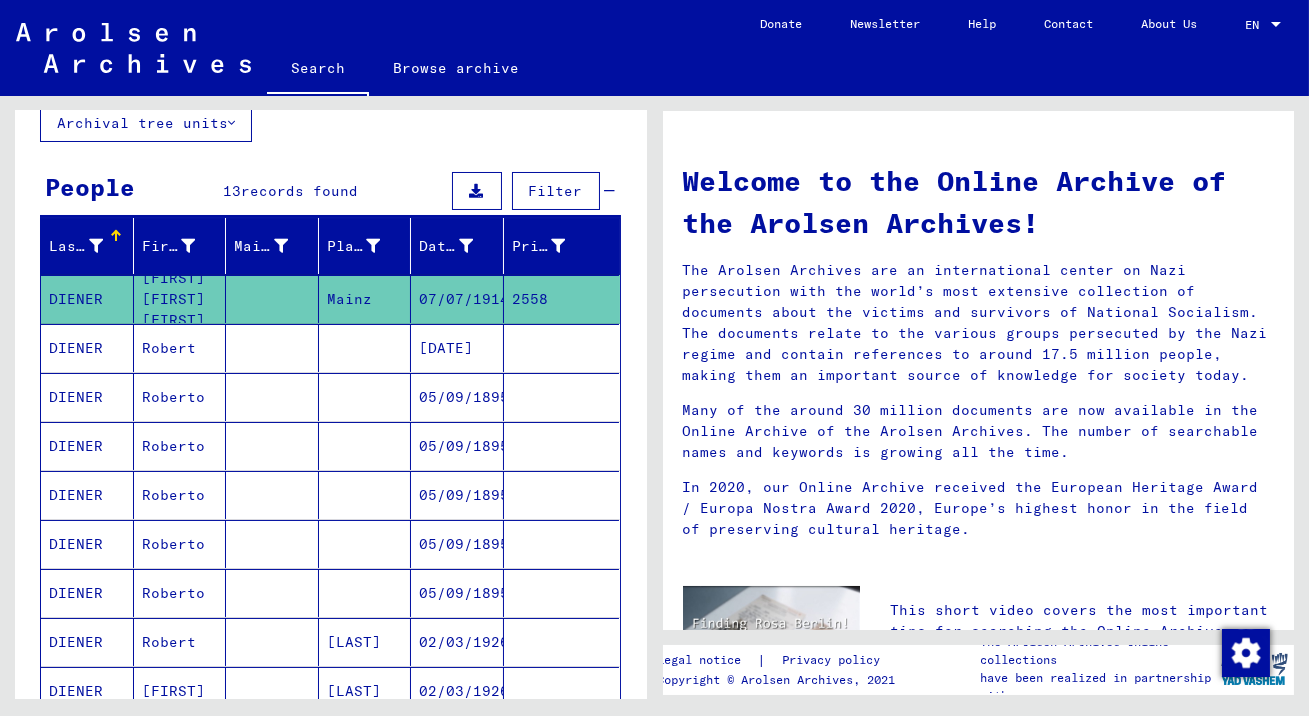 click on "Robert" at bounding box center (180, 397) 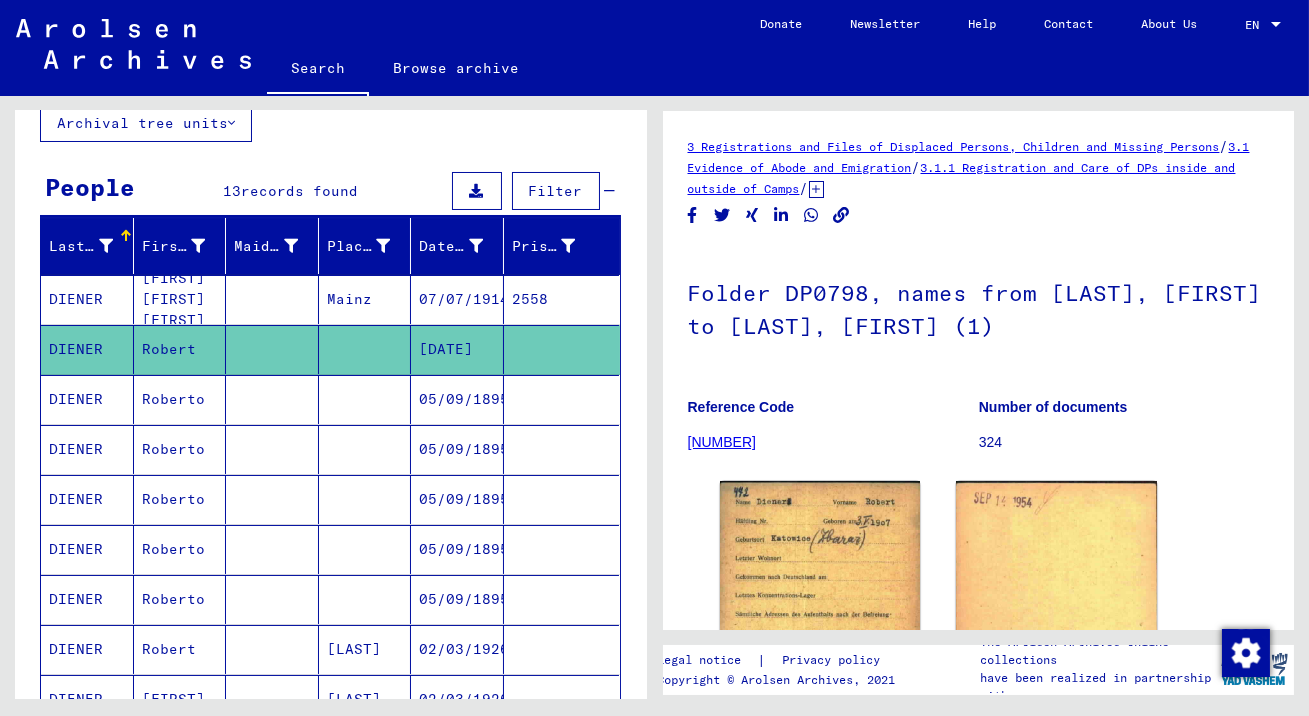 scroll, scrollTop: 0, scrollLeft: 0, axis: both 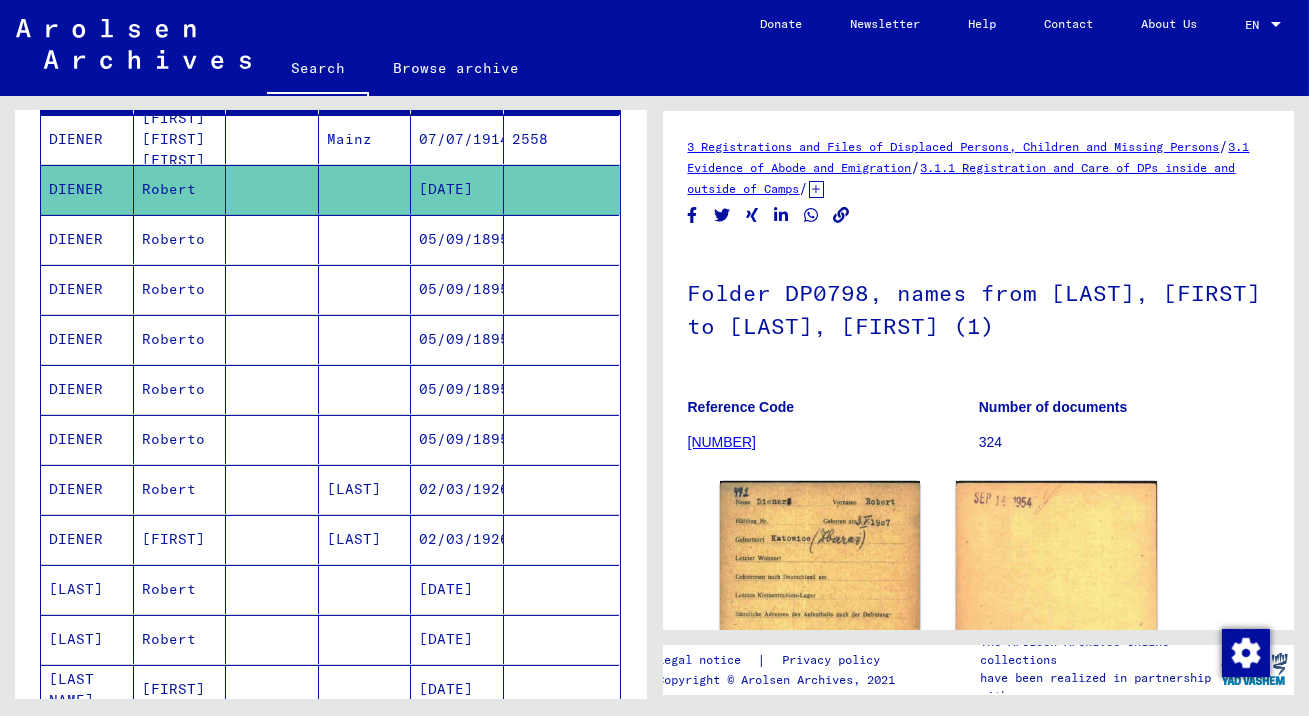 click on "Robert" at bounding box center [180, 639] 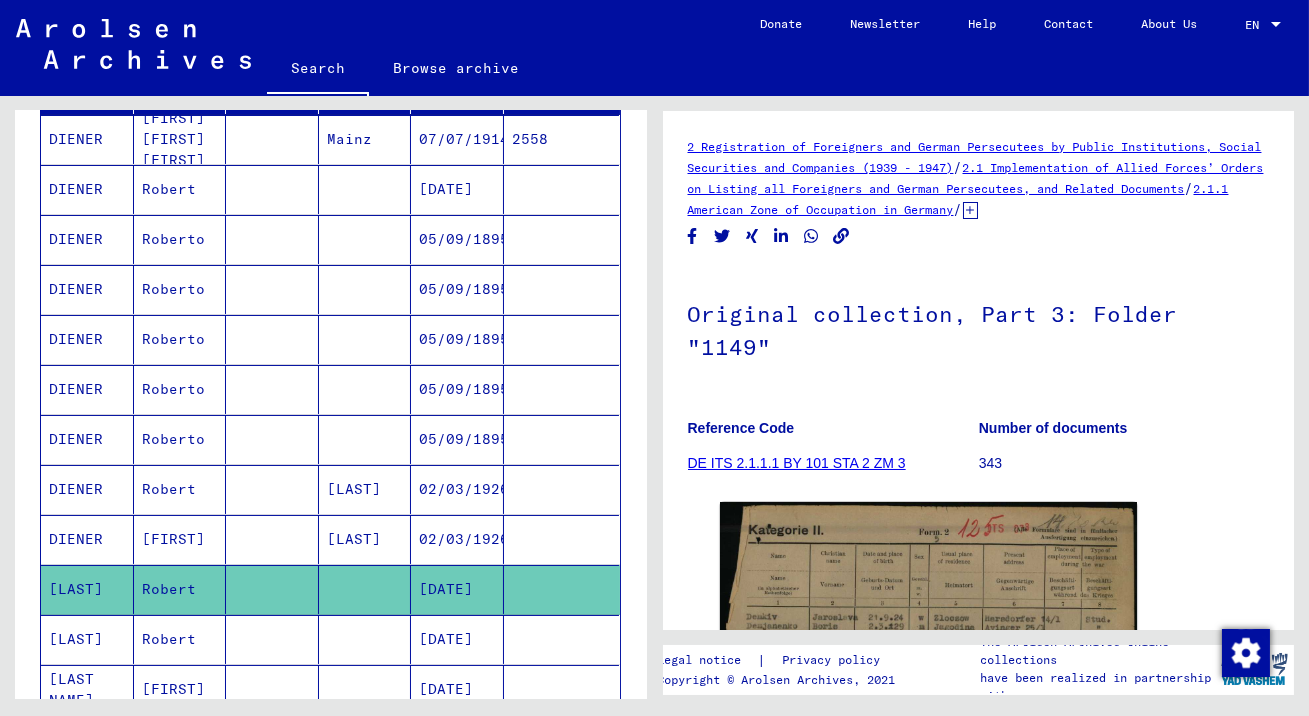 scroll, scrollTop: 0, scrollLeft: 0, axis: both 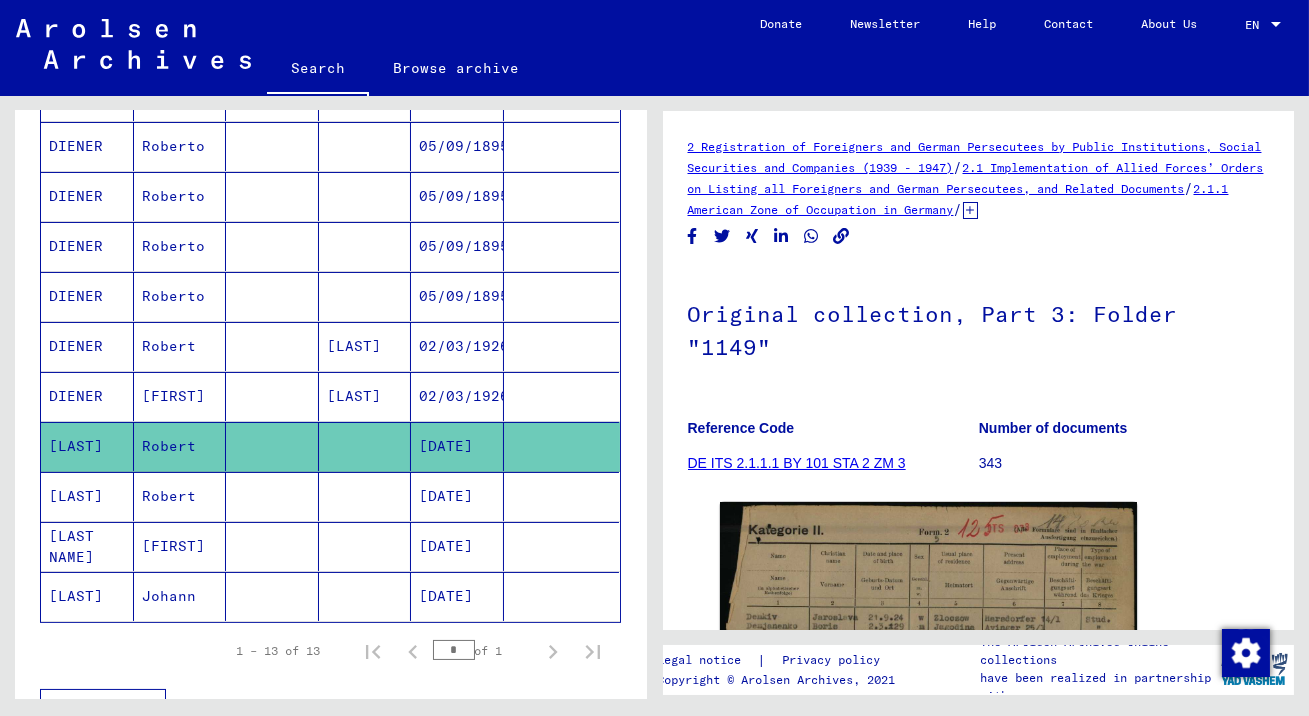 click on "Robert" at bounding box center (180, 546) 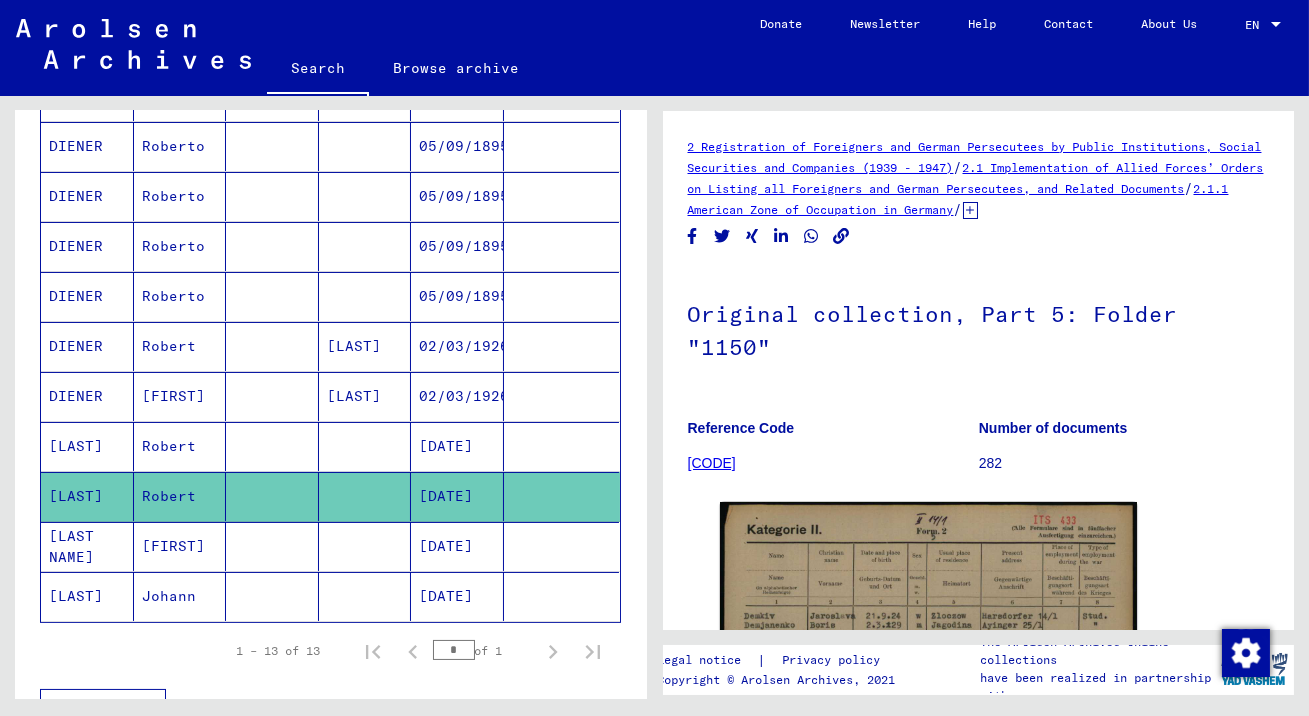 scroll, scrollTop: 0, scrollLeft: 0, axis: both 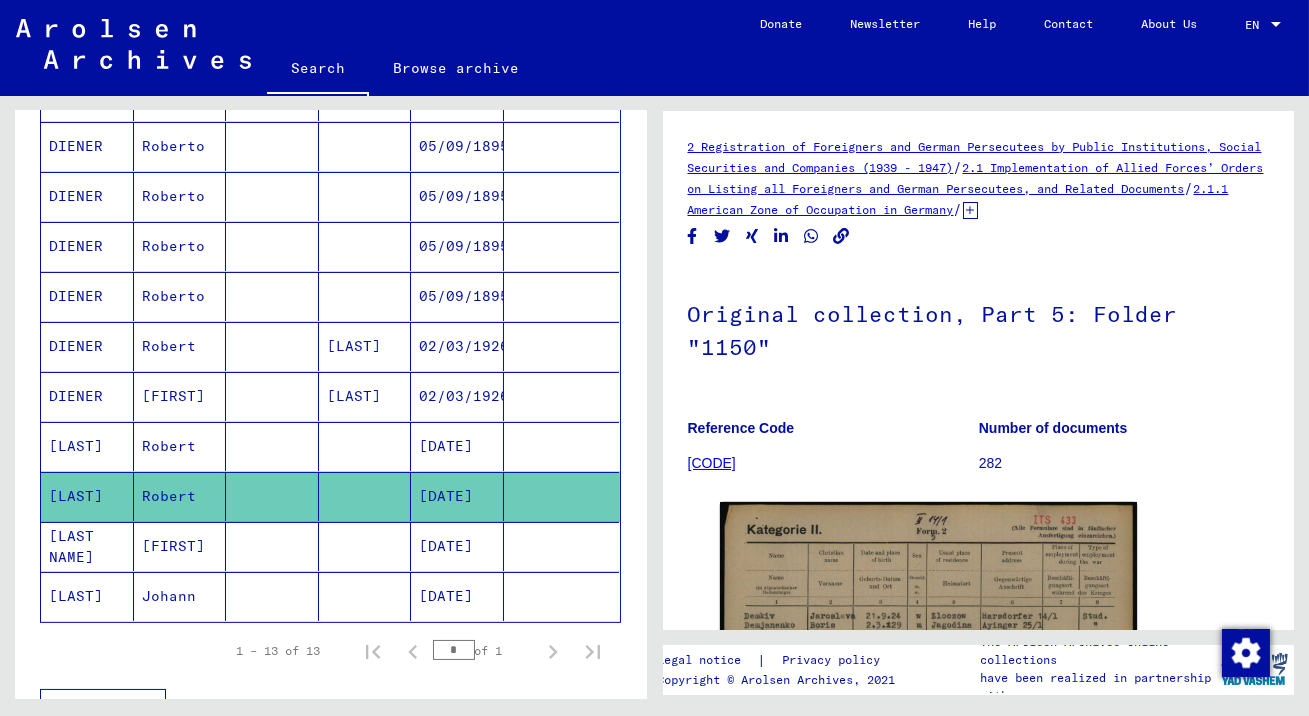 click on "[FIRST]" at bounding box center [180, 596] 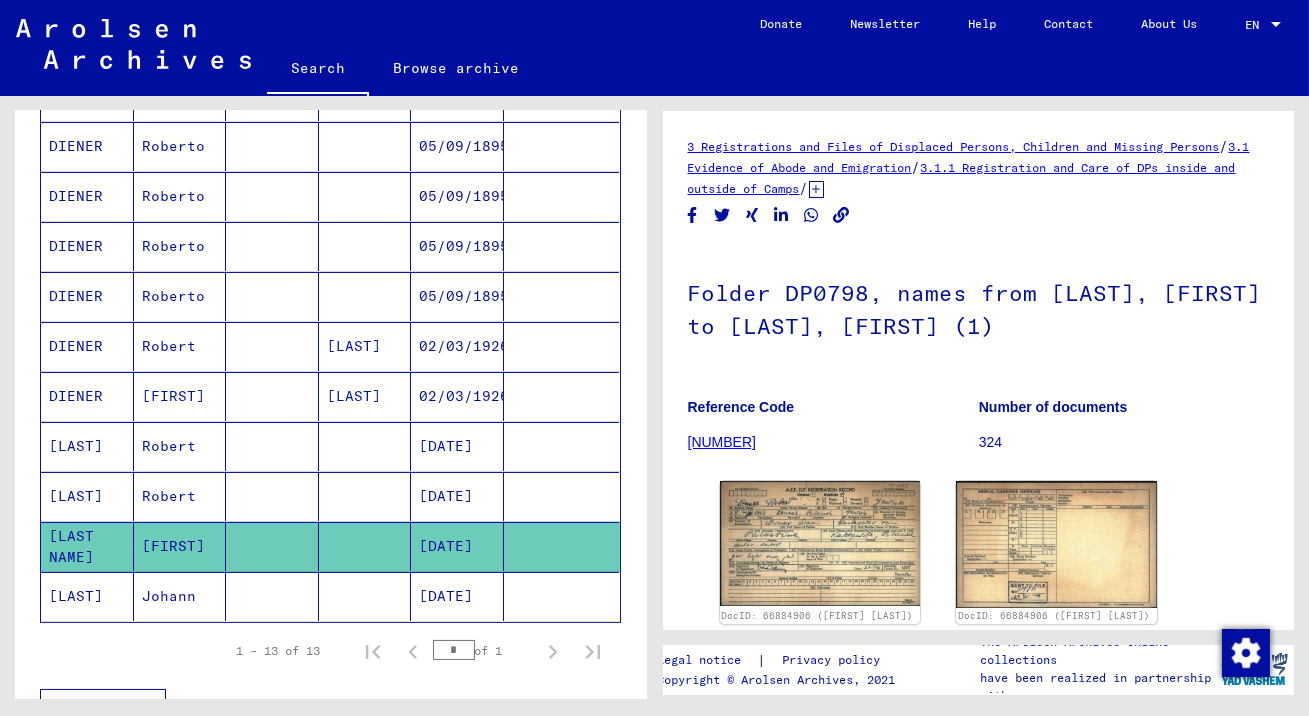 scroll, scrollTop: 0, scrollLeft: 0, axis: both 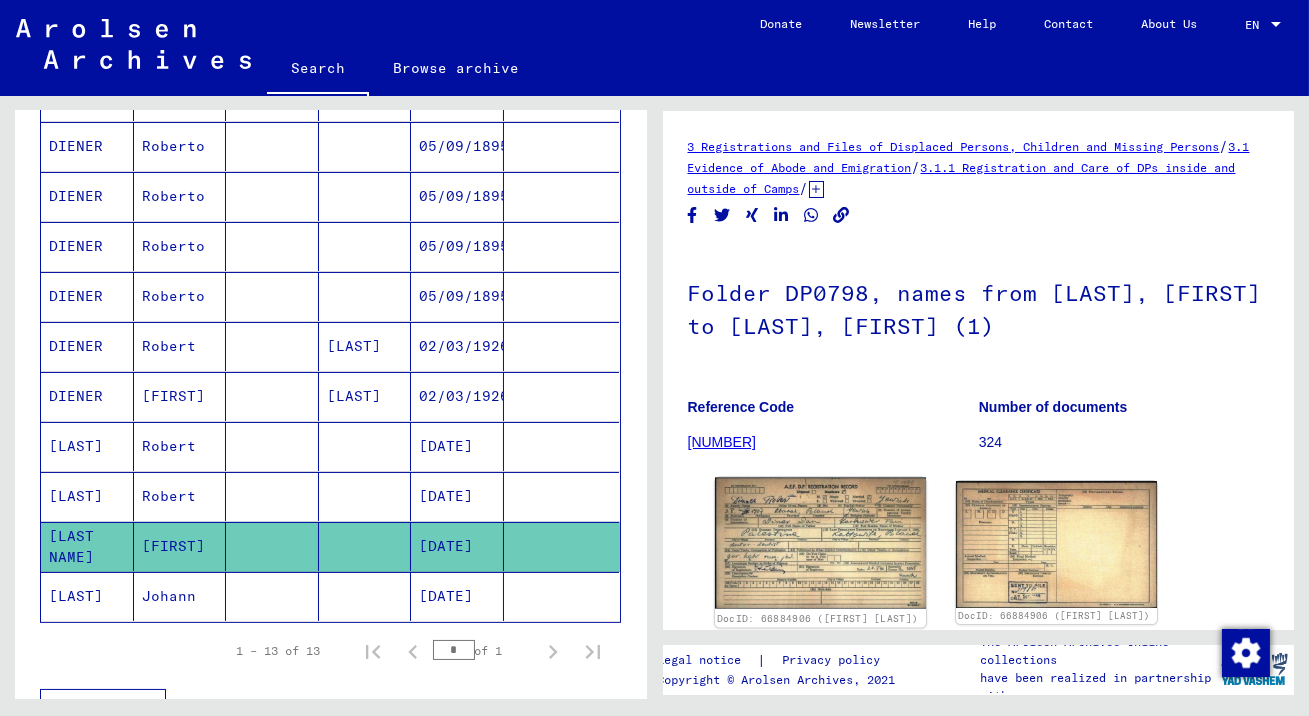 click 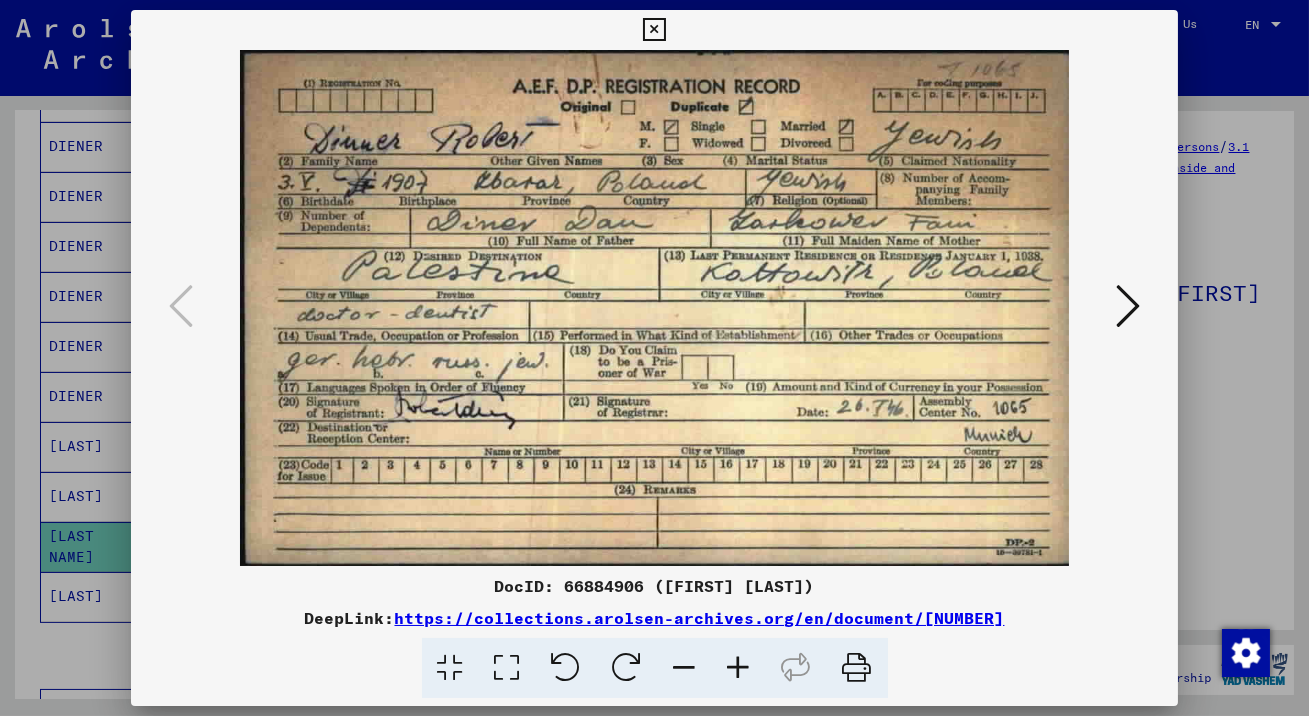 click at bounding box center (1128, 307) 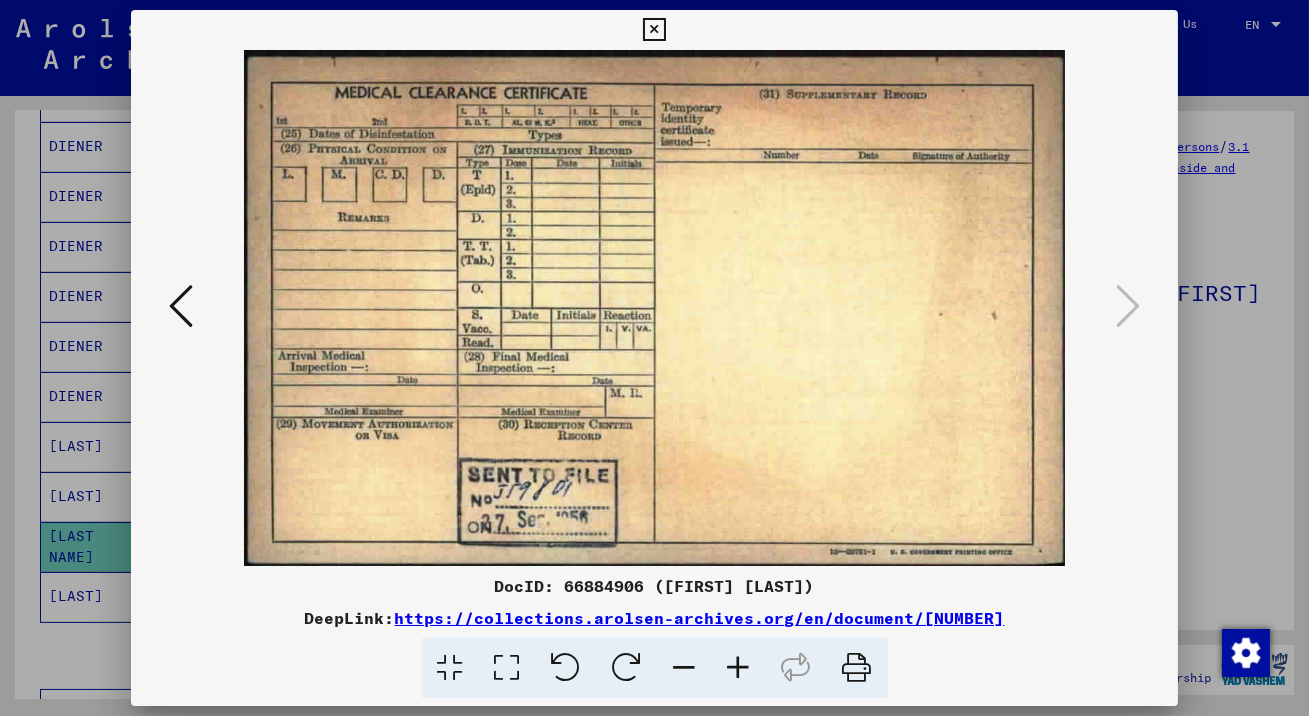 click at bounding box center [654, 30] 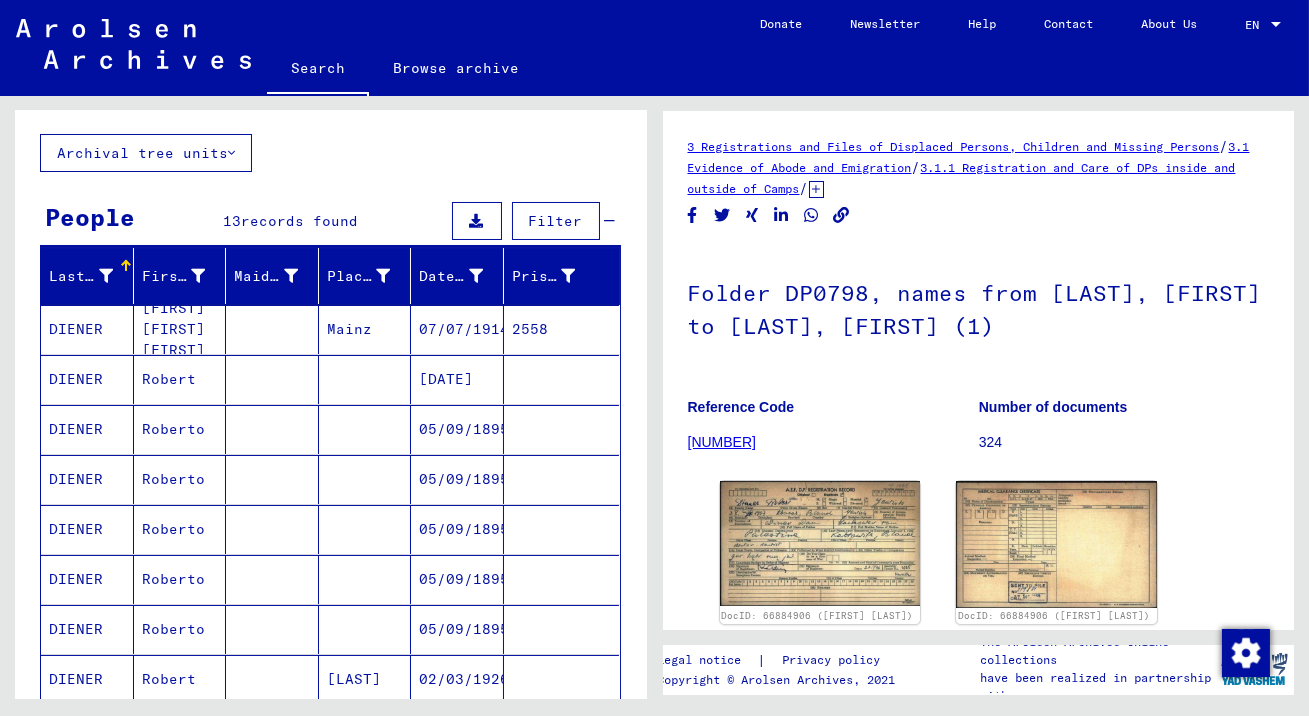 scroll, scrollTop: 102, scrollLeft: 0, axis: vertical 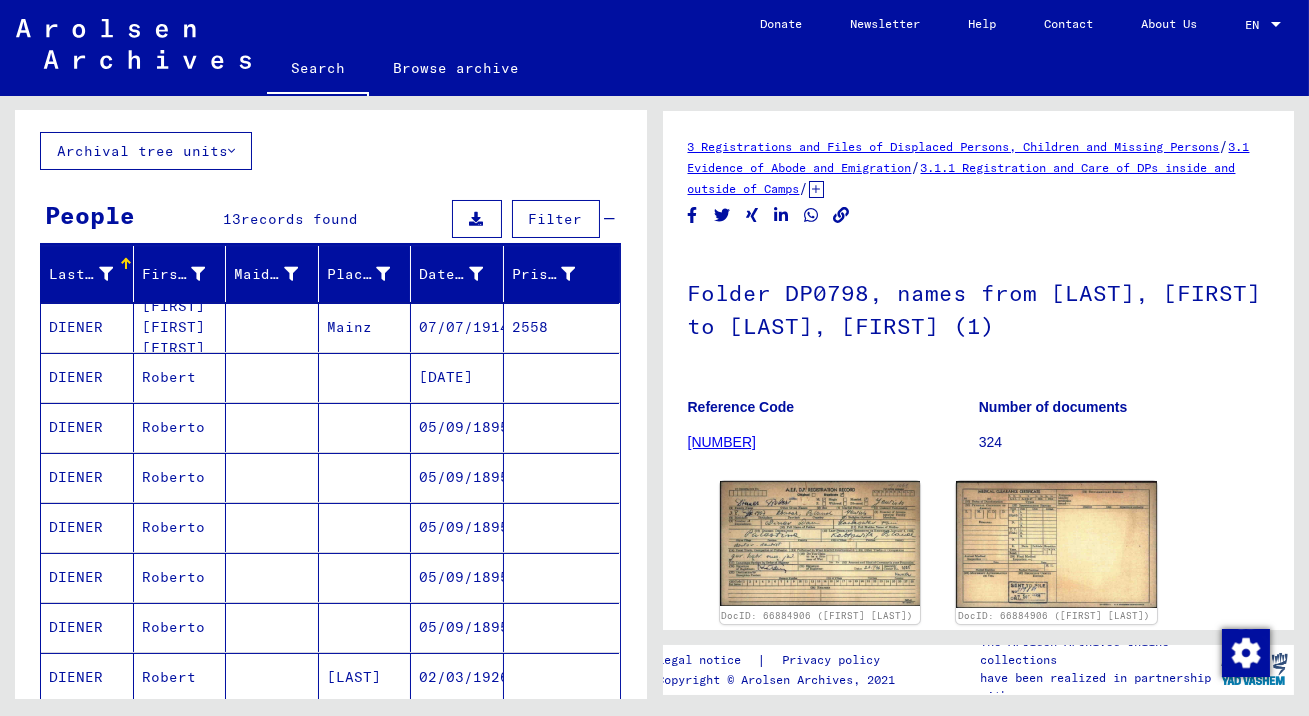 click on "[DATE]" at bounding box center [457, 427] 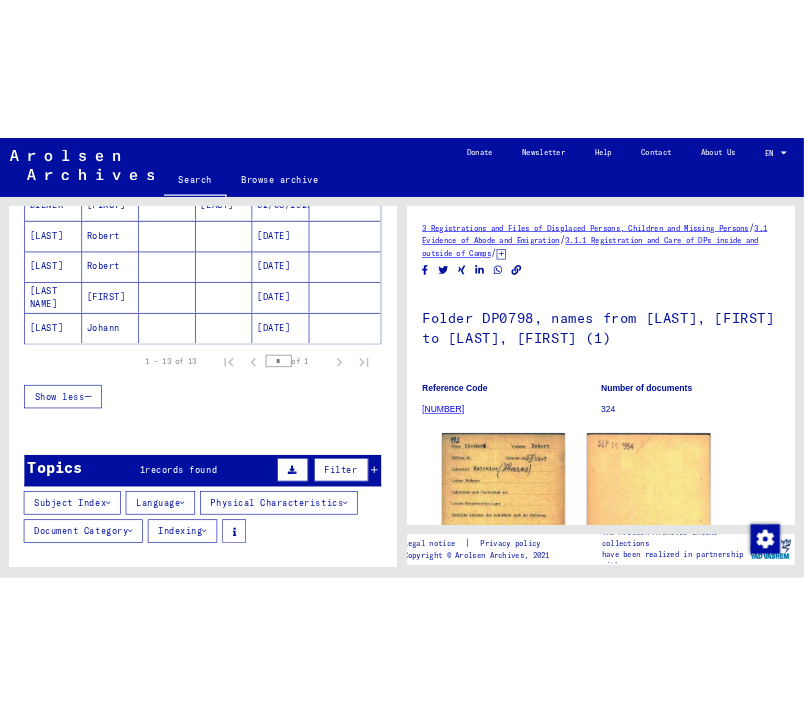 scroll, scrollTop: 0, scrollLeft: 0, axis: both 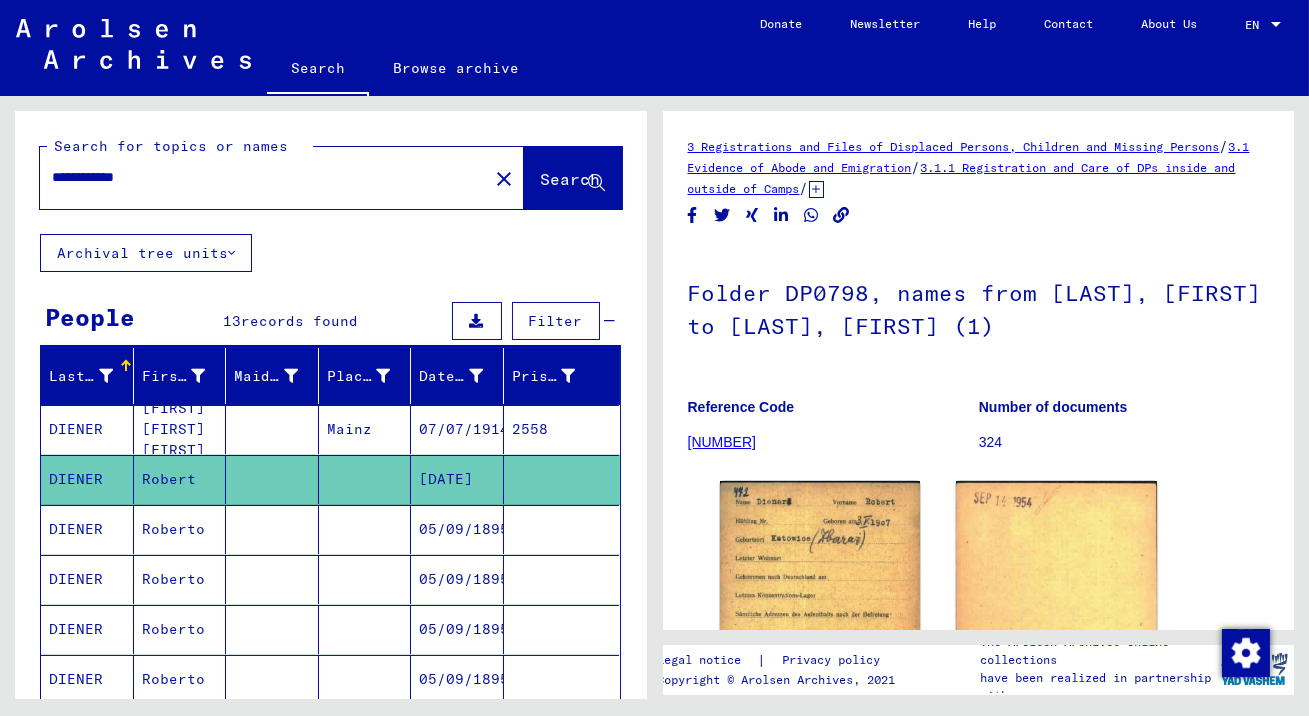 drag, startPoint x: 178, startPoint y: 197, endPoint x: 14, endPoint y: 197, distance: 164 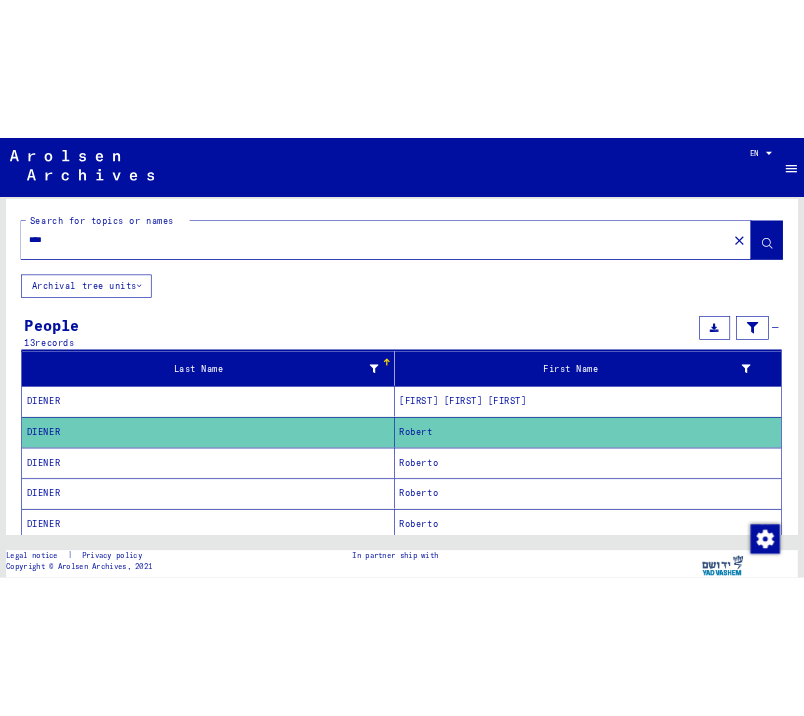 scroll, scrollTop: 0, scrollLeft: 0, axis: both 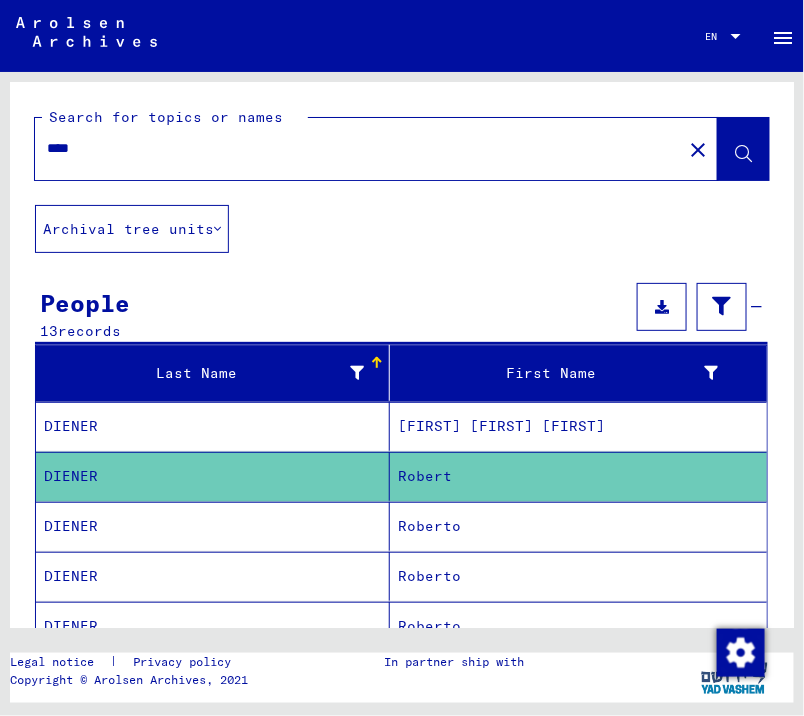 click on "**** close" 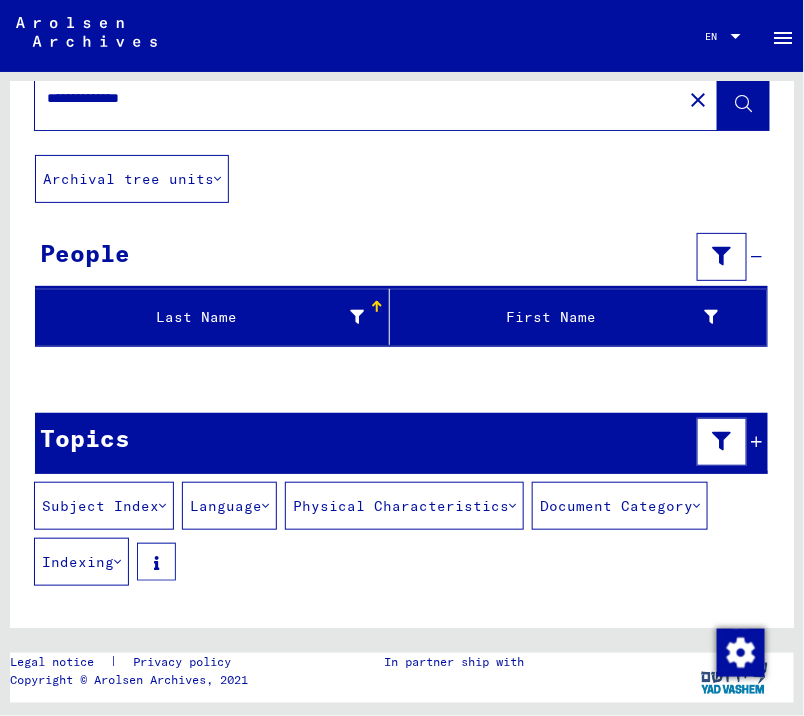 scroll, scrollTop: 57, scrollLeft: 0, axis: vertical 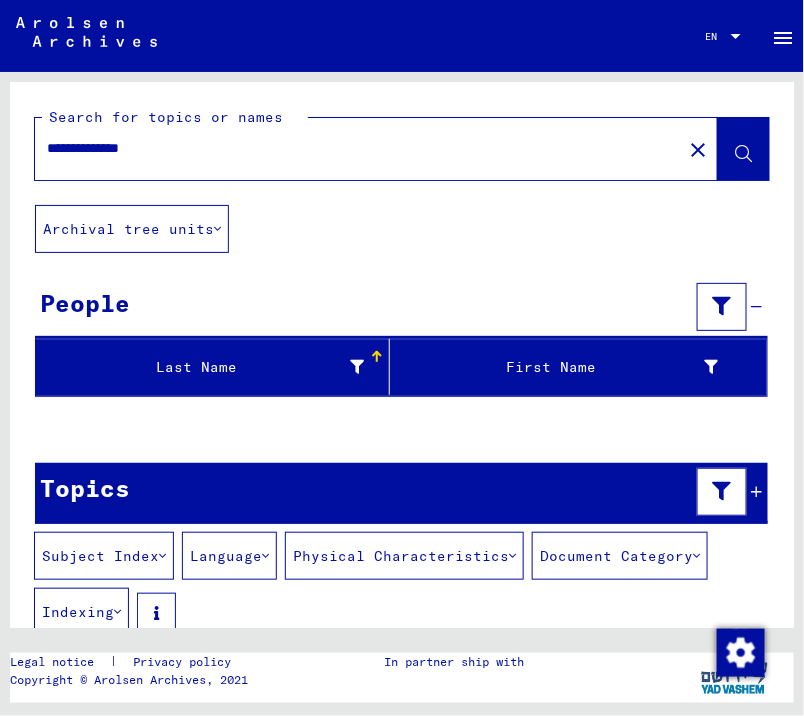 drag, startPoint x: 113, startPoint y: 162, endPoint x: 0, endPoint y: 151, distance: 113.534134 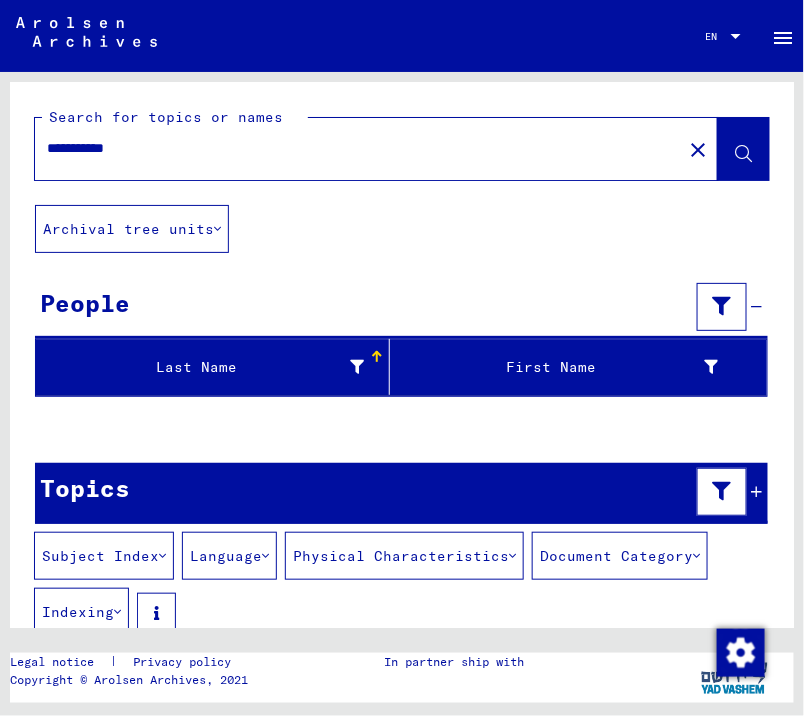 type on "**********" 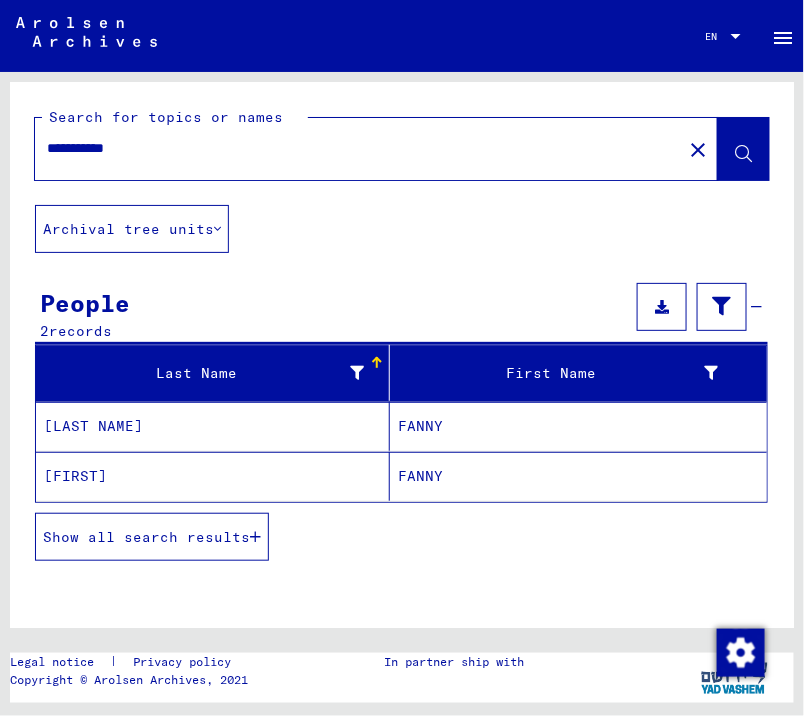 click on "[LAST NAME]" at bounding box center [213, 476] 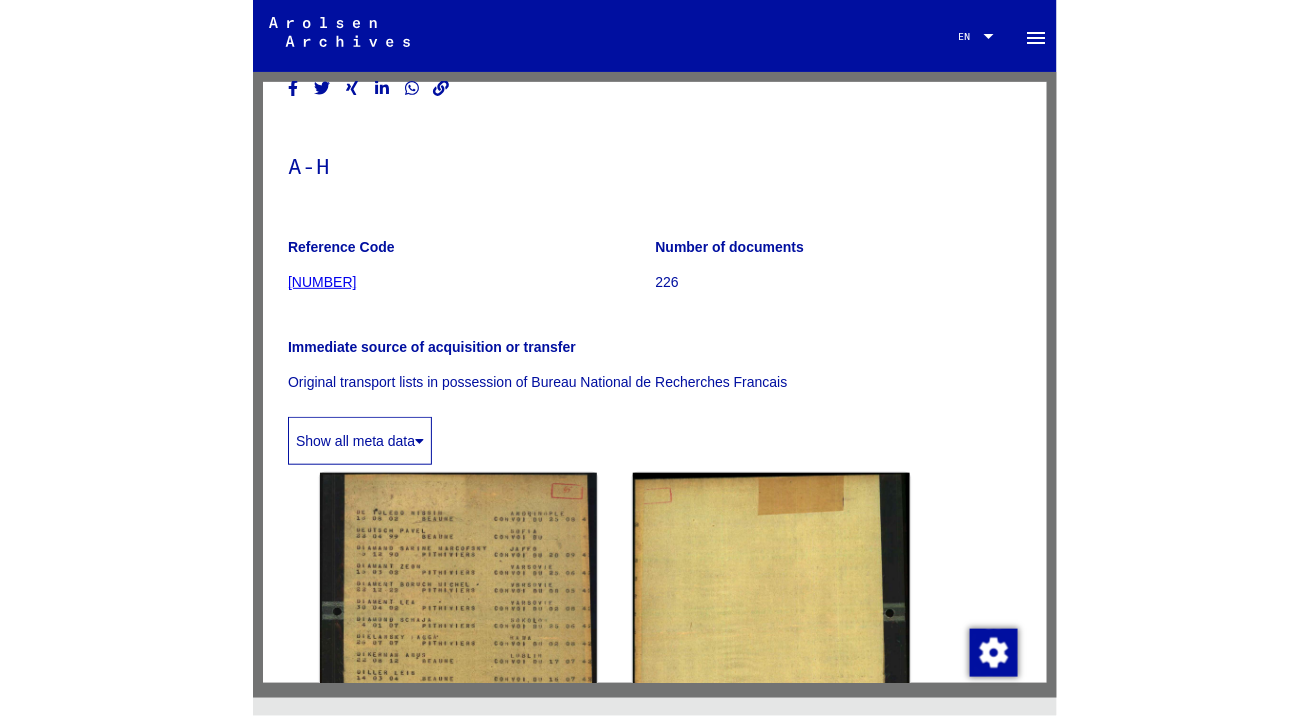 scroll, scrollTop: 91, scrollLeft: 0, axis: vertical 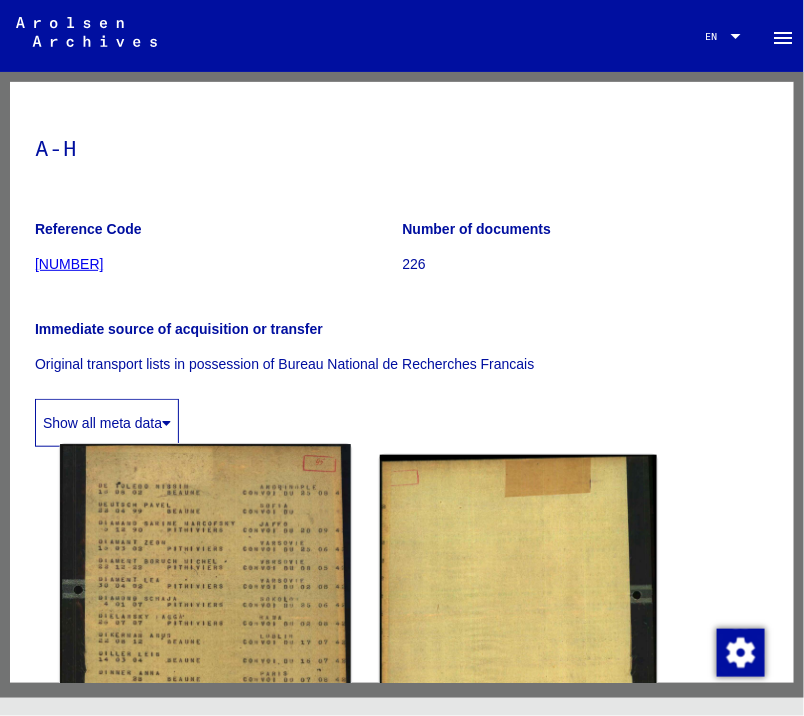 click 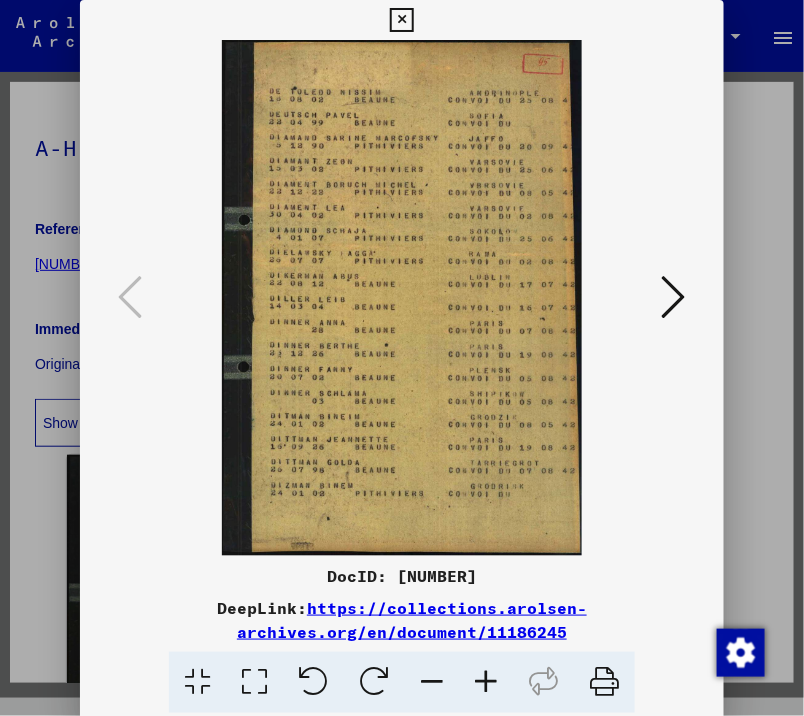 drag, startPoint x: 347, startPoint y: 377, endPoint x: 347, endPoint y: 388, distance: 11 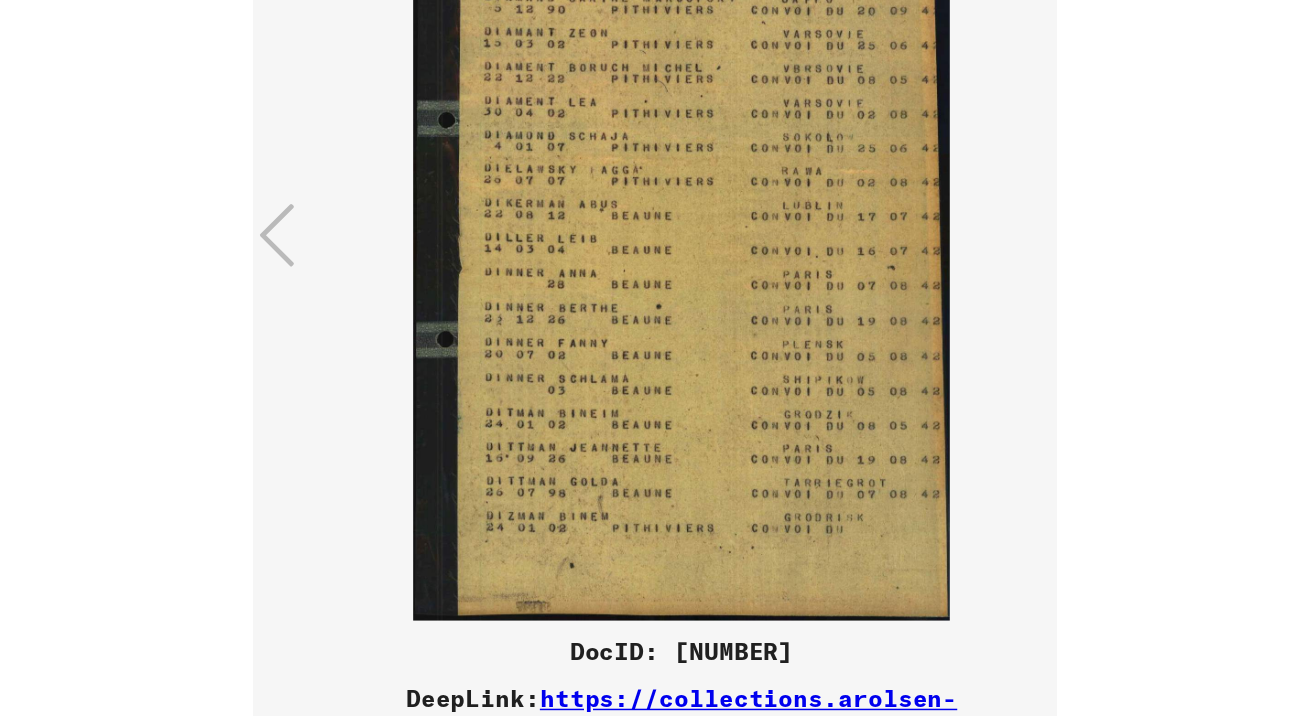 scroll, scrollTop: 6, scrollLeft: 0, axis: vertical 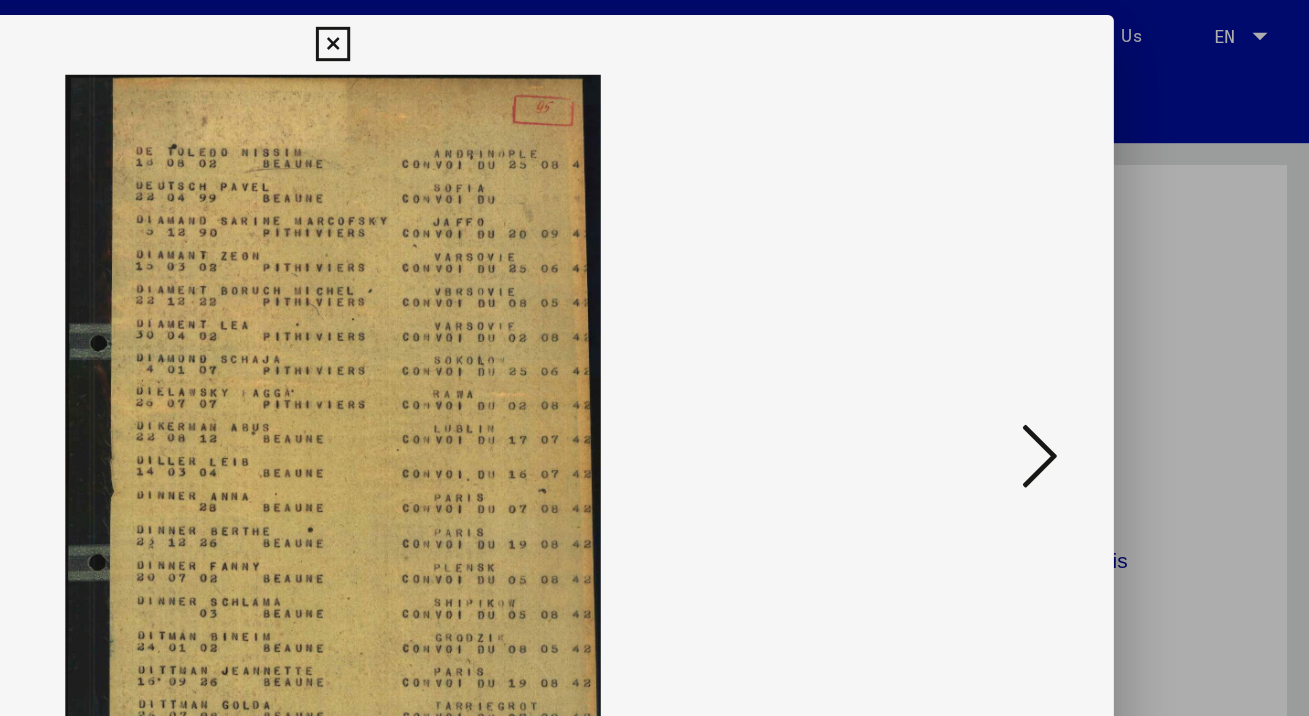 click at bounding box center [1128, 306] 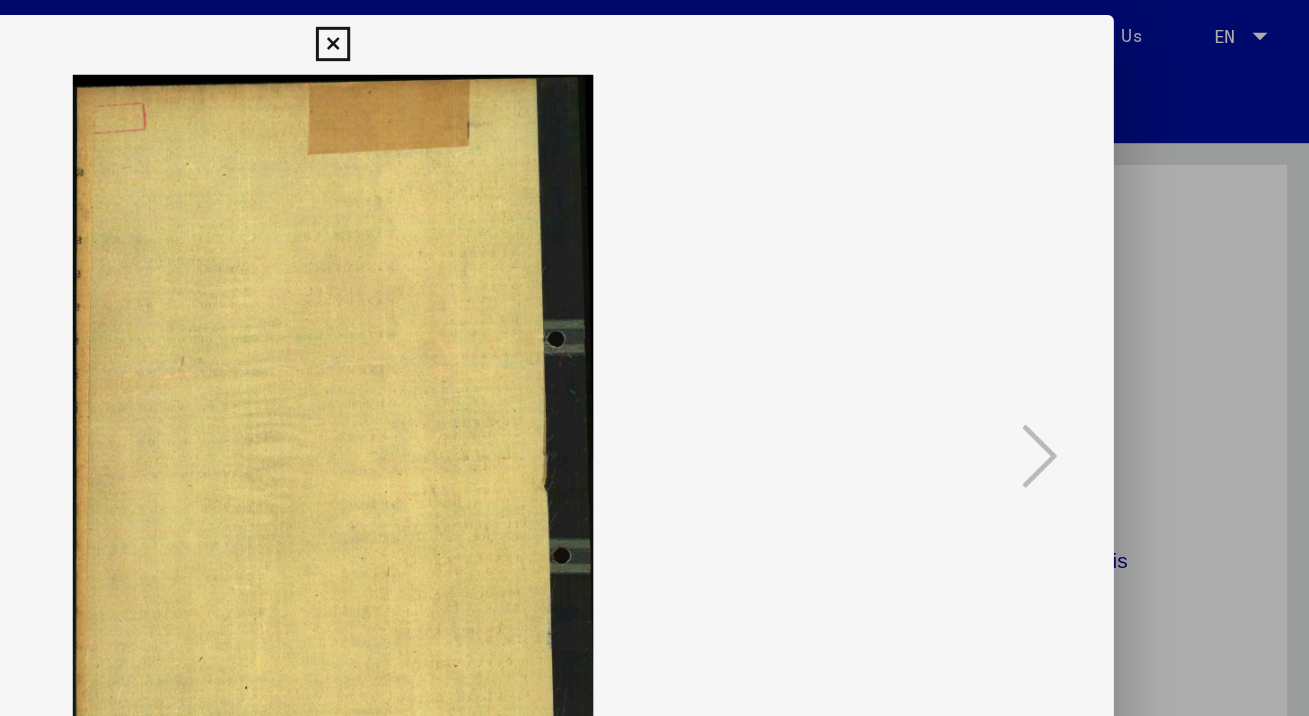 click at bounding box center (654, 30) 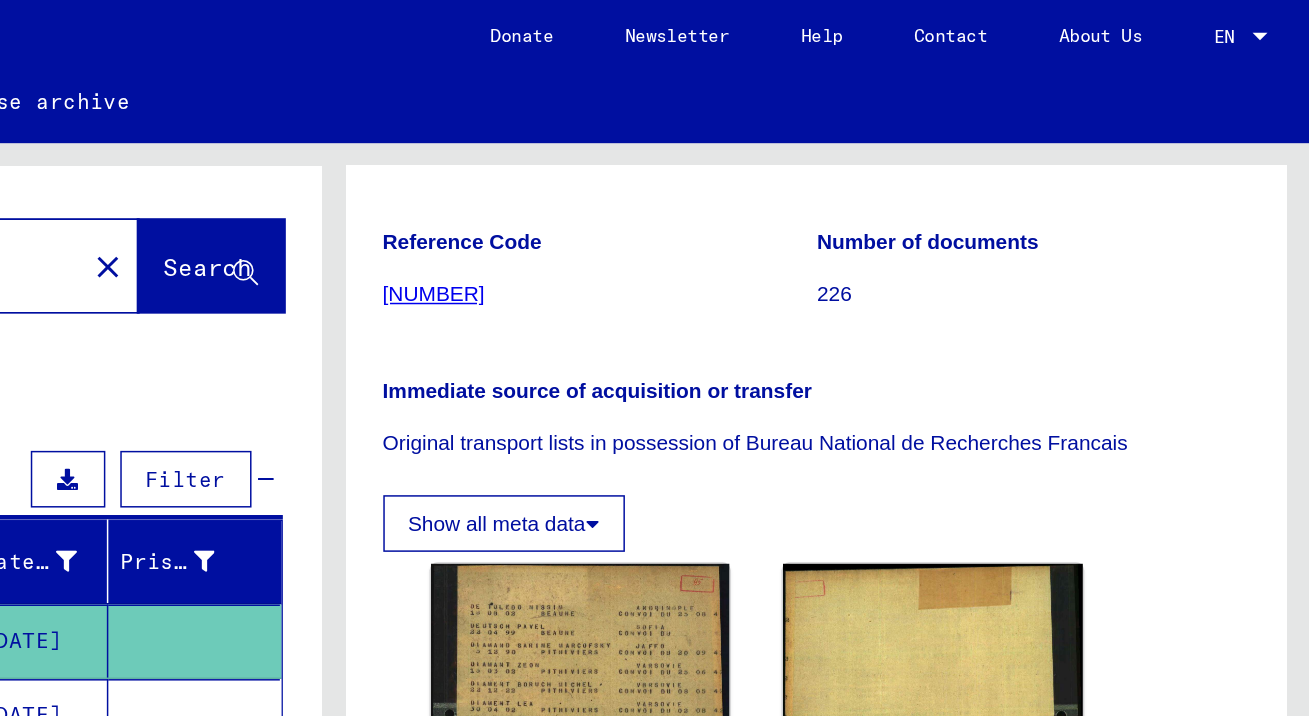 scroll, scrollTop: 172, scrollLeft: 0, axis: vertical 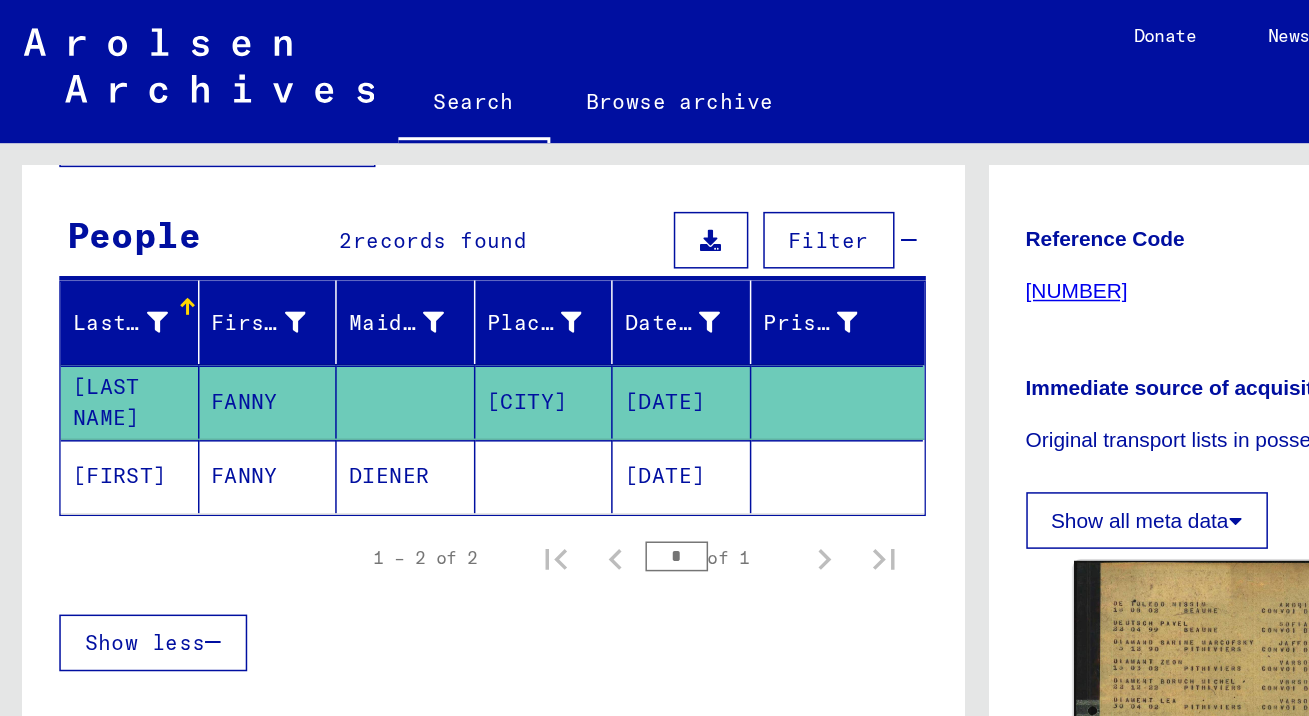 click on "FANNY" 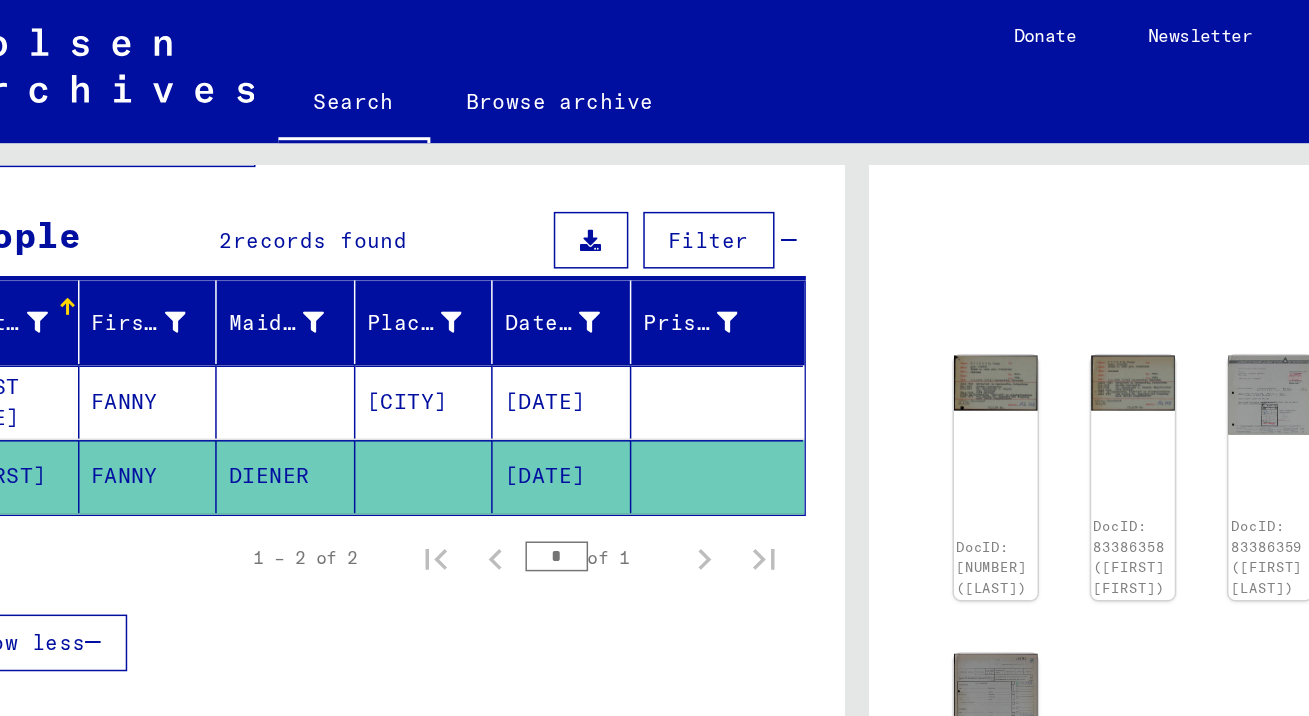 scroll, scrollTop: 130, scrollLeft: 0, axis: vertical 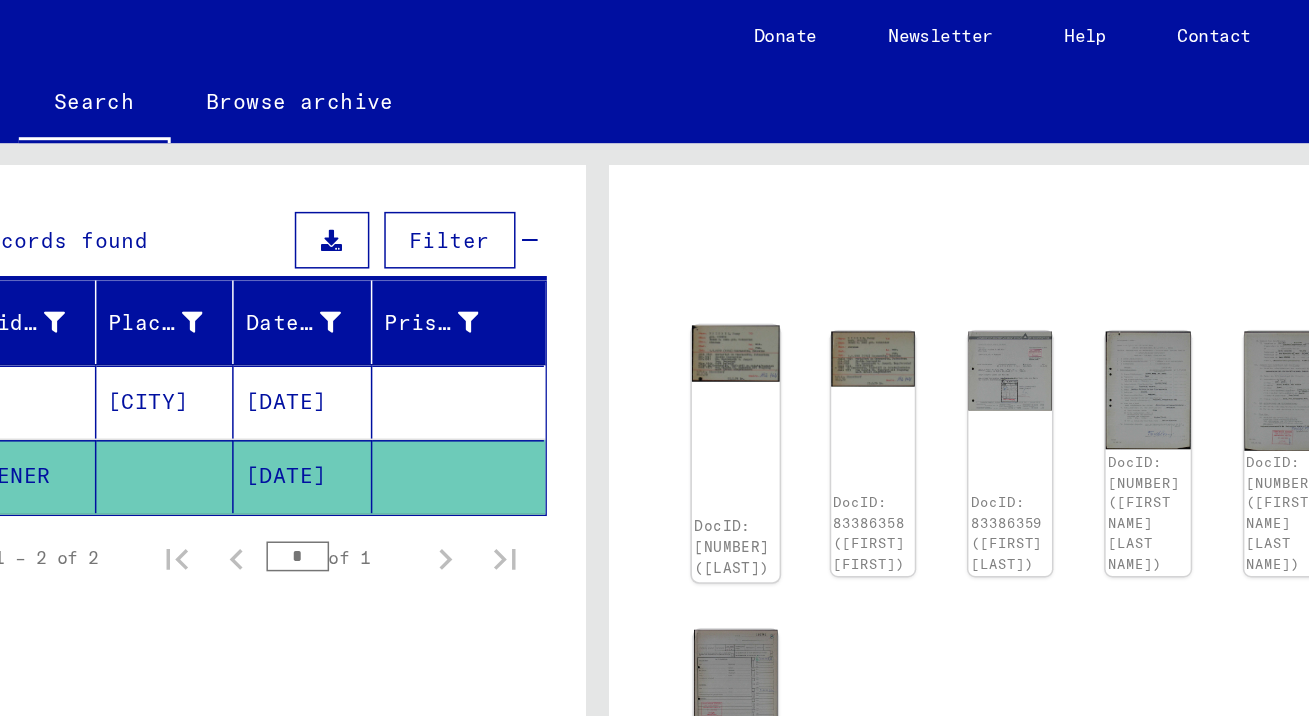 click 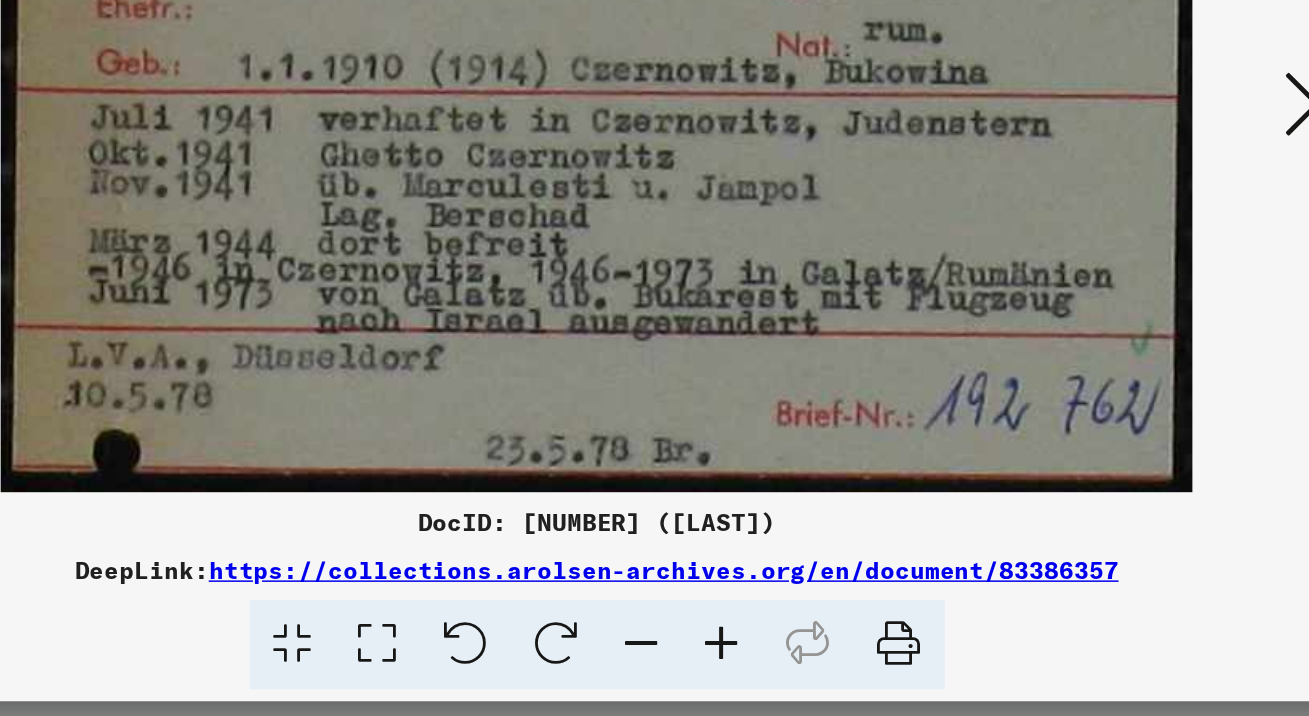 scroll, scrollTop: 0, scrollLeft: 0, axis: both 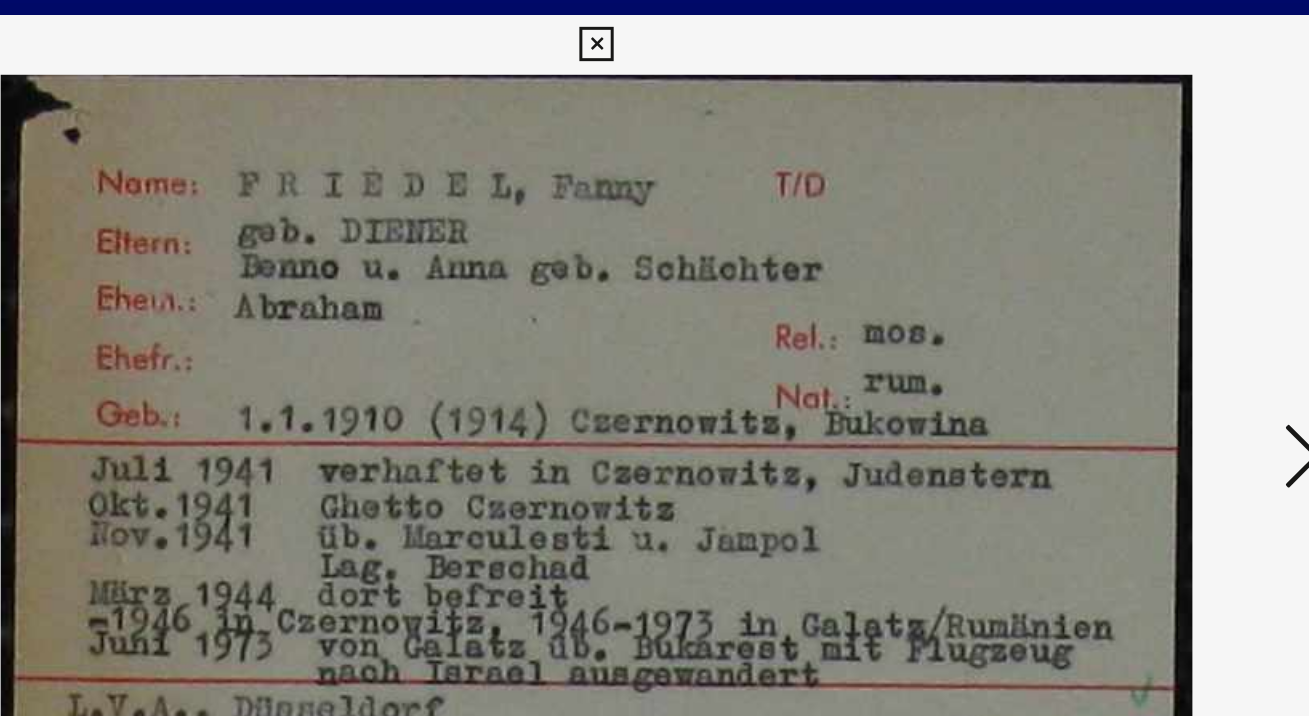 click at bounding box center (1128, 307) 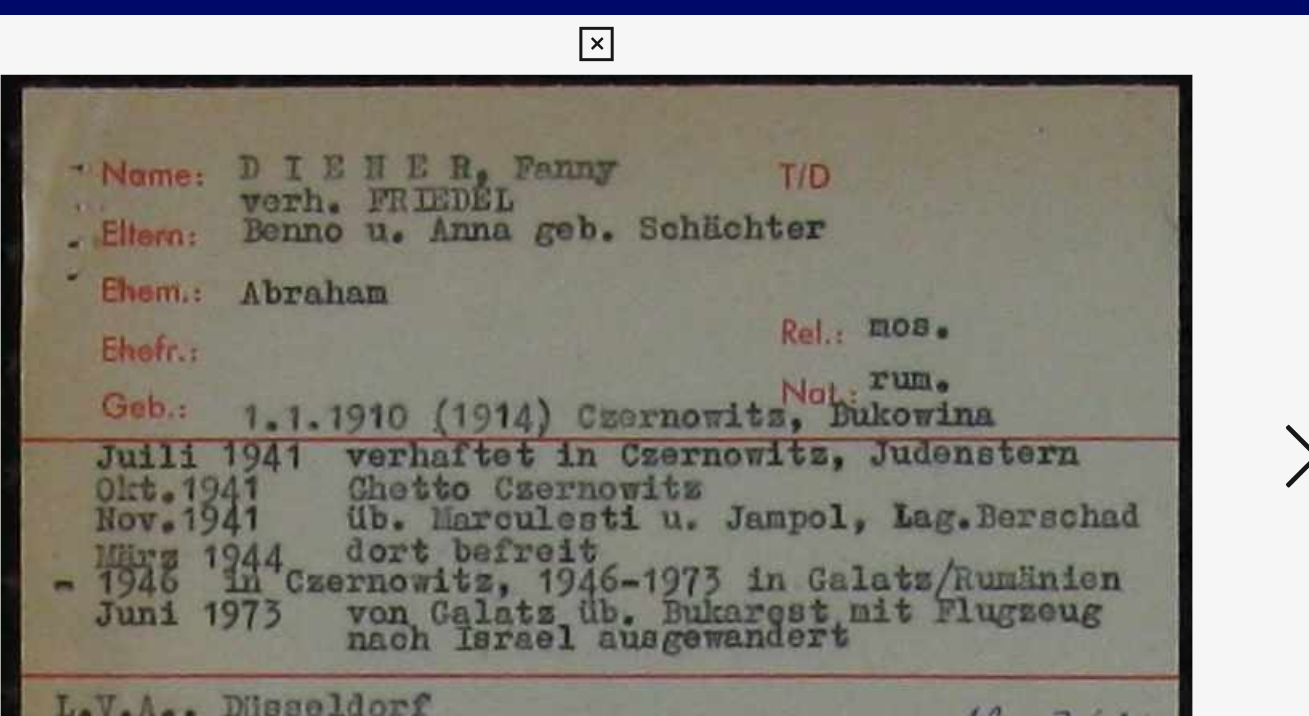 click at bounding box center (1128, 307) 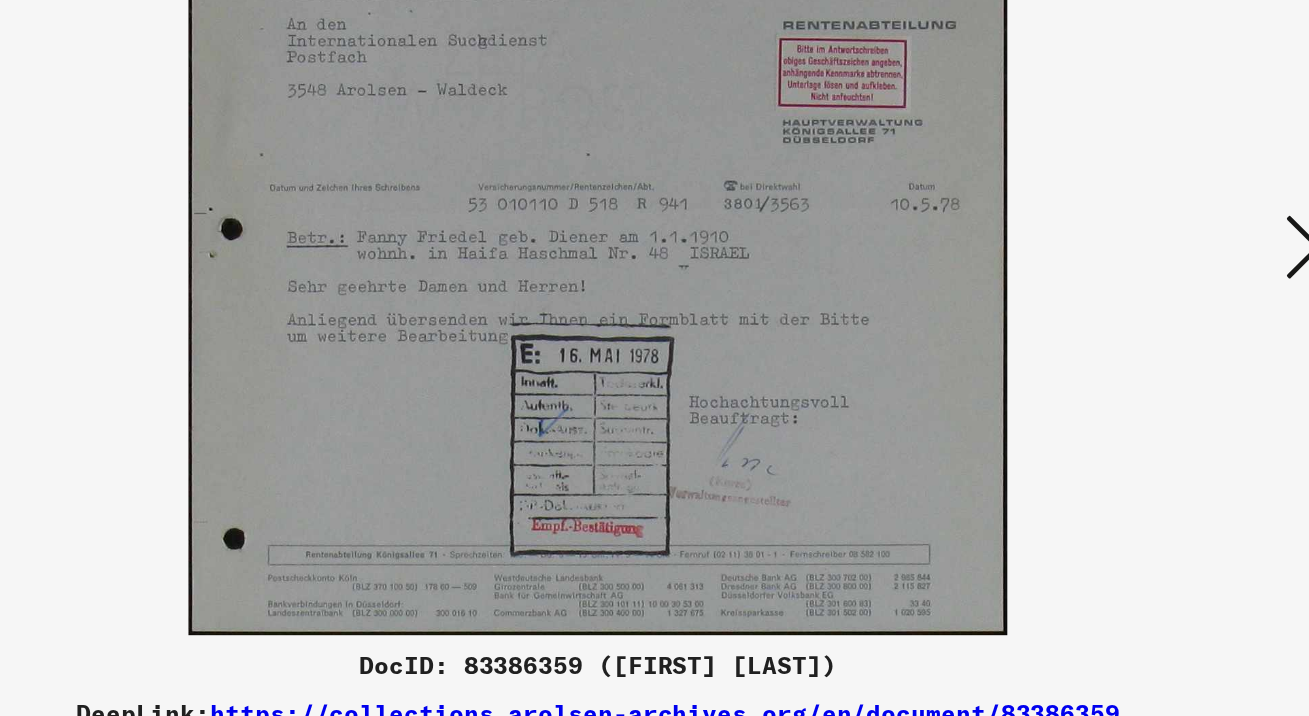 click at bounding box center [1128, 306] 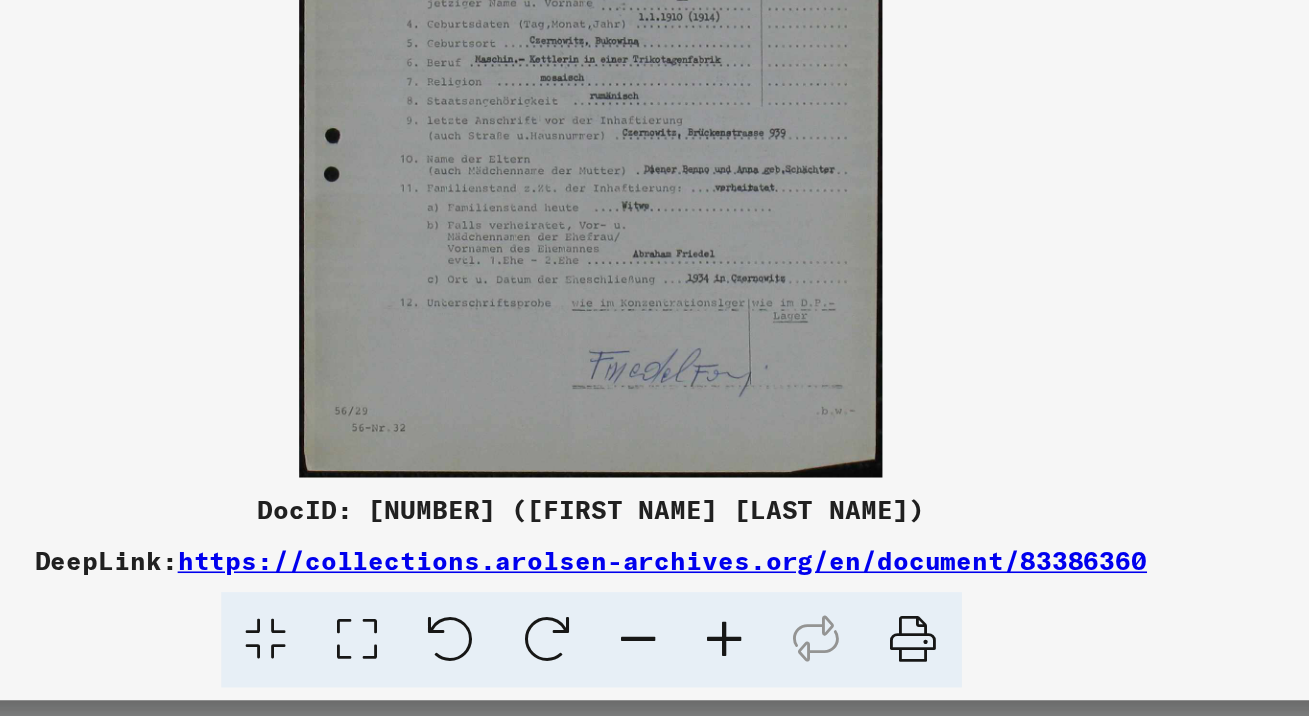 scroll, scrollTop: 0, scrollLeft: 0, axis: both 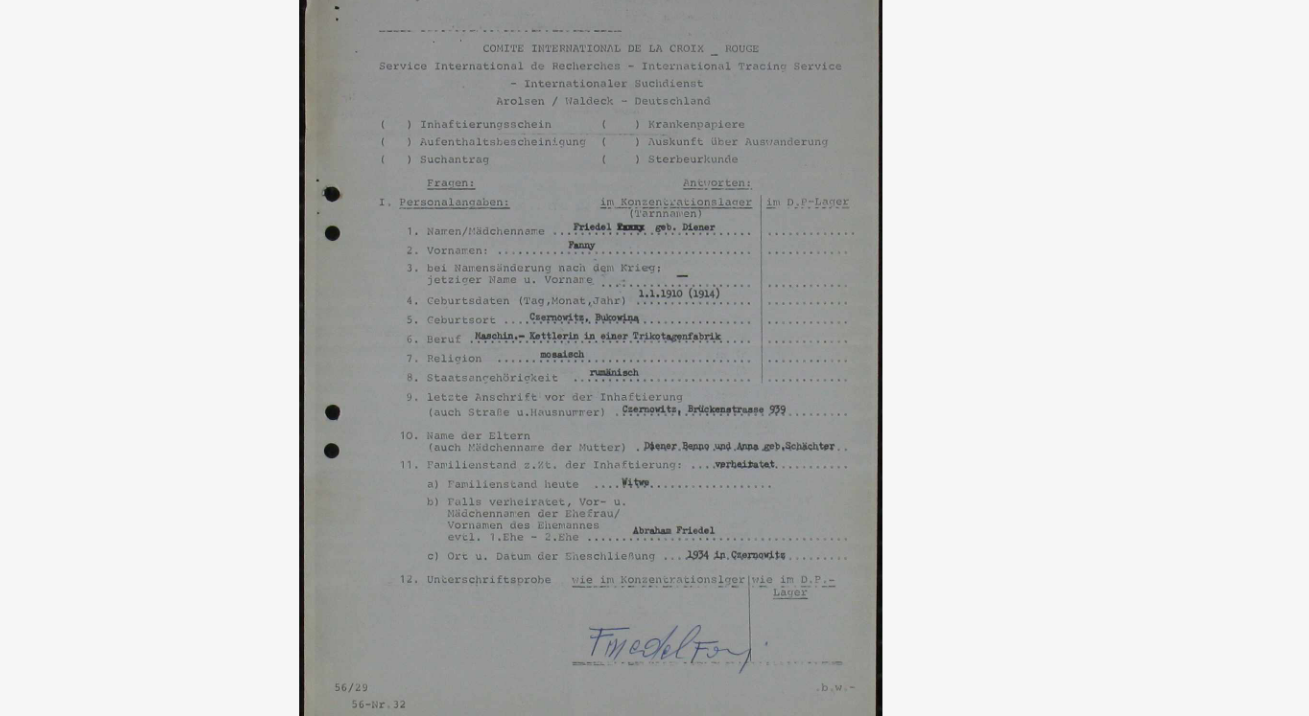 click at bounding box center (654, 308) 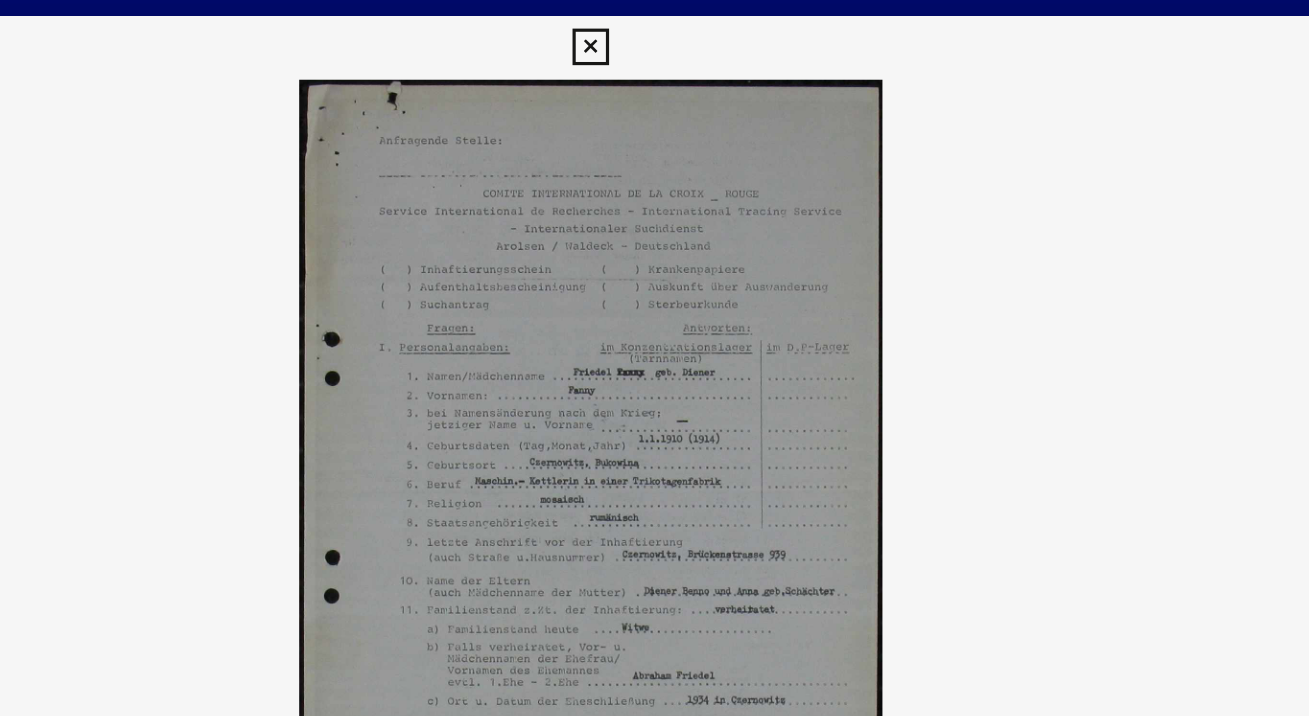 click at bounding box center [654, 30] 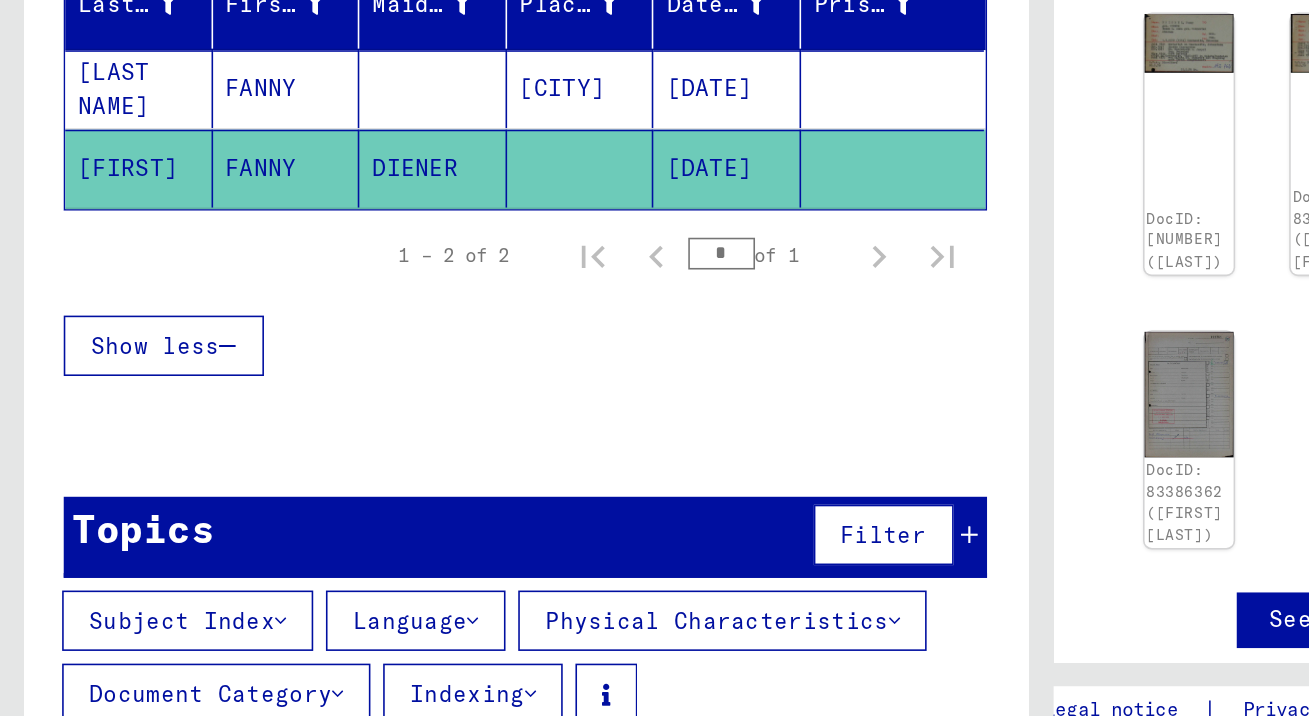 scroll, scrollTop: 0, scrollLeft: 0, axis: both 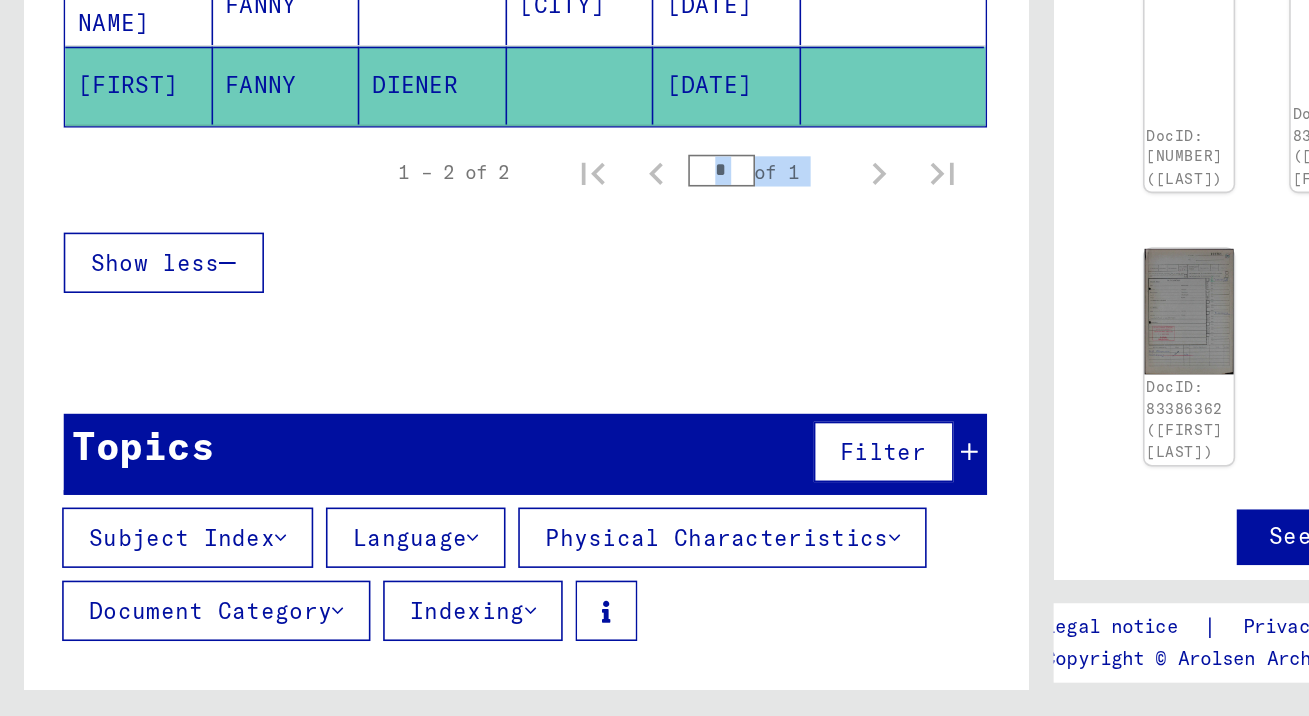 drag, startPoint x: 333, startPoint y: 436, endPoint x: 341, endPoint y: 377, distance: 59.5399 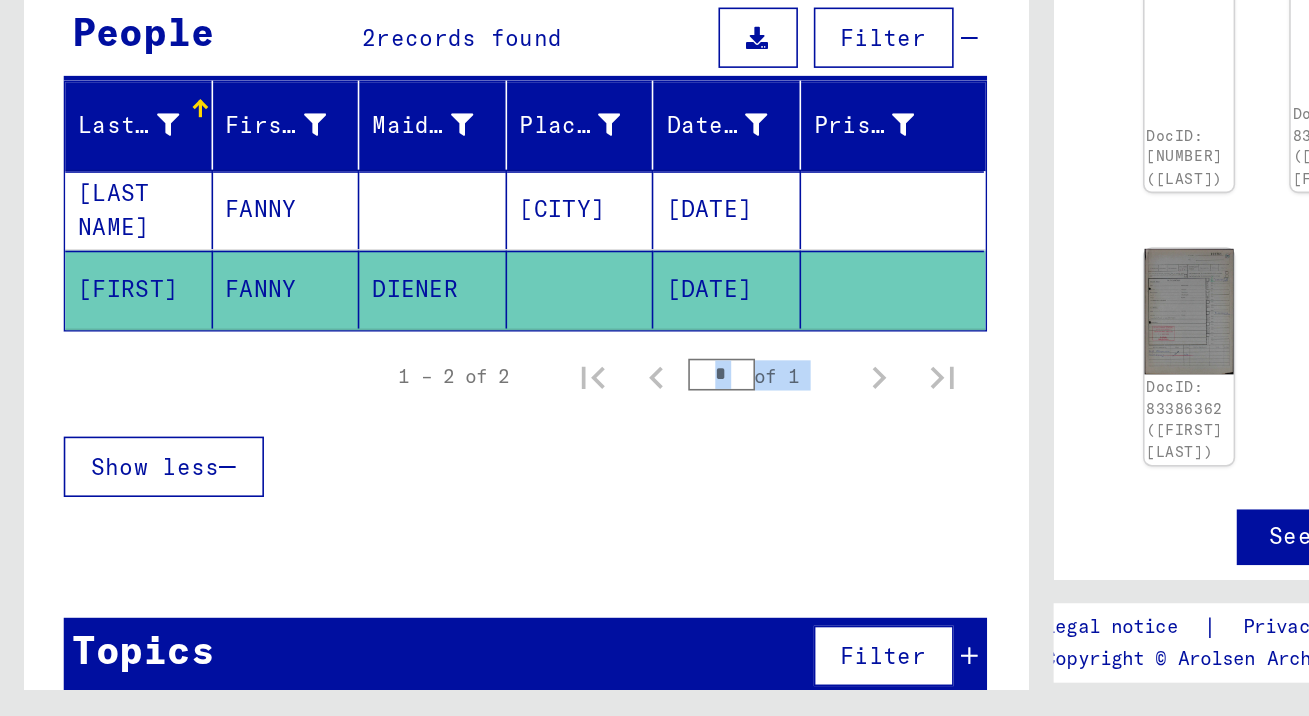 scroll, scrollTop: 0, scrollLeft: 0, axis: both 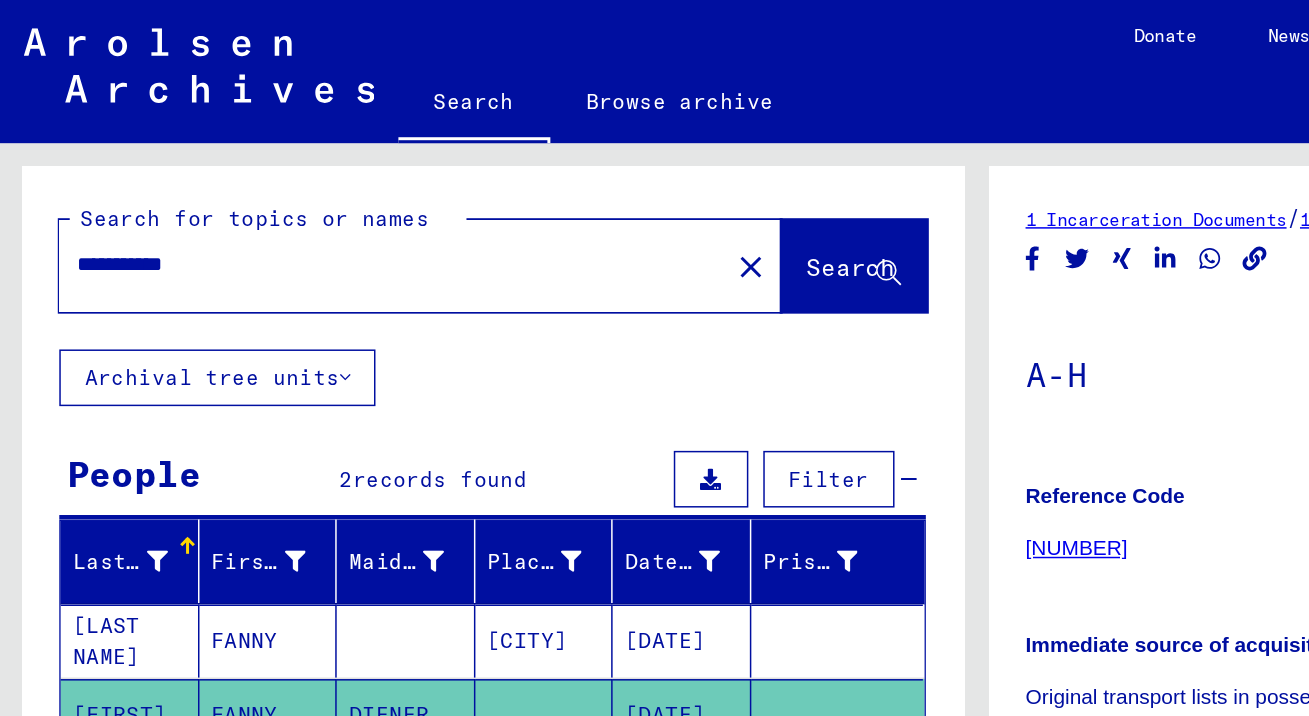 click on "**********" at bounding box center (264, 177) 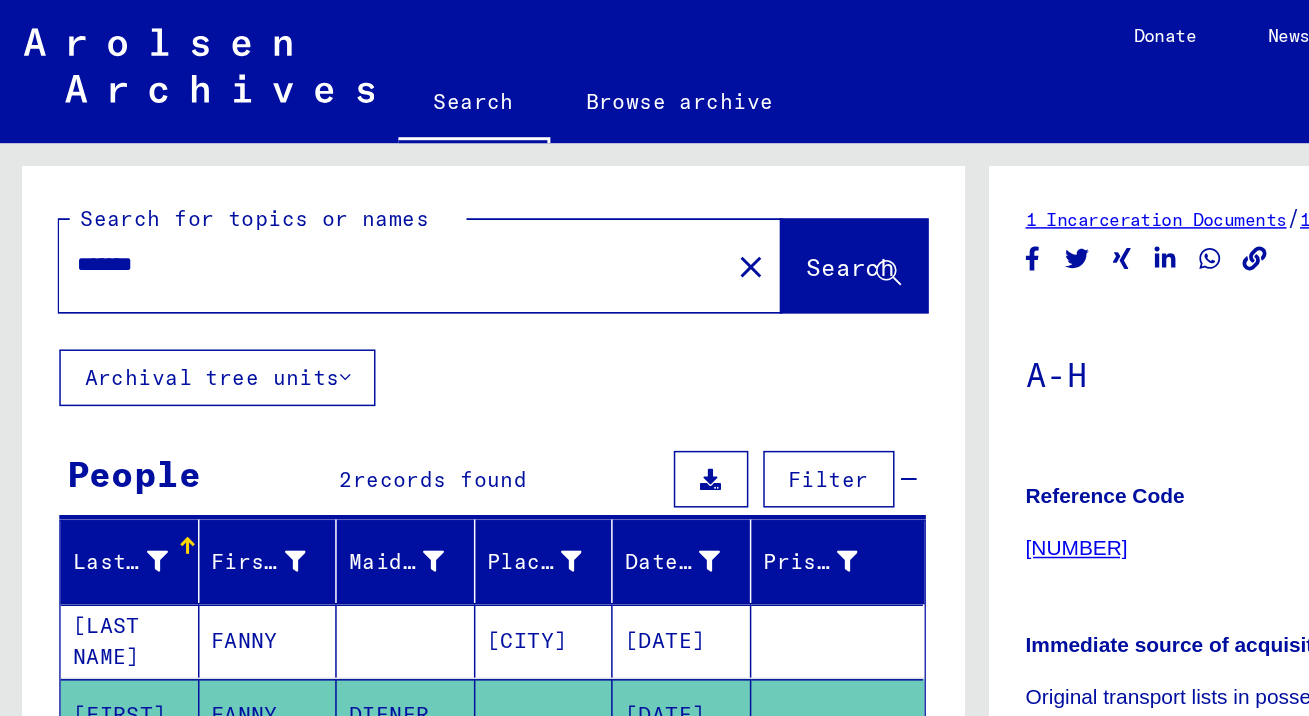 type on "*****" 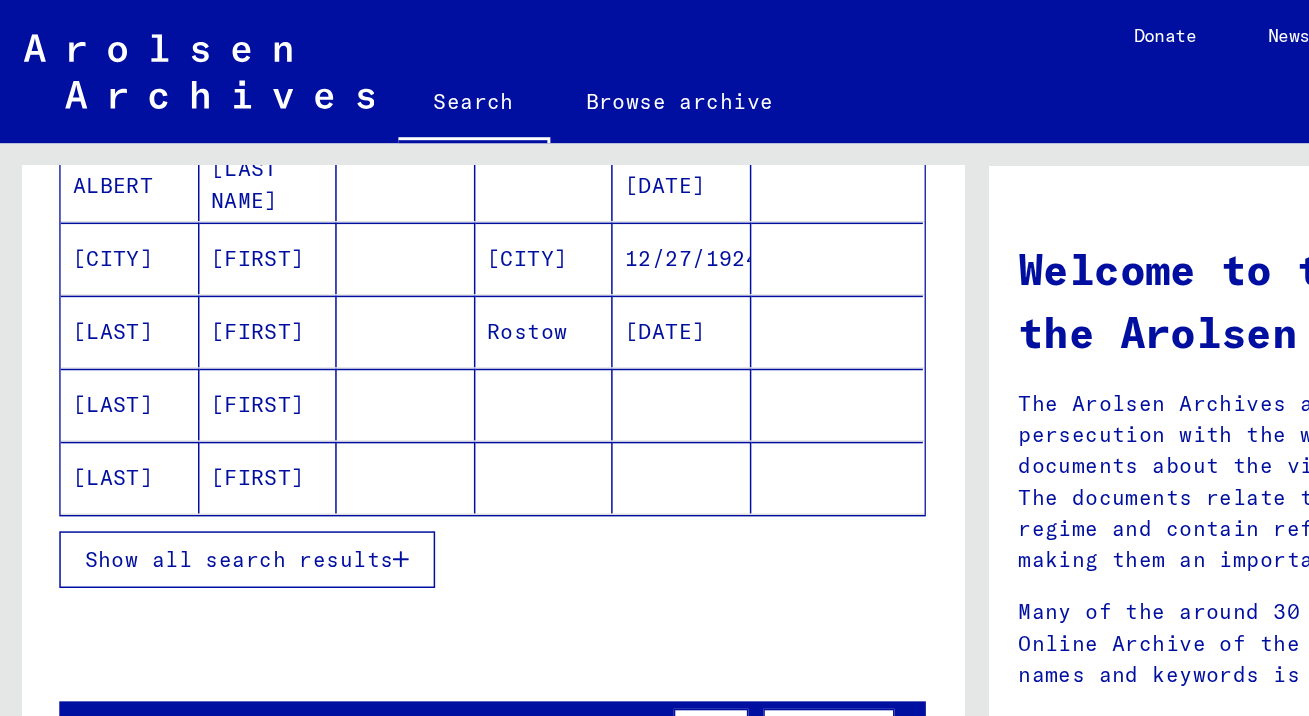 scroll, scrollTop: 309, scrollLeft: 0, axis: vertical 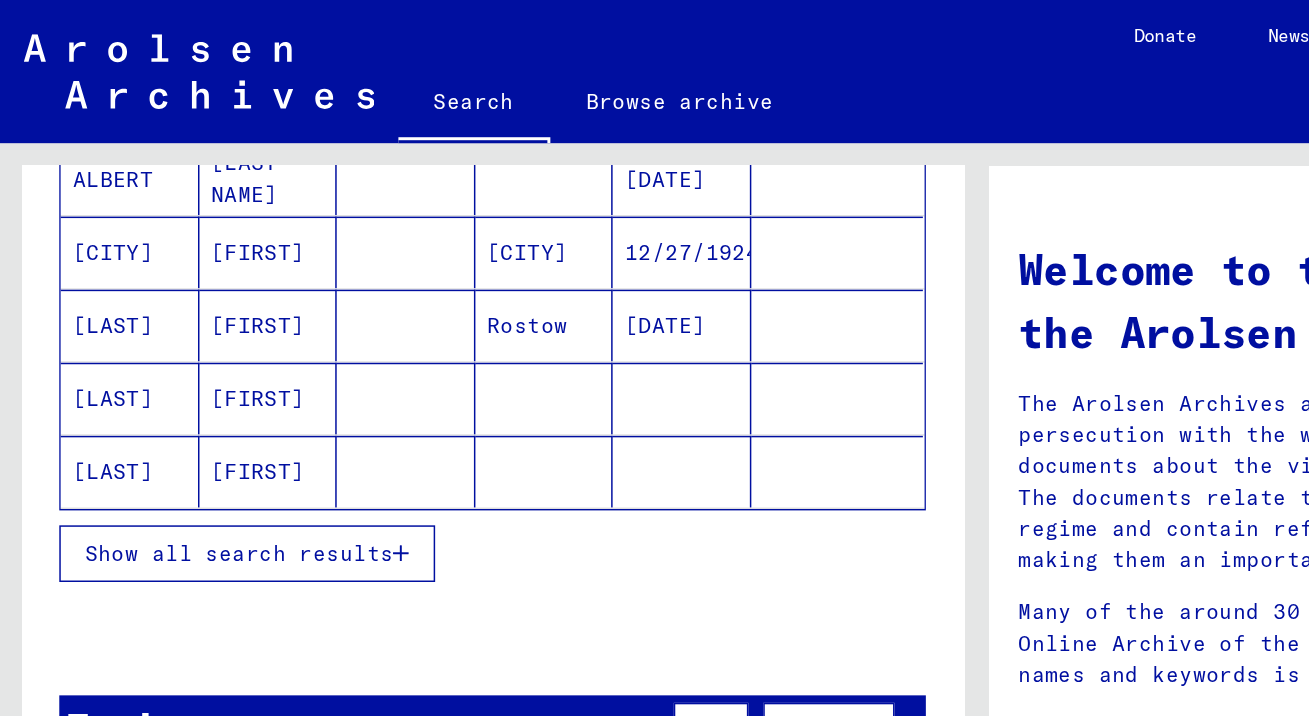 click on "Show all search results" at bounding box center [160, 371] 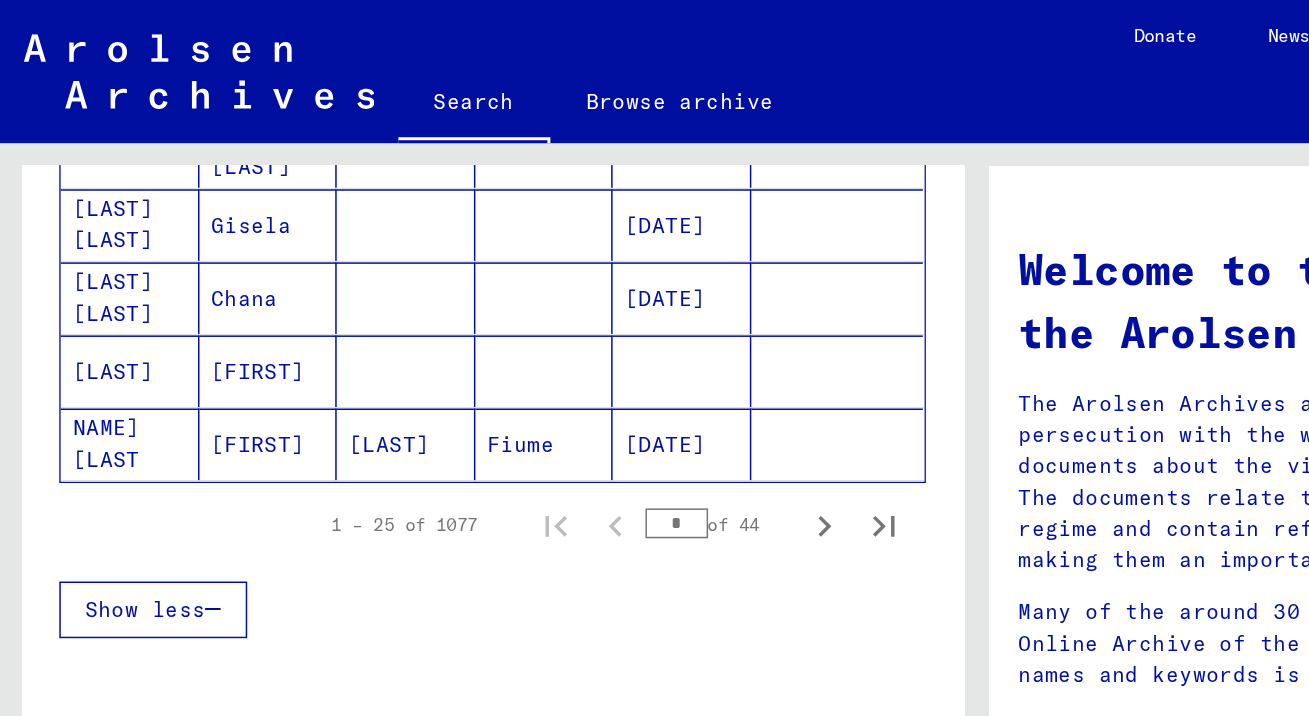 scroll, scrollTop: 1330, scrollLeft: 0, axis: vertical 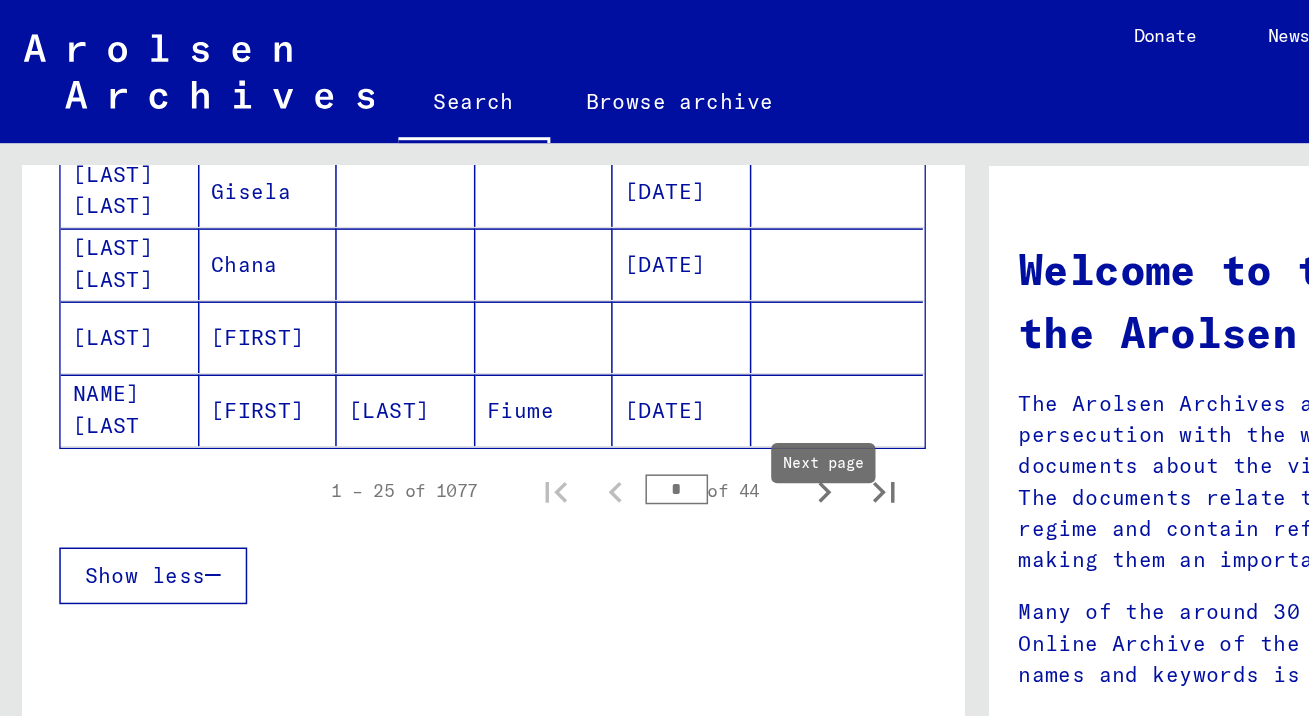 click 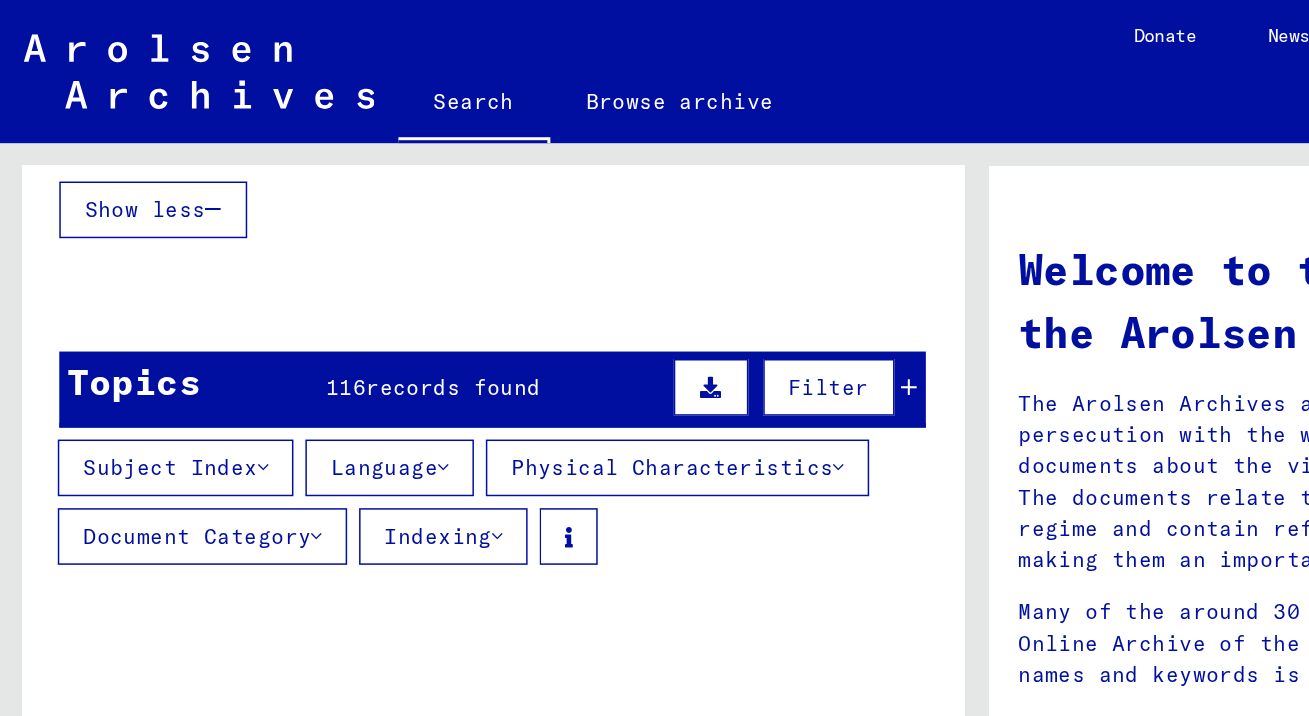 scroll, scrollTop: 1540, scrollLeft: 0, axis: vertical 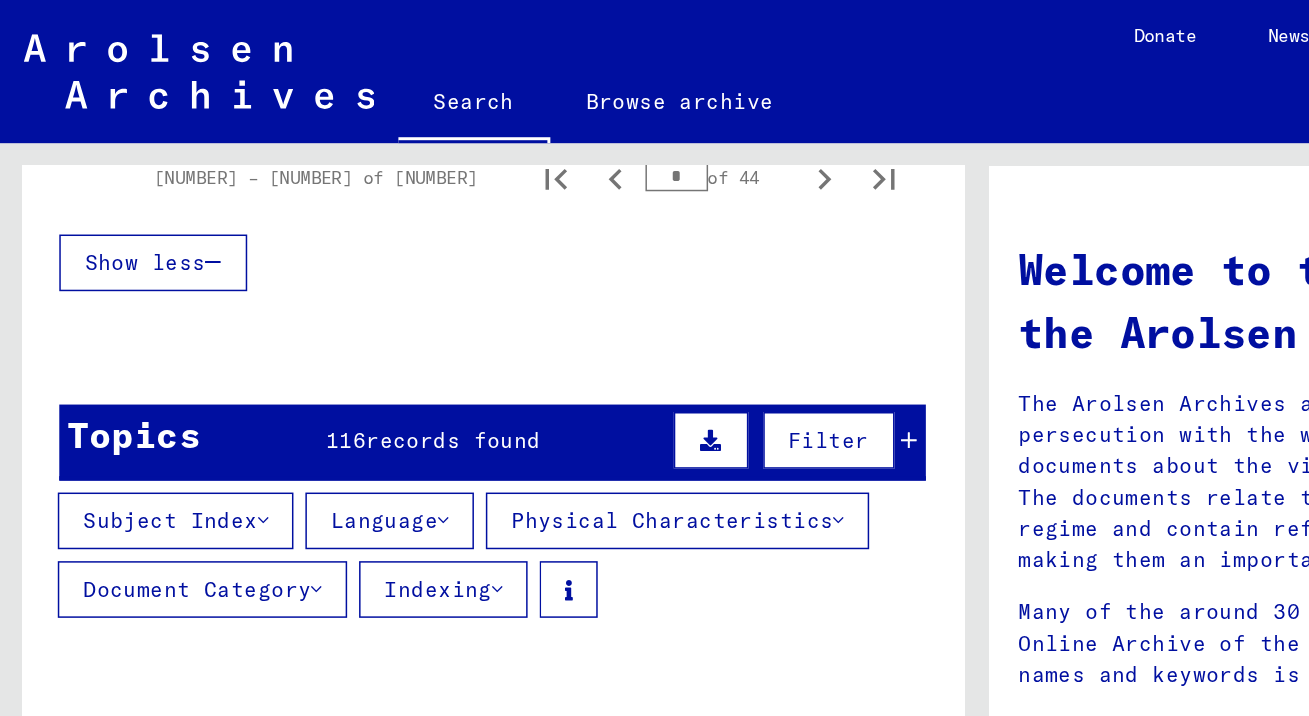 click 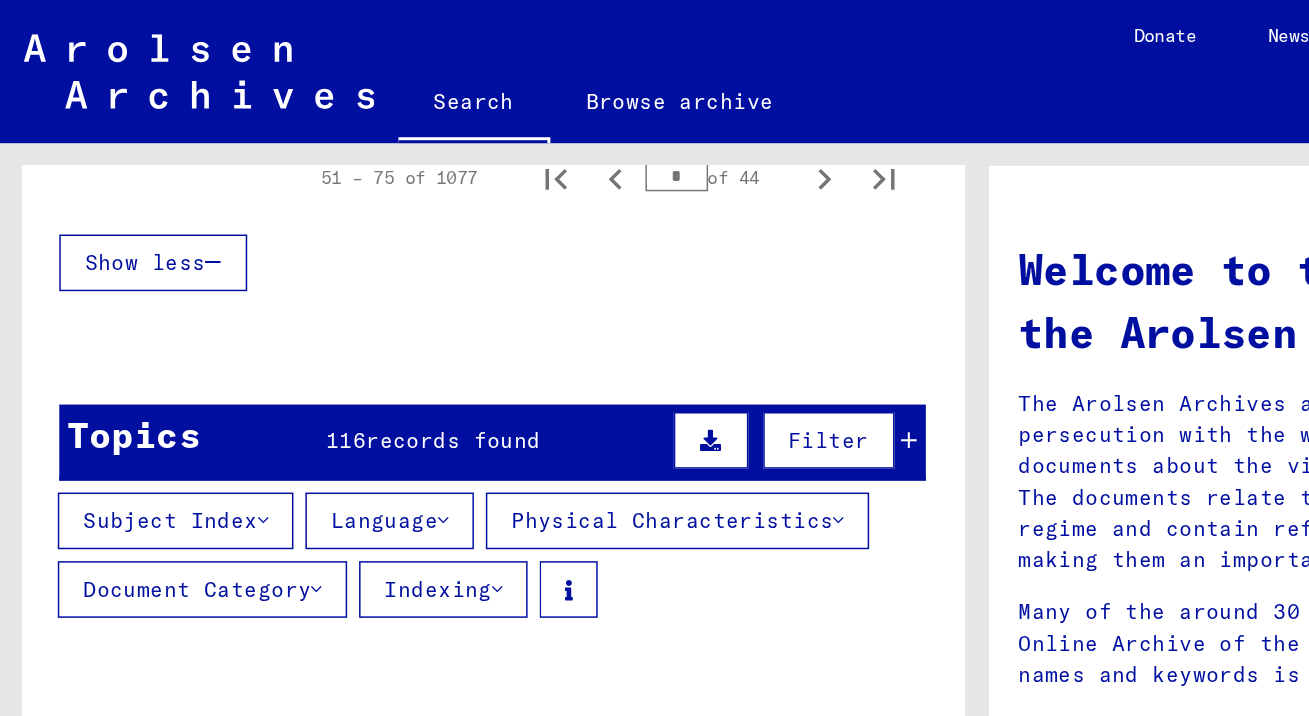 scroll, scrollTop: 1806, scrollLeft: 0, axis: vertical 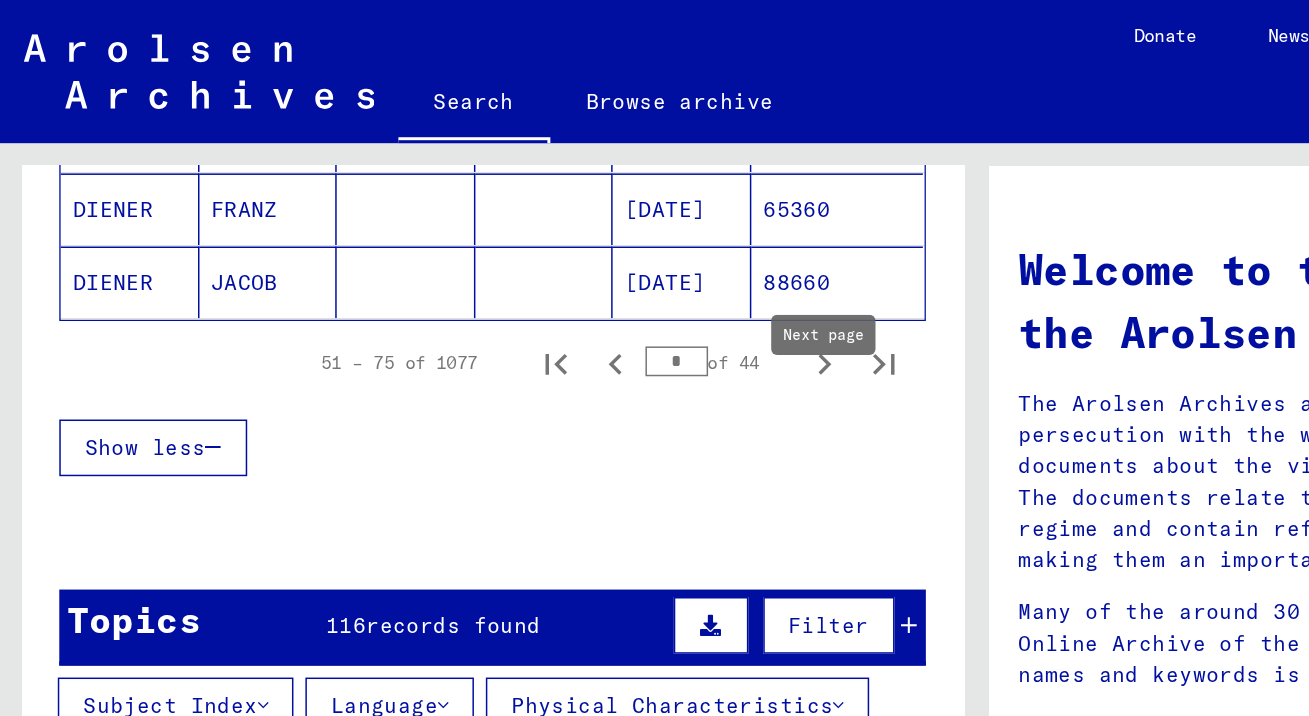 click 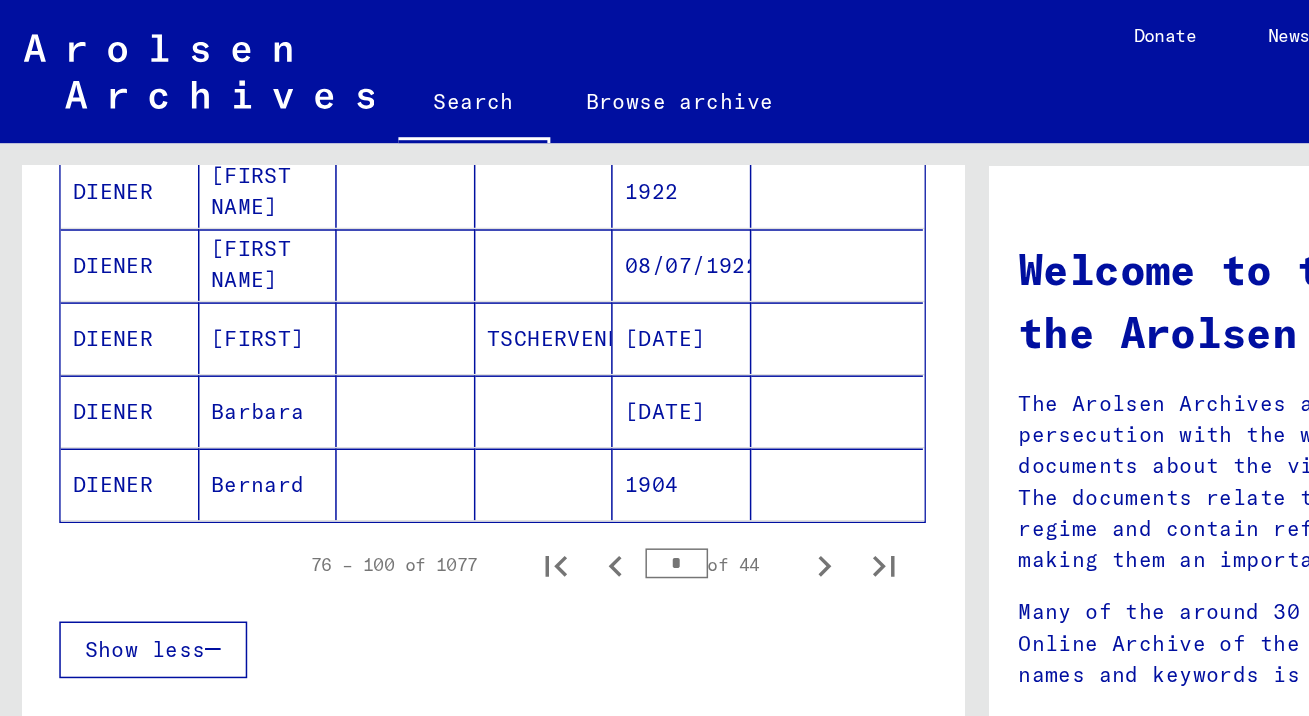 scroll, scrollTop: 1273, scrollLeft: 0, axis: vertical 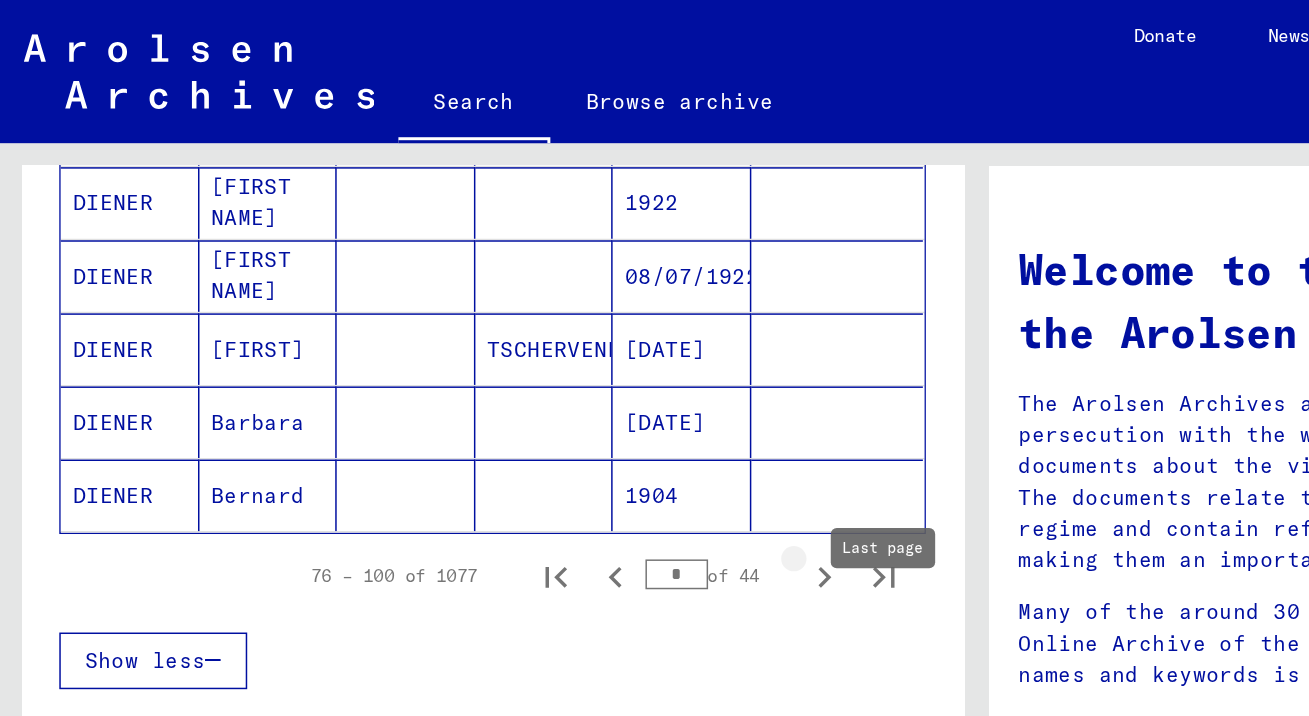 click 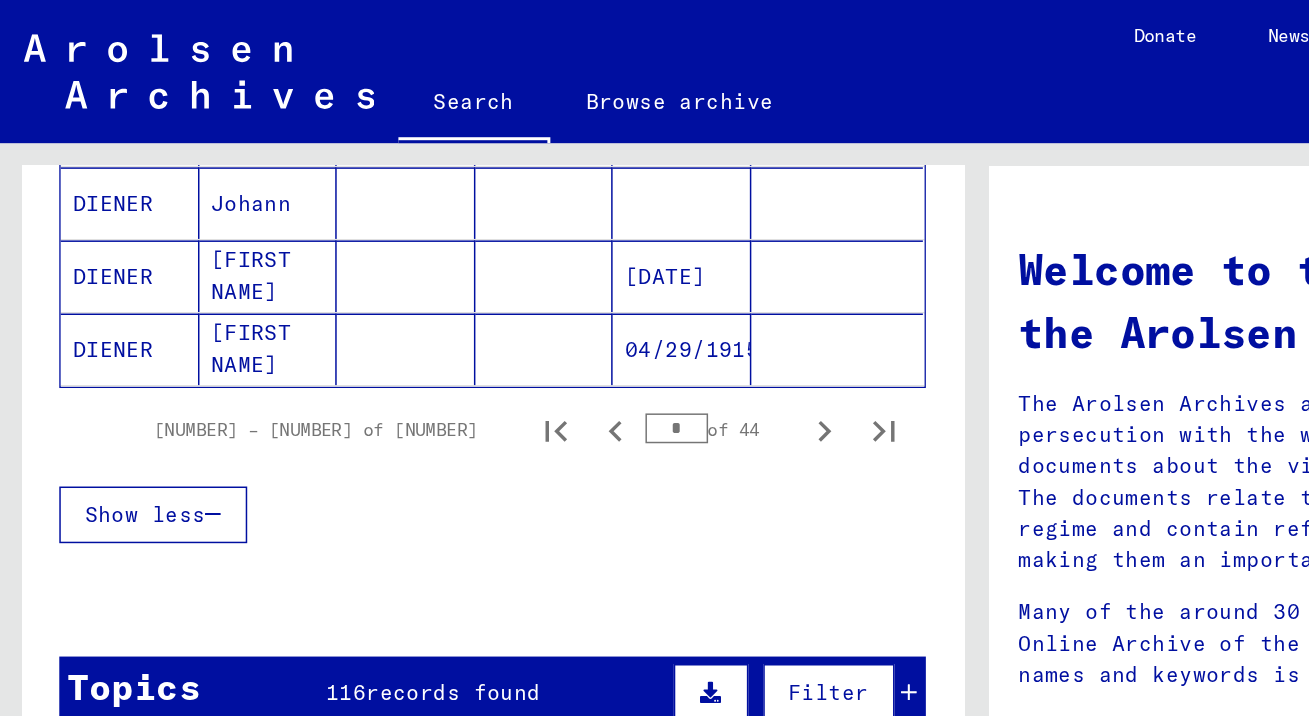 scroll, scrollTop: 1350, scrollLeft: 0, axis: vertical 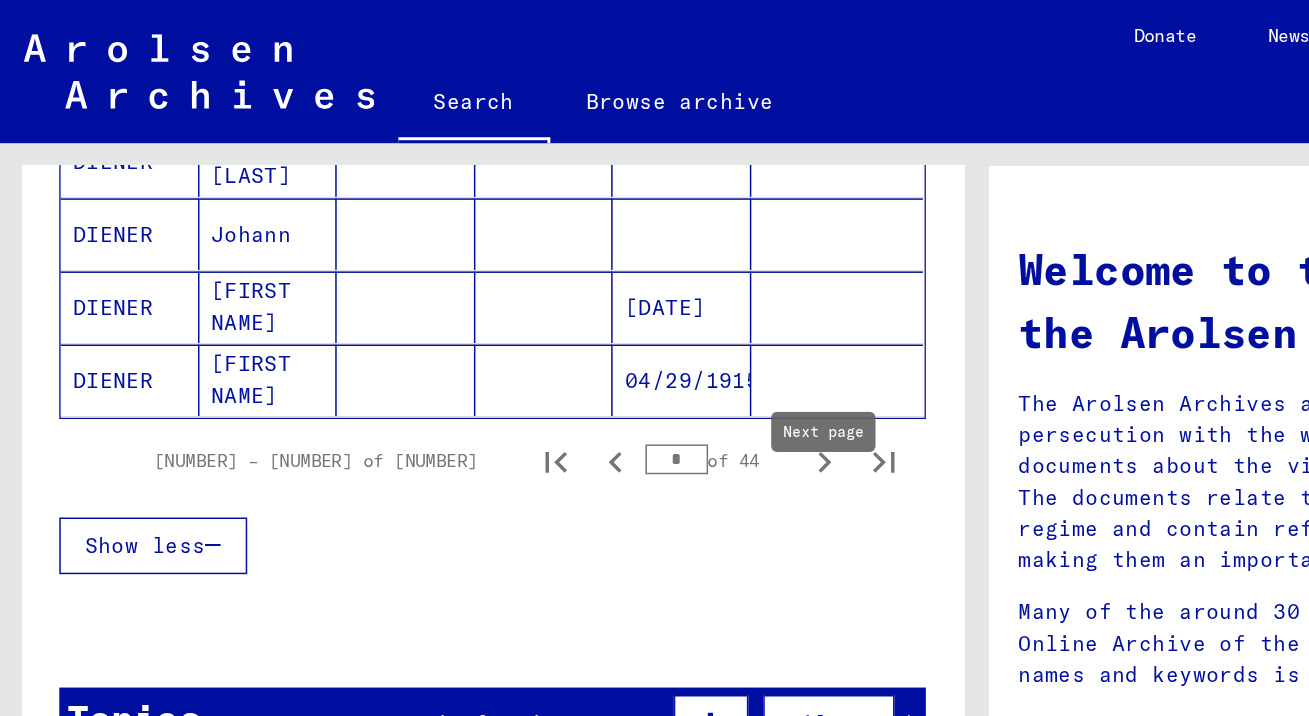 click 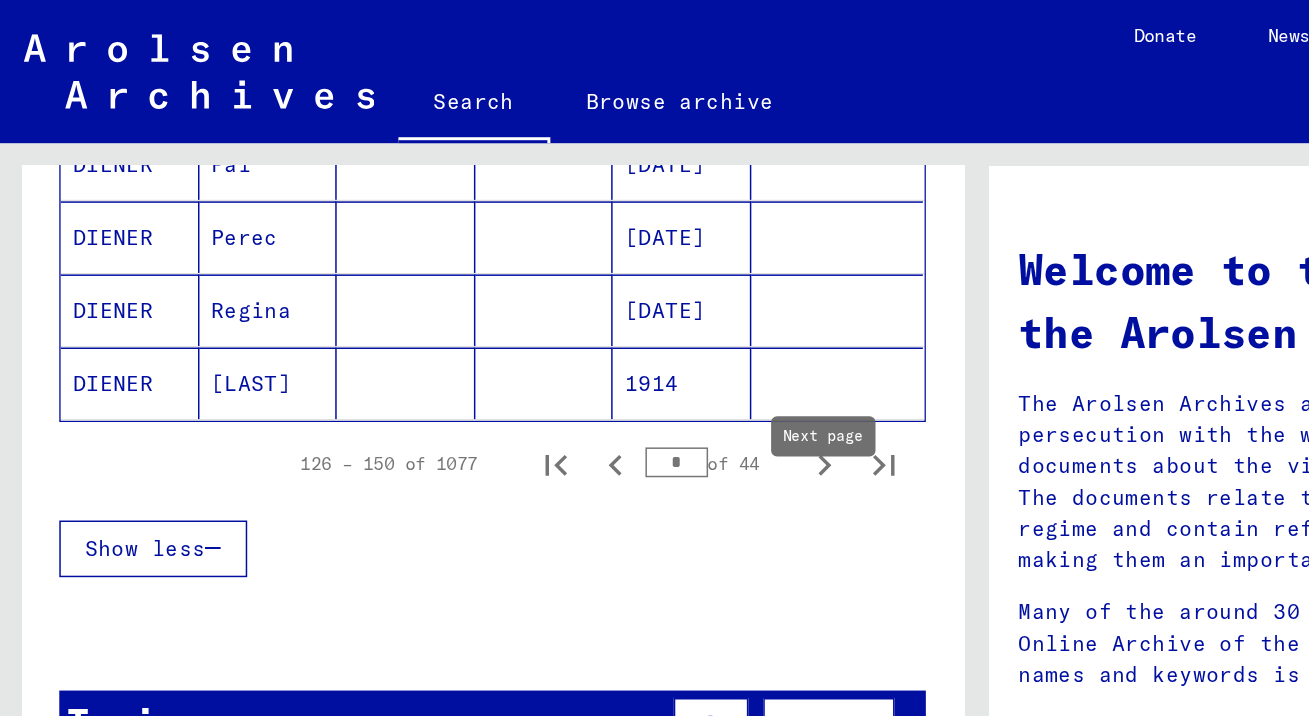 scroll, scrollTop: 1355, scrollLeft: 0, axis: vertical 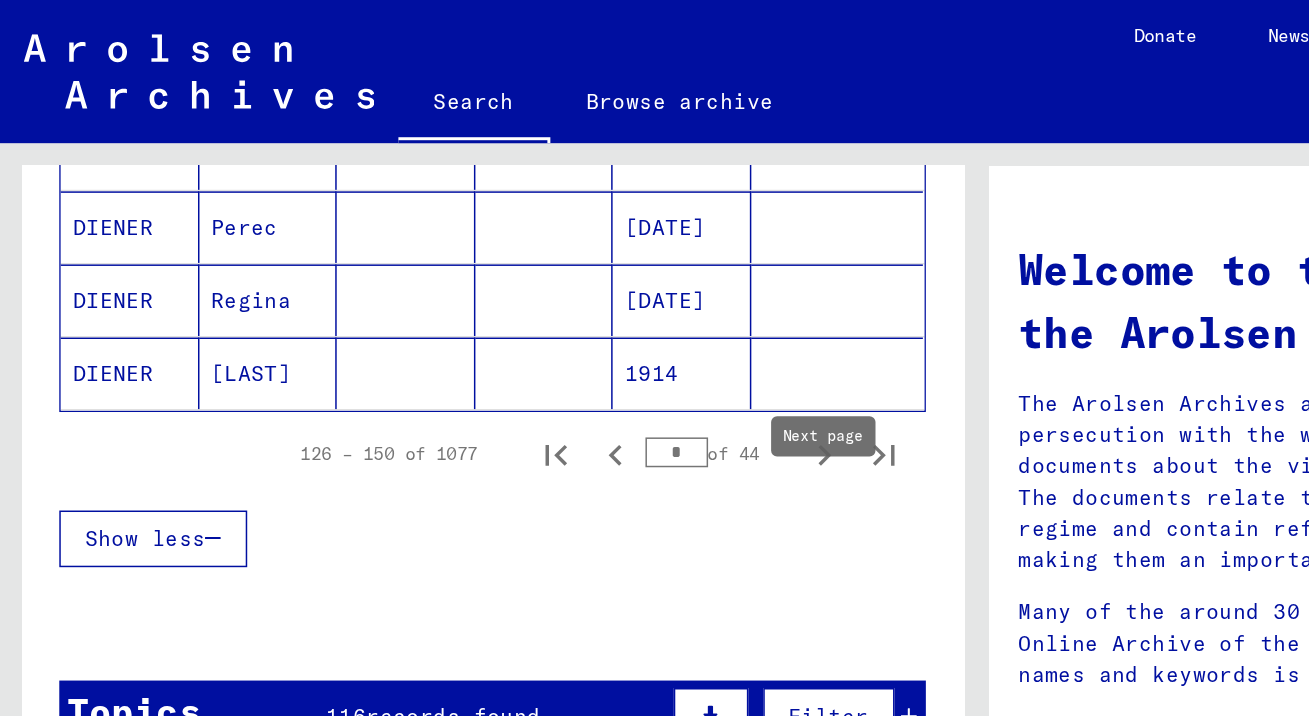 click 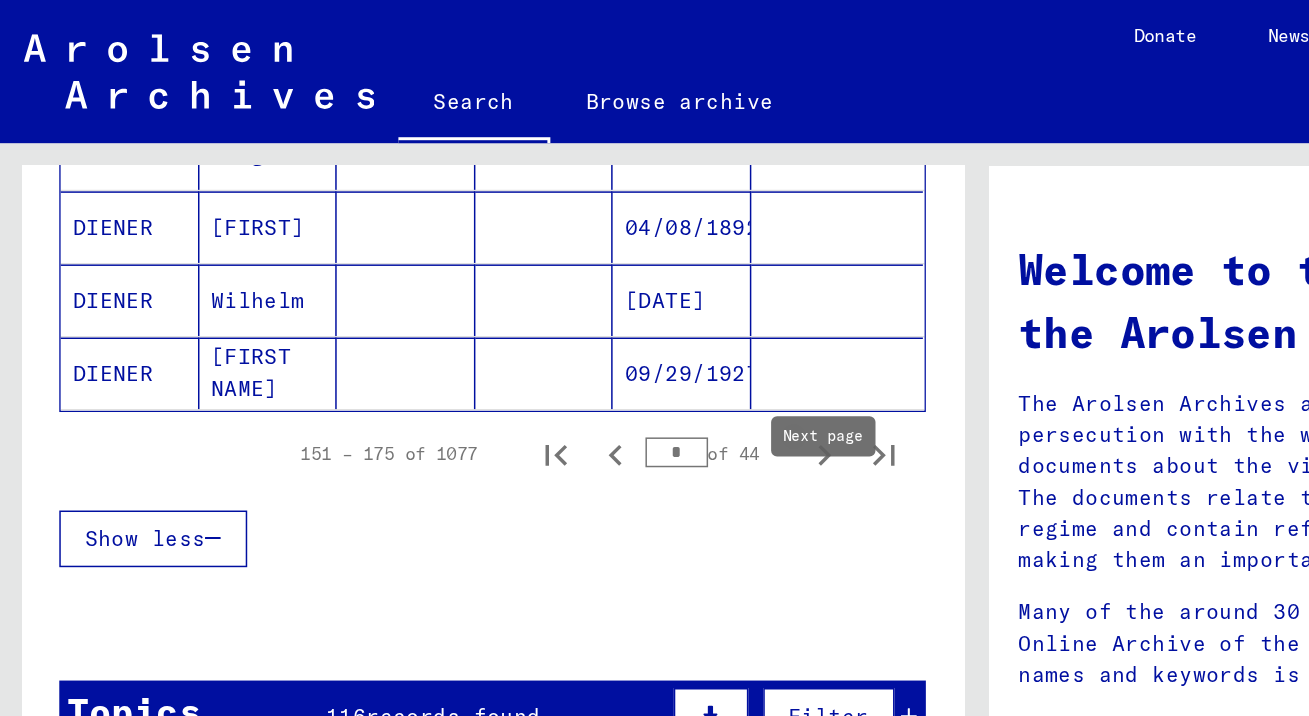 type on "*" 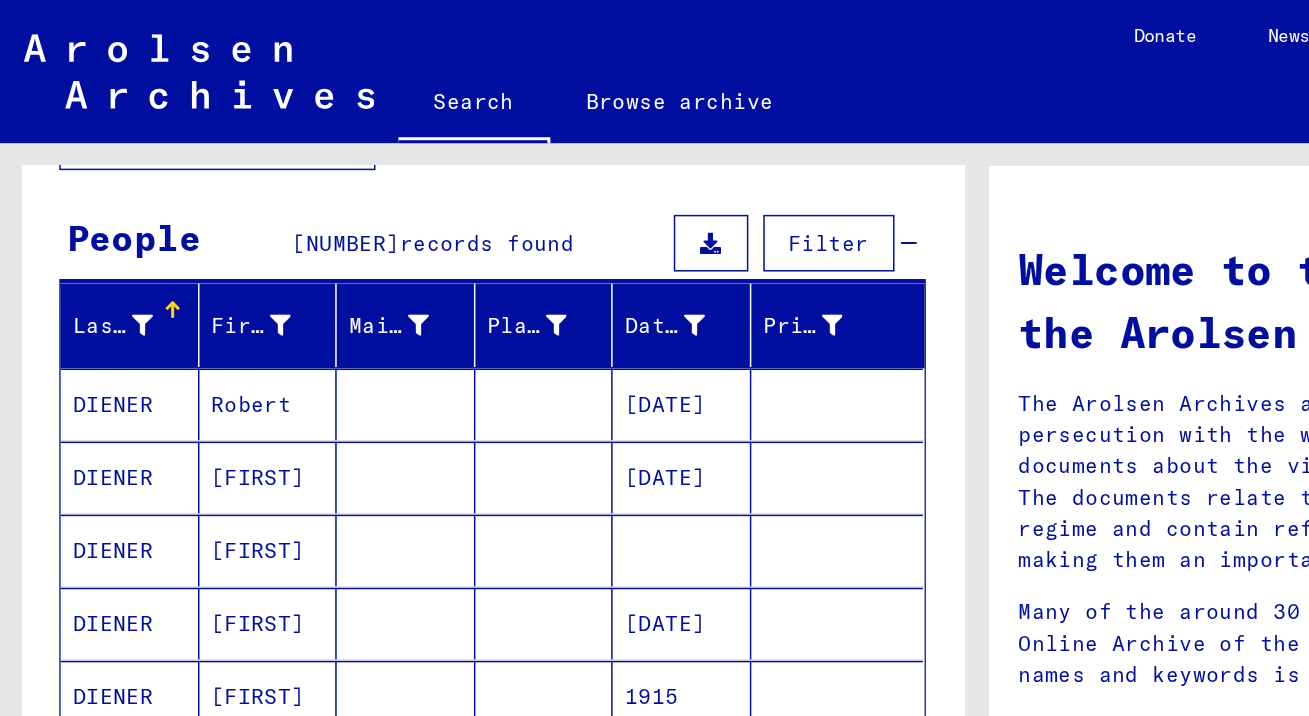 scroll, scrollTop: 0, scrollLeft: 0, axis: both 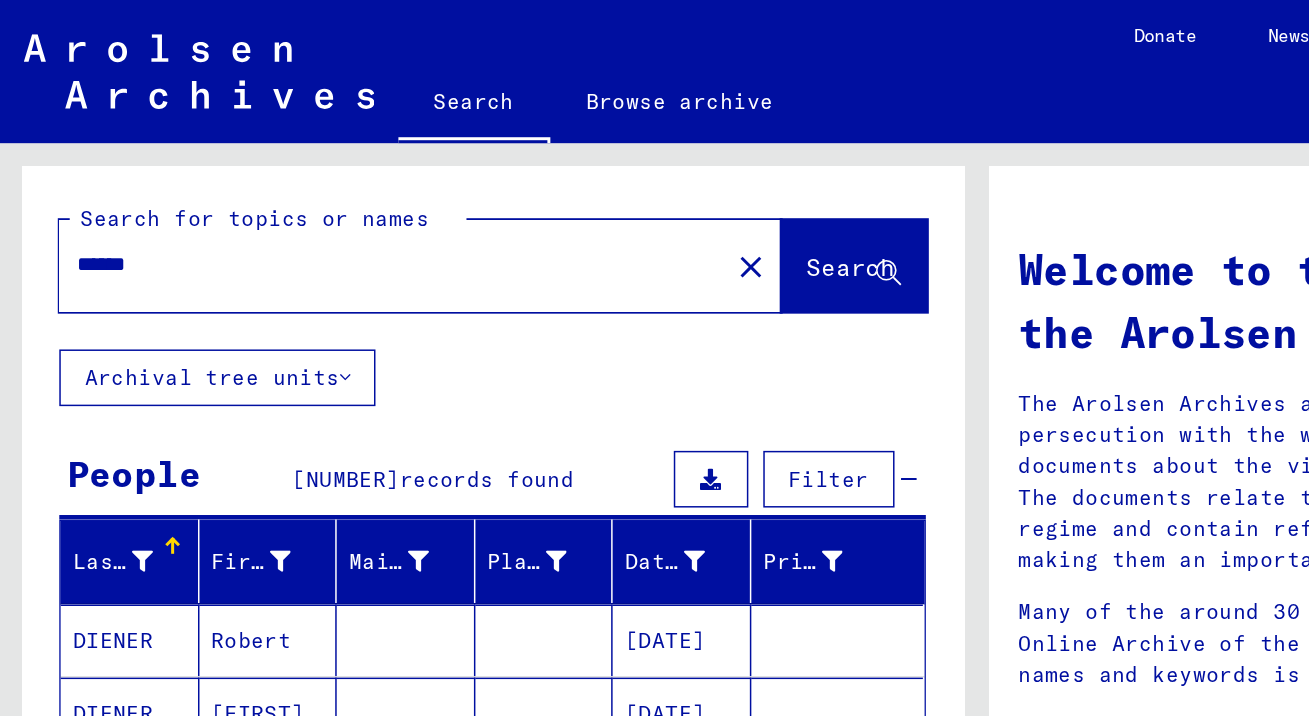 click on "*****" at bounding box center (258, 177) 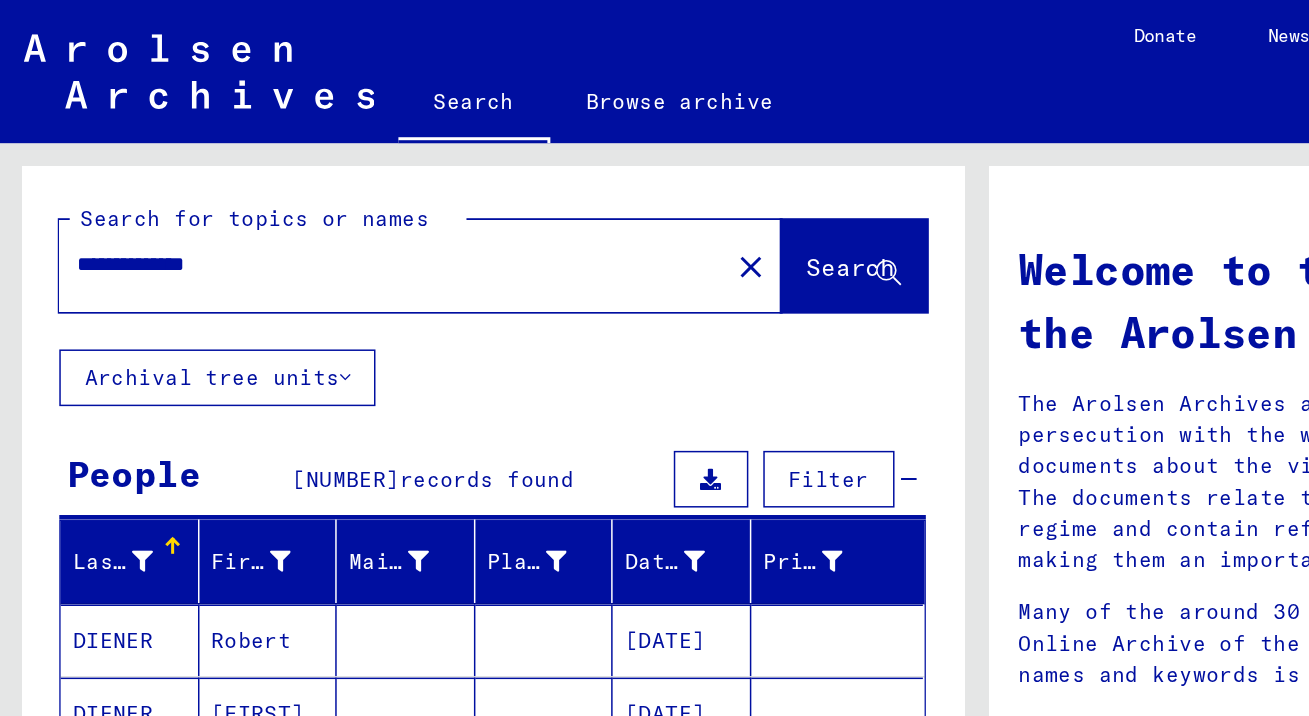 click on "**********" at bounding box center (258, 177) 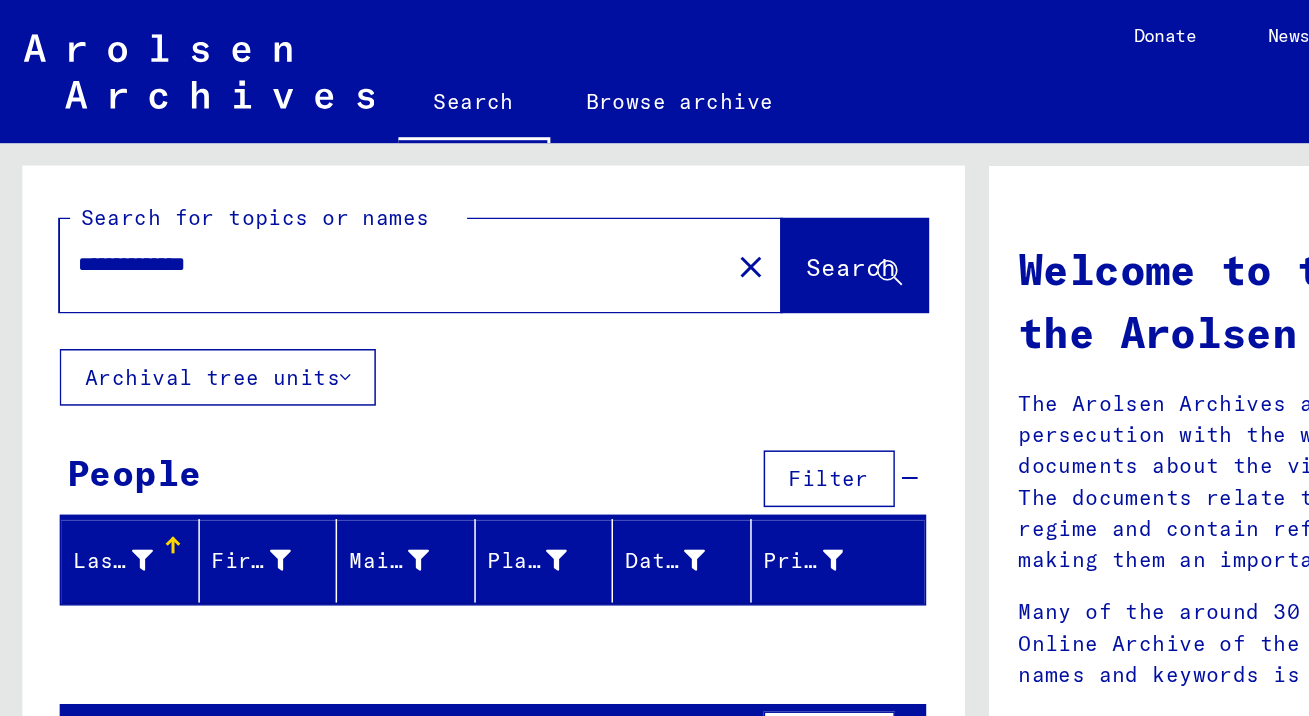 scroll, scrollTop: 6, scrollLeft: 0, axis: vertical 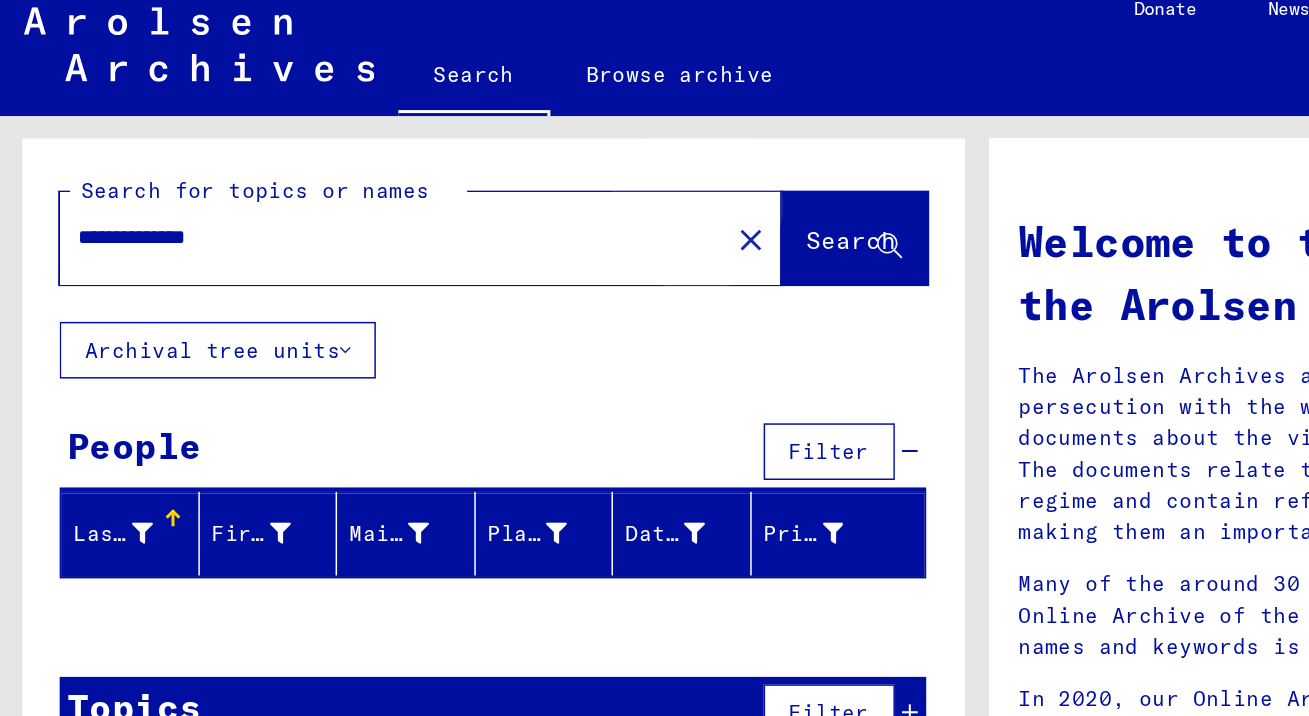 click on "Search" 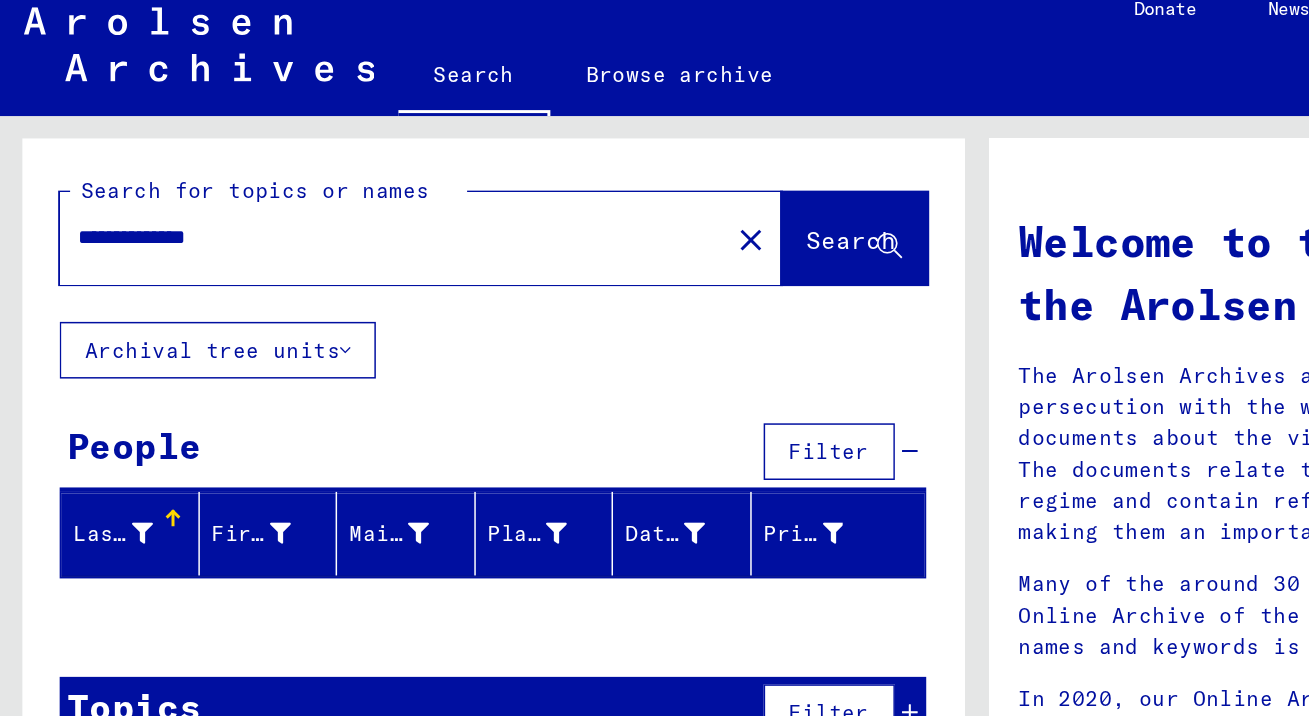 drag, startPoint x: 168, startPoint y: 211, endPoint x: 102, endPoint y: 204, distance: 66.37017 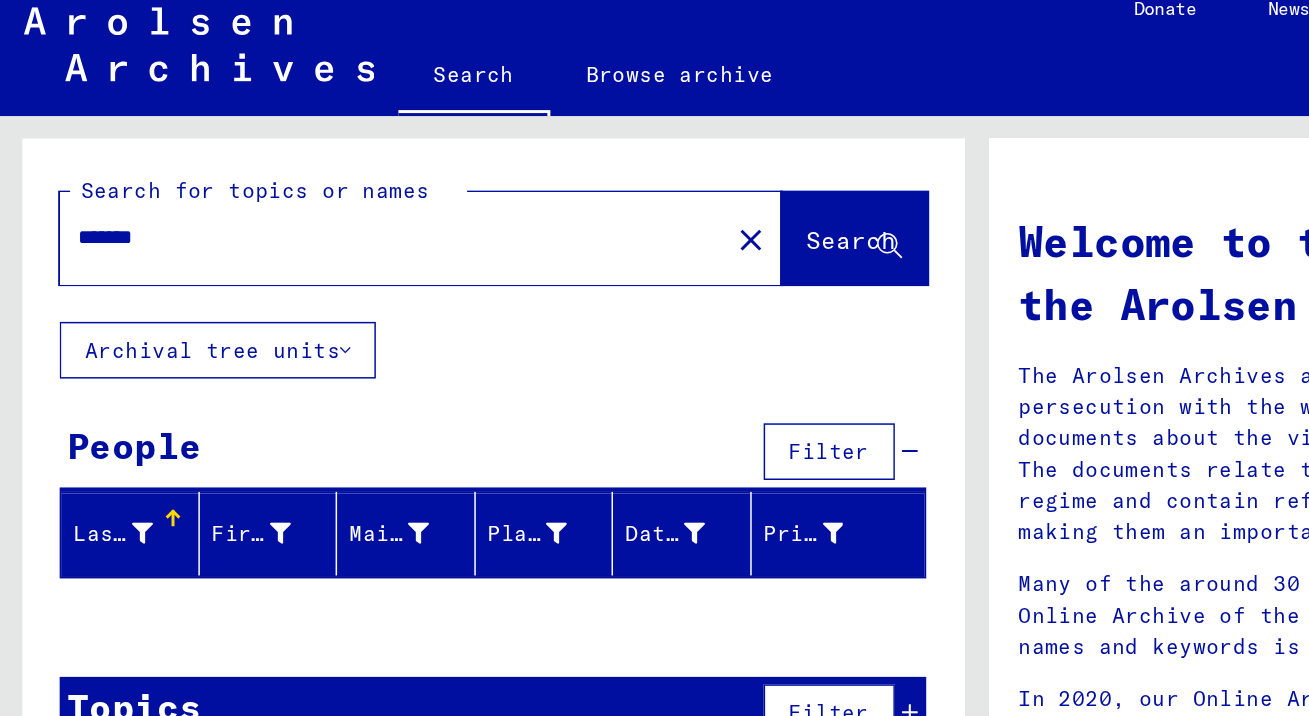 type on "*****" 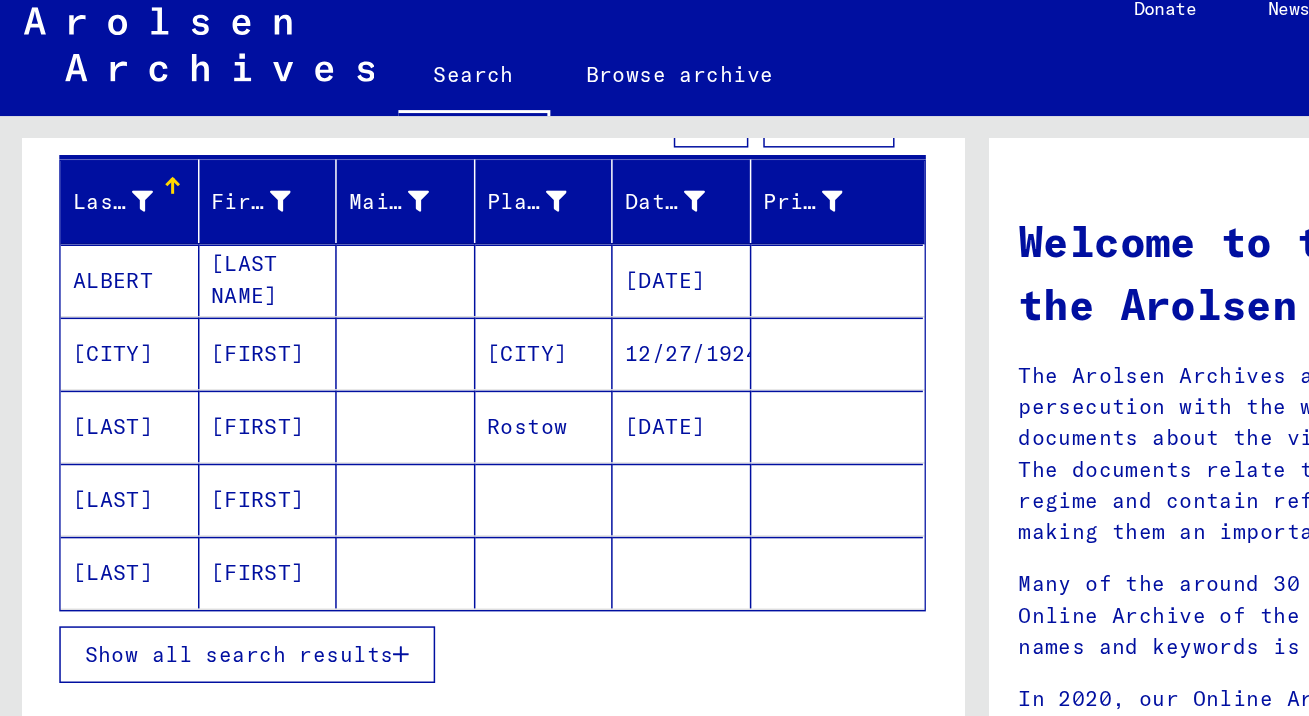 scroll, scrollTop: 290, scrollLeft: 0, axis: vertical 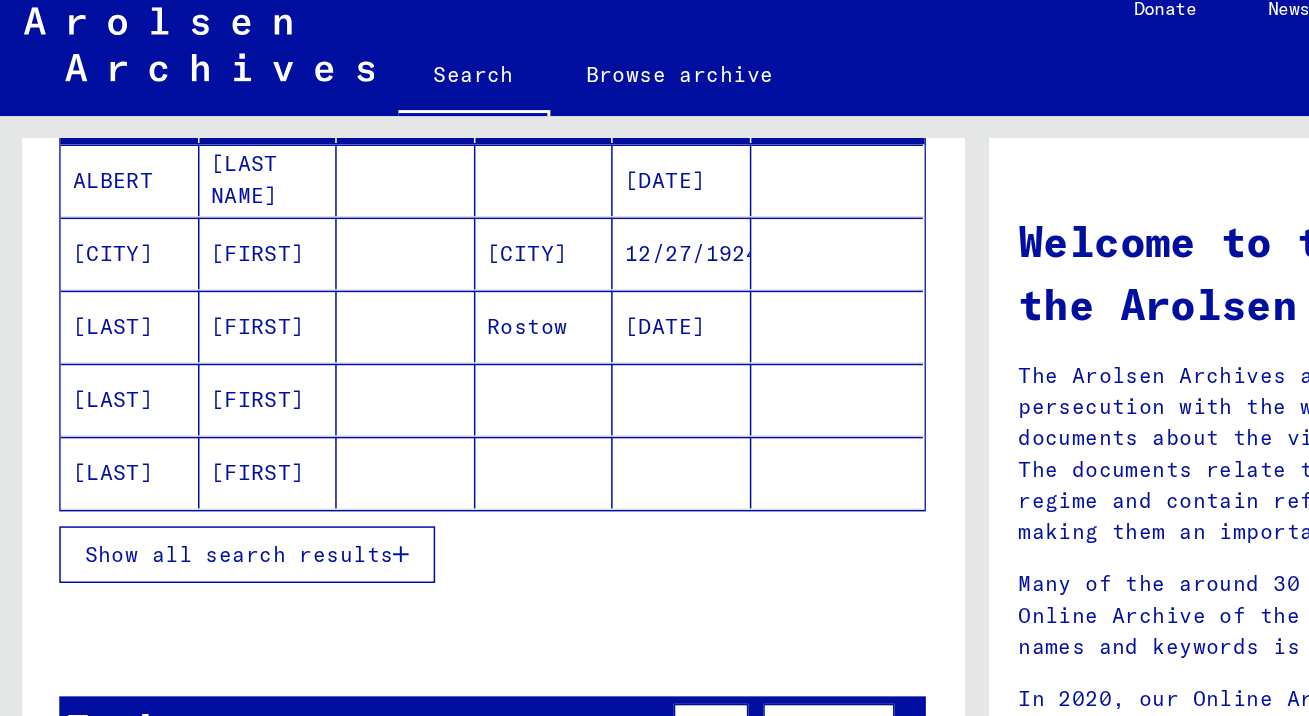 click on "Show all search results" at bounding box center [160, 390] 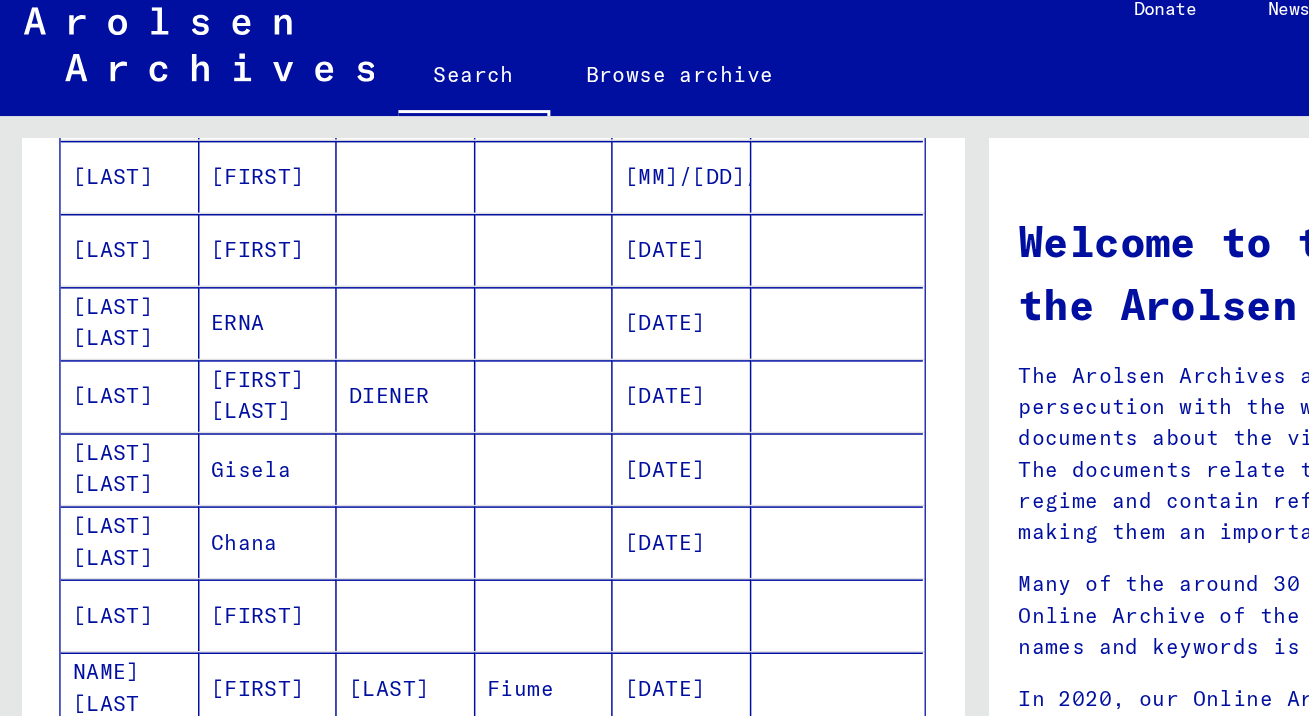 scroll, scrollTop: 1311, scrollLeft: 0, axis: vertical 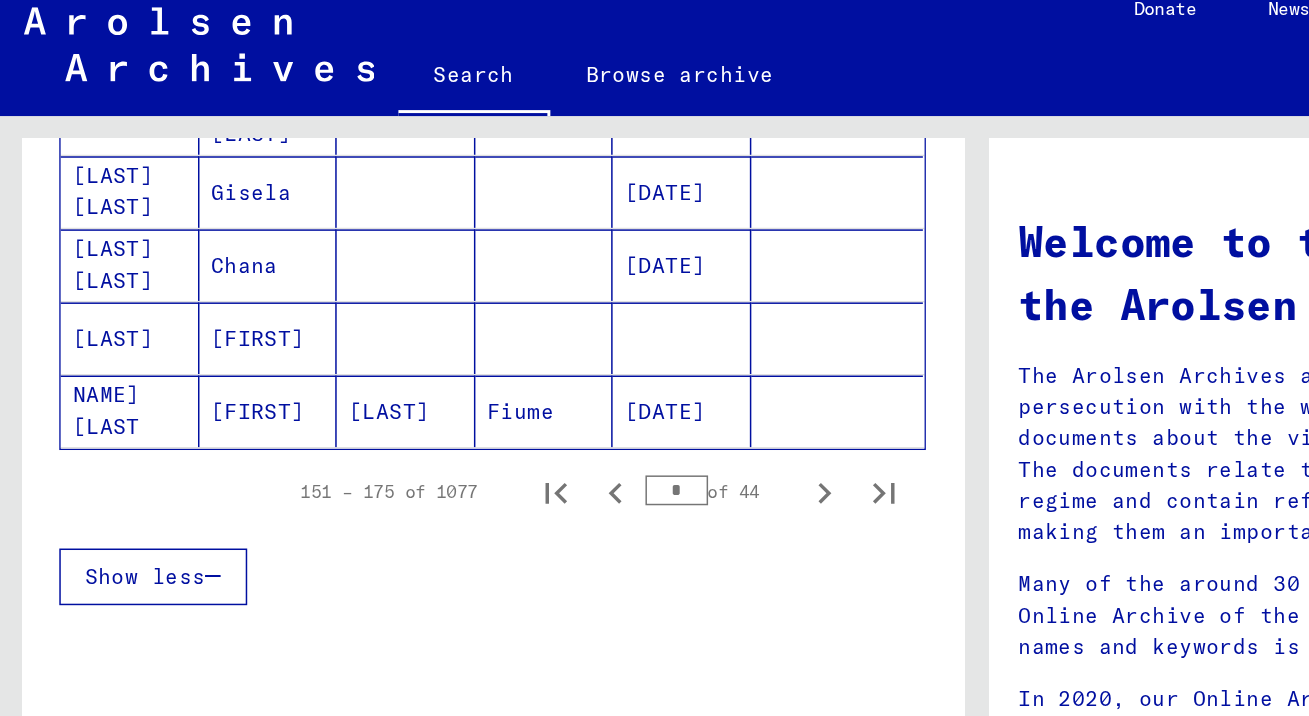 click 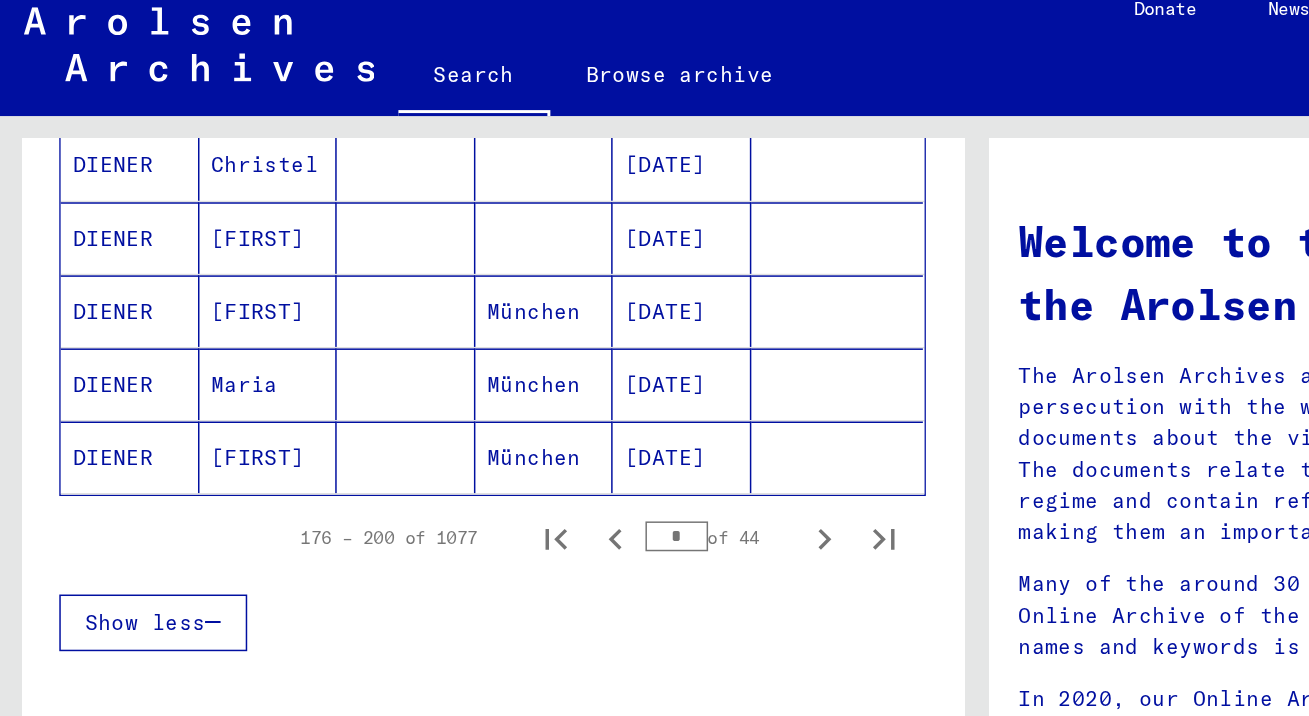 scroll, scrollTop: 1388, scrollLeft: 0, axis: vertical 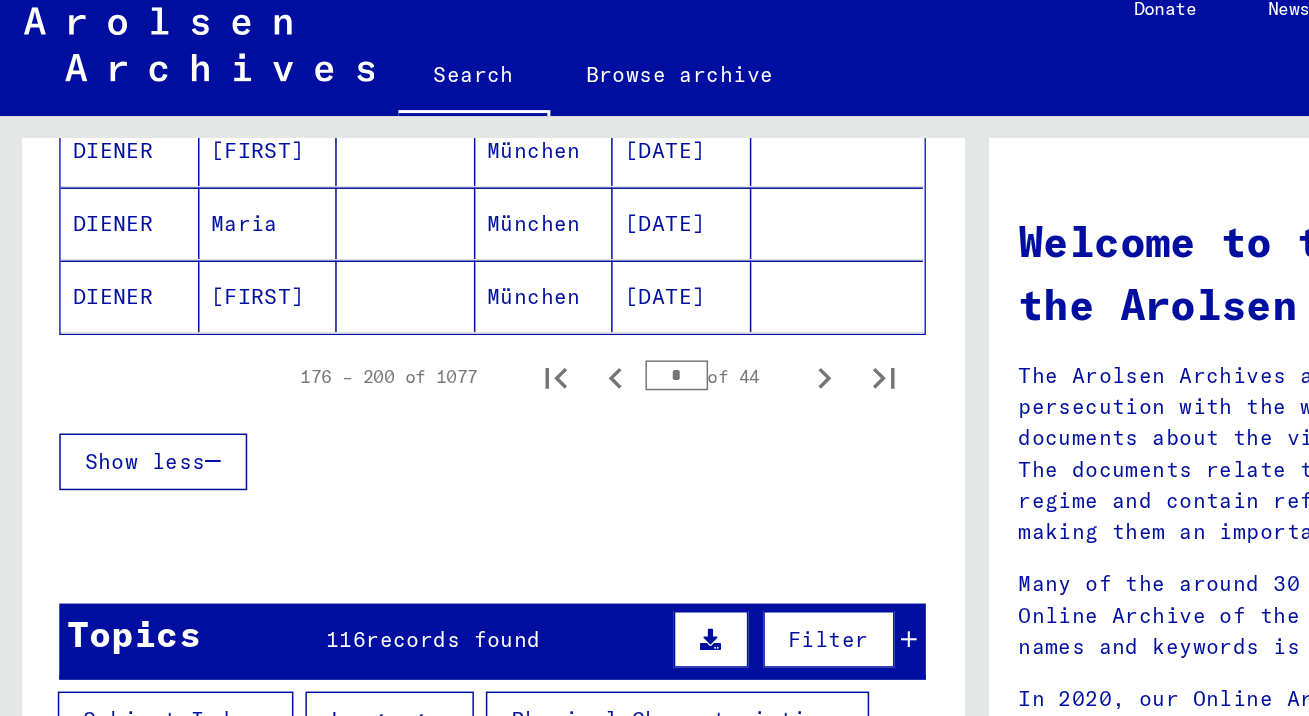 click 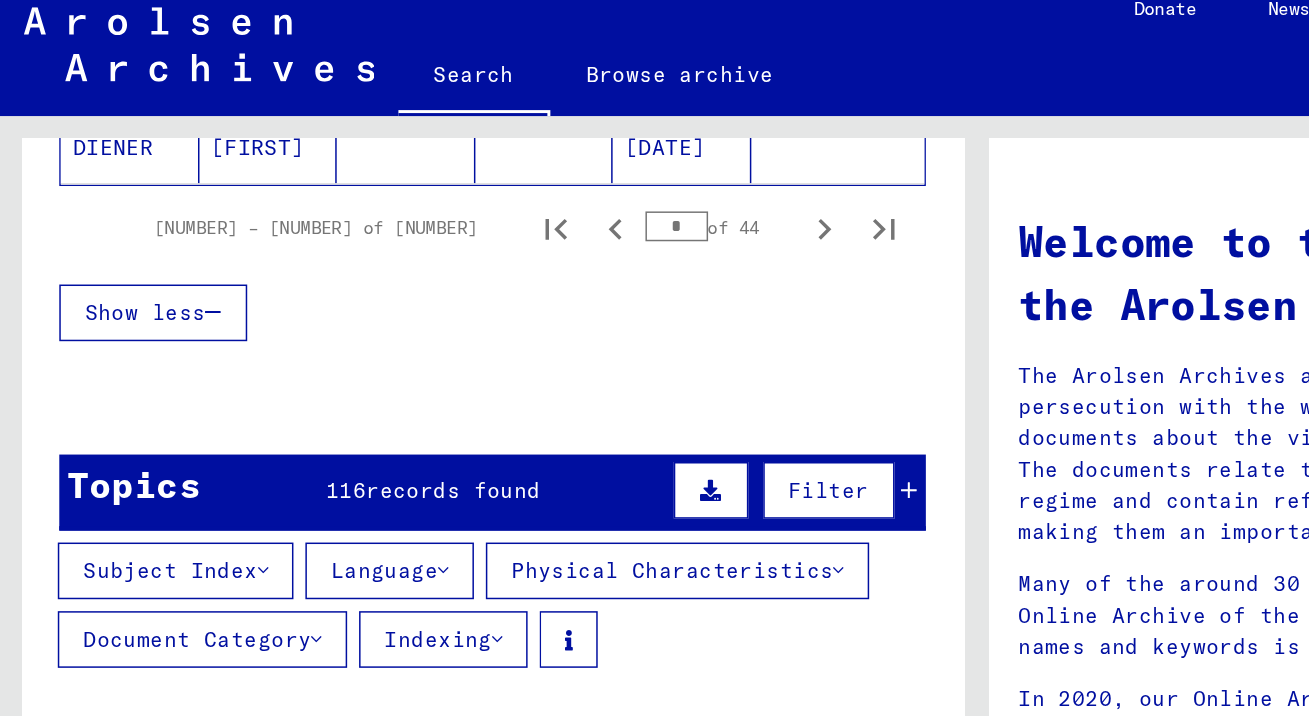 scroll, scrollTop: 1460, scrollLeft: 0, axis: vertical 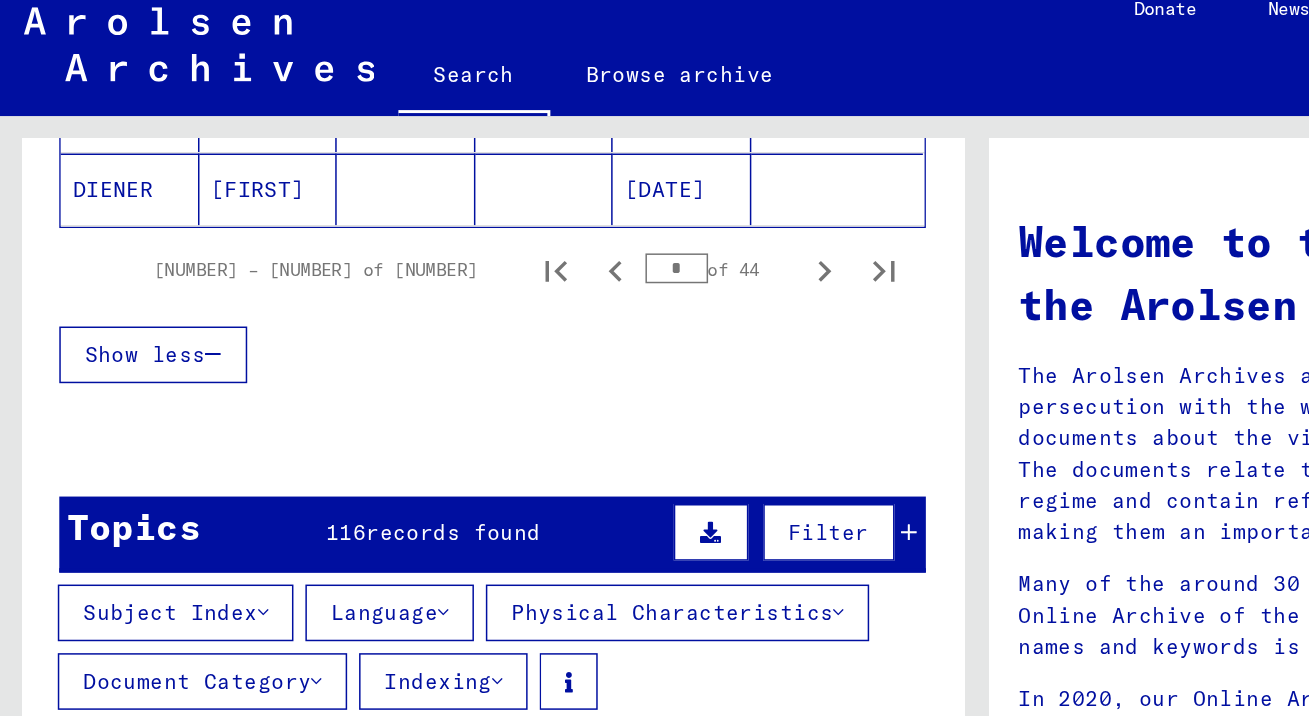 click 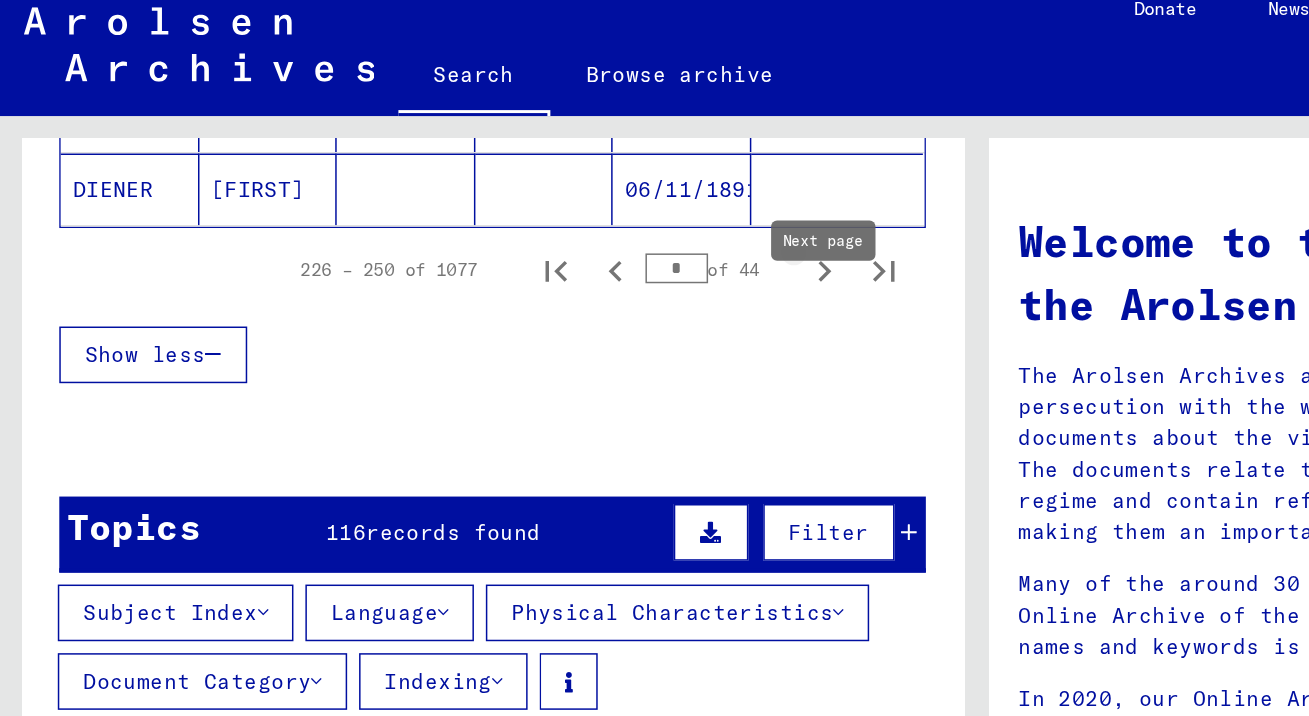 type on "**" 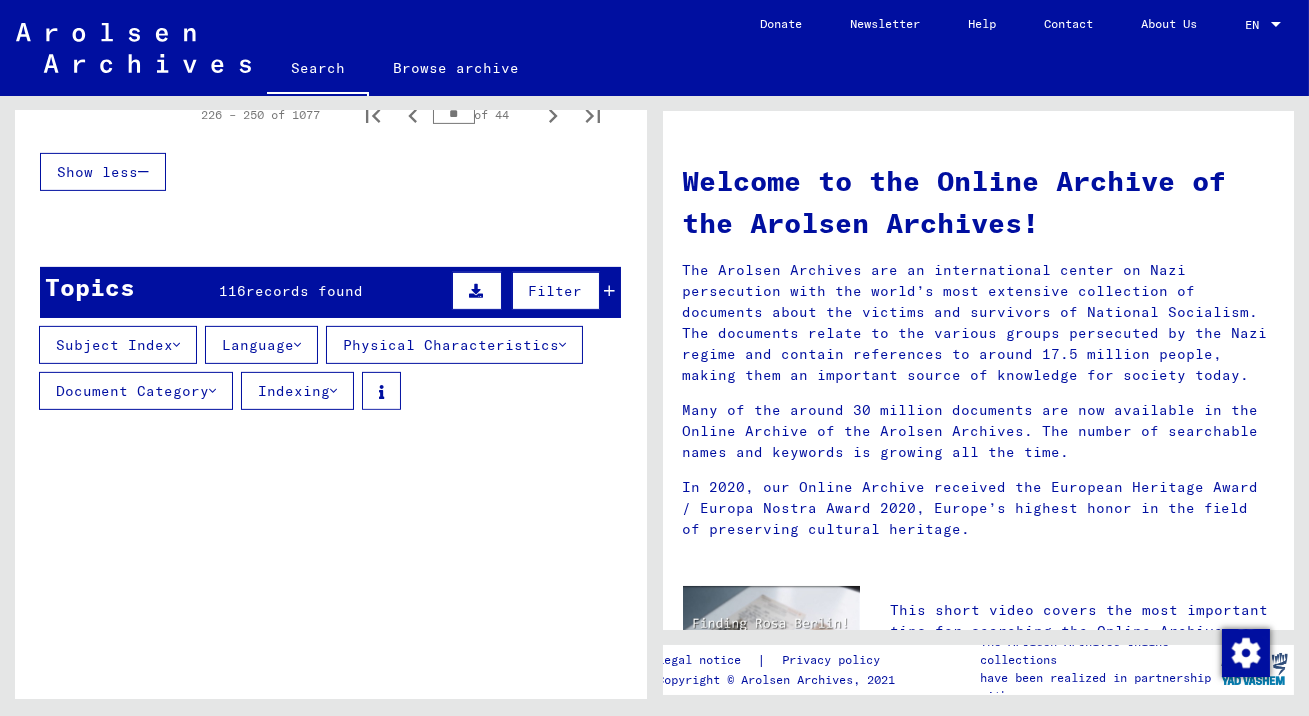 scroll, scrollTop: 1575, scrollLeft: 0, axis: vertical 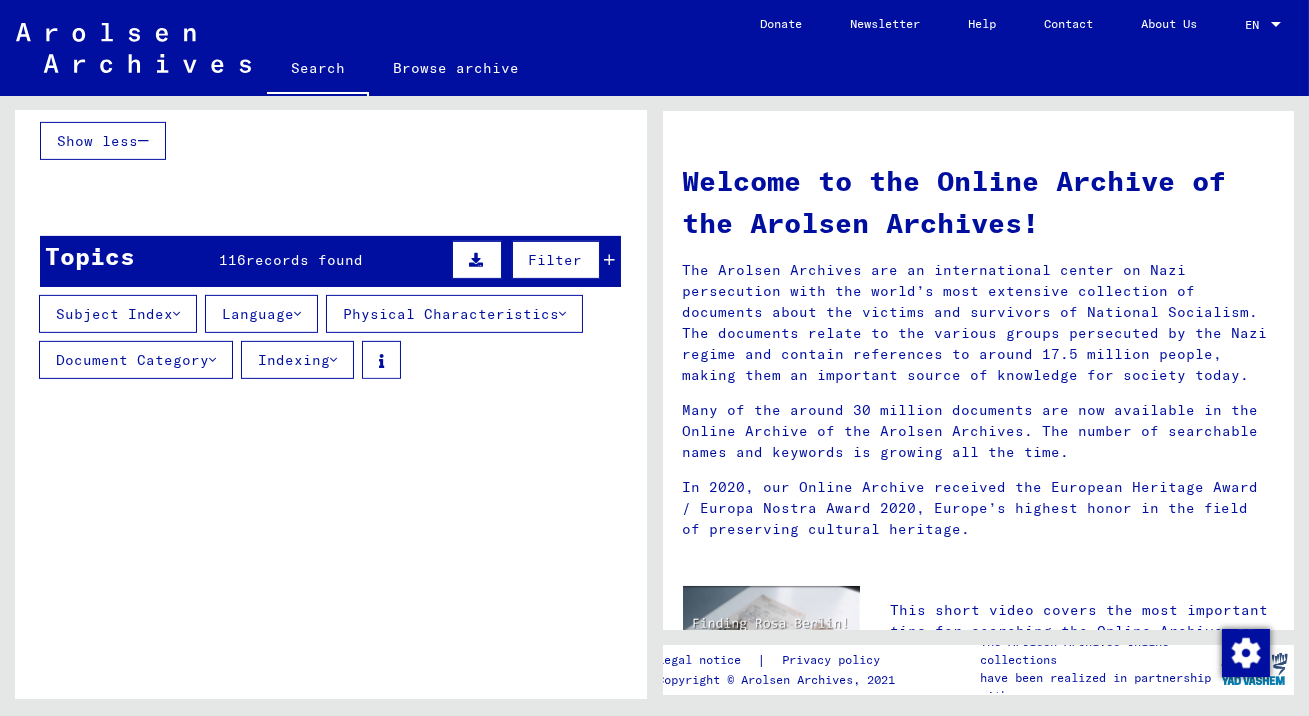 click on "records found" at bounding box center (304, 260) 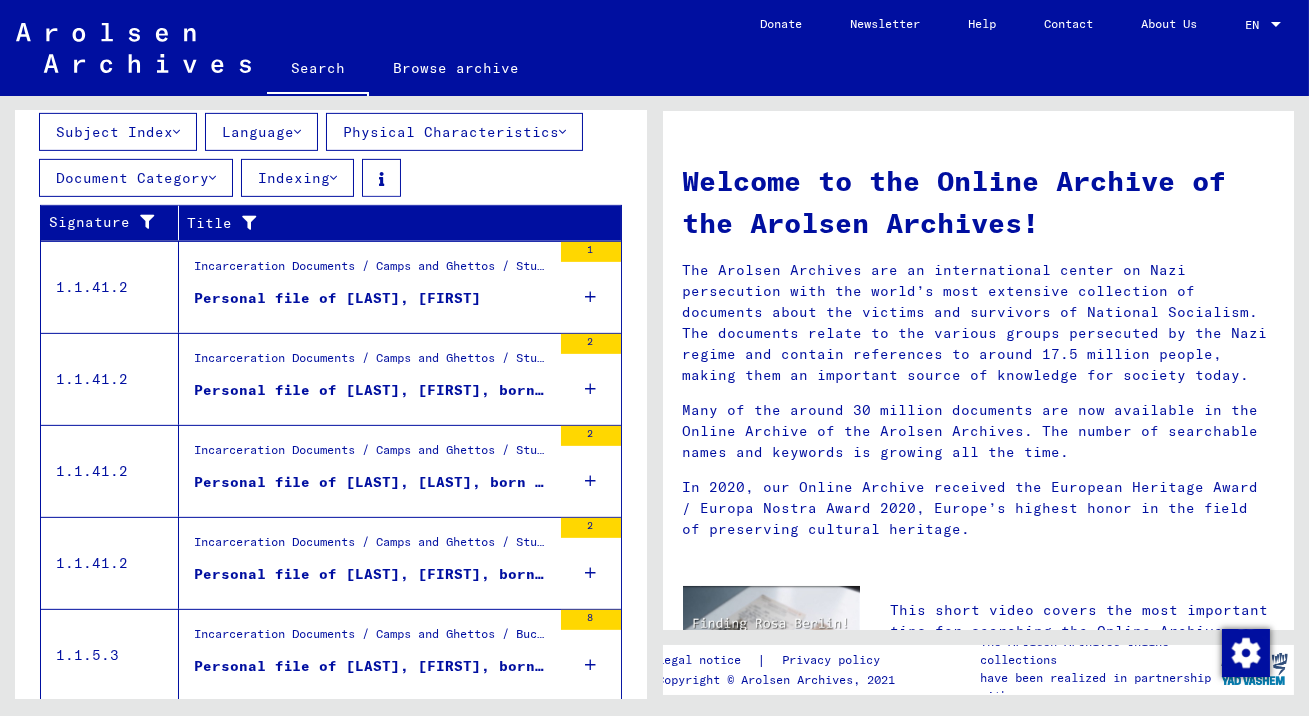 scroll, scrollTop: 1822, scrollLeft: 0, axis: vertical 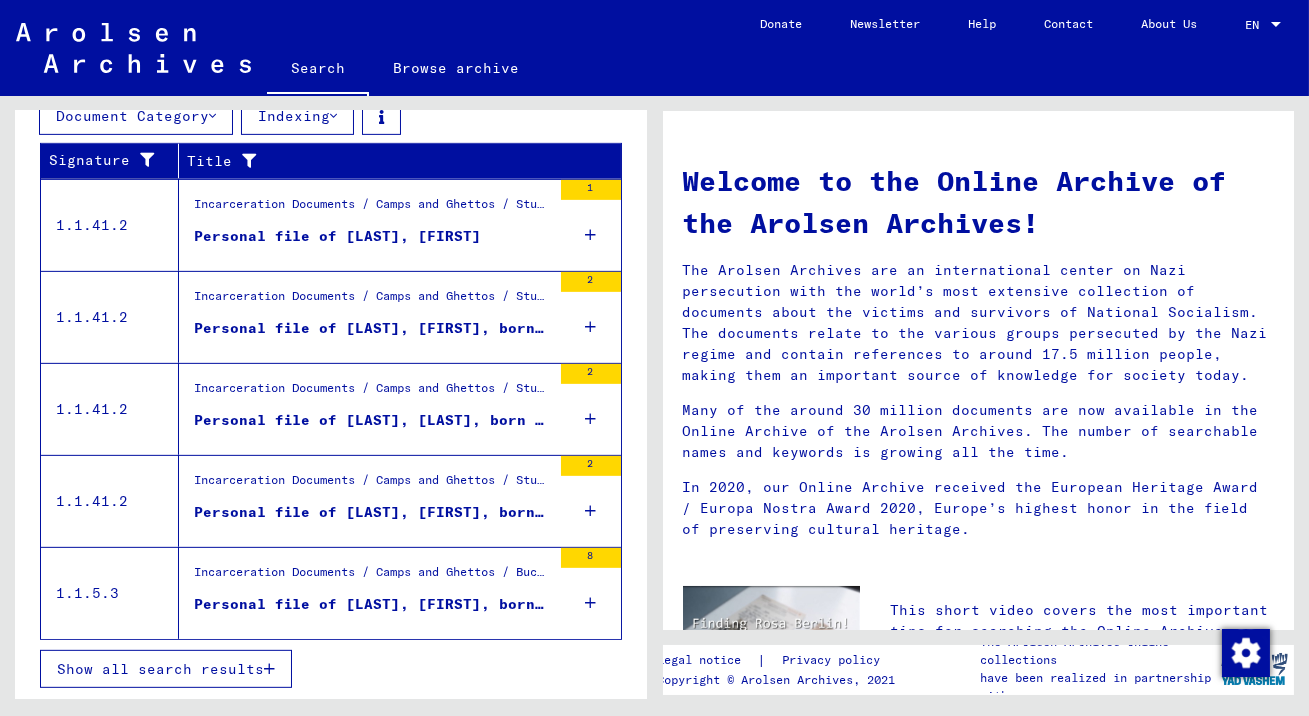 click on "Show all search results" at bounding box center (160, 669) 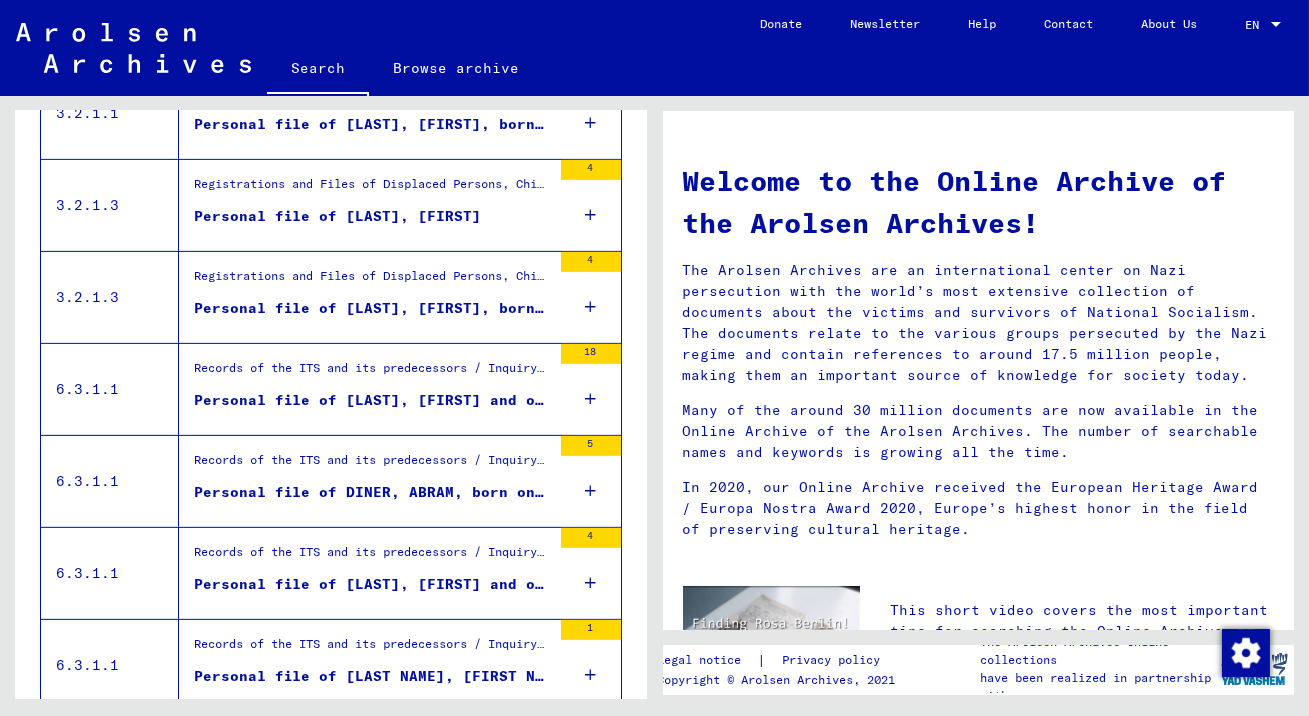 scroll, scrollTop: 0, scrollLeft: 0, axis: both 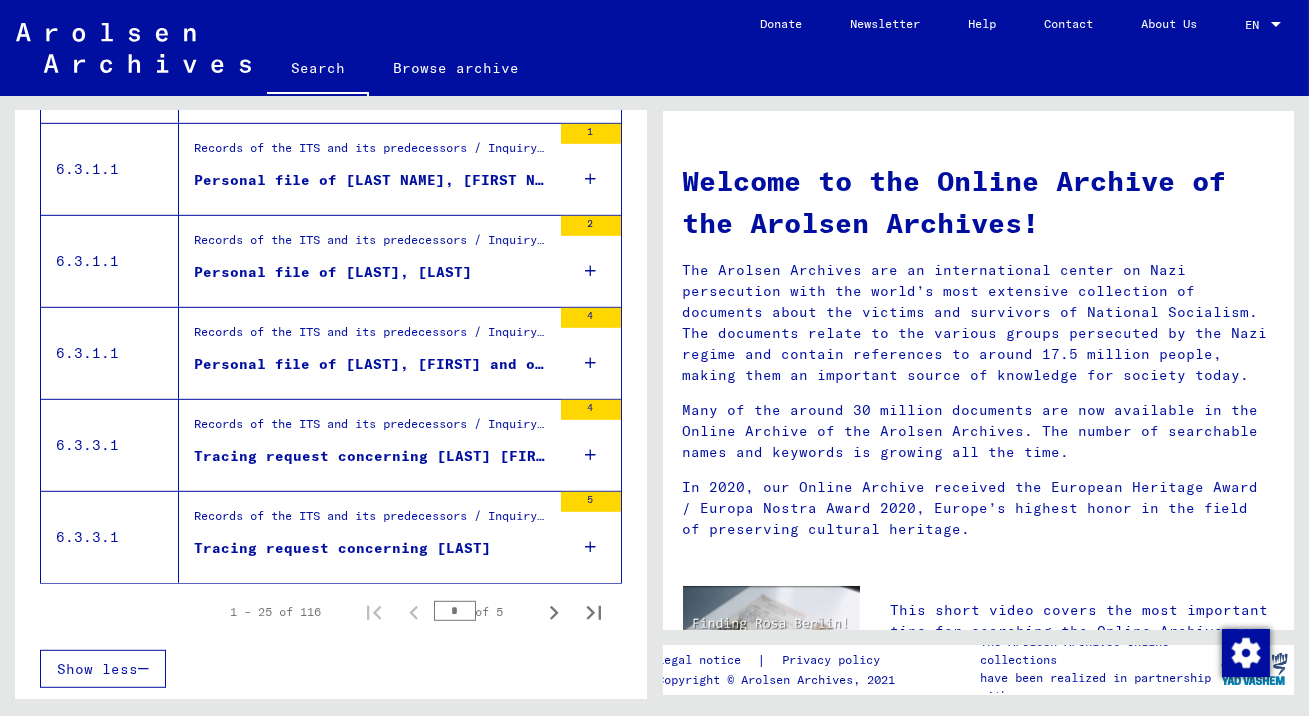 click 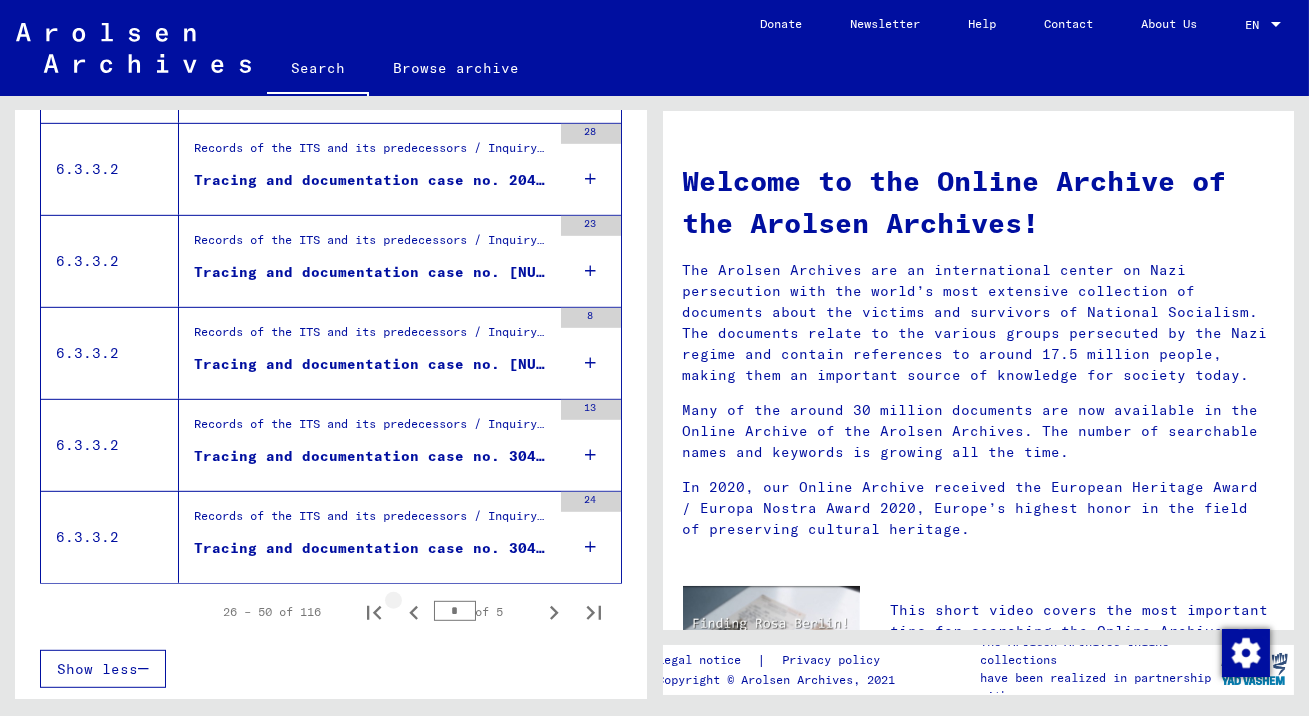 click 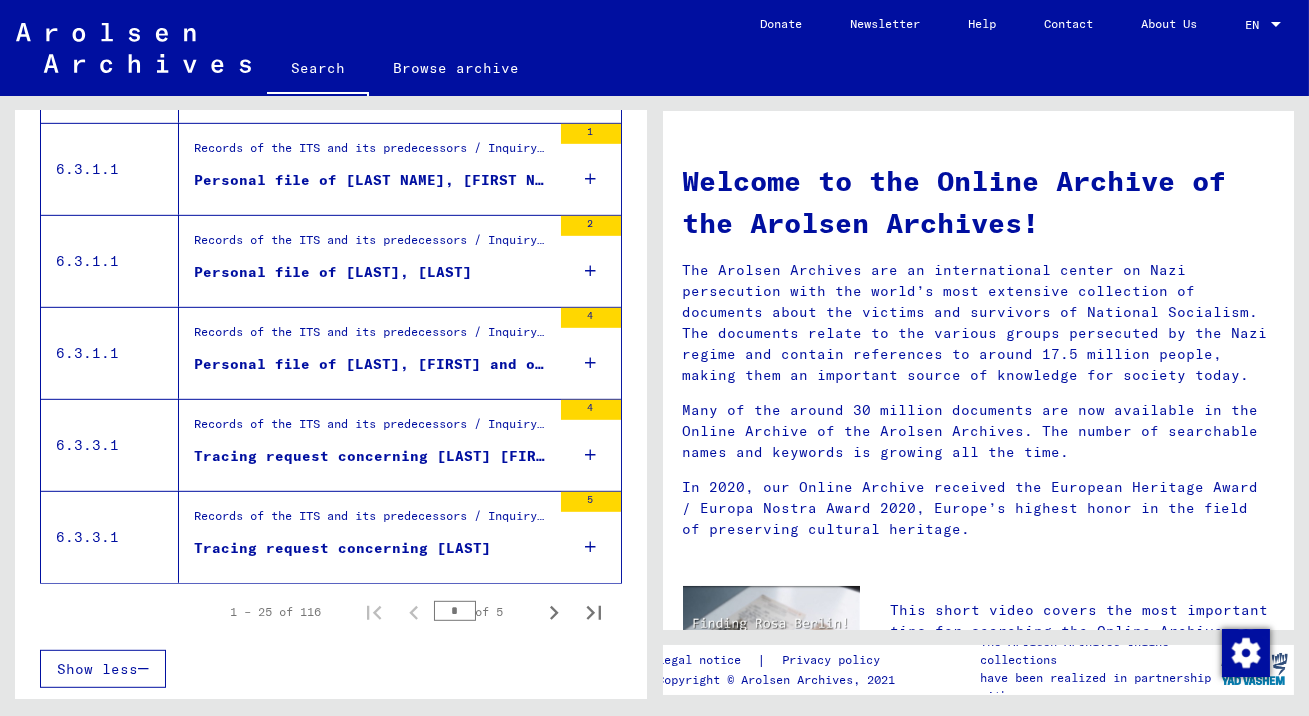 click on "5" at bounding box center [591, 502] 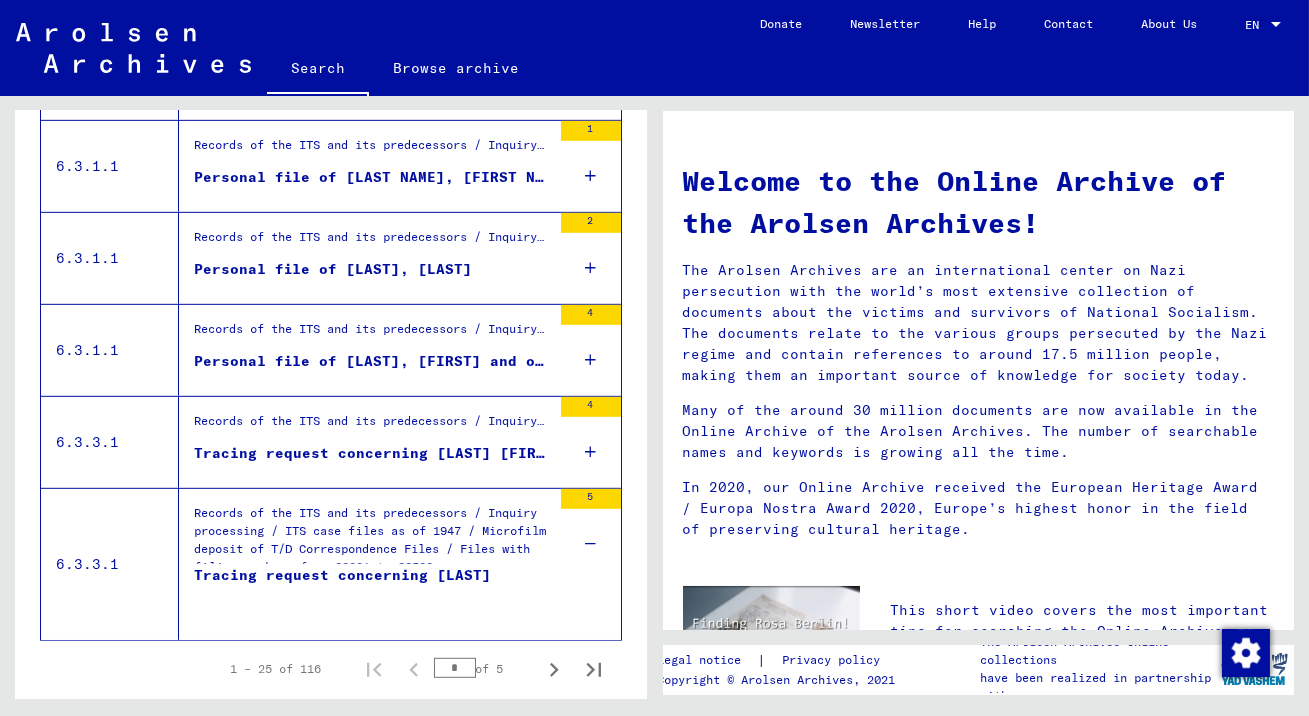 click on "5" at bounding box center (591, 499) 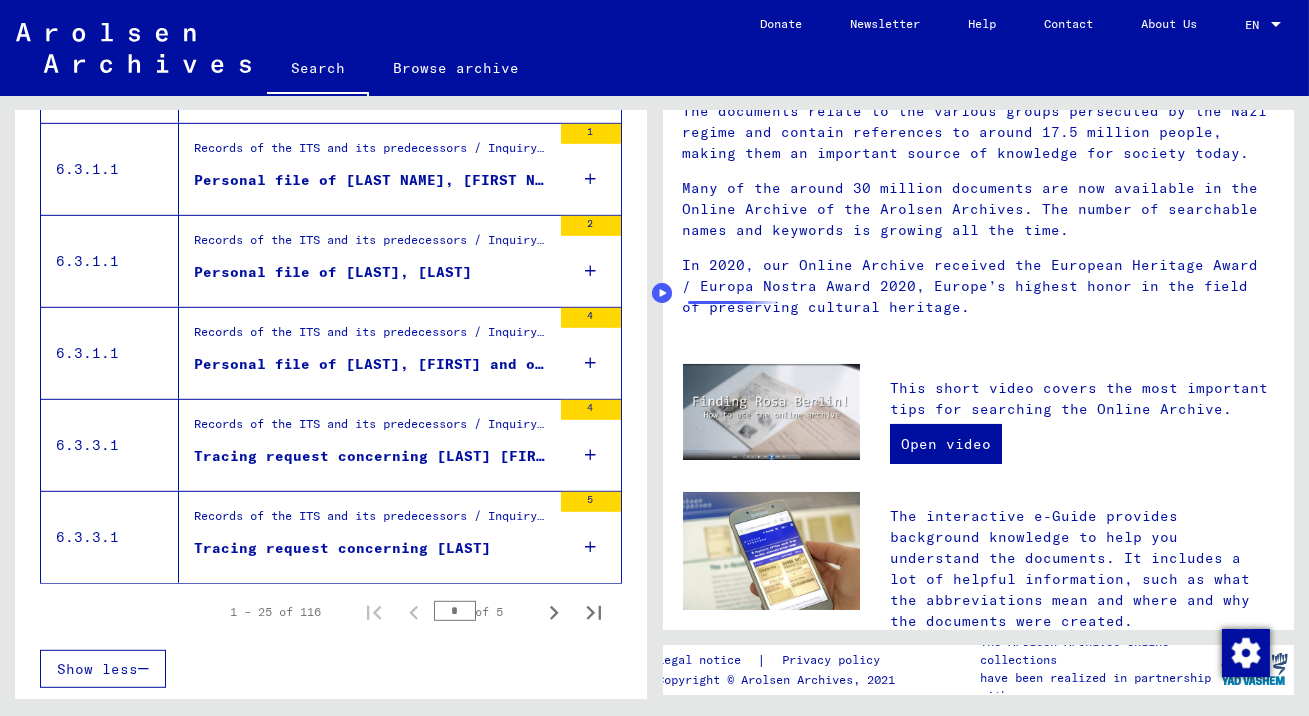 scroll, scrollTop: 223, scrollLeft: 0, axis: vertical 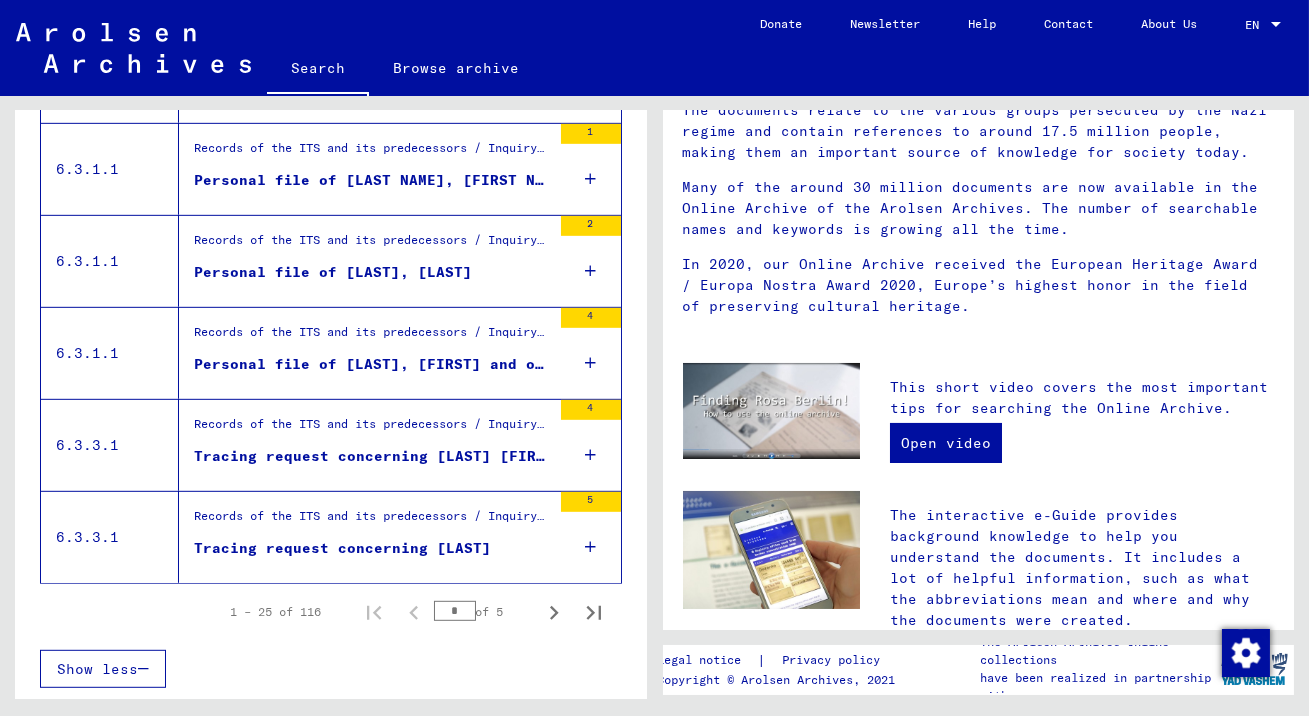 click on "5" at bounding box center [591, 502] 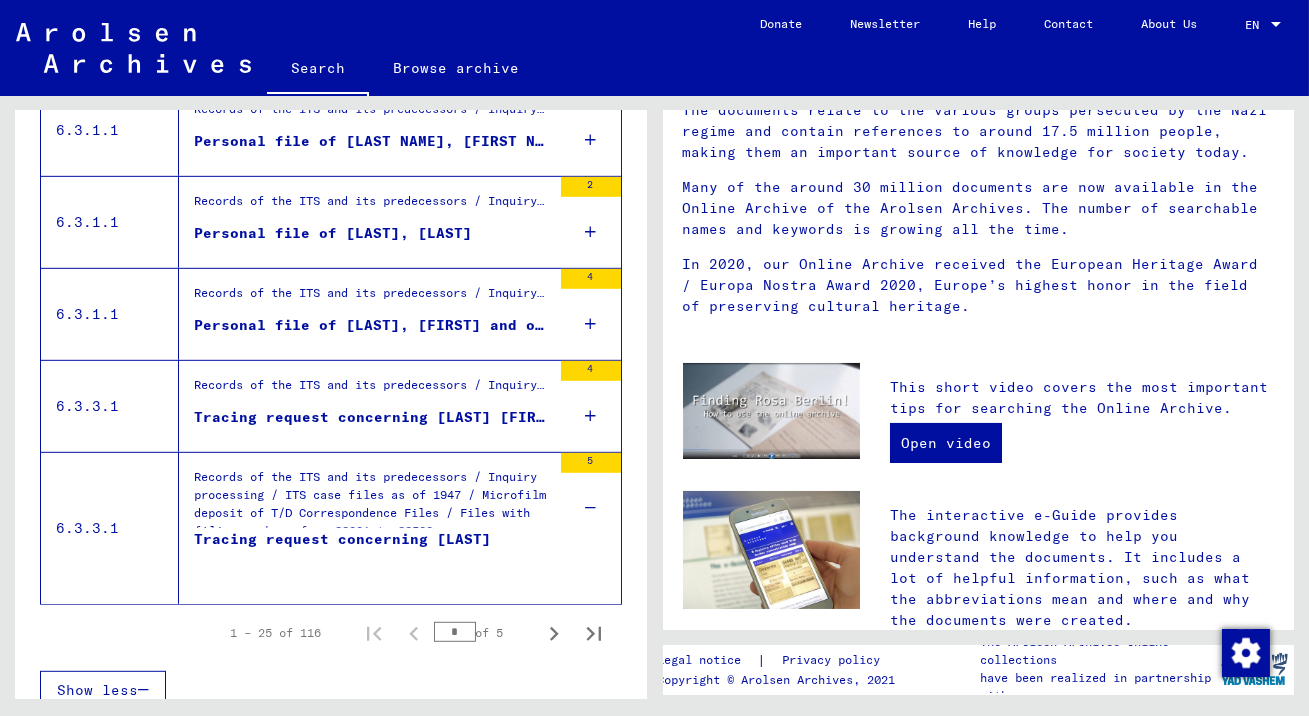 scroll, scrollTop: 2366, scrollLeft: 0, axis: vertical 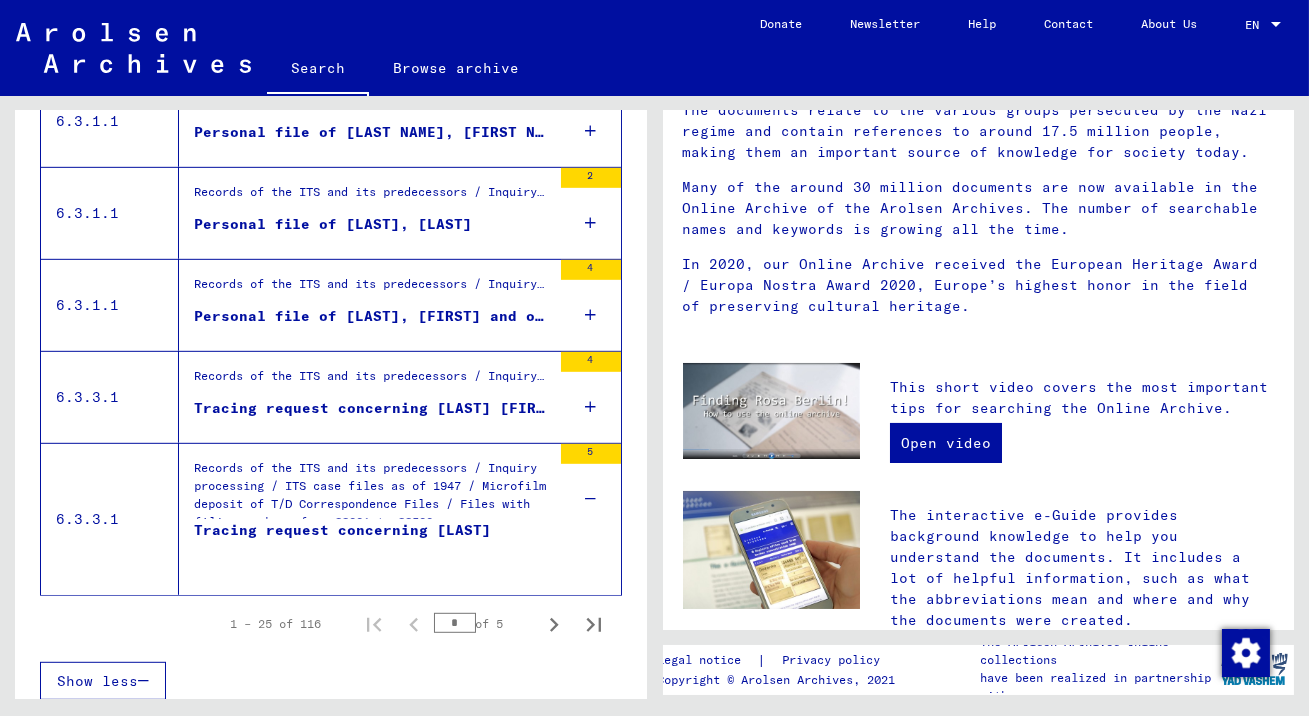 click on "5" at bounding box center [591, 454] 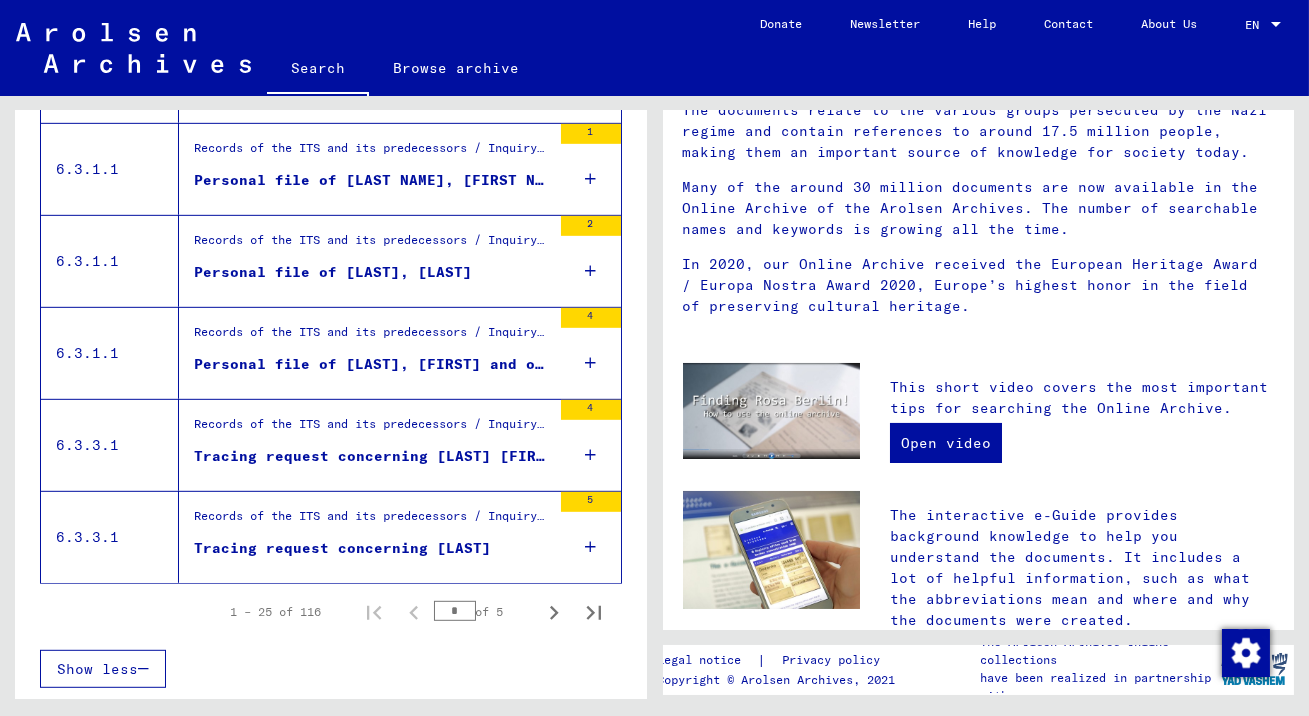 click on "5" at bounding box center [591, 502] 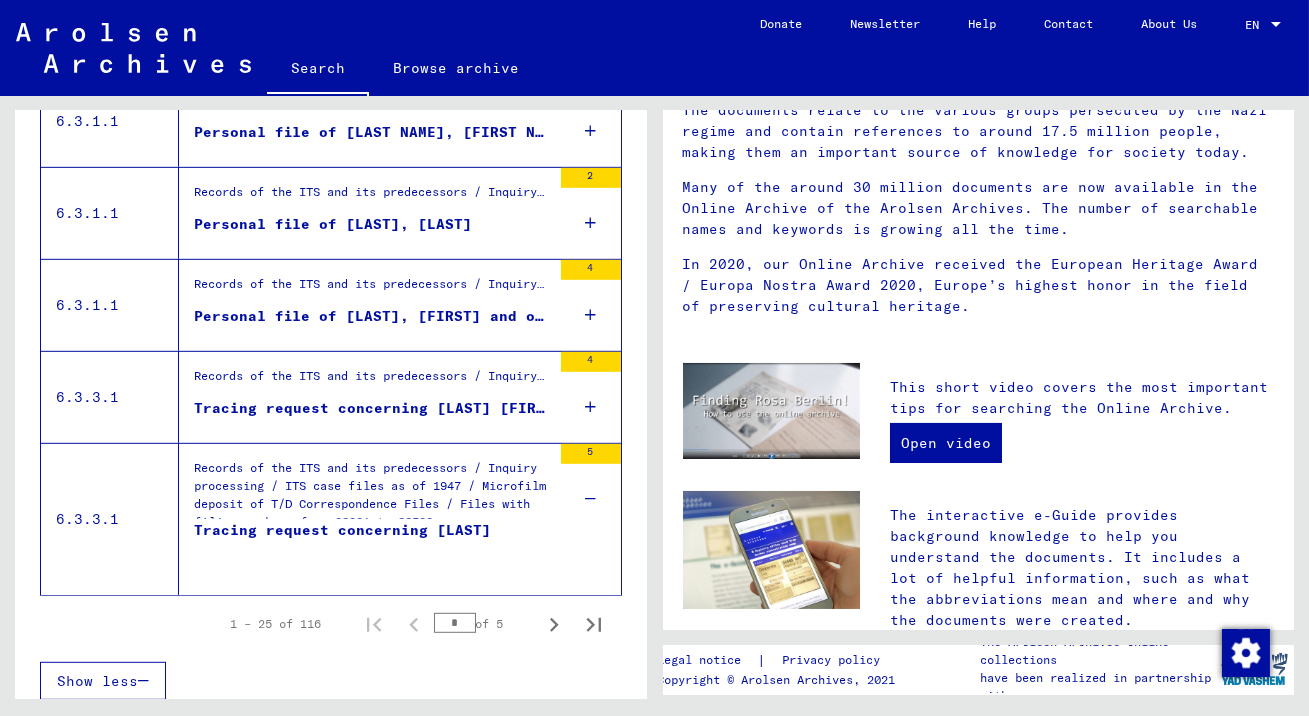 click on "Records of the ITS and its predecessors / Inquiry processing / ITS case files as of 1947 / Microfilm deposit of T/D Correspondence Files / Files with filing numbers from 33001 to 33500" at bounding box center (372, 489) 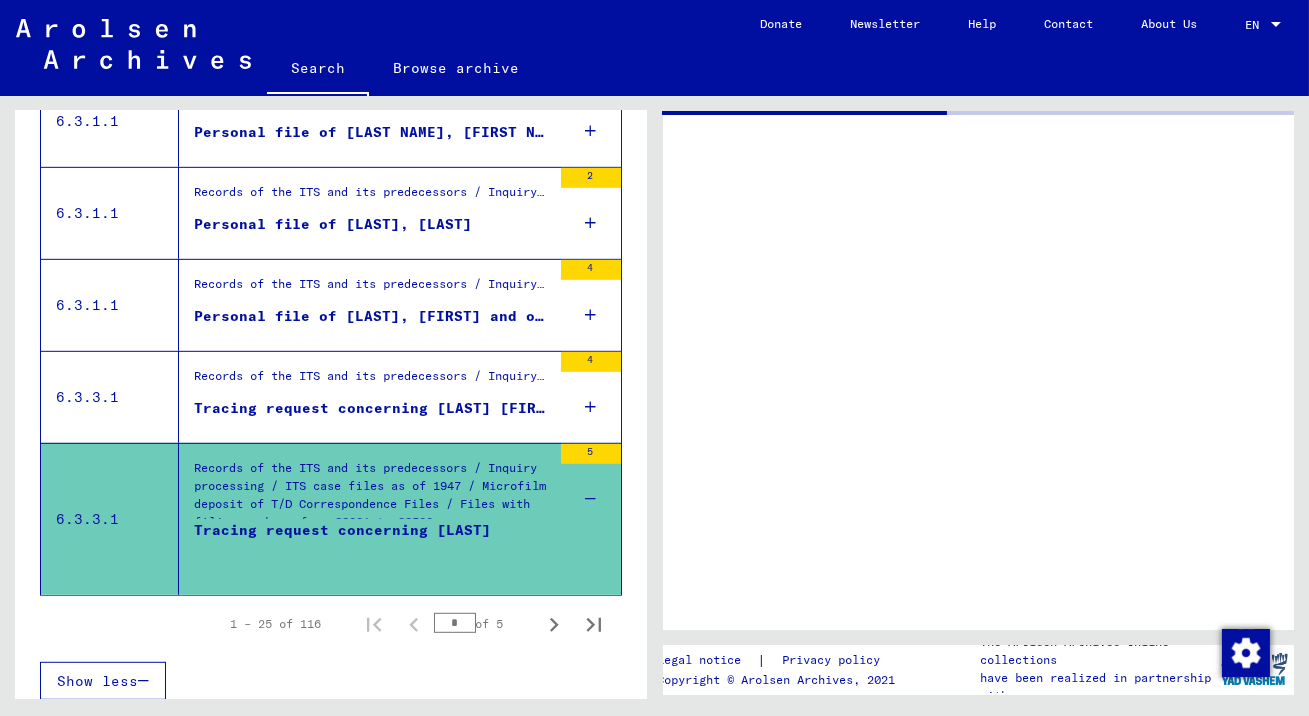 scroll, scrollTop: 0, scrollLeft: 0, axis: both 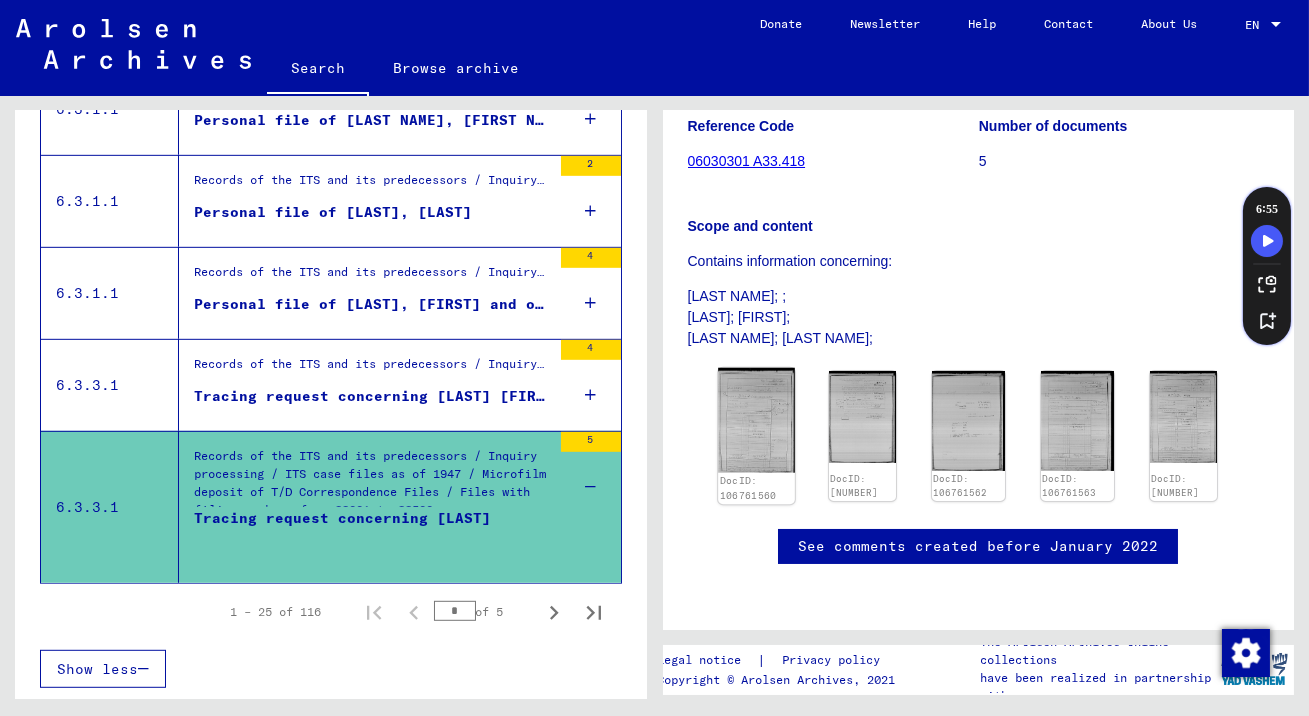click 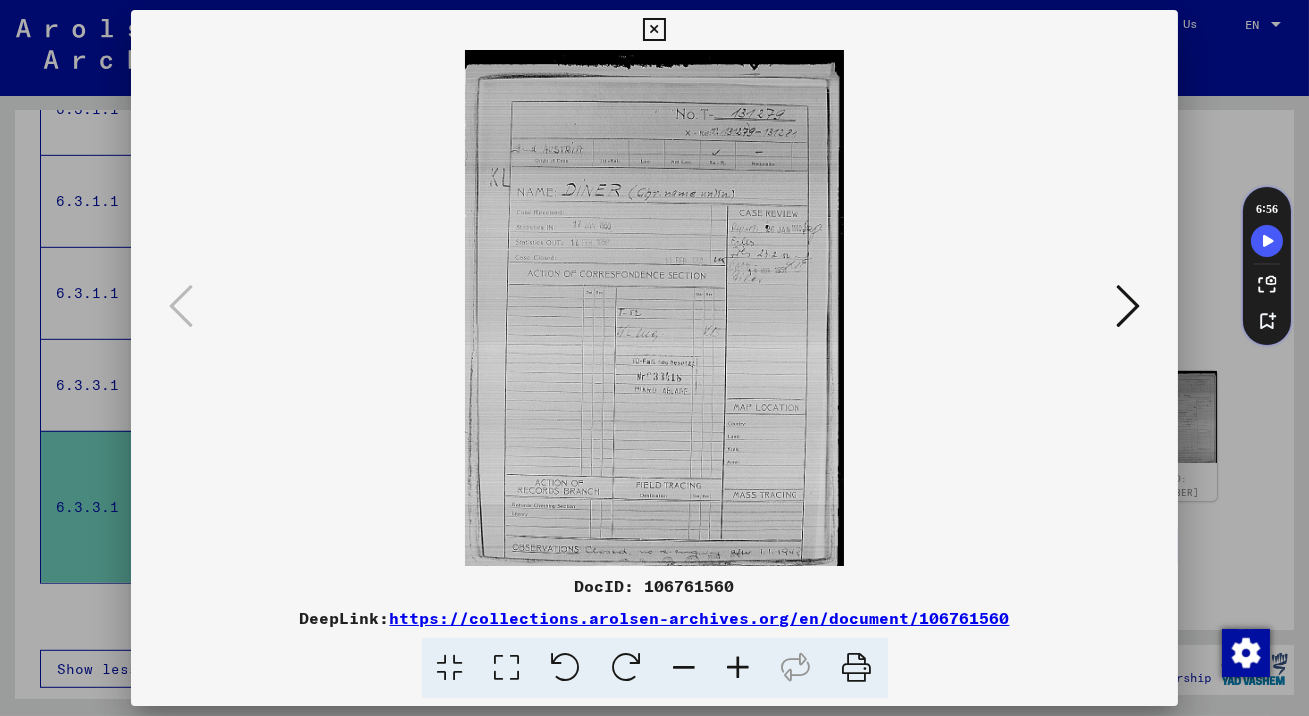 click at bounding box center [1128, 306] 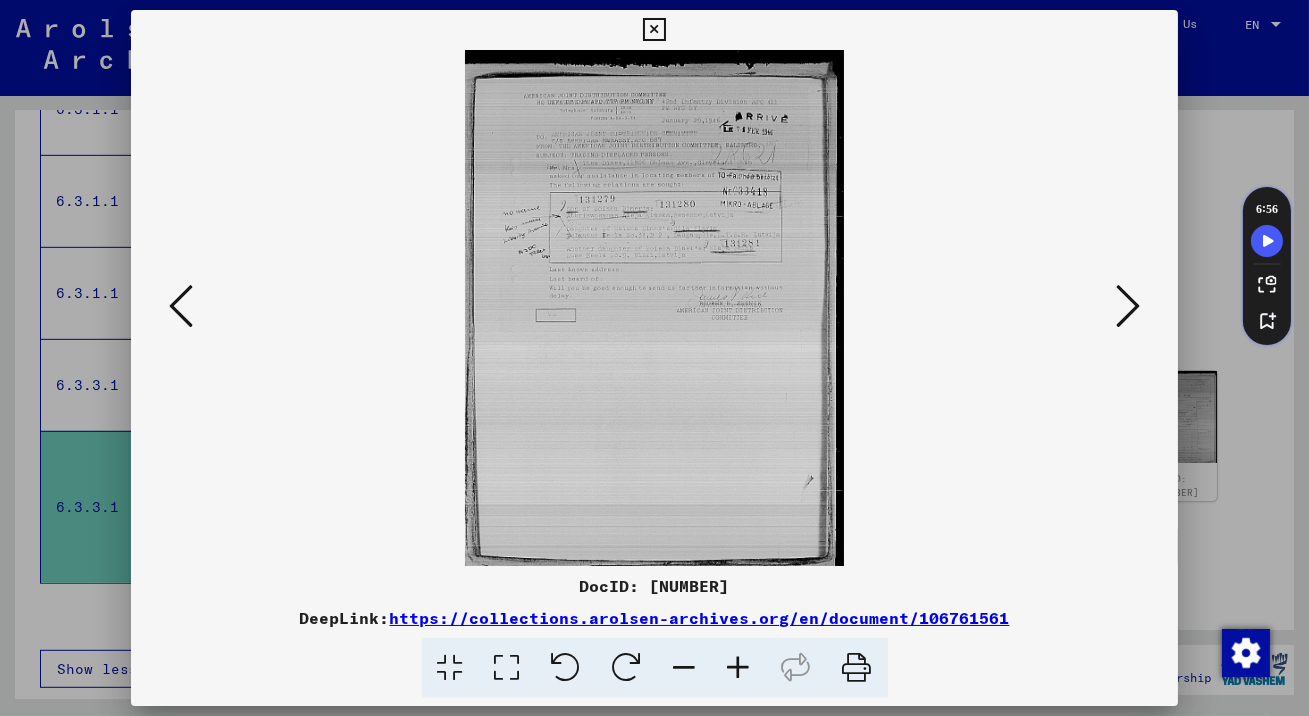 click at bounding box center (1128, 306) 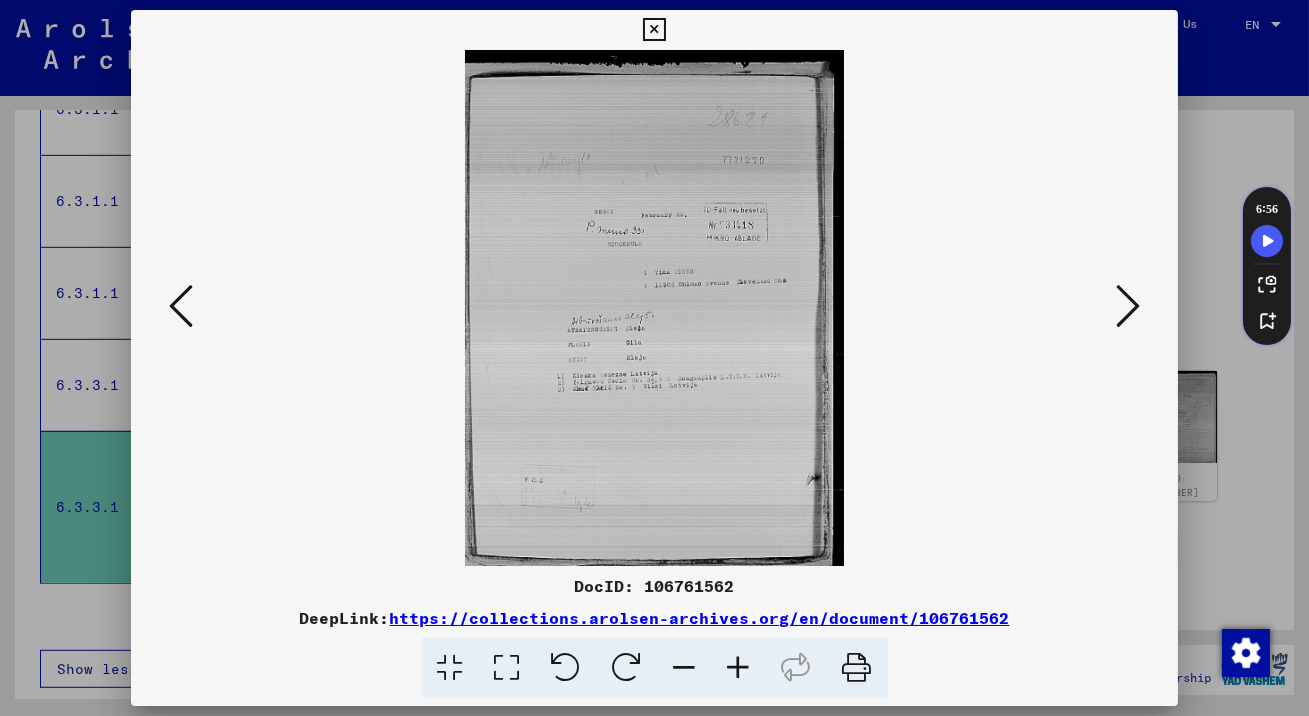 click at bounding box center [1128, 306] 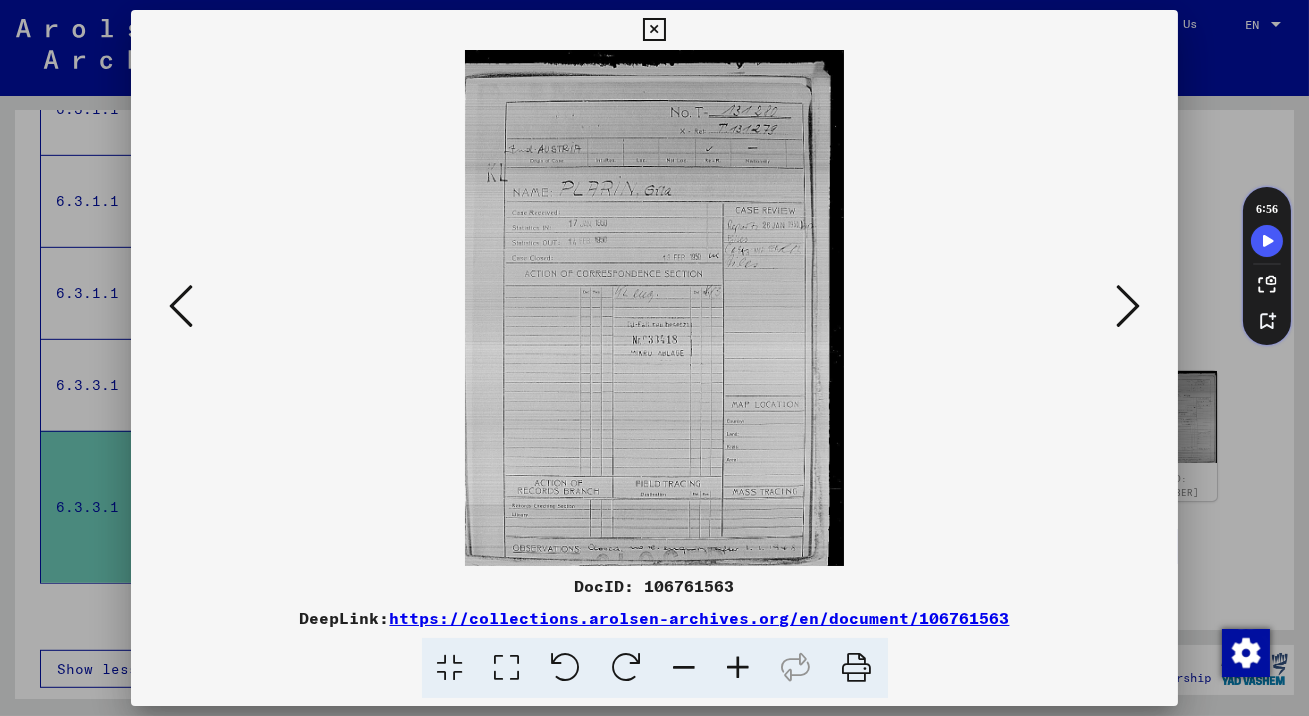 click at bounding box center (1128, 306) 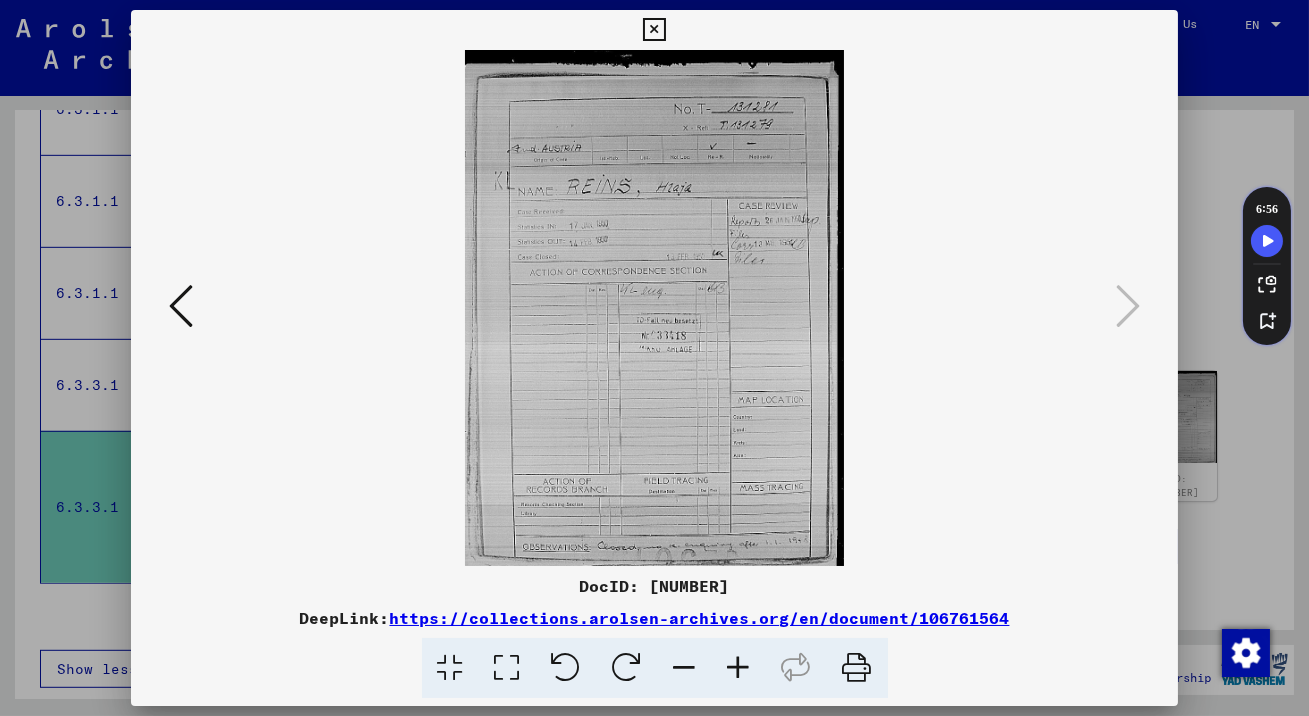 click at bounding box center [654, 30] 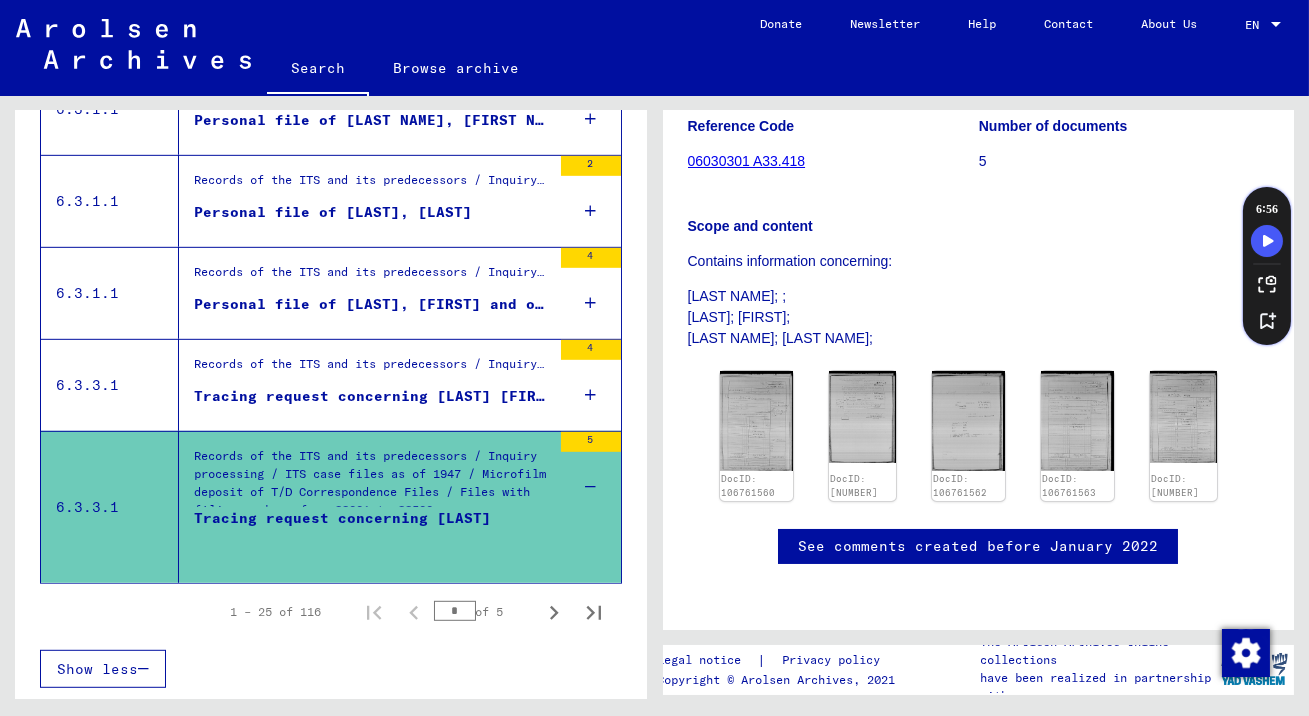 scroll, scrollTop: 6, scrollLeft: 0, axis: vertical 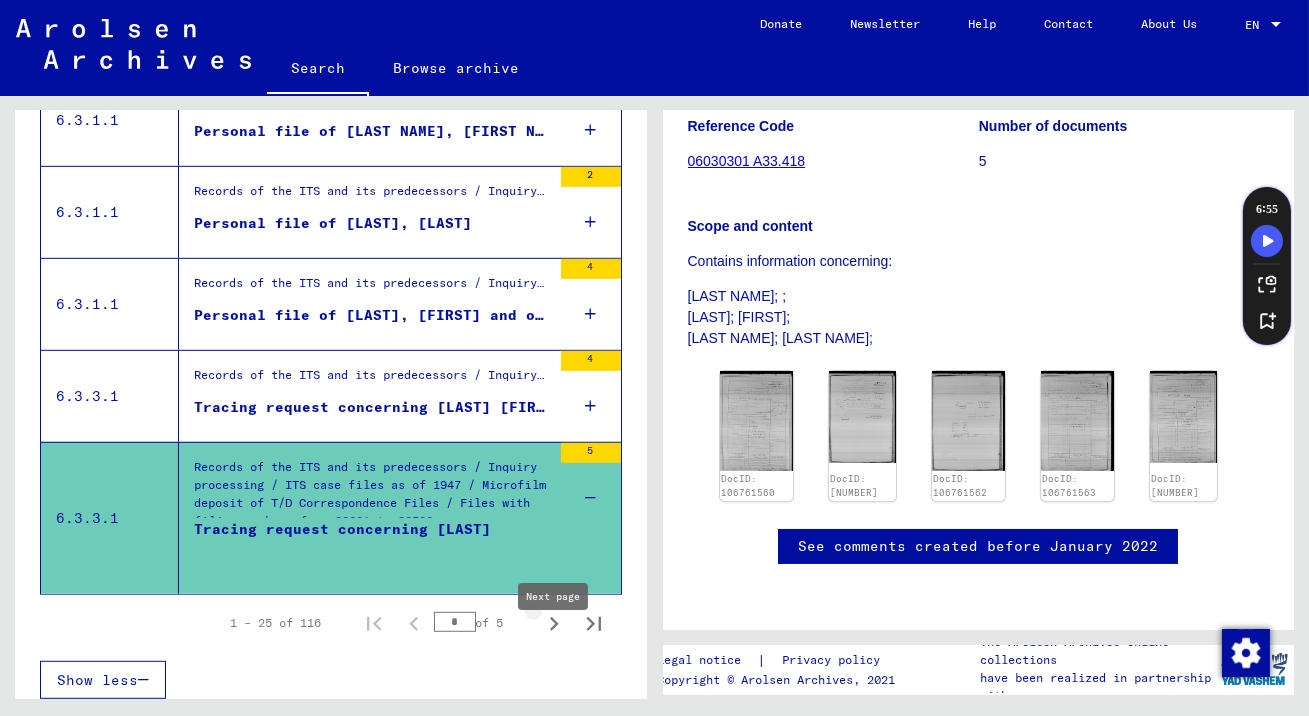 click 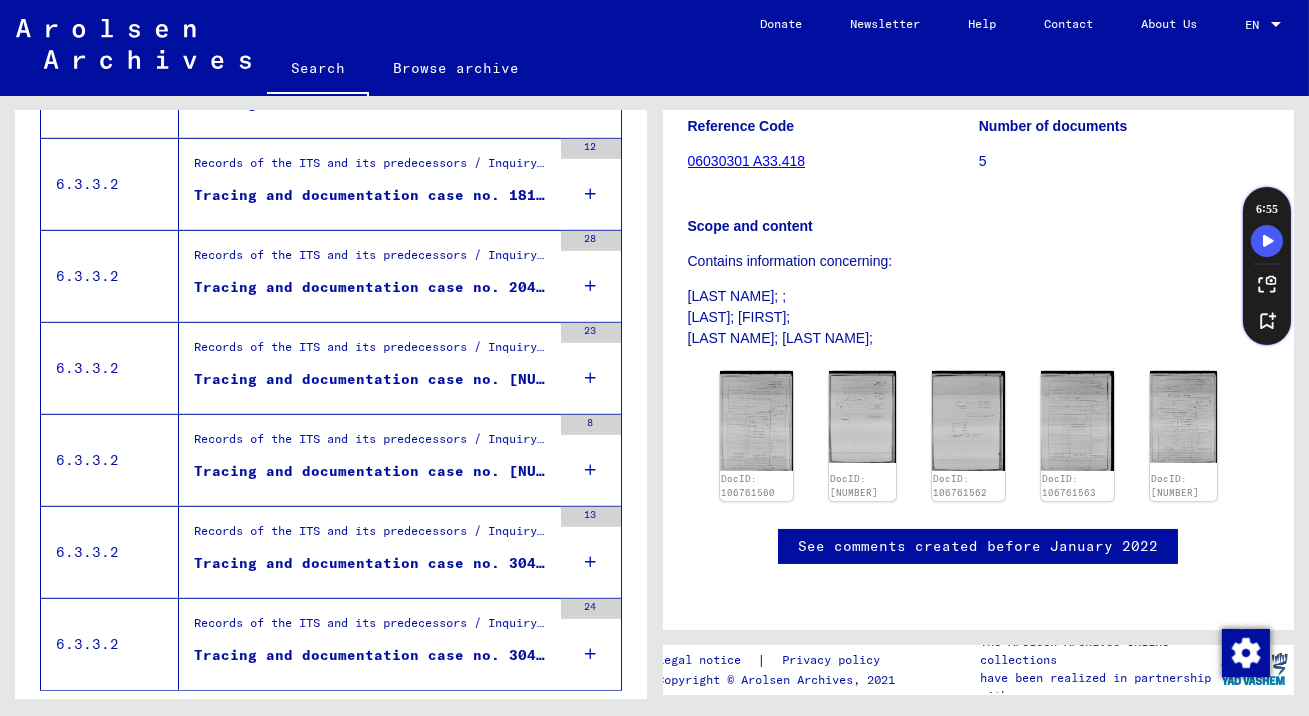 scroll, scrollTop: 2321, scrollLeft: 0, axis: vertical 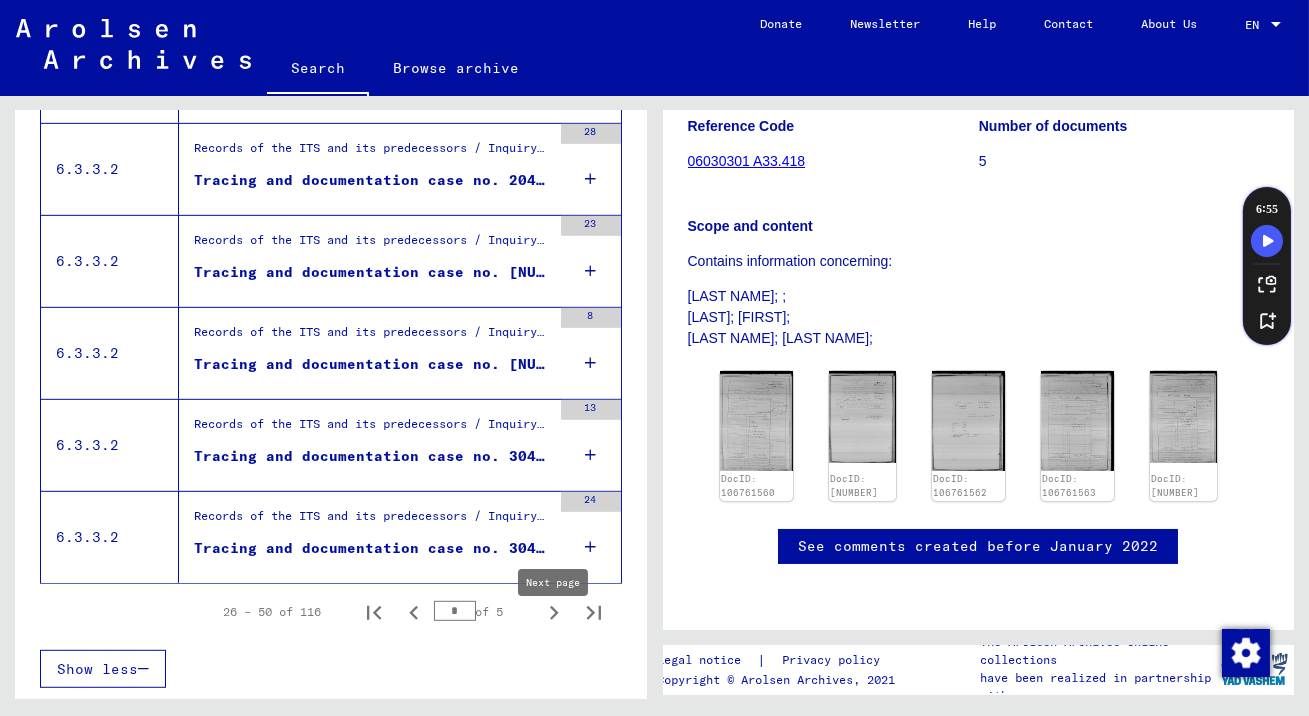 click 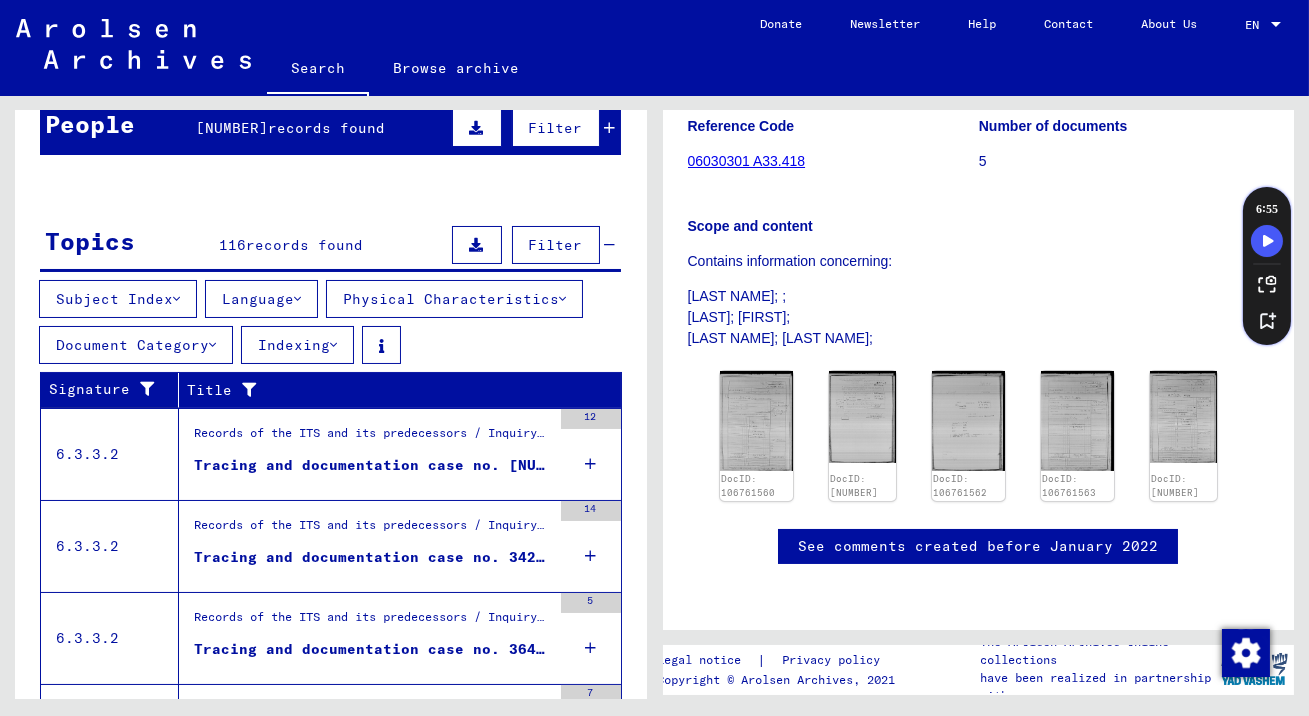 scroll, scrollTop: 197, scrollLeft: 0, axis: vertical 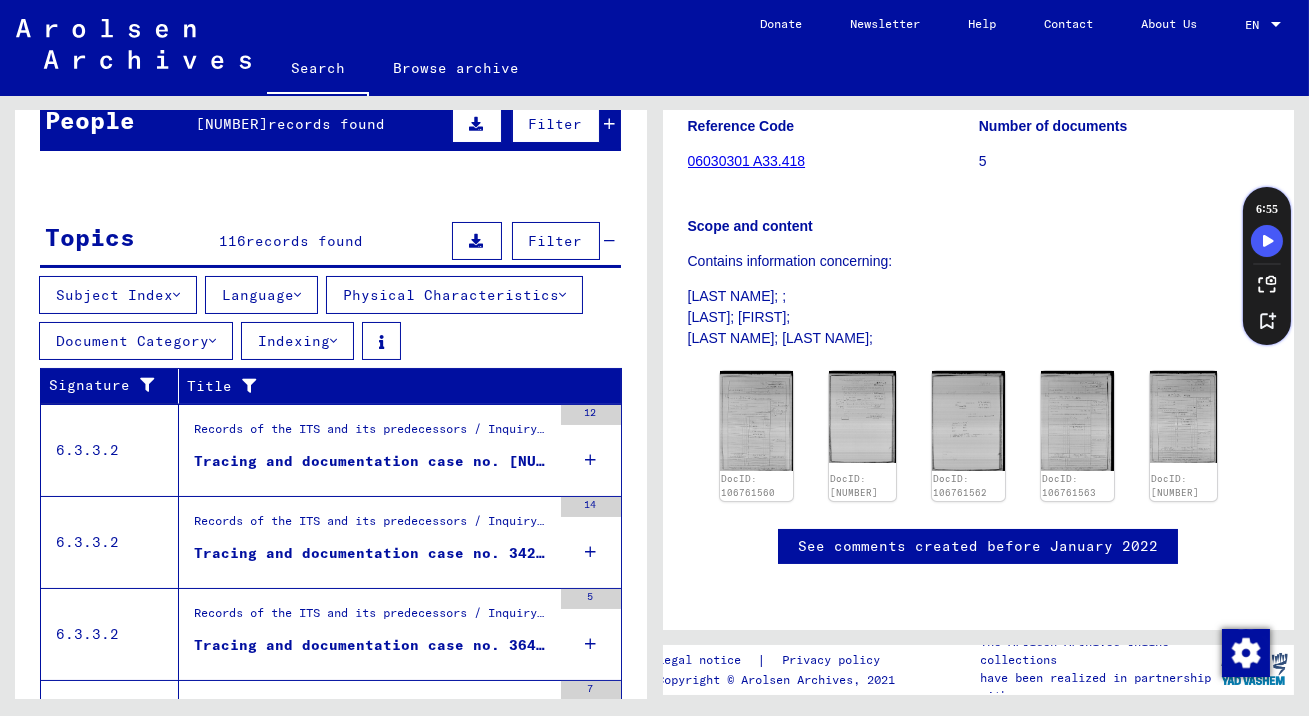 click on "[DATE]" at bounding box center (457, 532) 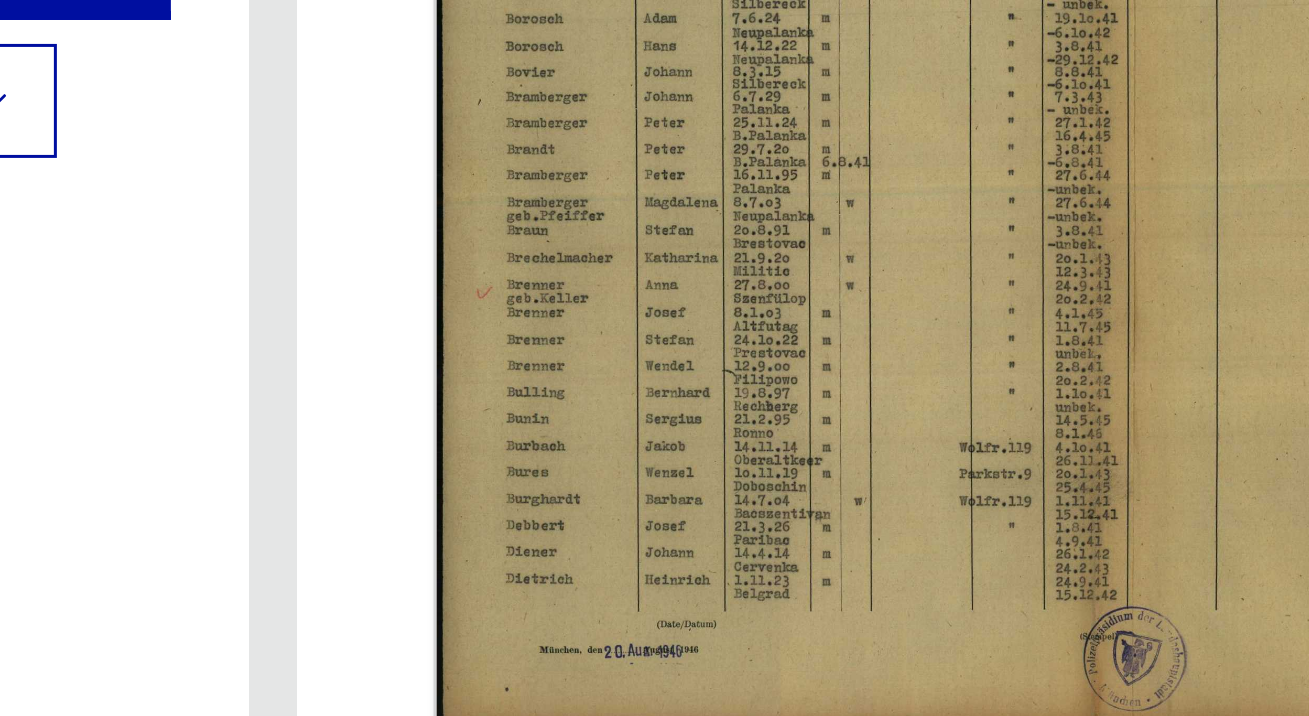 scroll, scrollTop: 340, scrollLeft: 0, axis: vertical 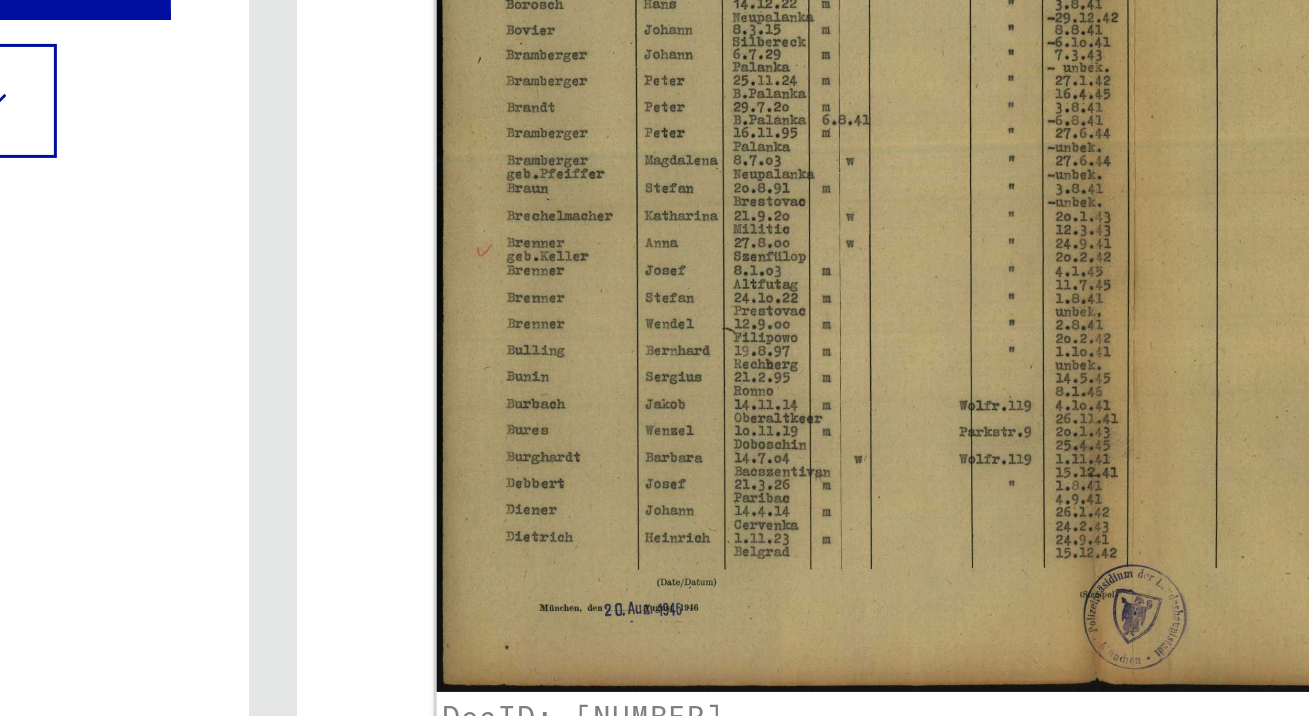 click 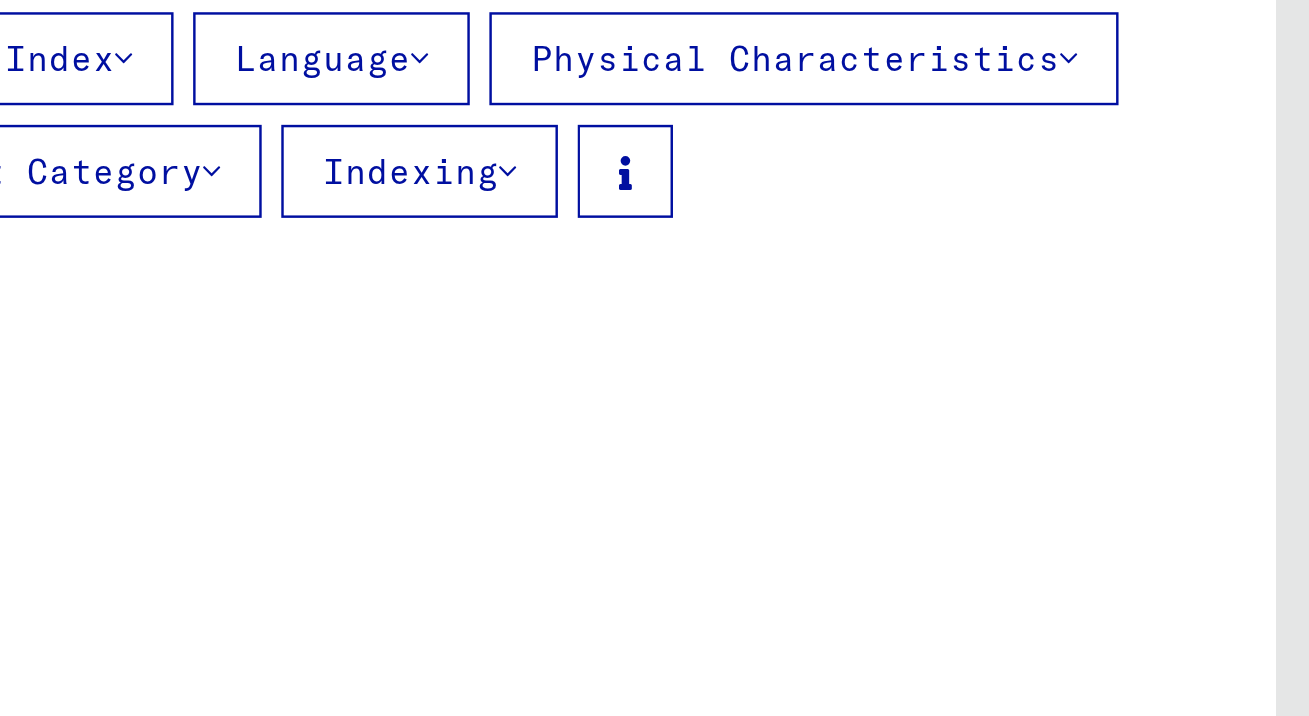 scroll, scrollTop: 0, scrollLeft: 0, axis: both 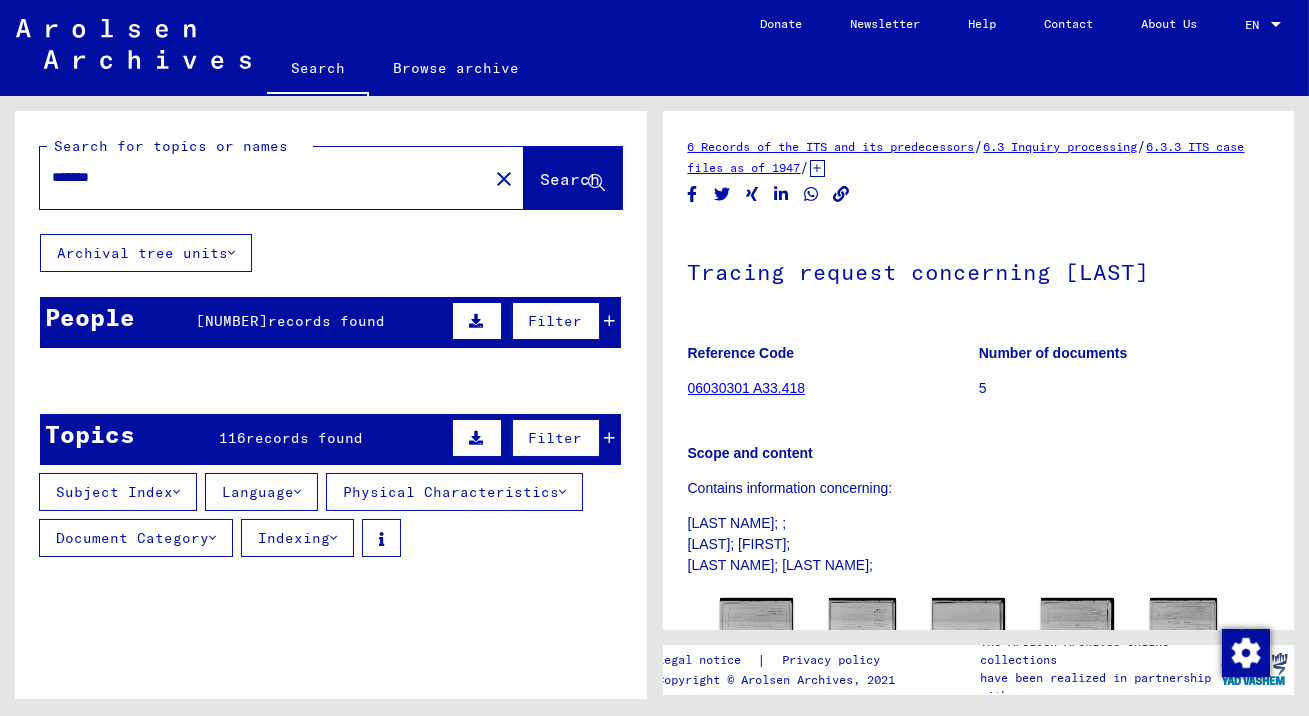 click on "[DATE]" at bounding box center [457, 479] 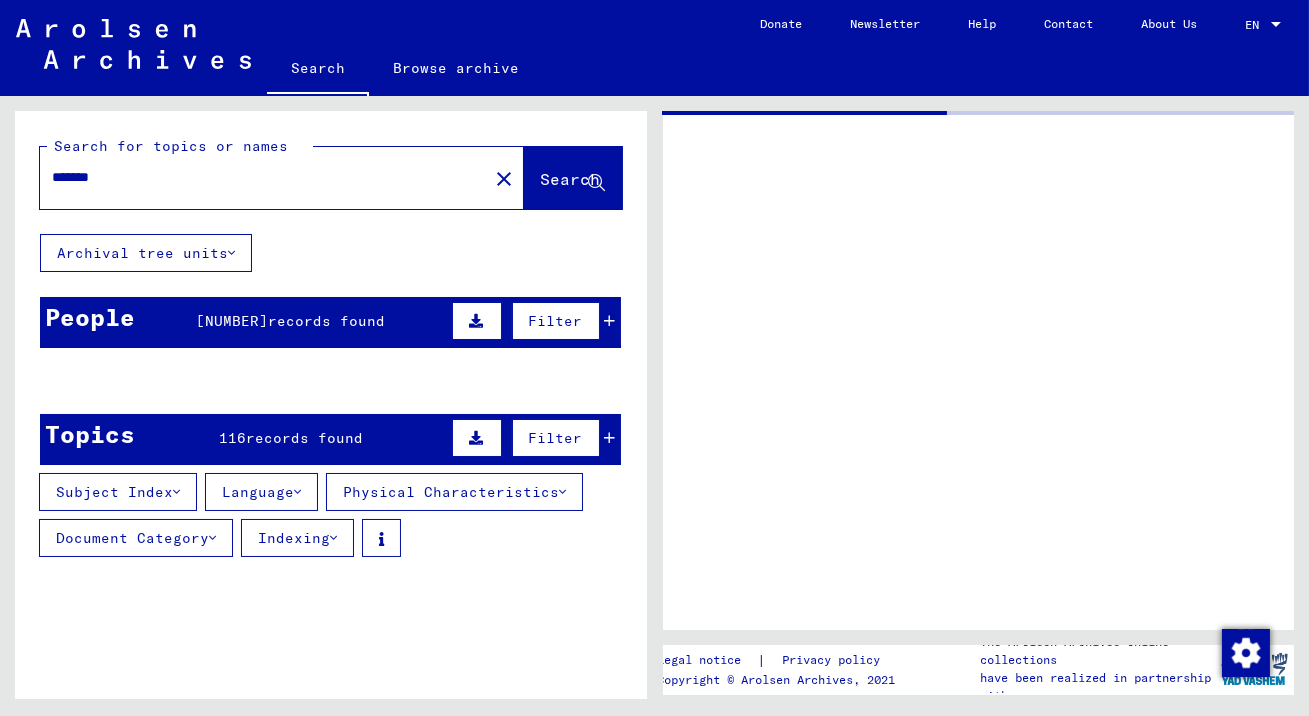 click 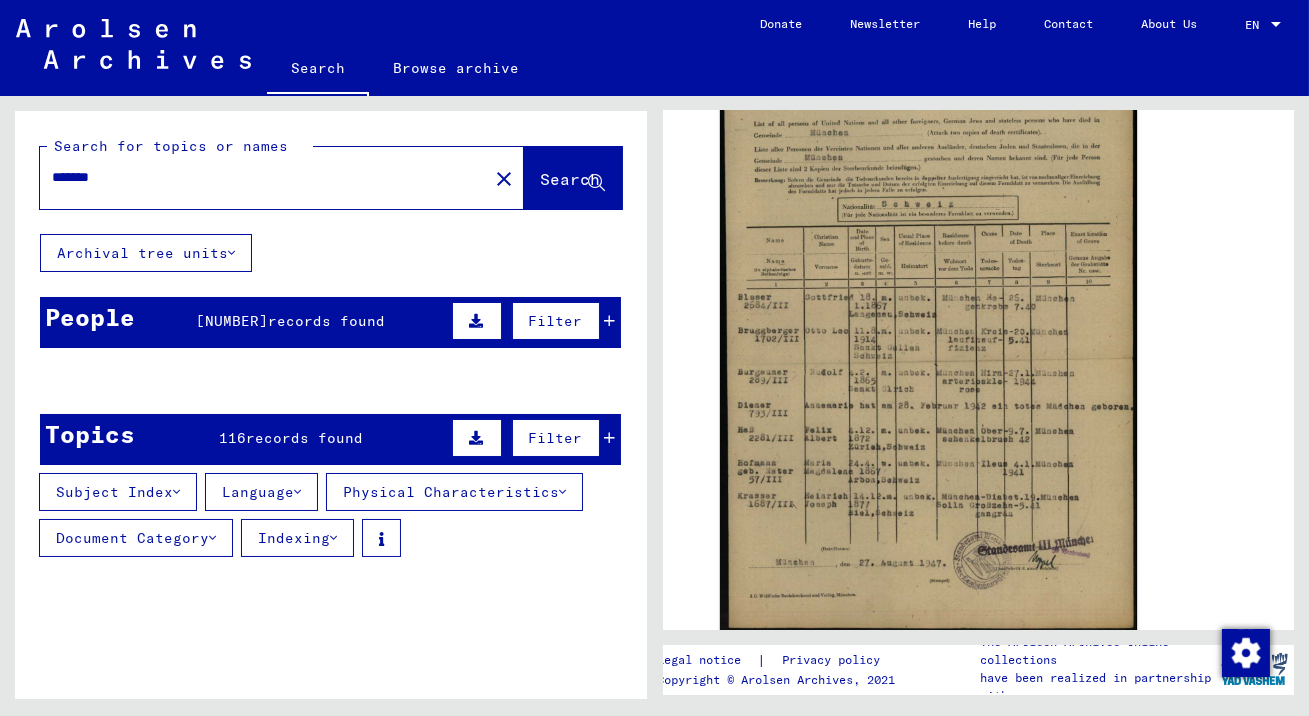 scroll, scrollTop: 253, scrollLeft: 0, axis: vertical 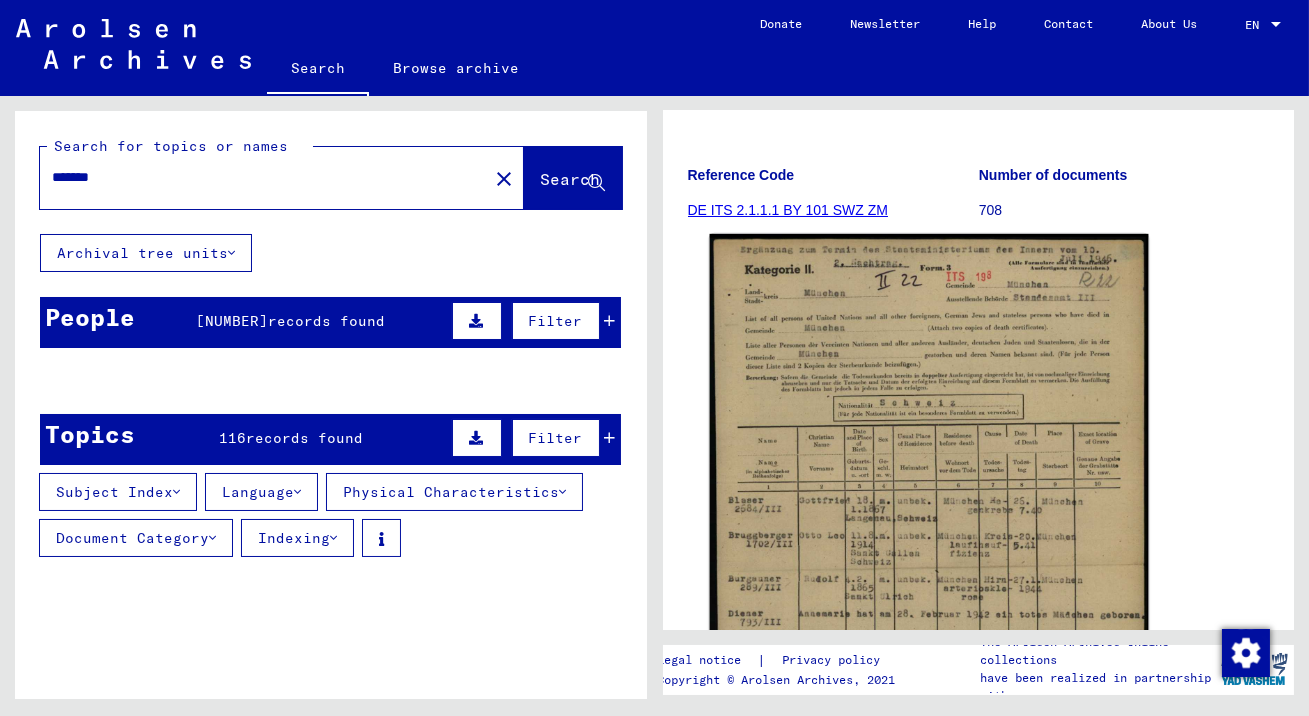 click 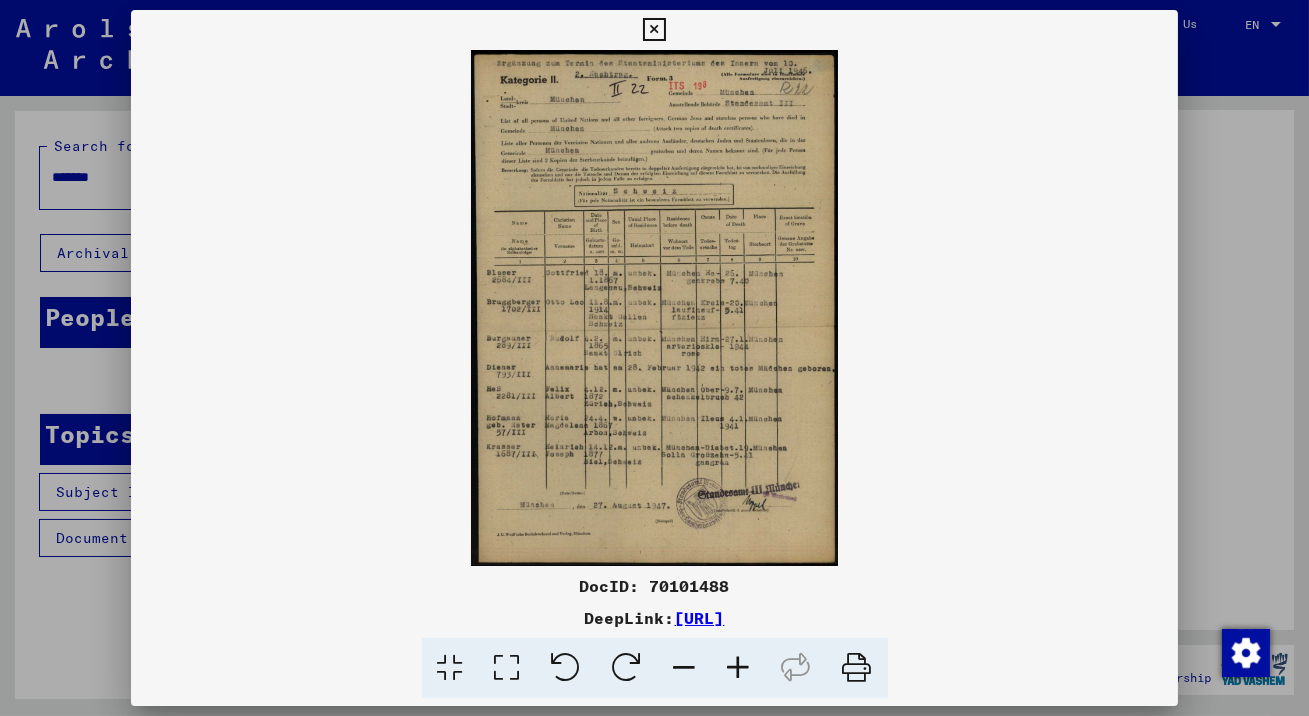 click at bounding box center (654, 308) 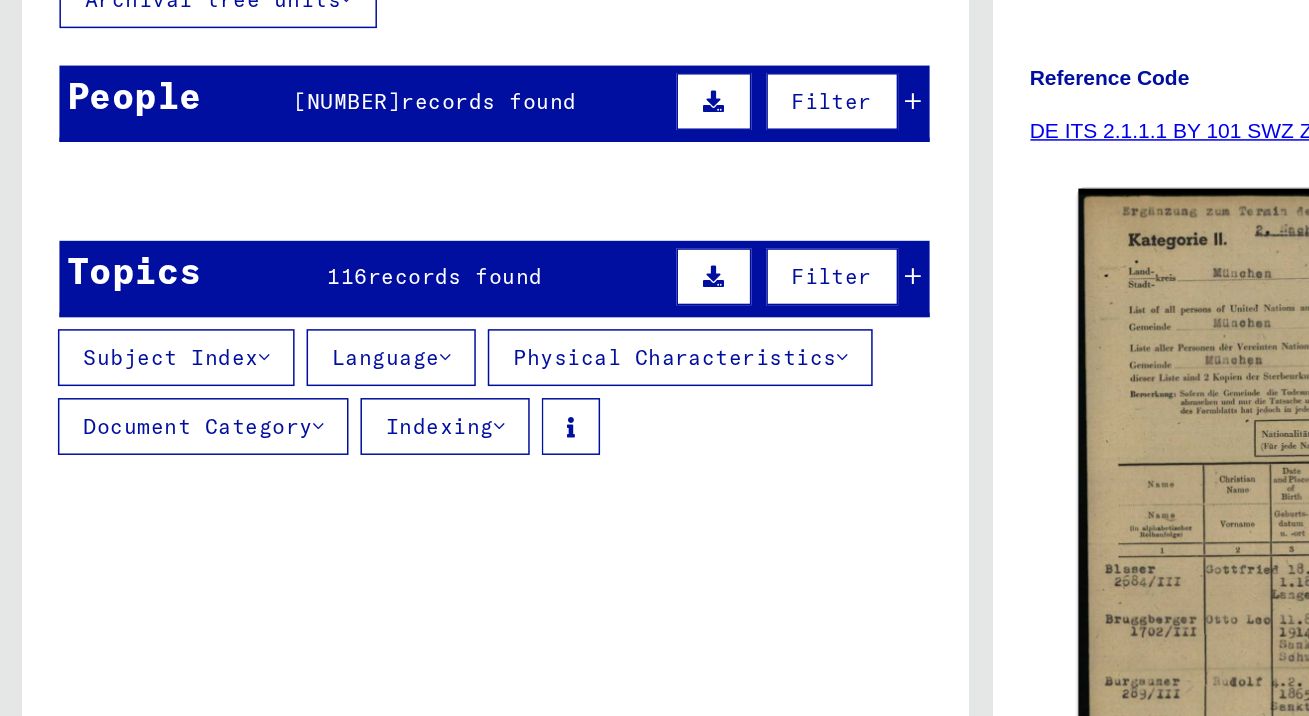 scroll, scrollTop: 123, scrollLeft: 0, axis: vertical 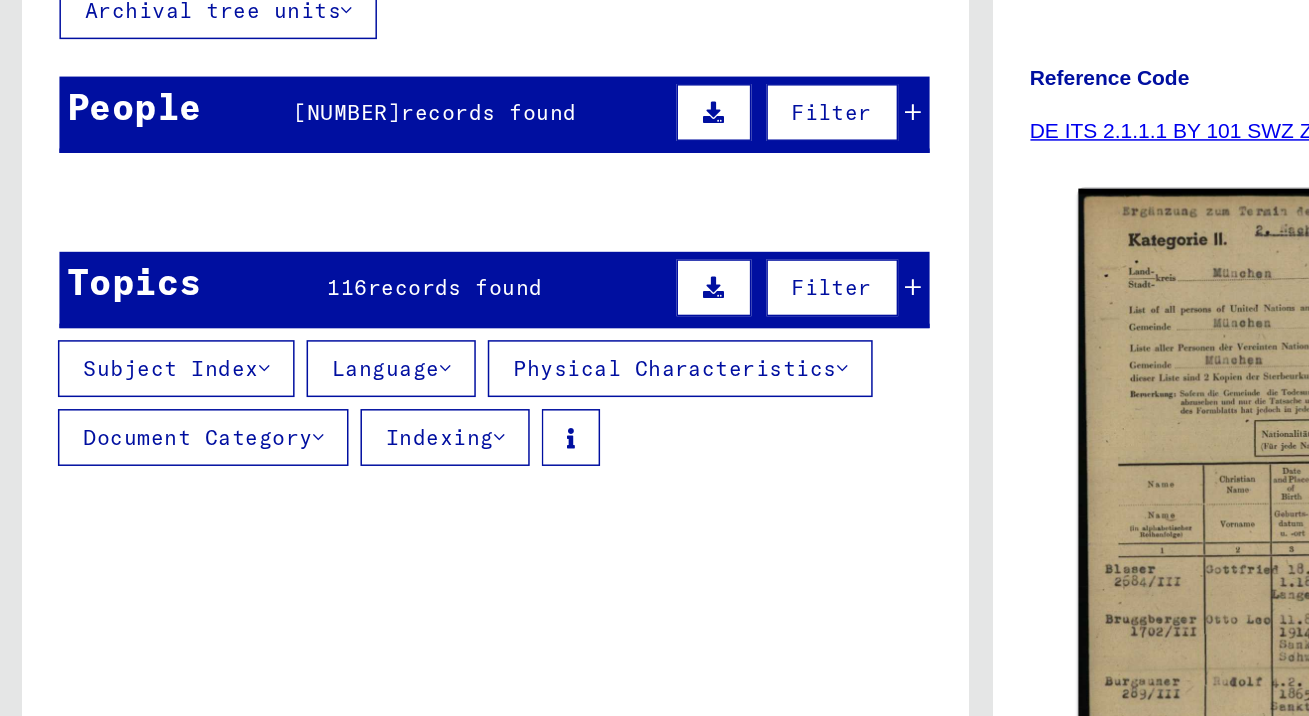 click on "Subject Index" at bounding box center (118, 369) 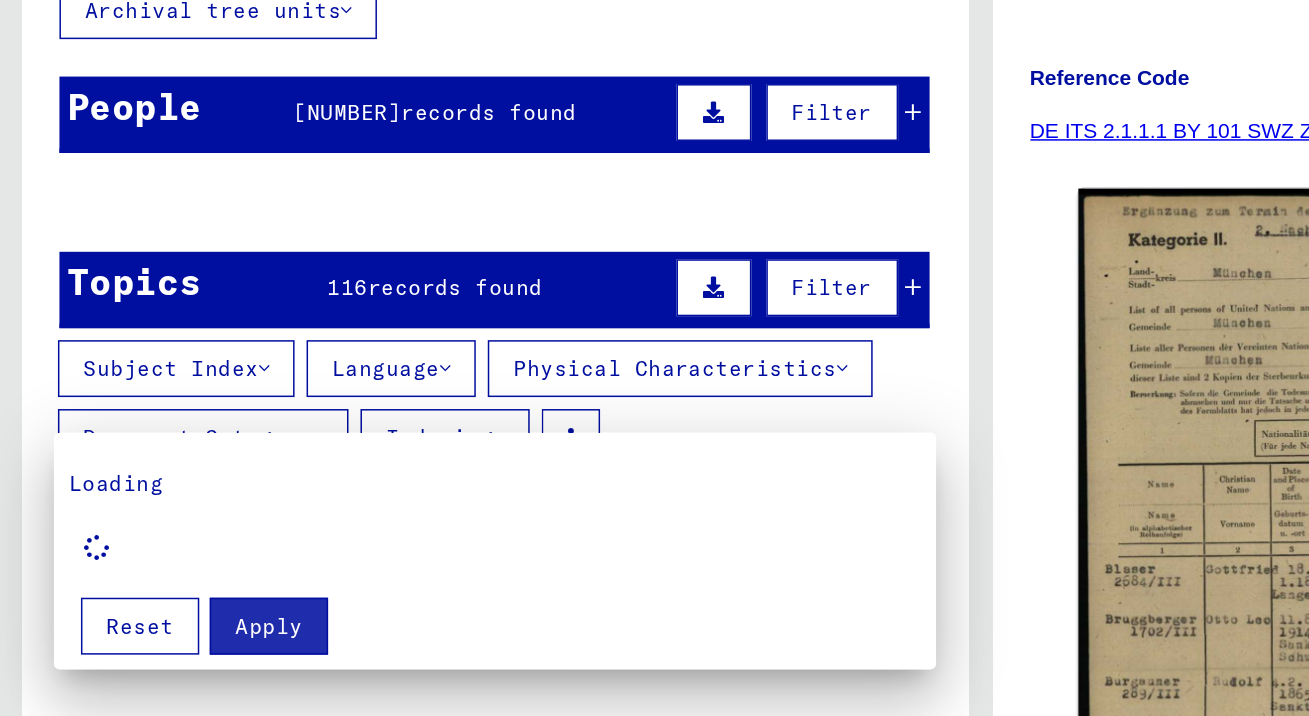 click at bounding box center [654, 358] 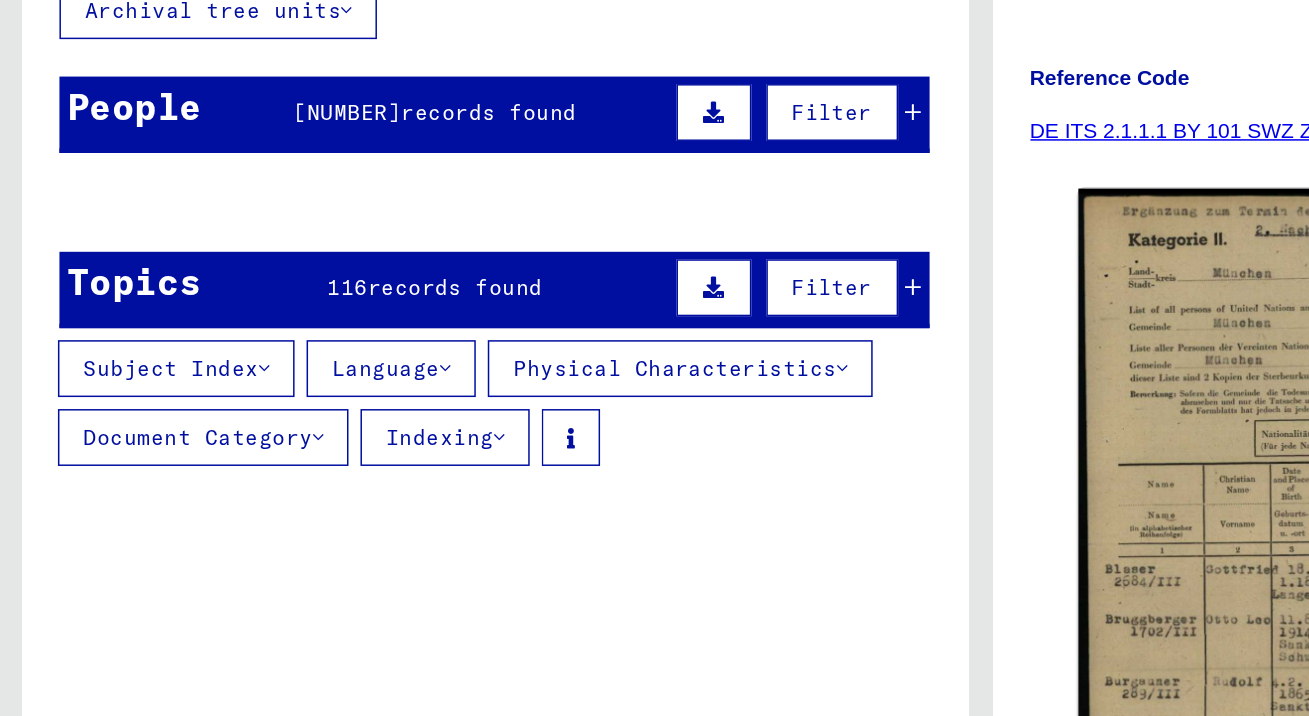 click at bounding box center [477, 315] 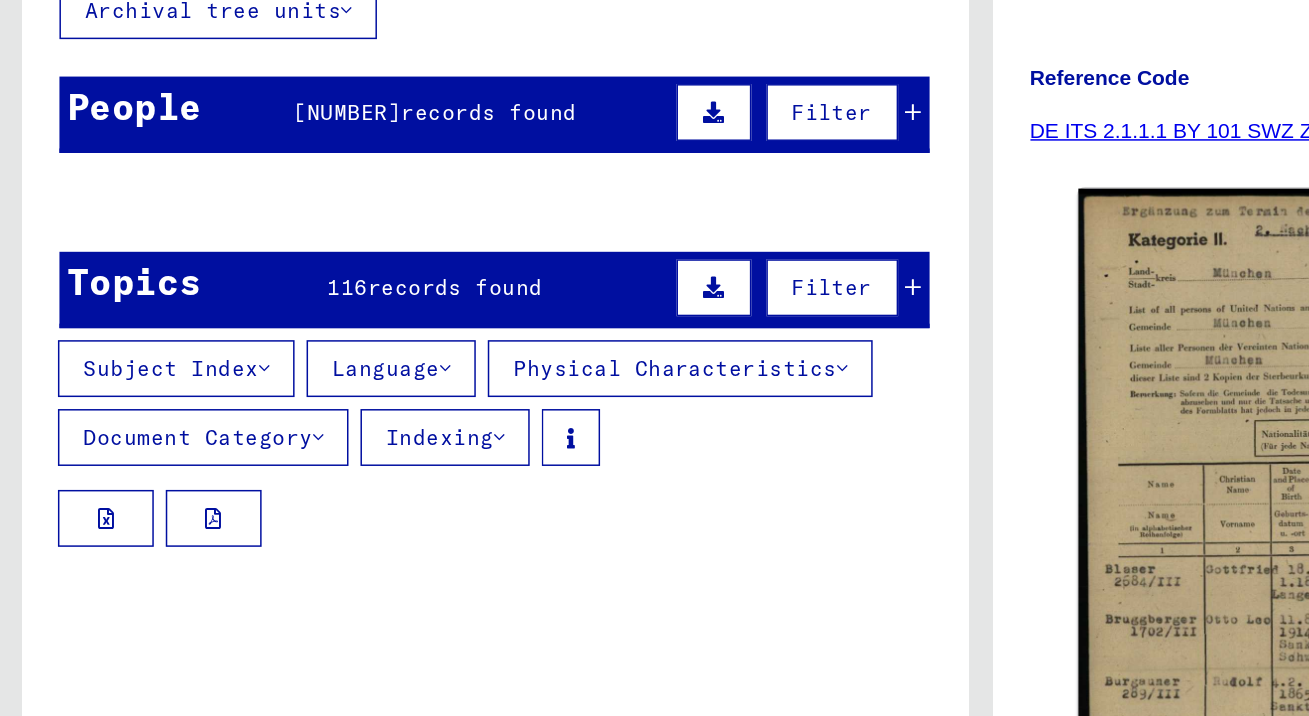 click on "Subject Index" at bounding box center (118, 369) 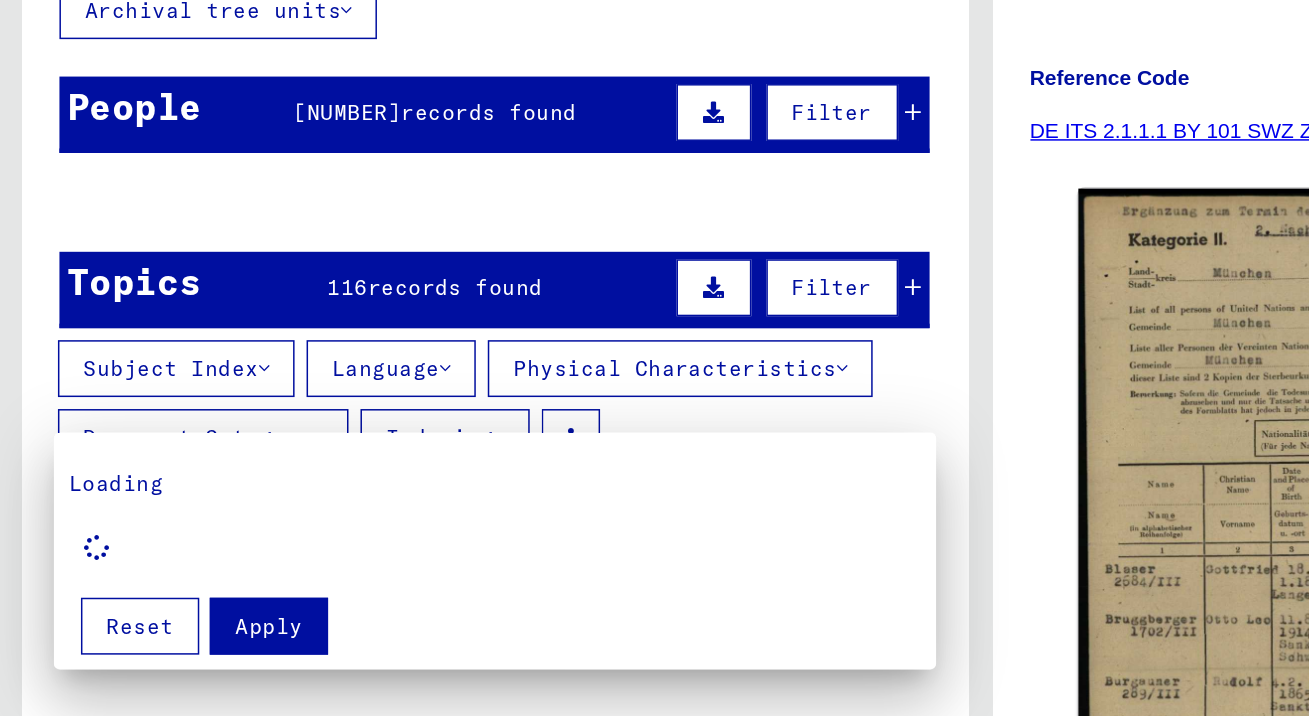 click at bounding box center [654, 358] 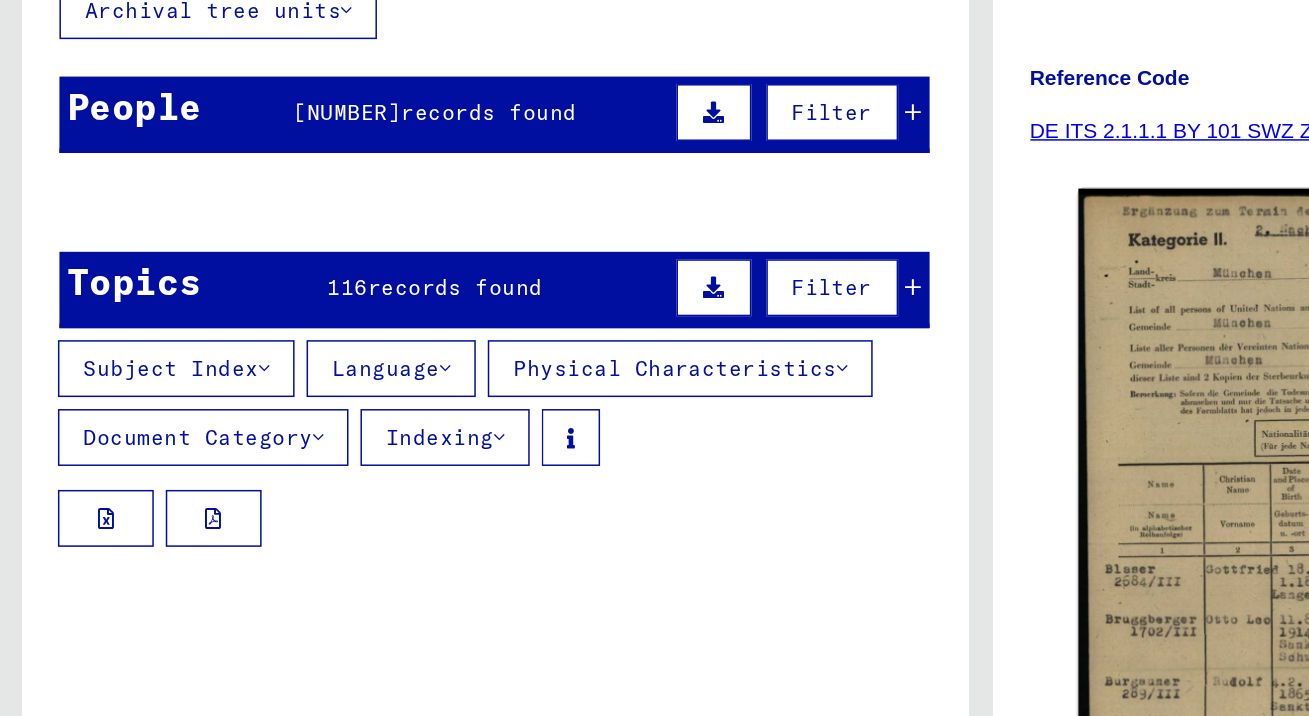click 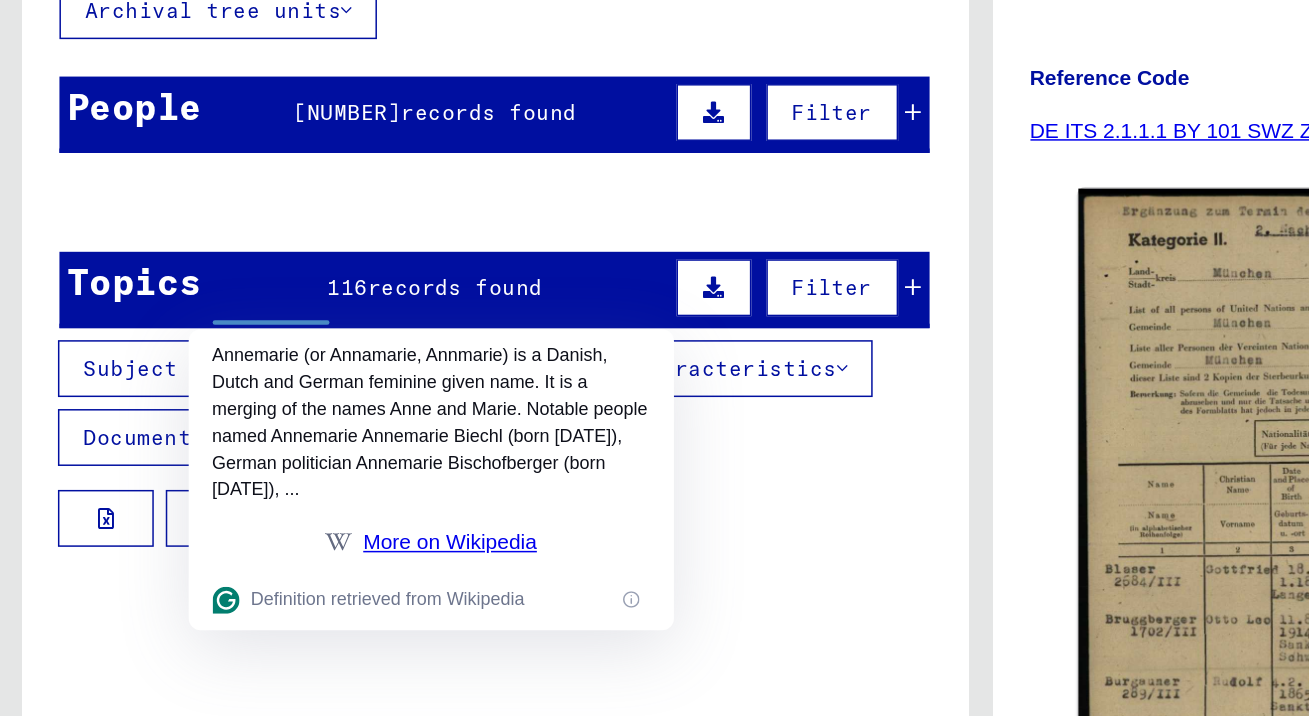 click on "DIENER" 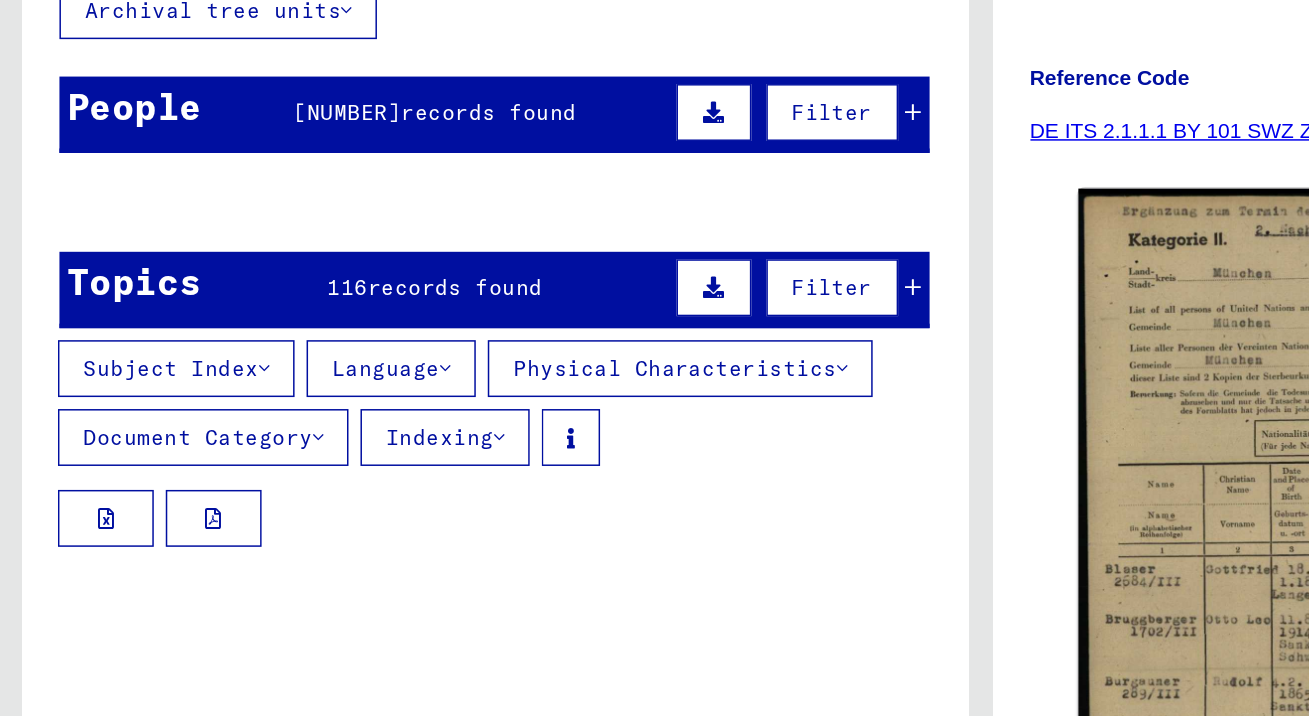 click on "[NUMBER] records found" at bounding box center [290, 198] 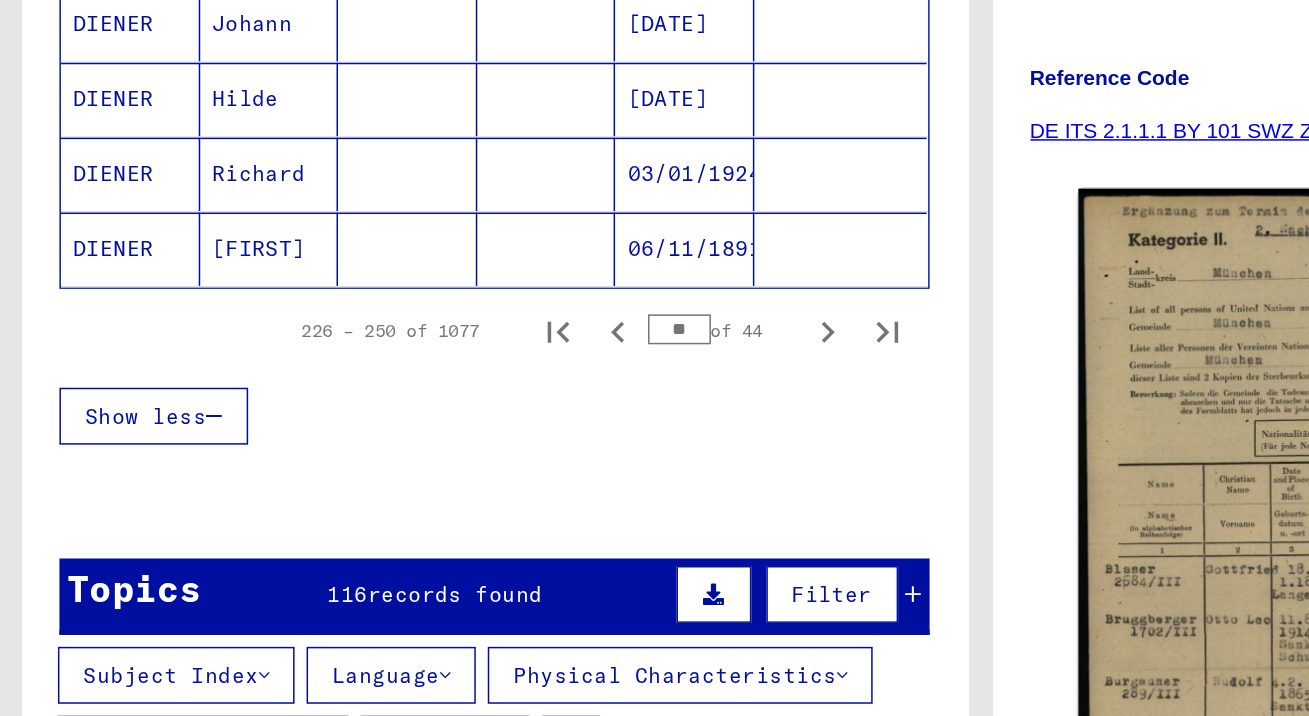 scroll, scrollTop: 1341, scrollLeft: 0, axis: vertical 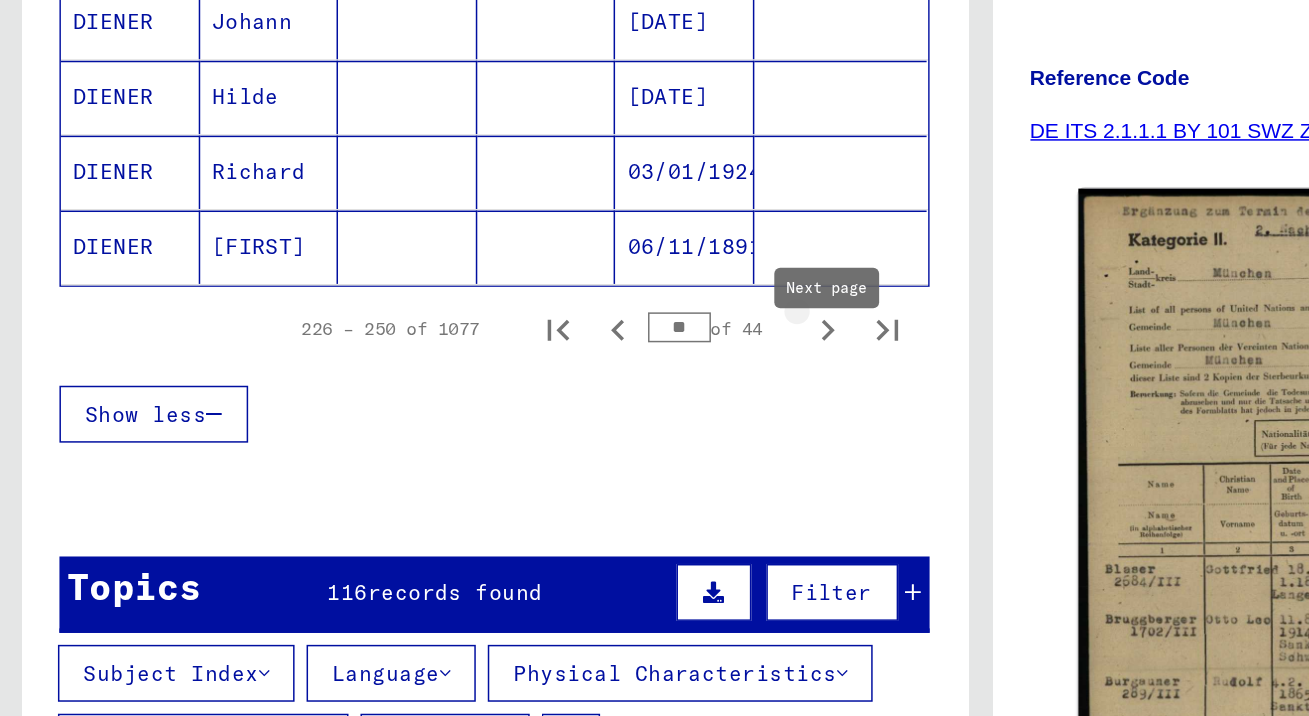 click 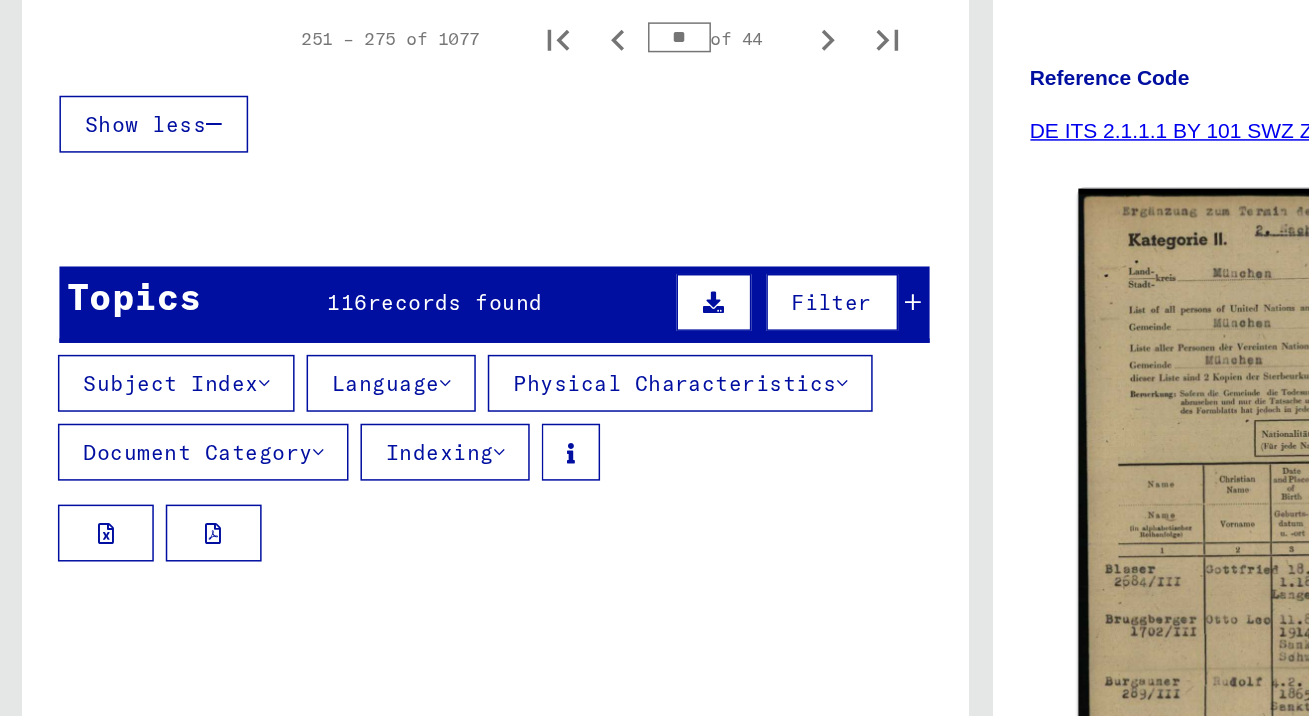 scroll, scrollTop: 1533, scrollLeft: 0, axis: vertical 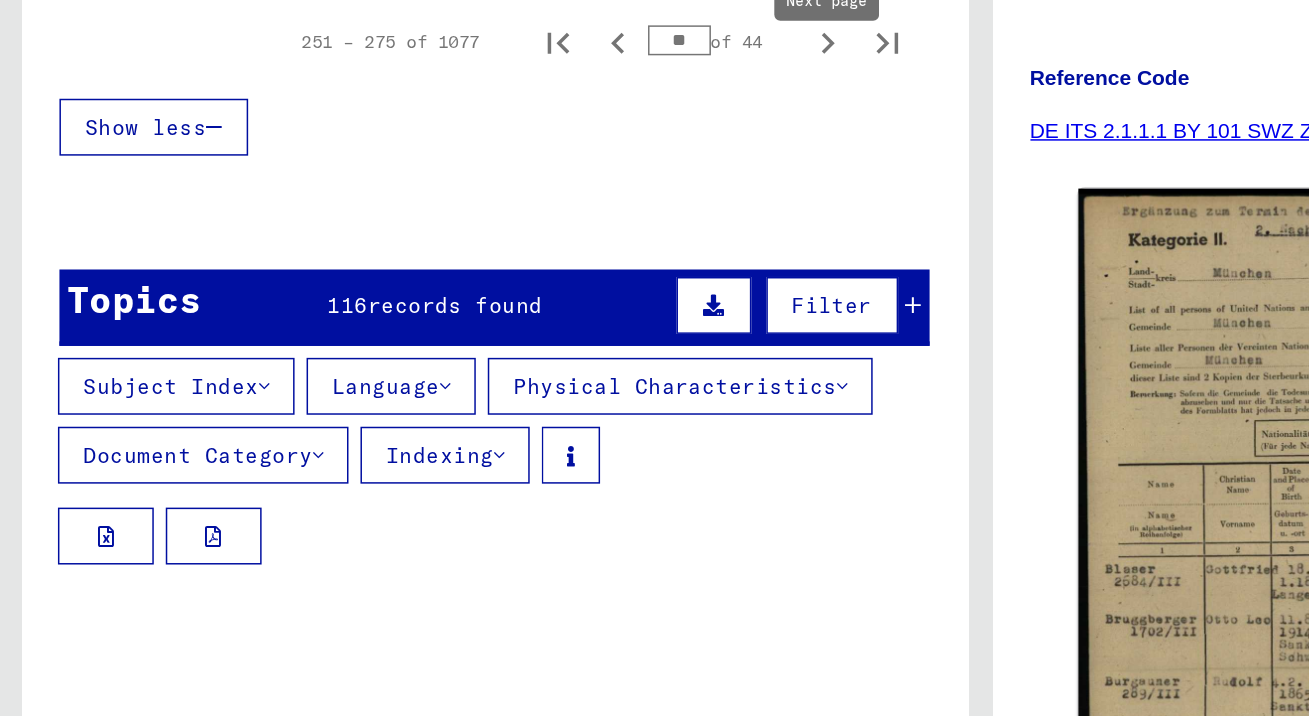 click 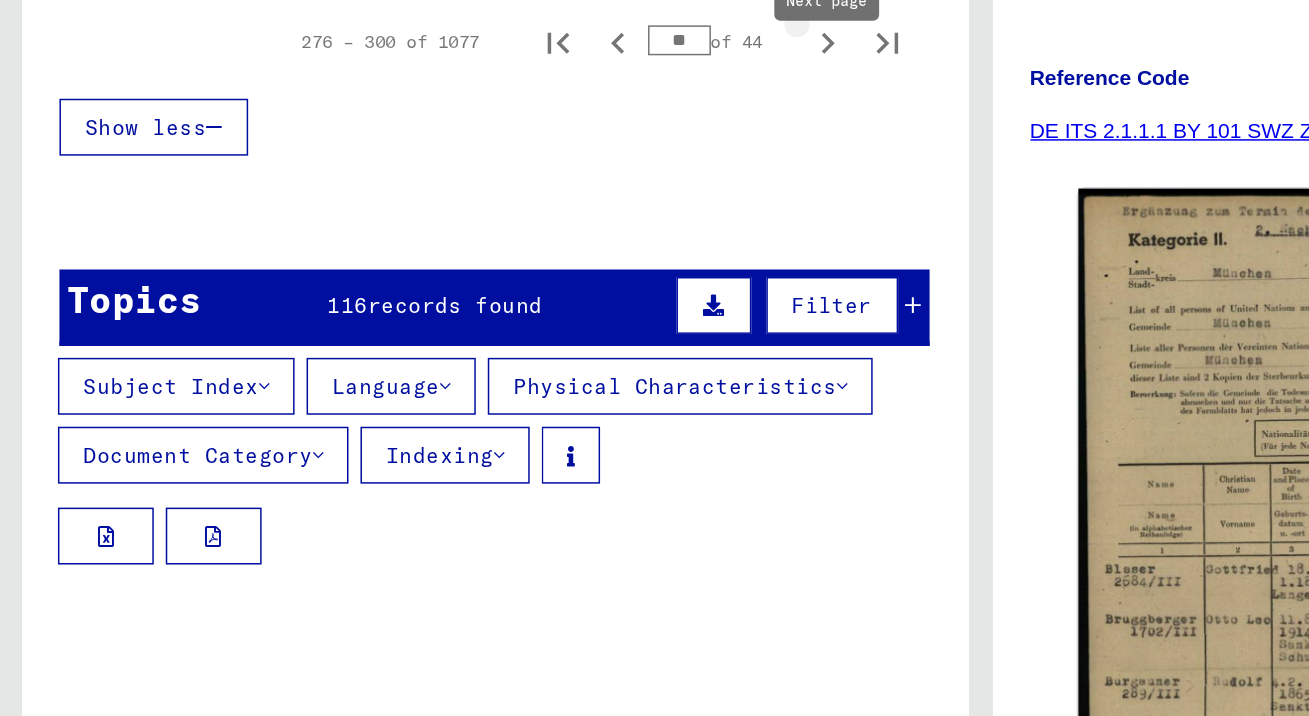 type on "**" 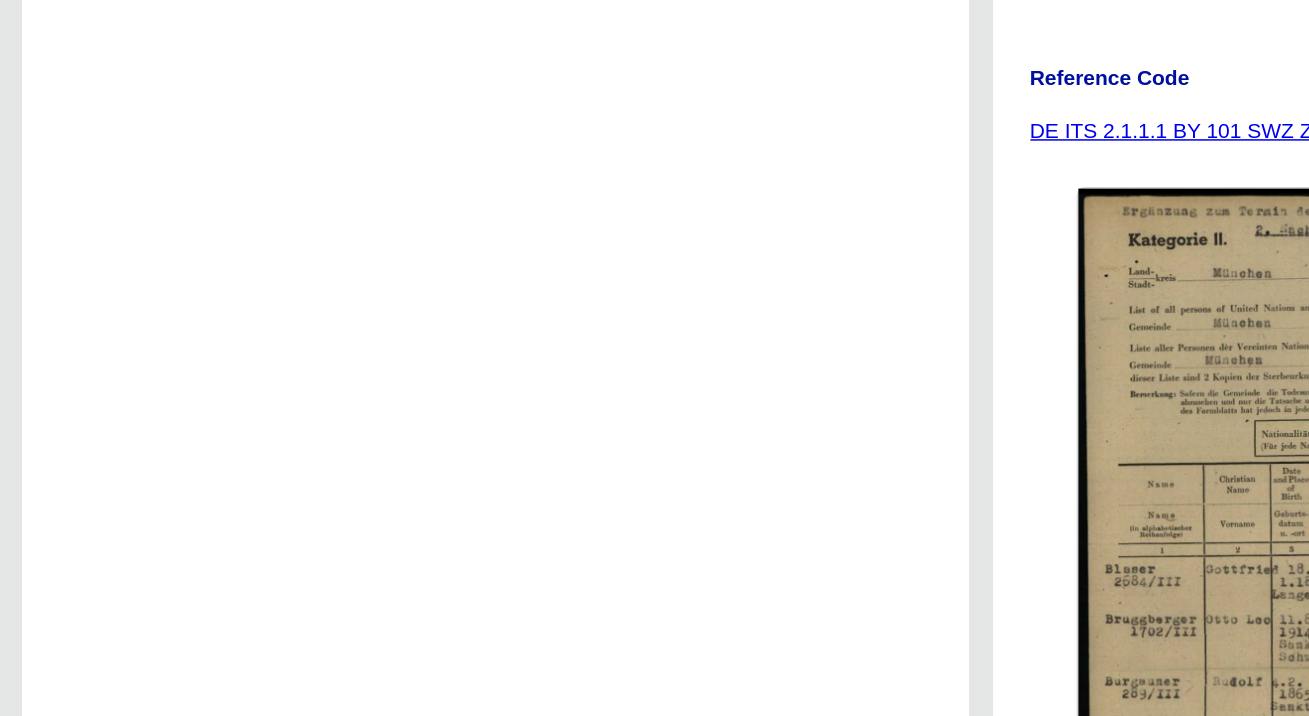 scroll, scrollTop: 2013, scrollLeft: 0, axis: vertical 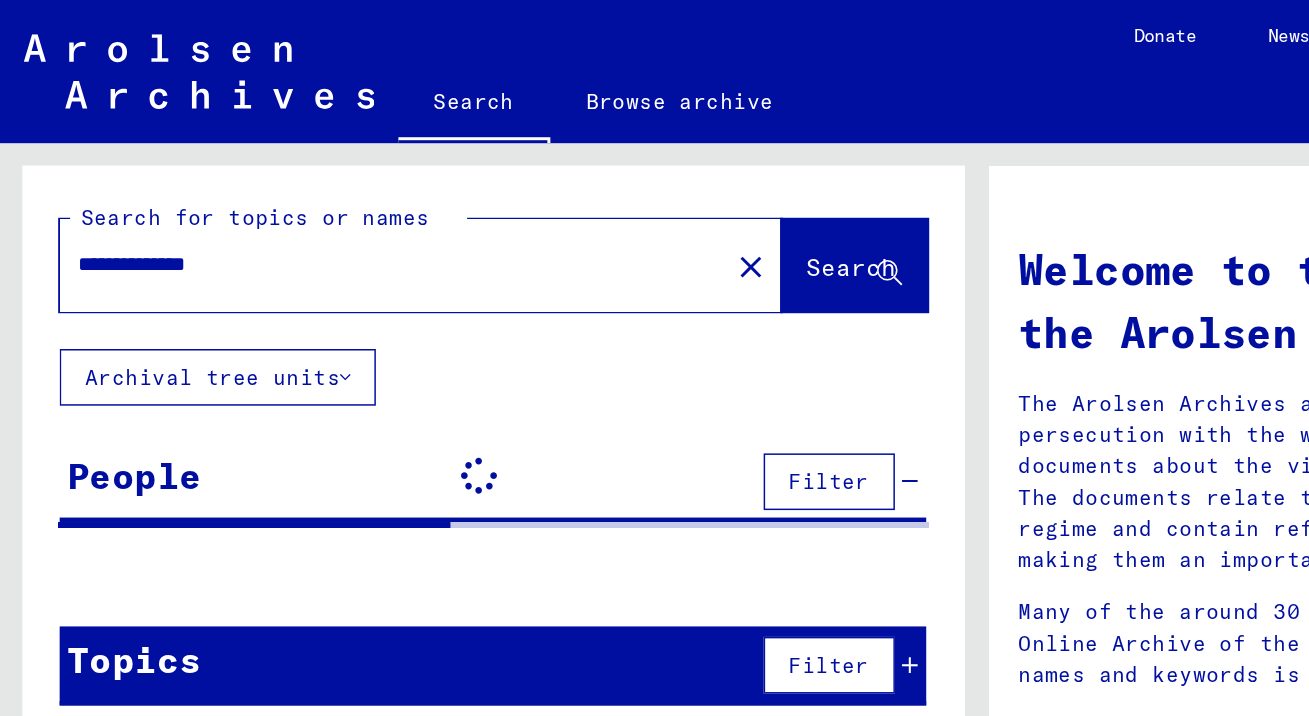 type on "*****" 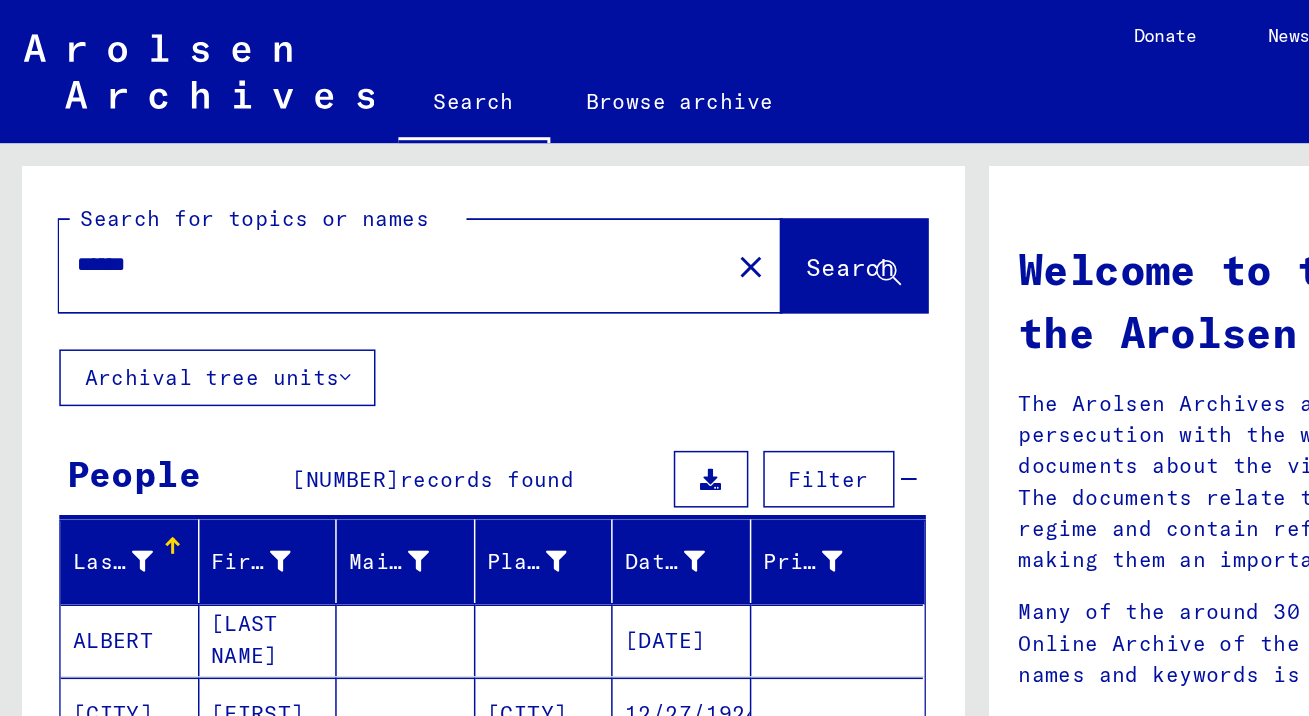 scroll, scrollTop: 6, scrollLeft: 0, axis: vertical 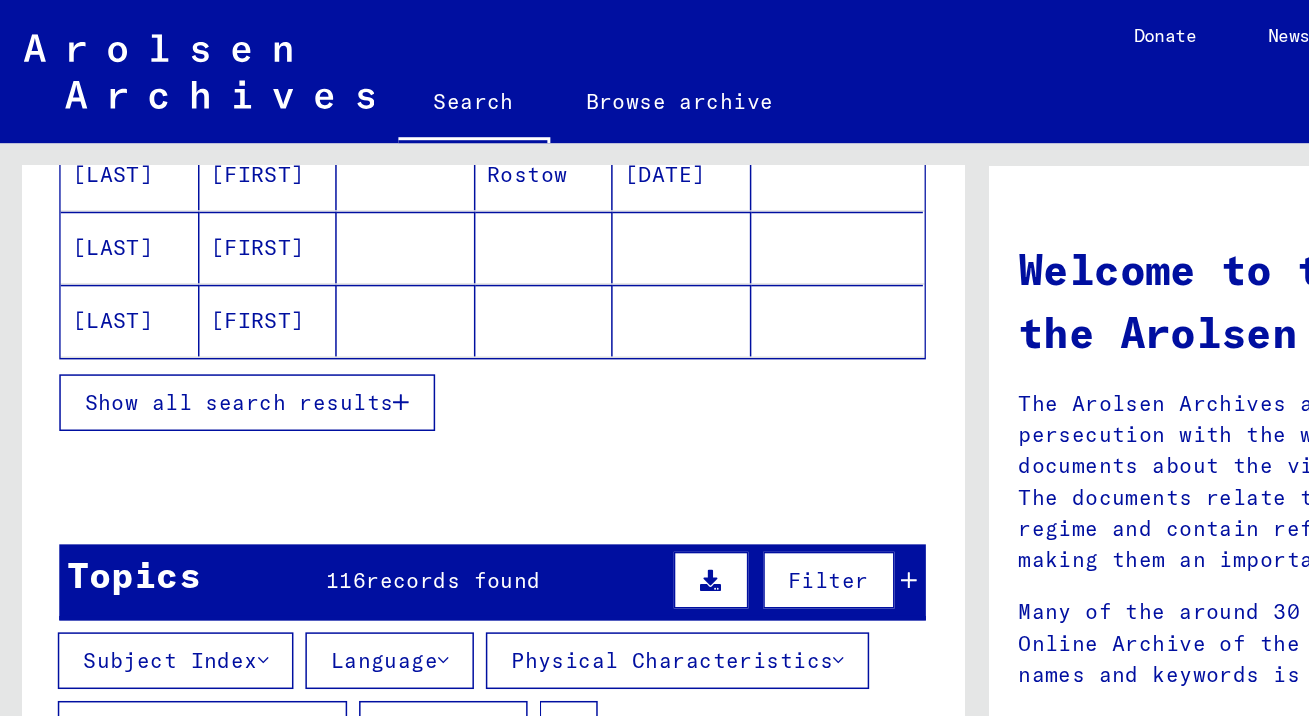 click on "Show all search results" at bounding box center (160, 270) 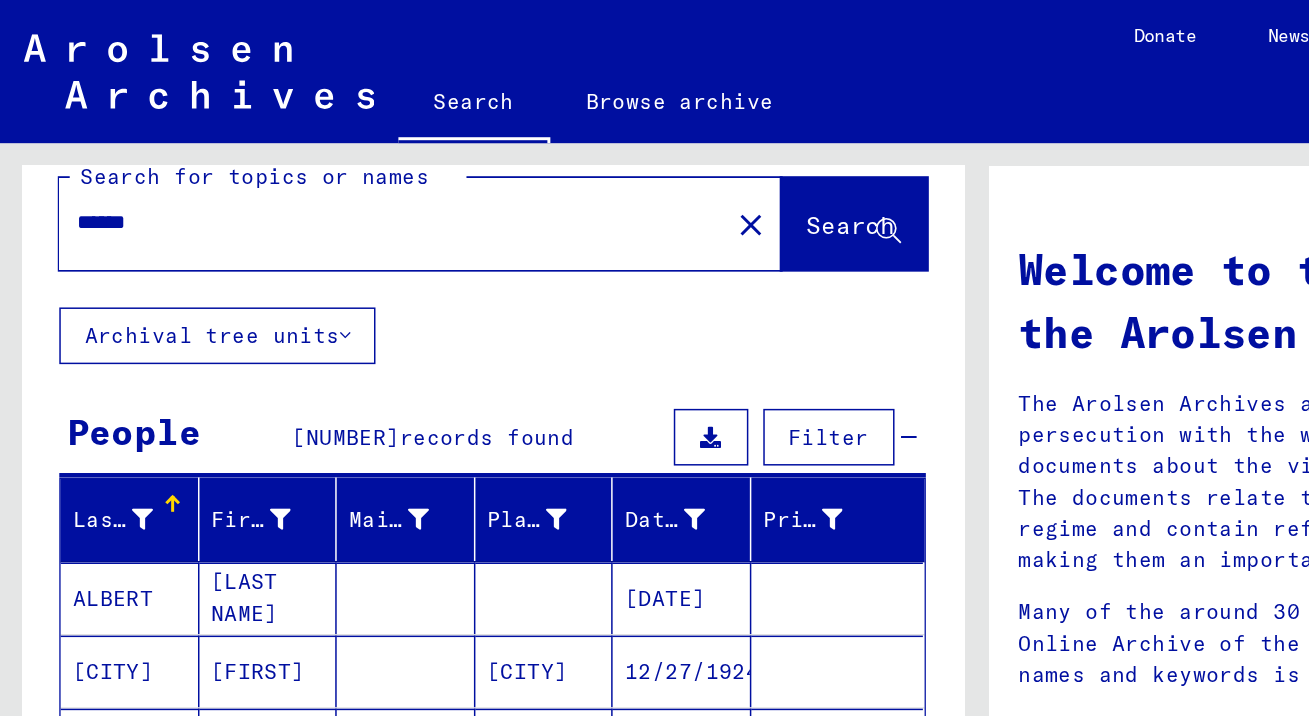 scroll, scrollTop: 30, scrollLeft: 0, axis: vertical 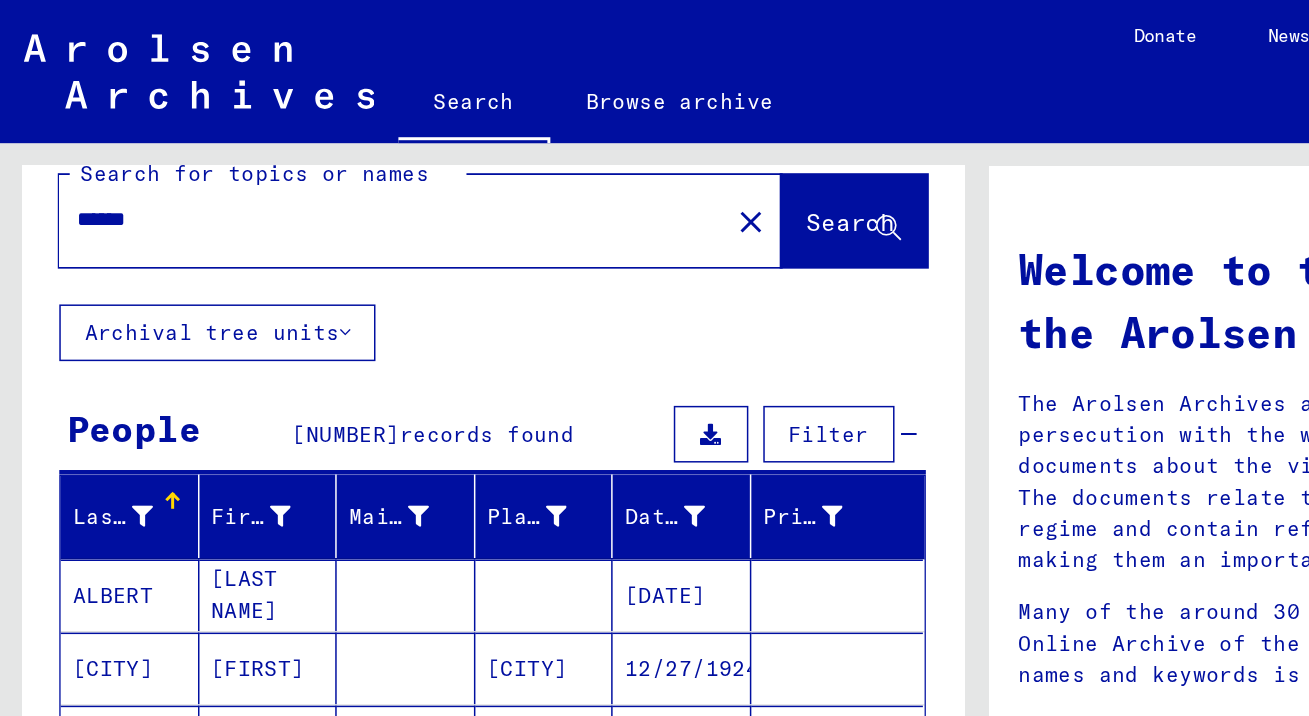 click at bounding box center [466, 346] 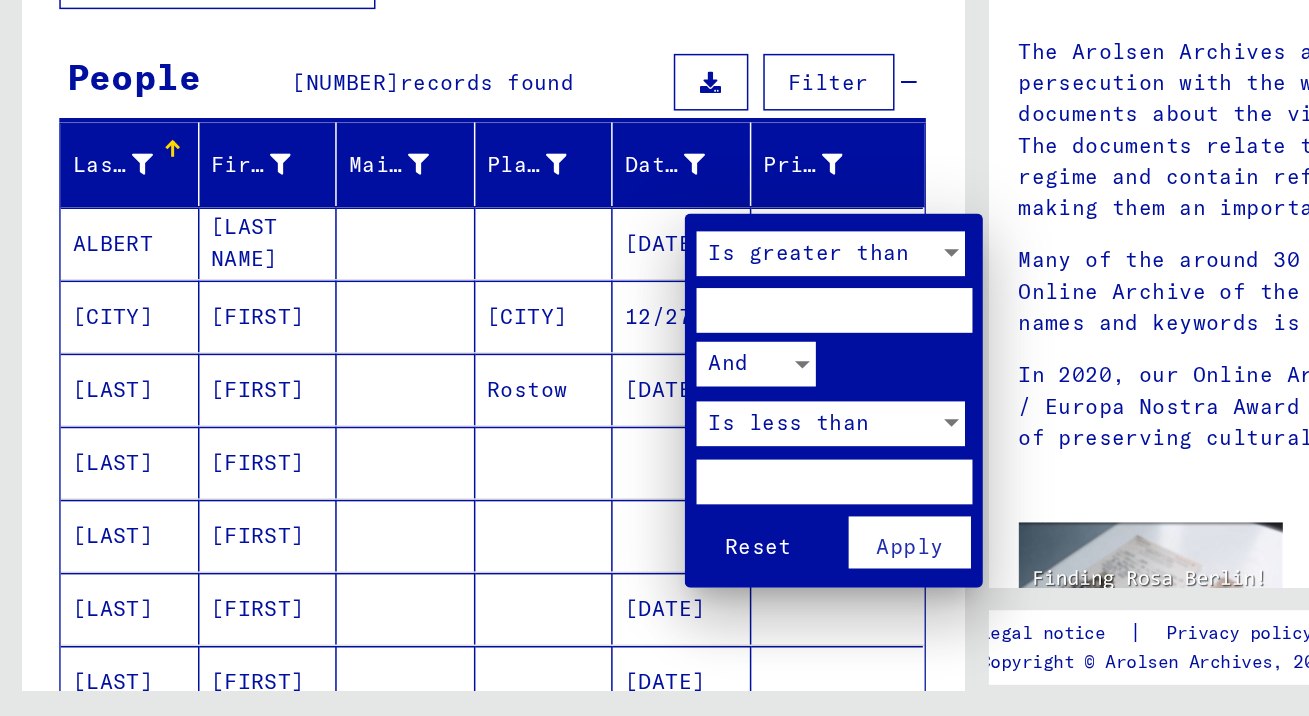 scroll, scrollTop: 0, scrollLeft: 0, axis: both 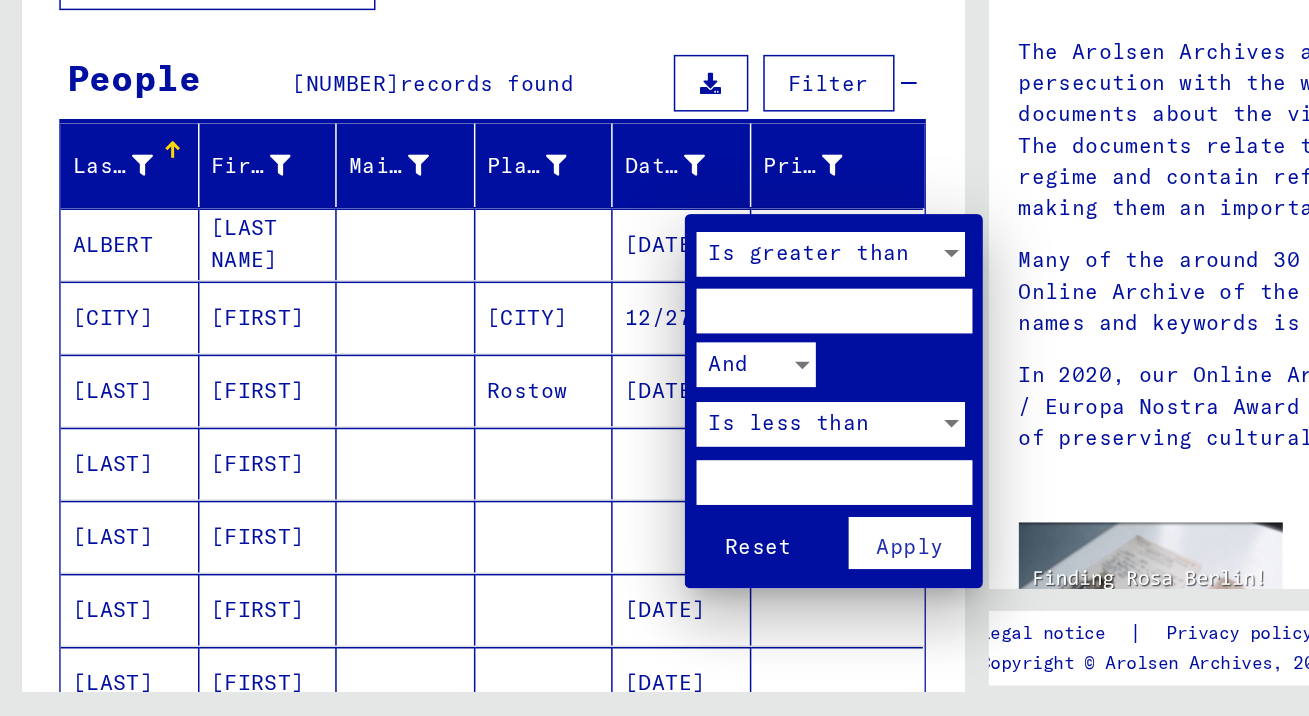 click at bounding box center [559, 444] 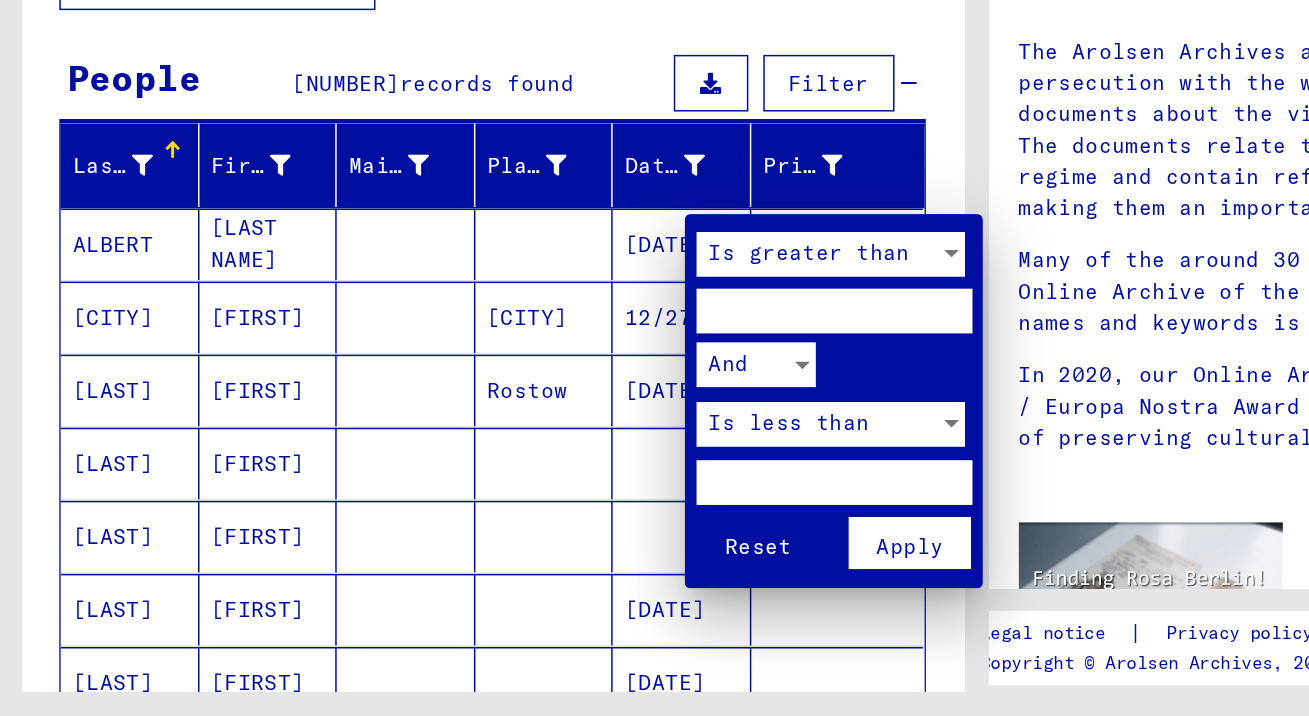 type on "****" 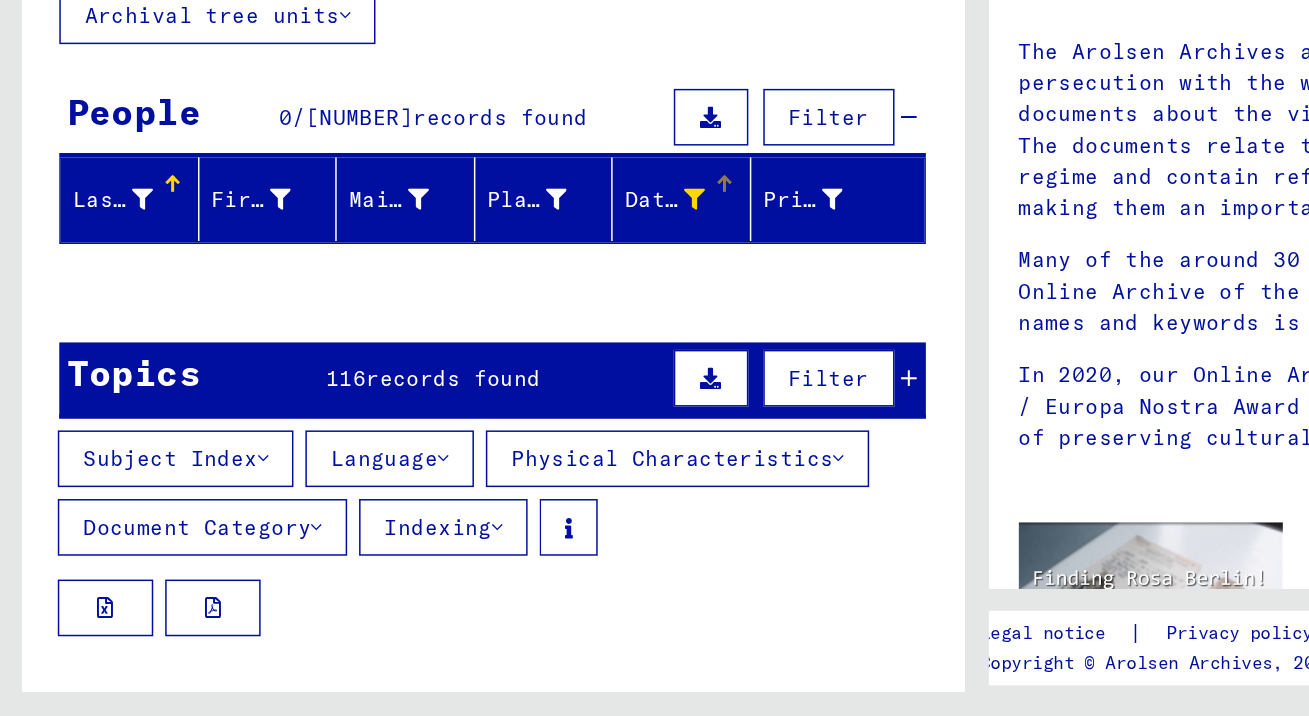 scroll, scrollTop: 0, scrollLeft: 0, axis: both 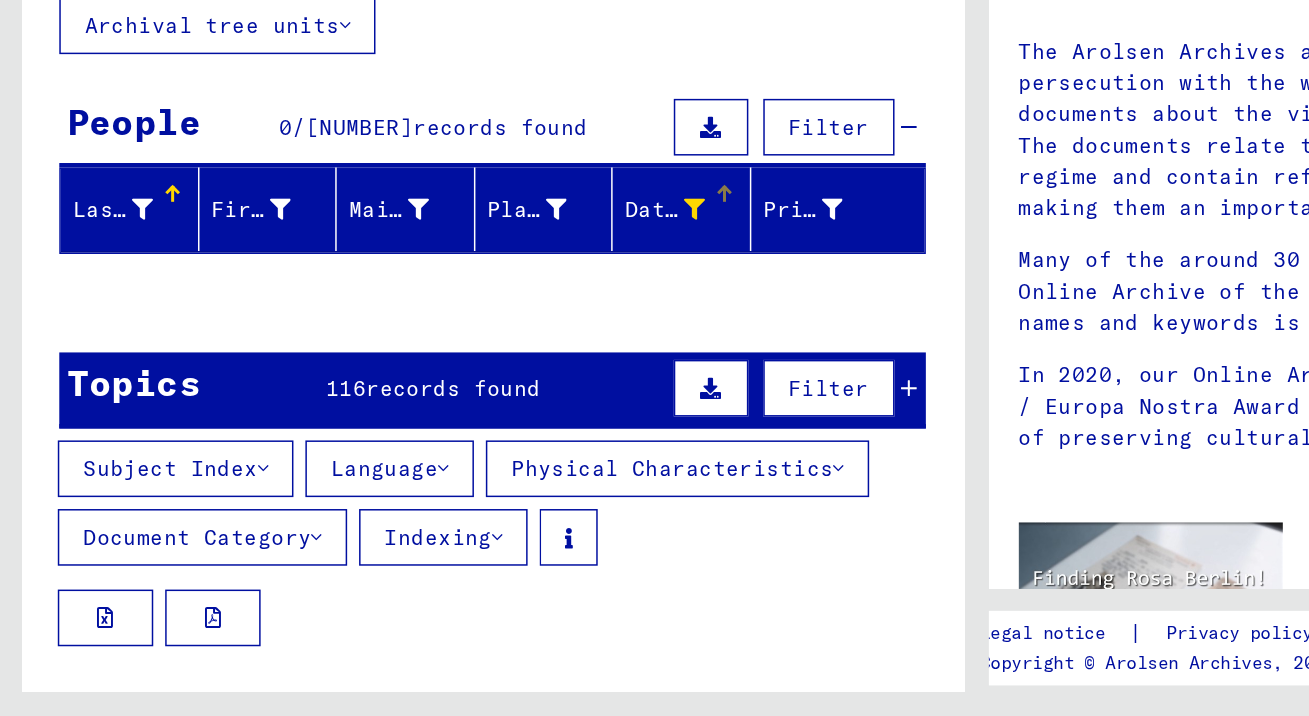 click on "Date of Birth" at bounding box center (461, 376) 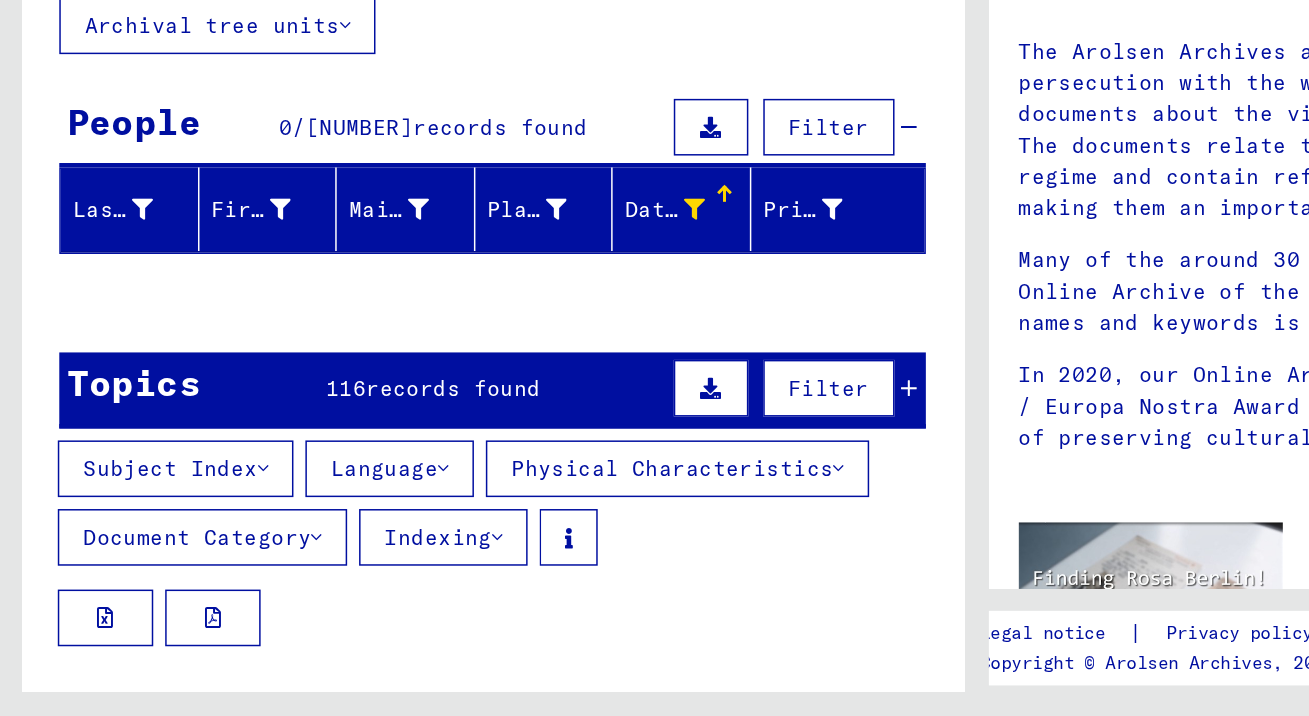 click at bounding box center [466, 376] 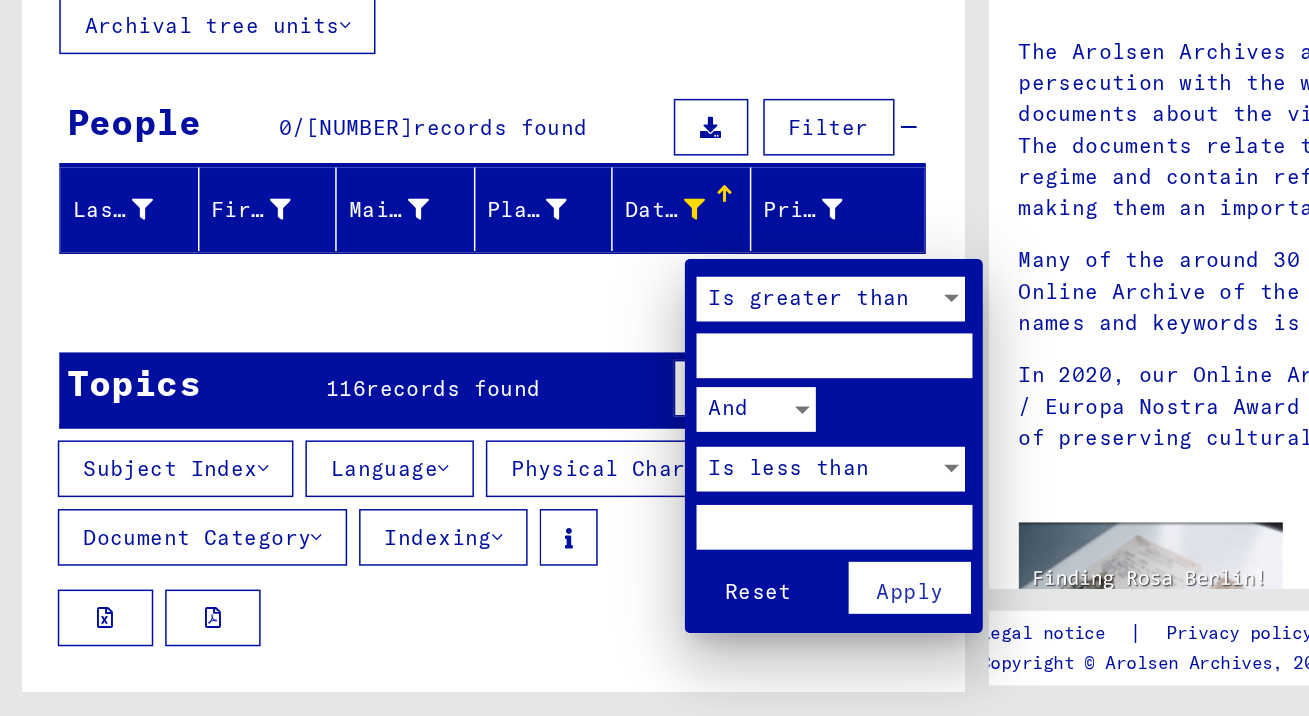 click on "Is less than" at bounding box center (529, 549) 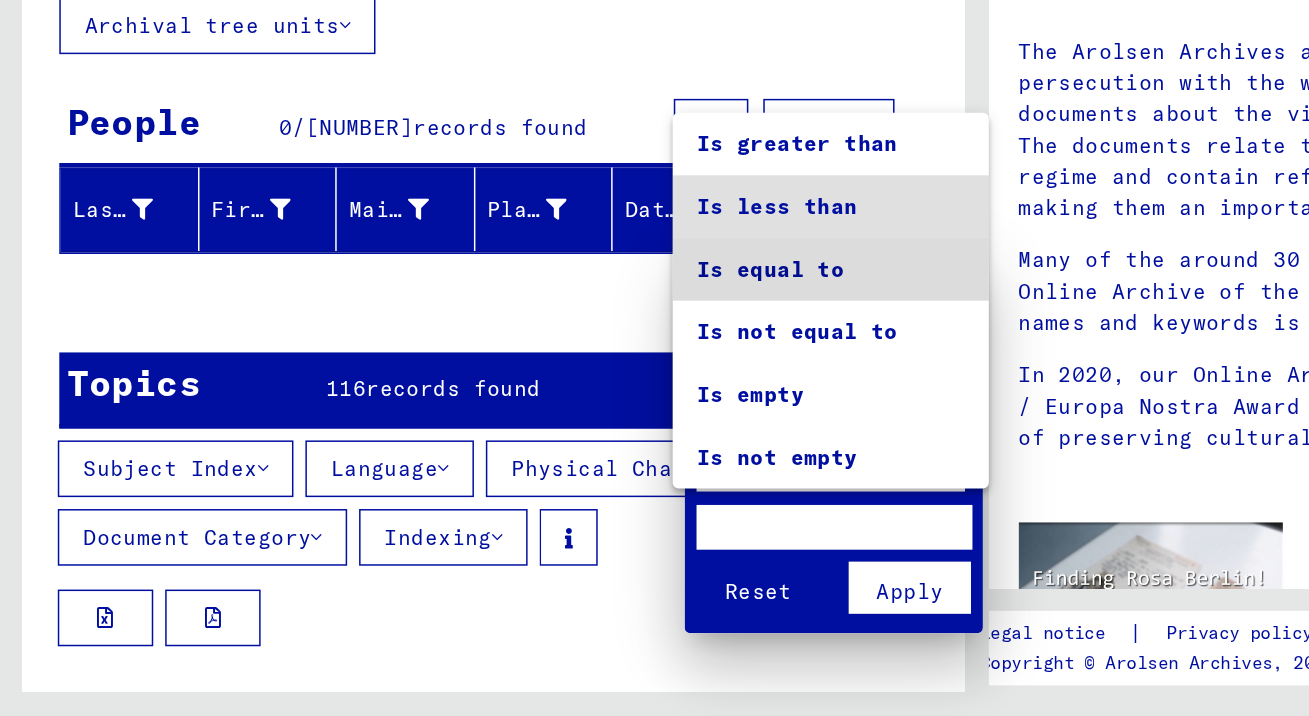 click on "Is equal to" at bounding box center (557, 416) 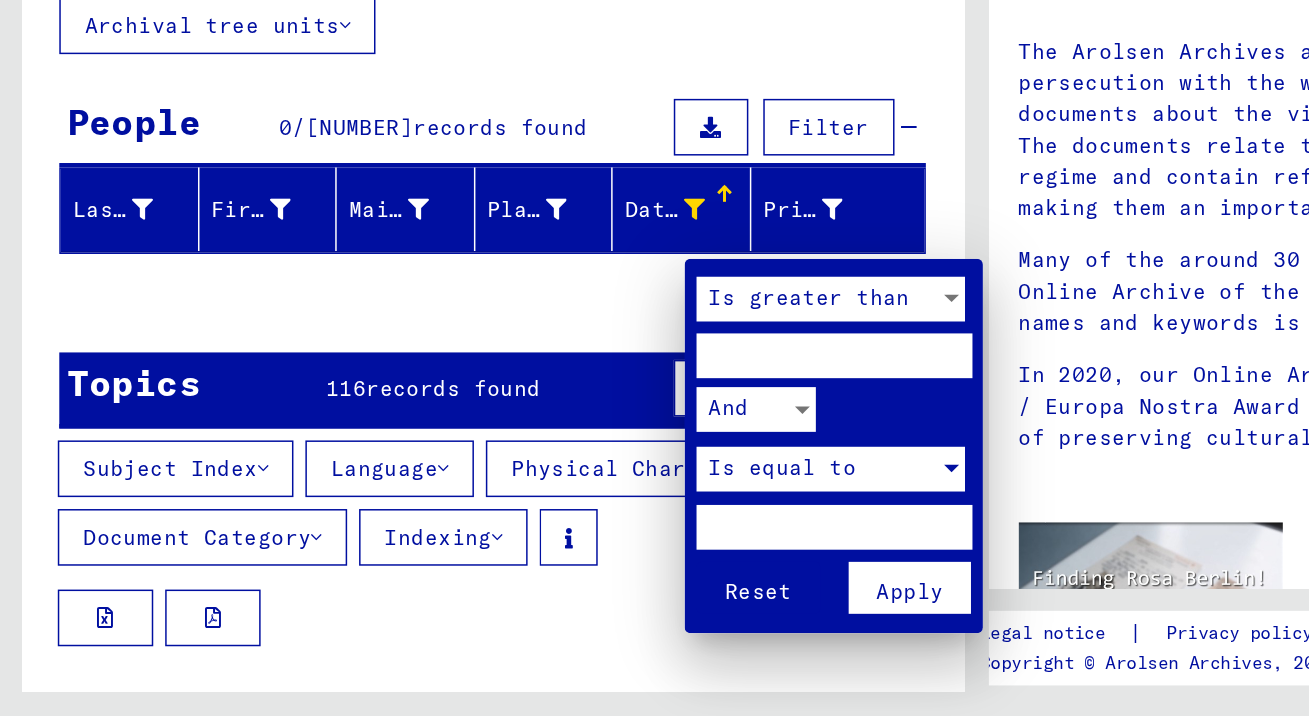 scroll, scrollTop: 0, scrollLeft: 0, axis: both 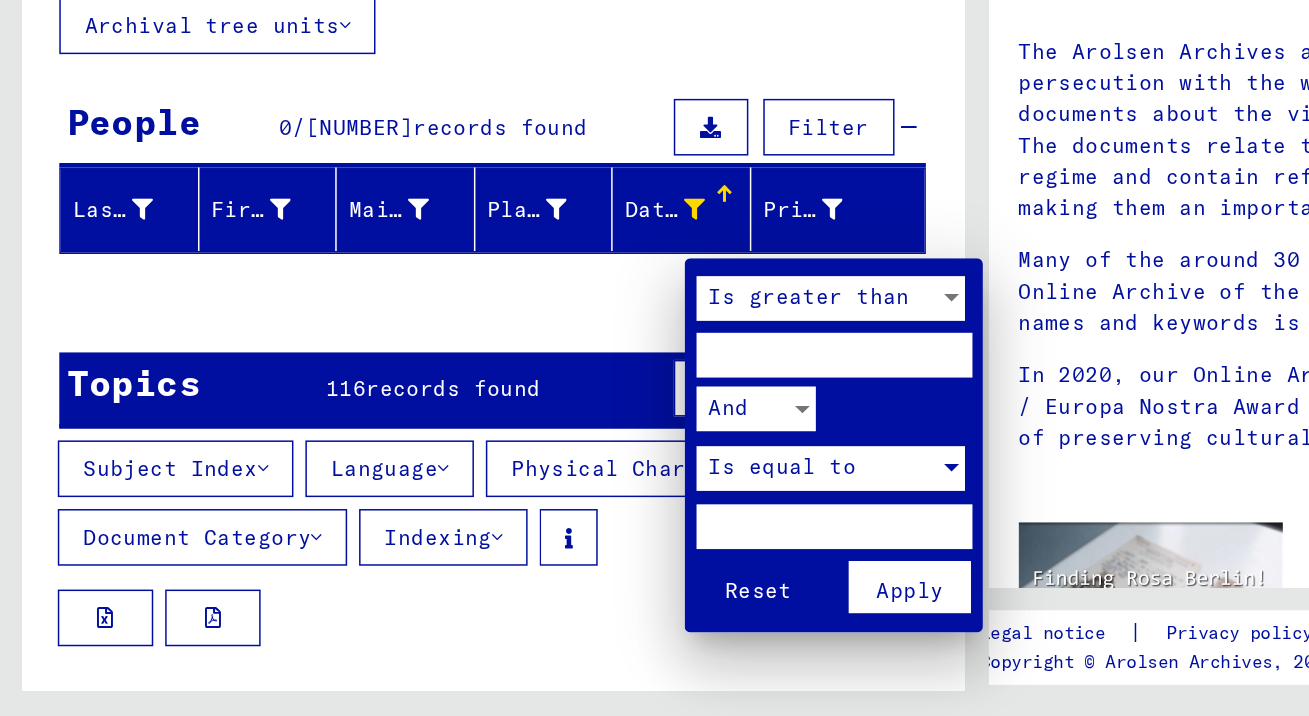 click at bounding box center (654, 358) 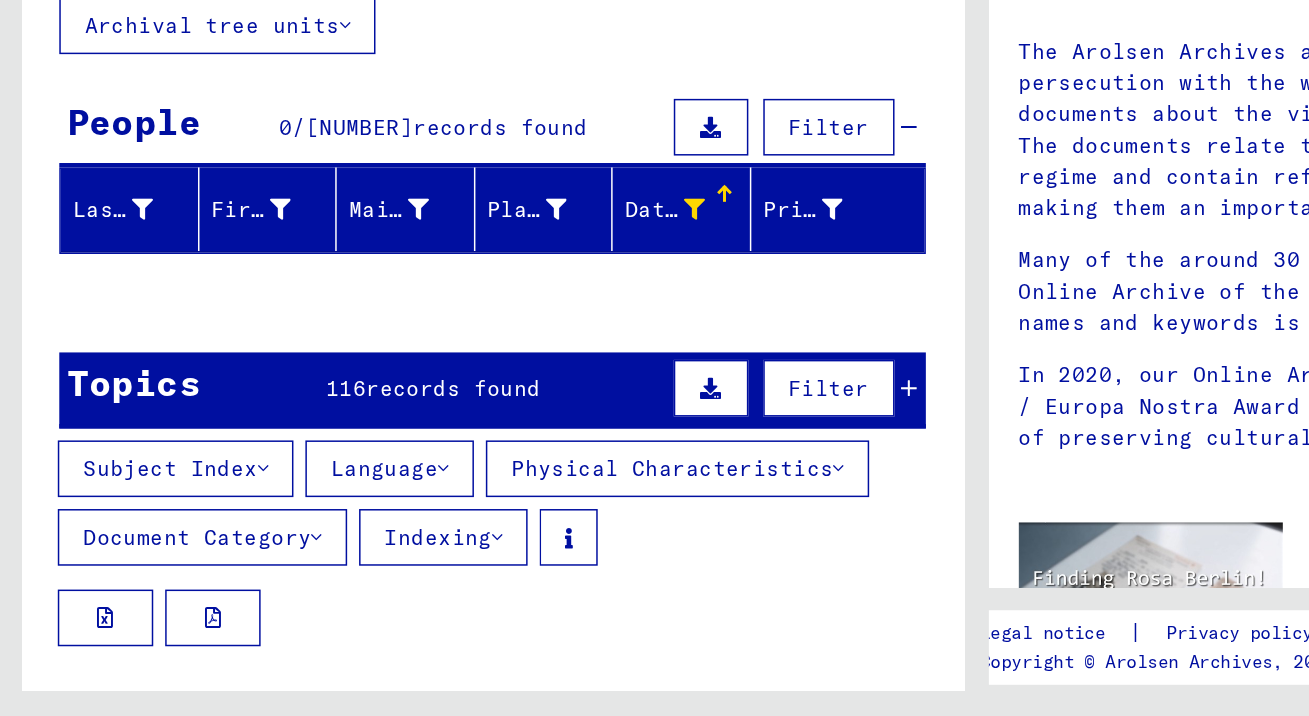 scroll, scrollTop: 0, scrollLeft: 0, axis: both 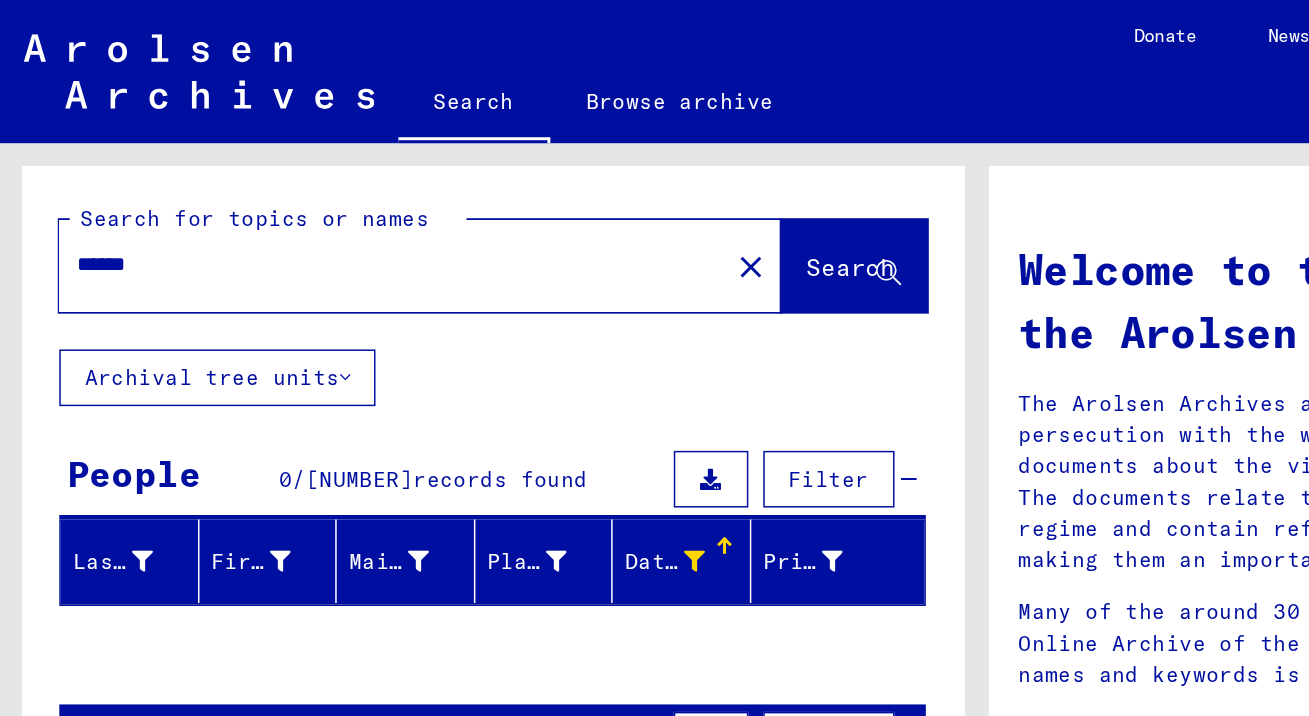 click on "*****" at bounding box center [258, 177] 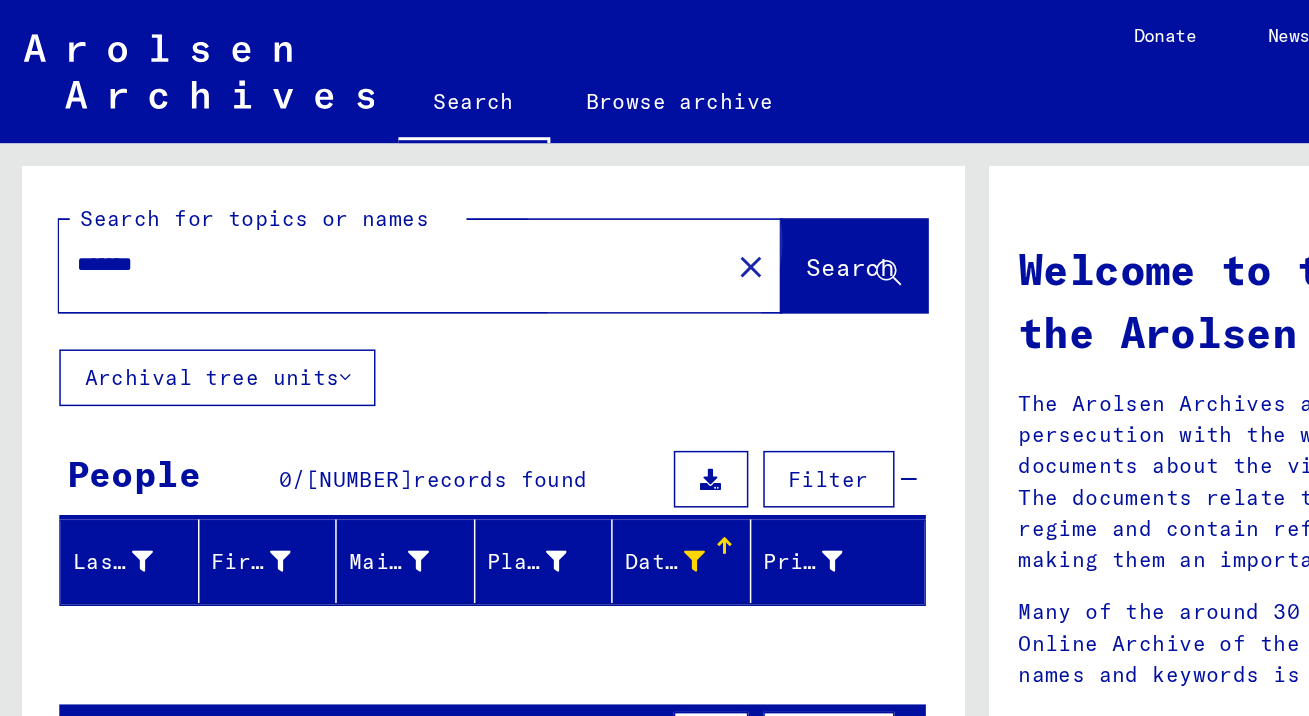 click on "Search" 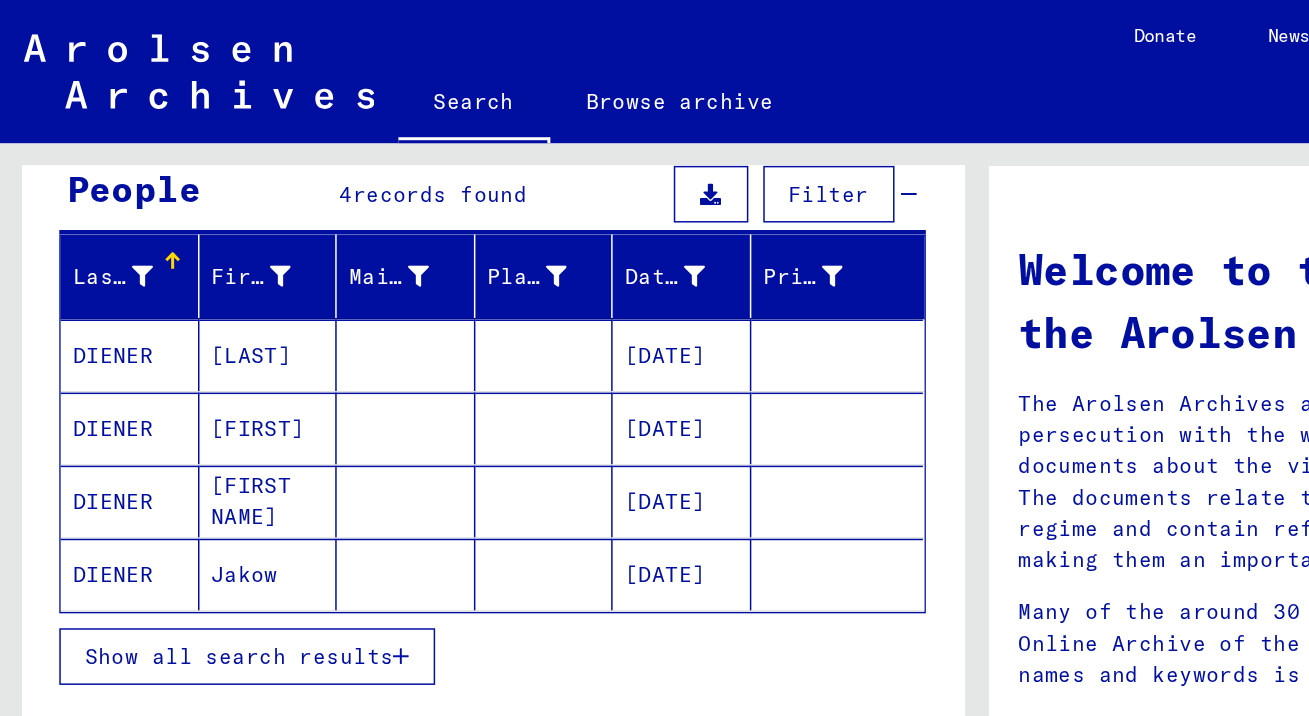 scroll, scrollTop: 205, scrollLeft: 0, axis: vertical 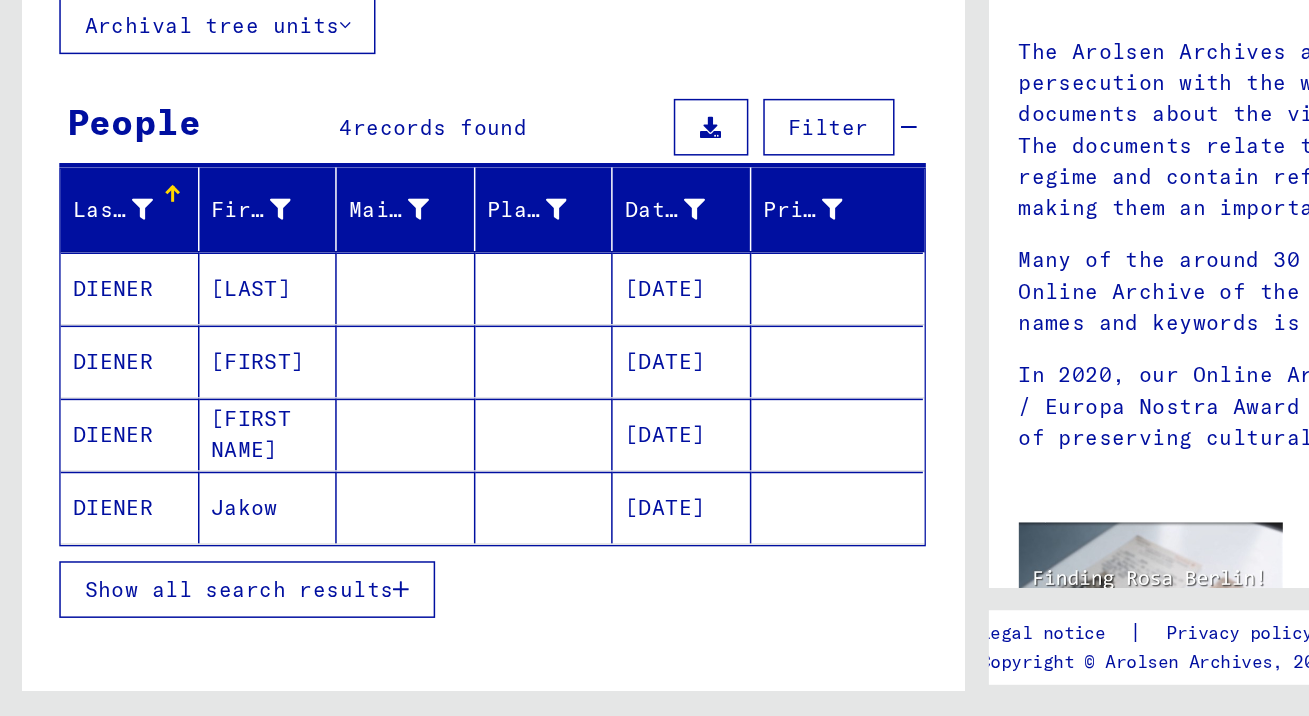 click on "Show all search results" at bounding box center (330, 631) 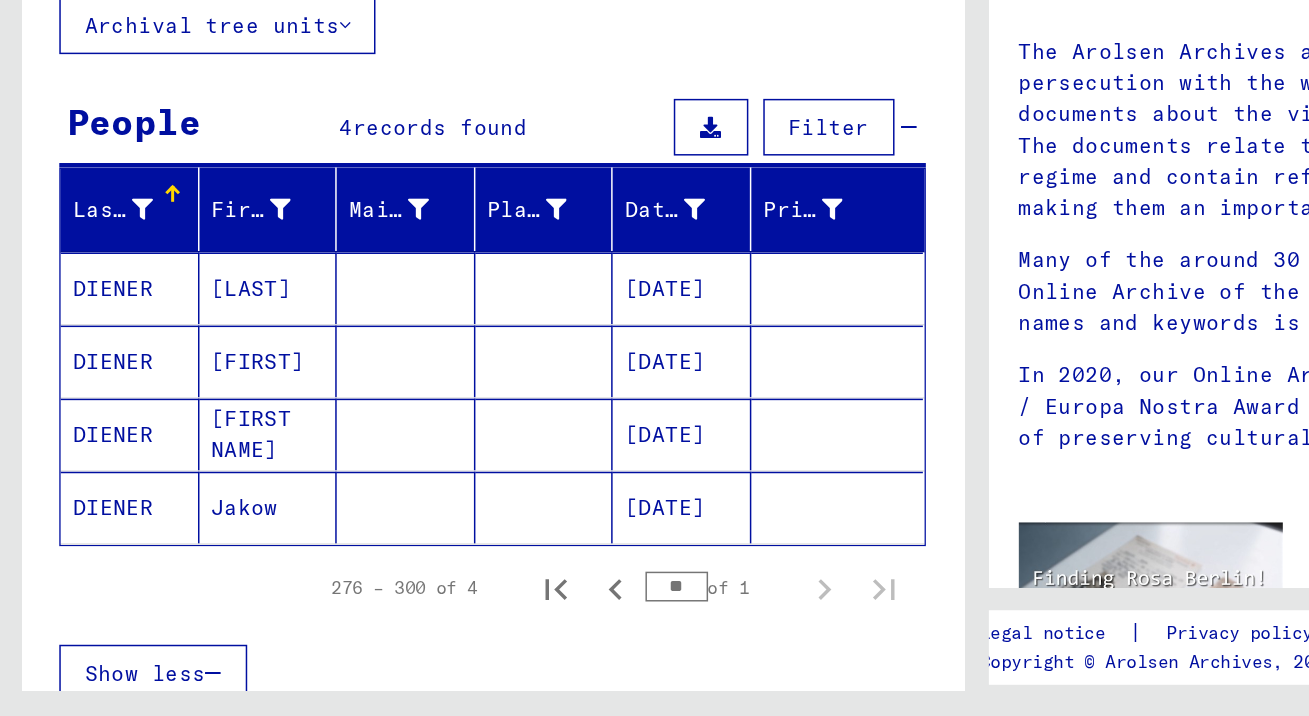 scroll, scrollTop: 261, scrollLeft: 0, axis: vertical 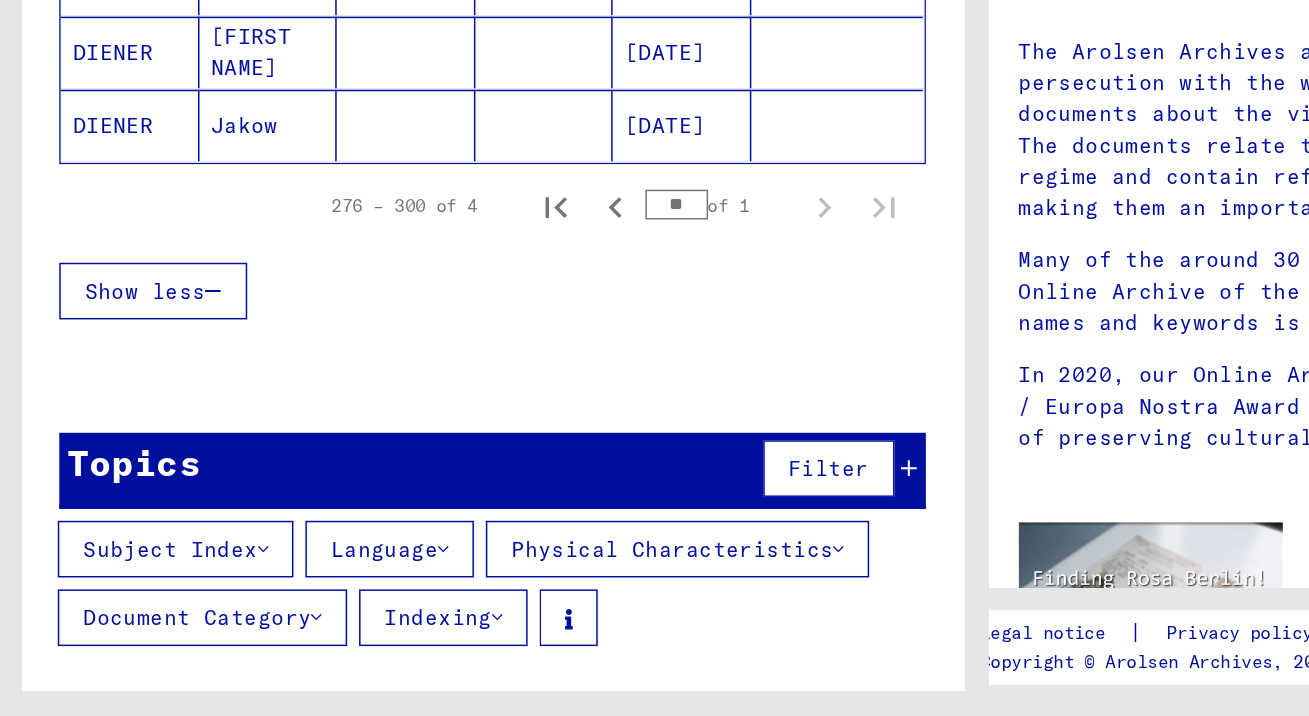 click on "Topics  Filter" at bounding box center (330, 551) 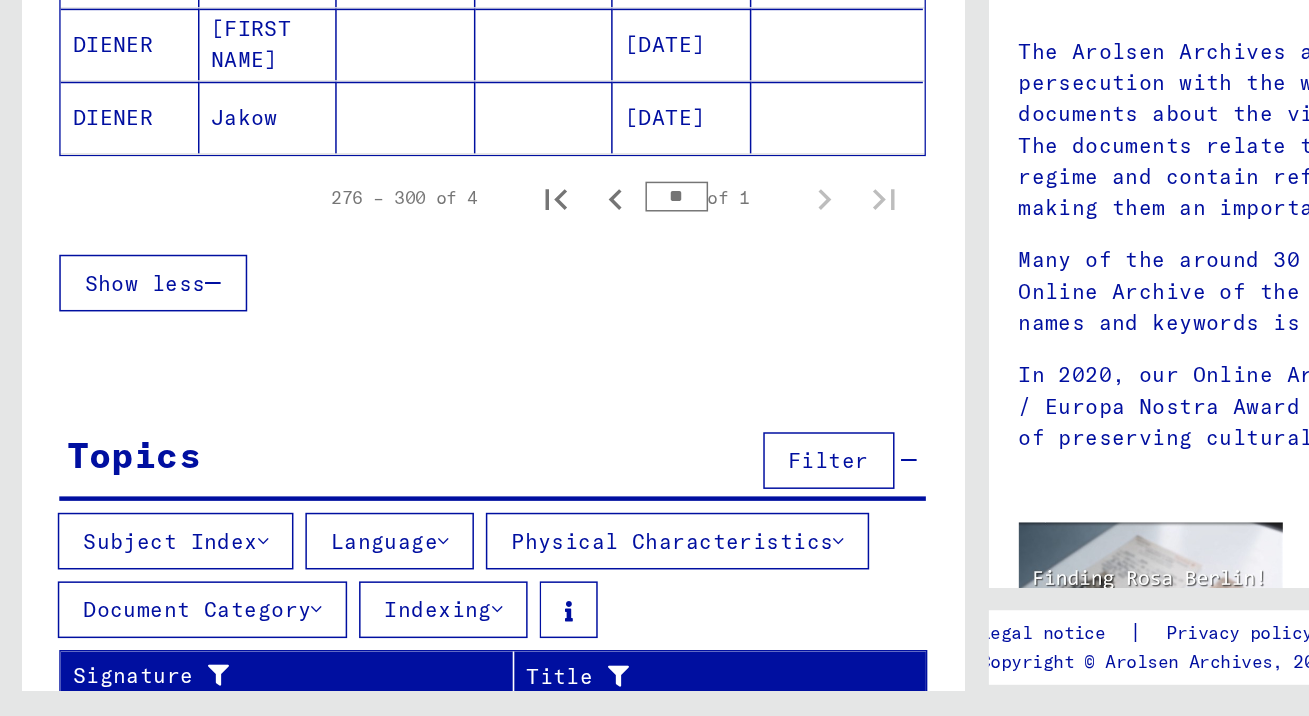 scroll, scrollTop: 277, scrollLeft: 0, axis: vertical 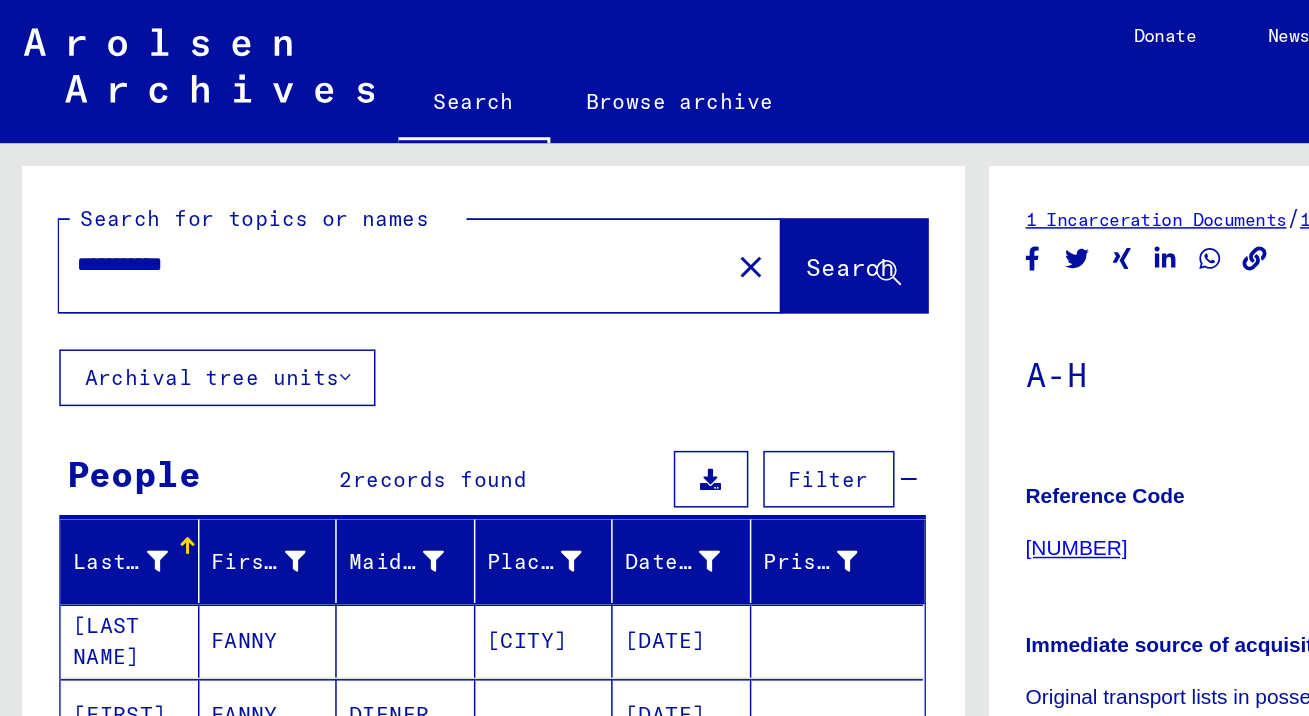 click on "**********" at bounding box center (264, 177) 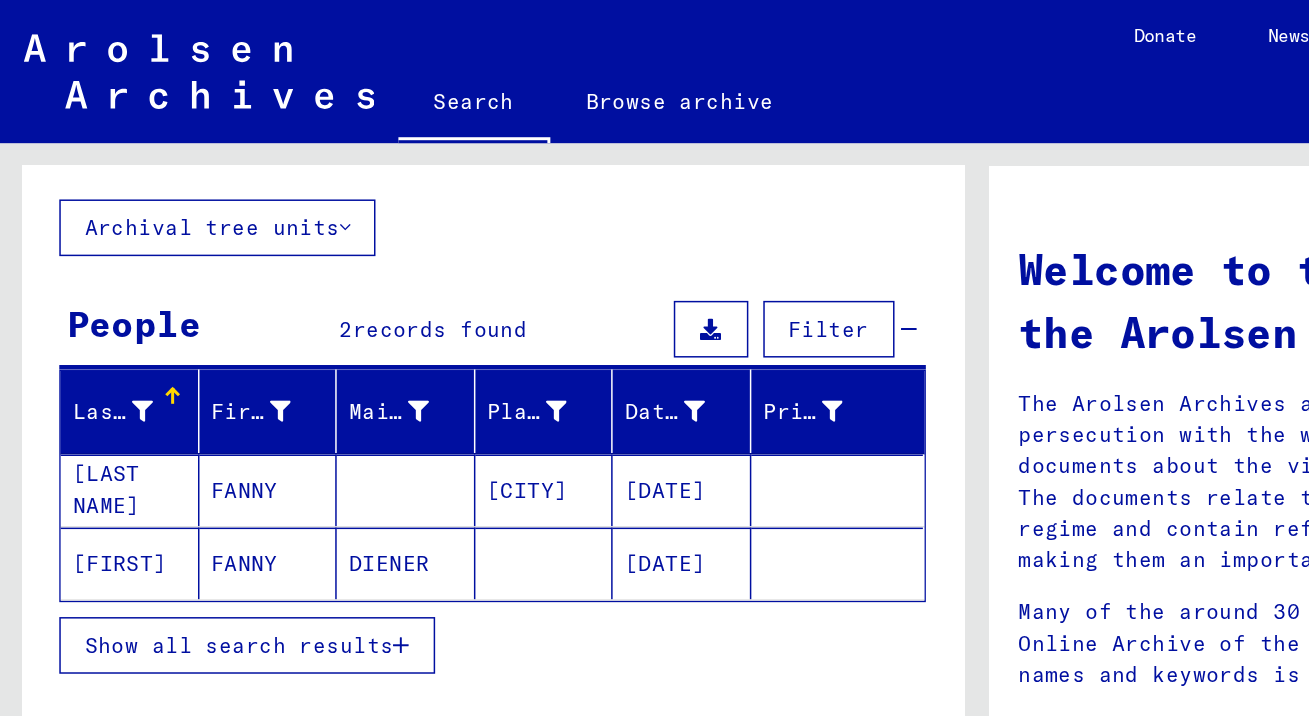 scroll, scrollTop: 124, scrollLeft: 0, axis: vertical 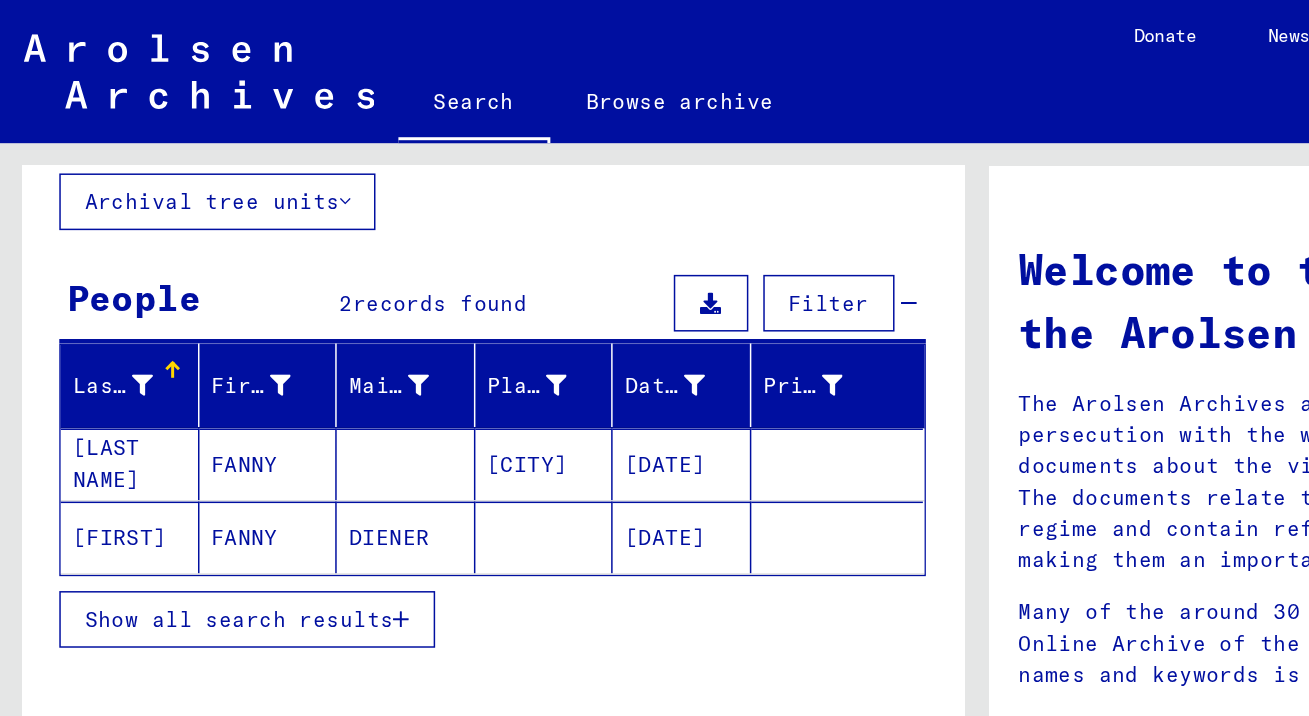 click on "Show all search results" at bounding box center [160, 415] 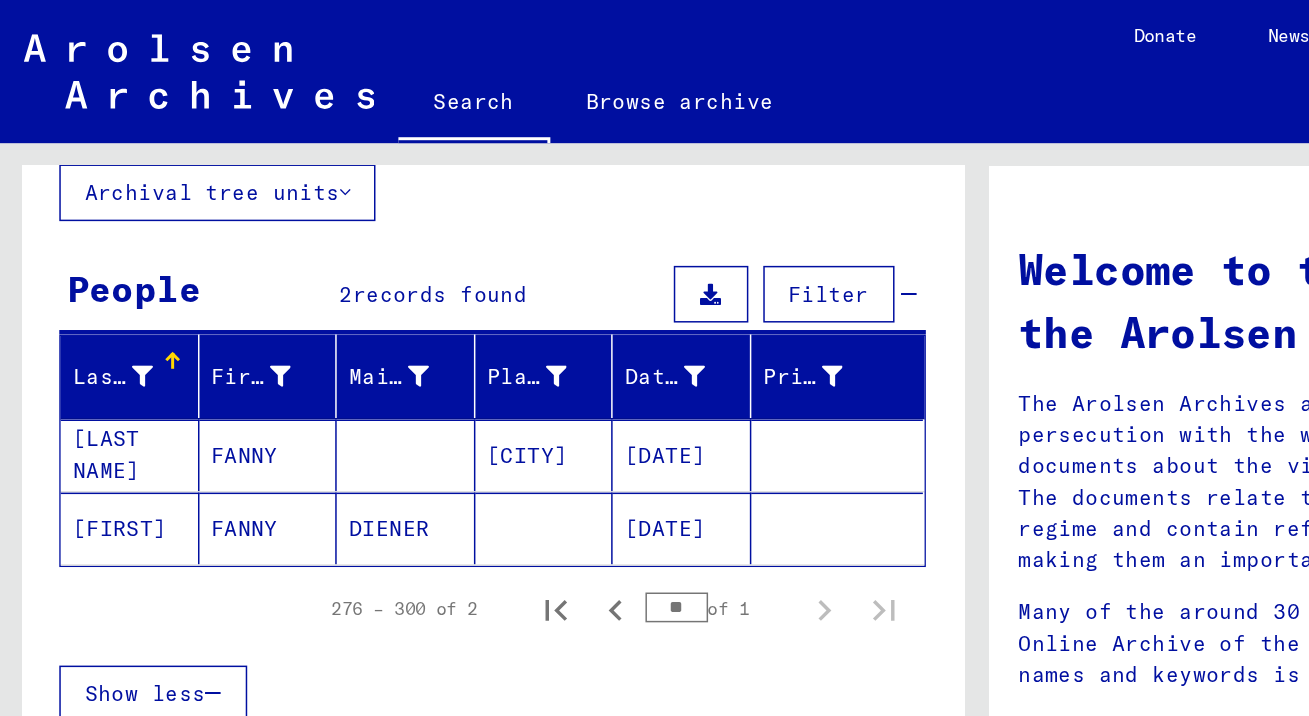 scroll, scrollTop: 164, scrollLeft: 0, axis: vertical 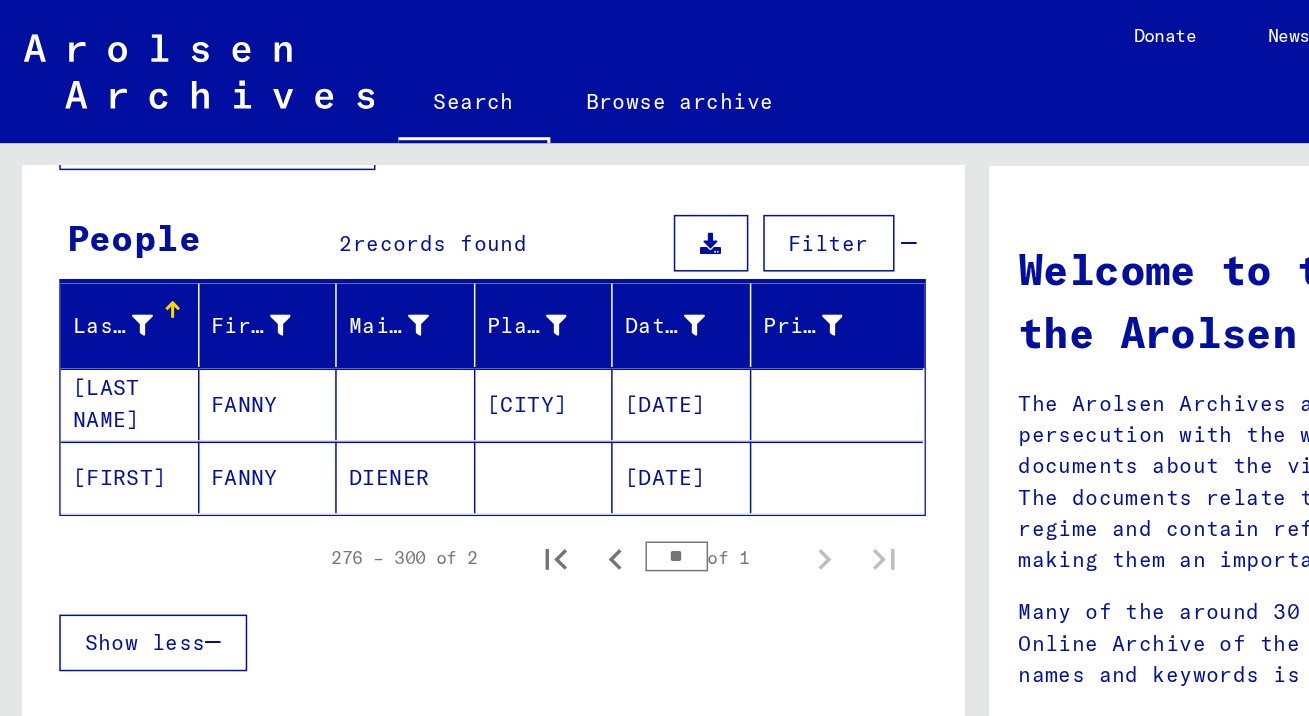 click on "Show less" at bounding box center (97, 431) 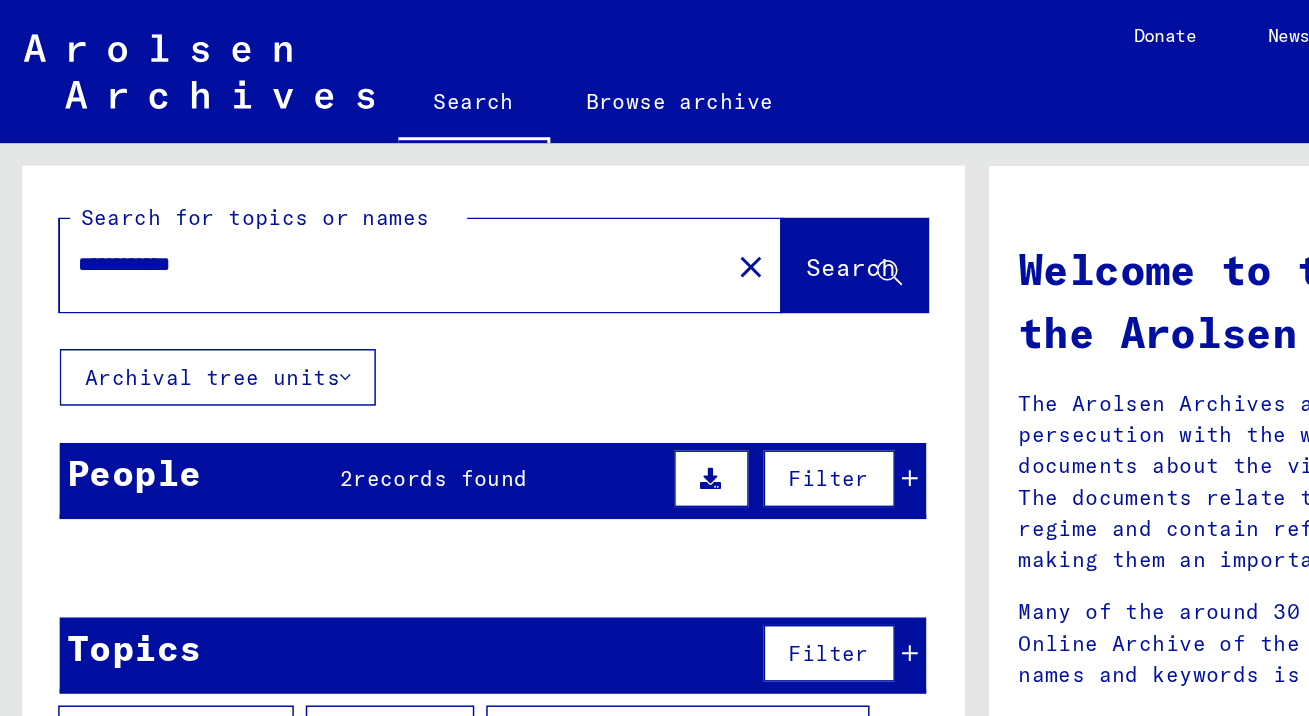 scroll, scrollTop: 0, scrollLeft: 0, axis: both 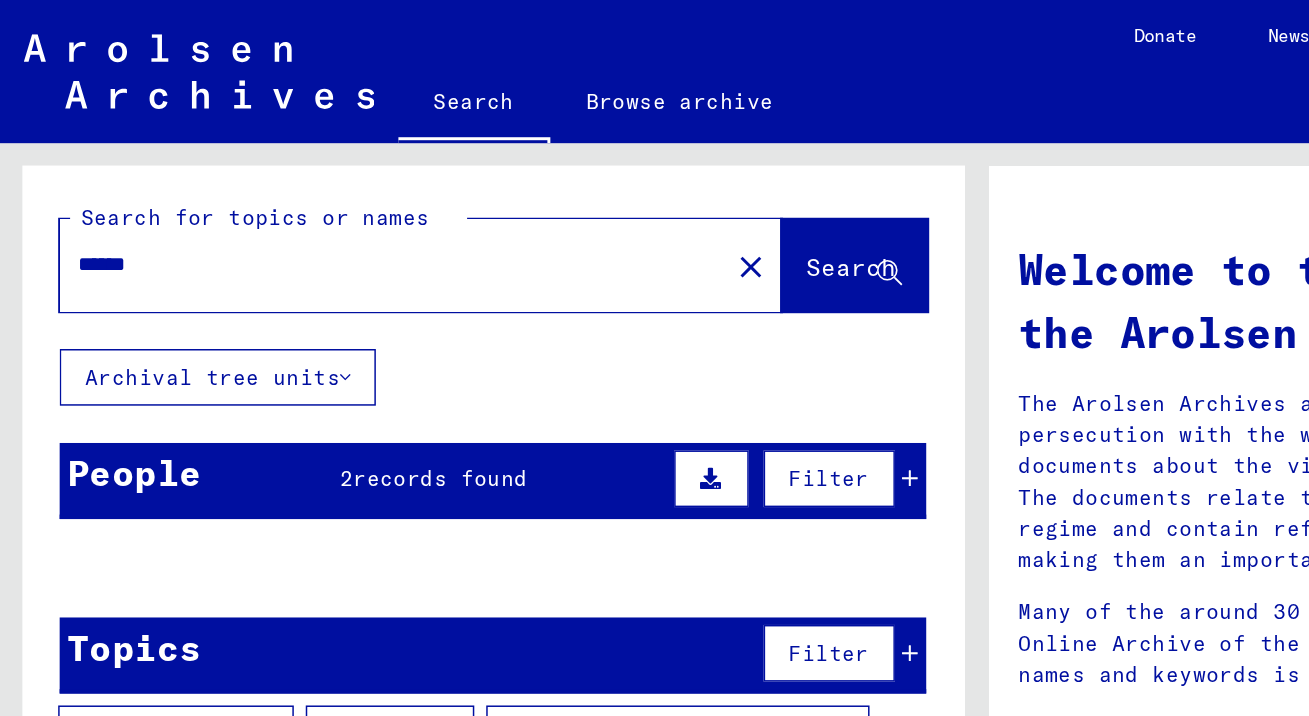 type on "*****" 